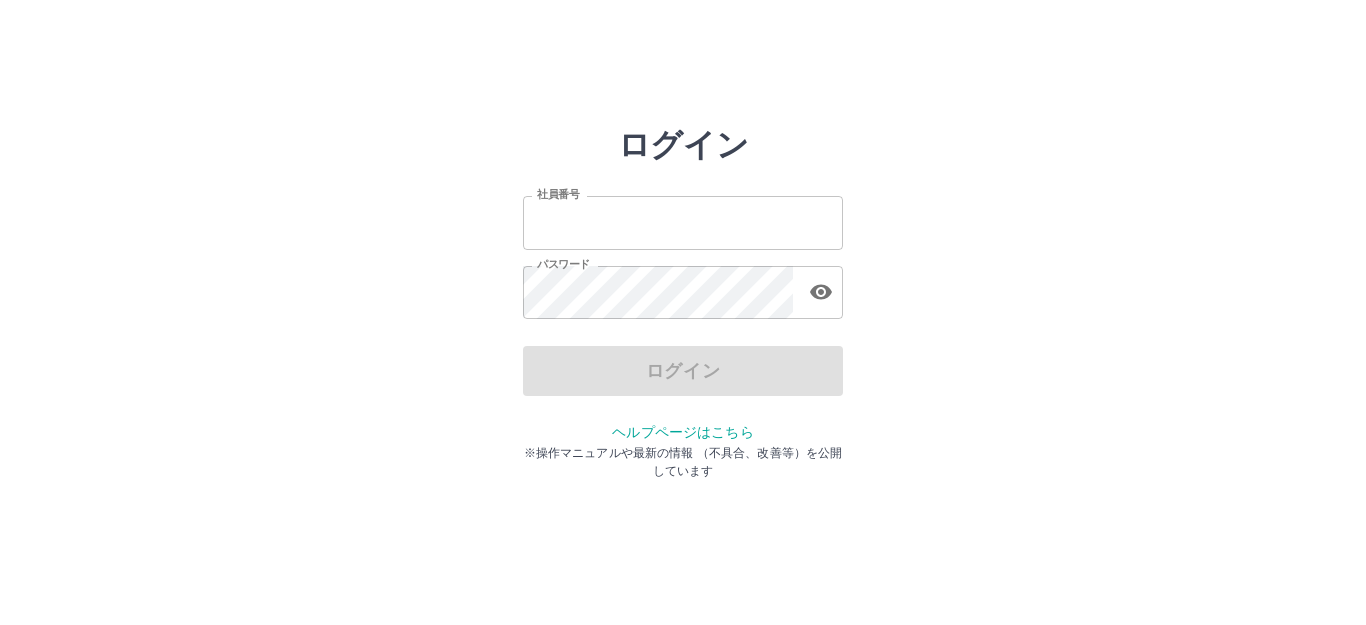 scroll, scrollTop: 0, scrollLeft: 0, axis: both 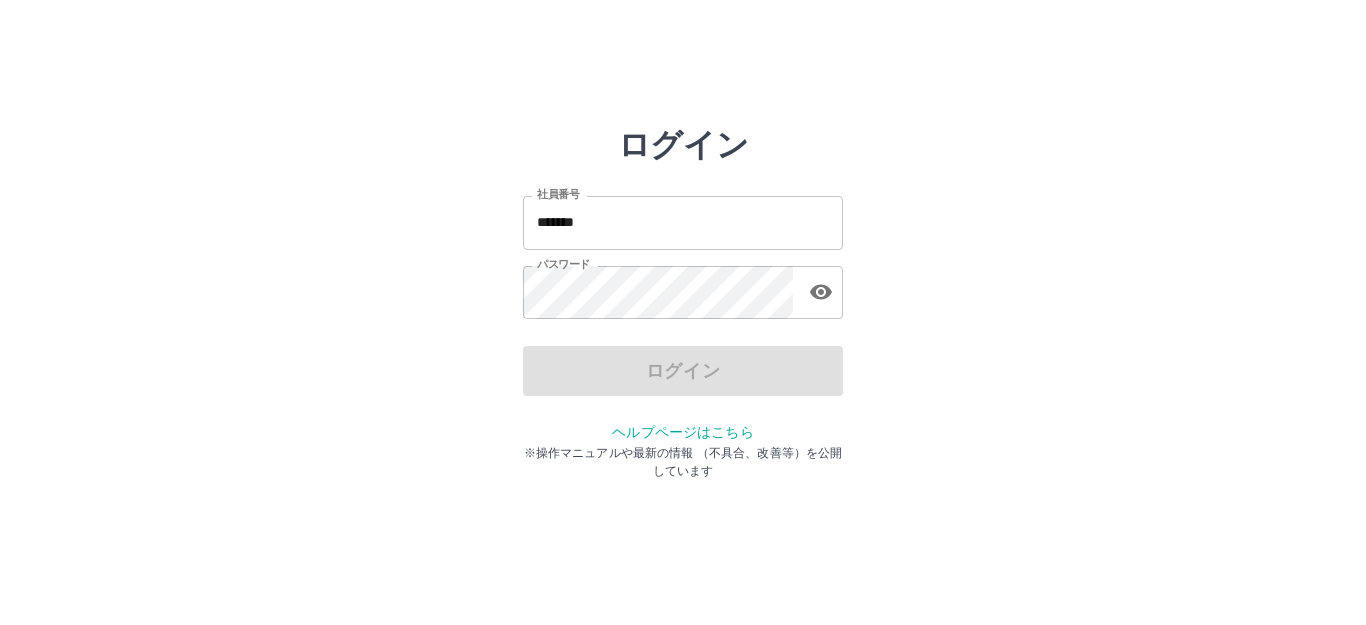 click on "*******" at bounding box center [683, 222] 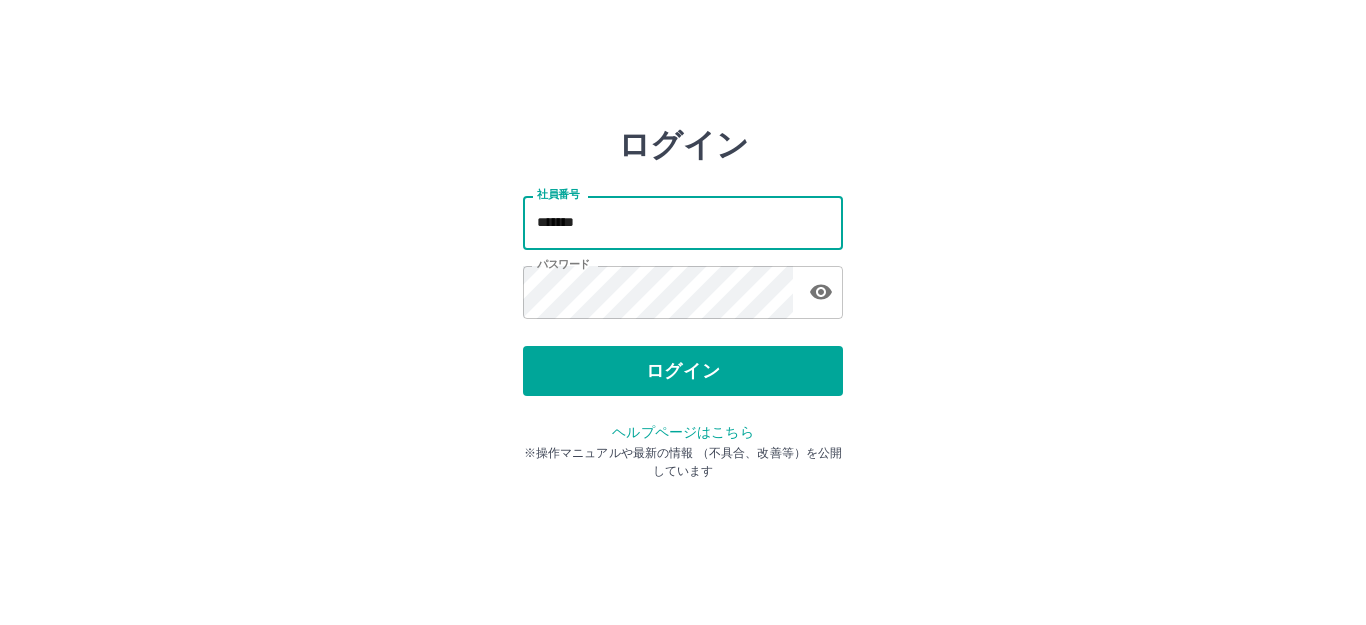 type on "*******" 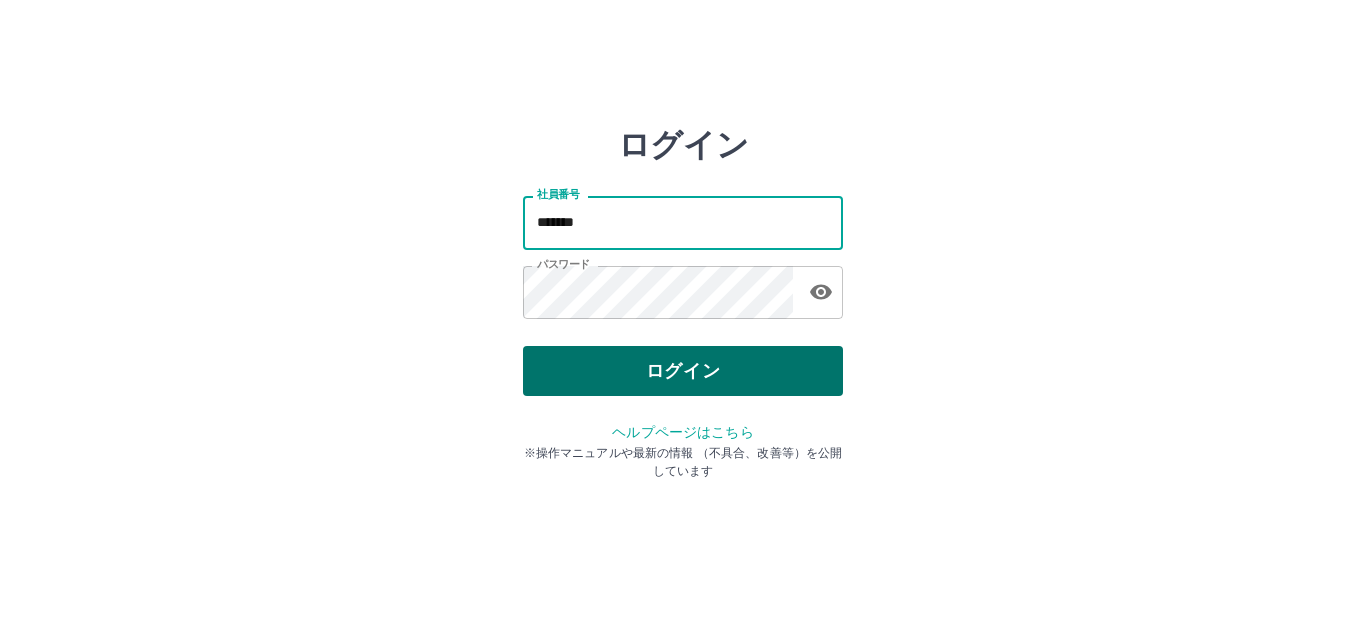 click on "ログイン" at bounding box center [683, 371] 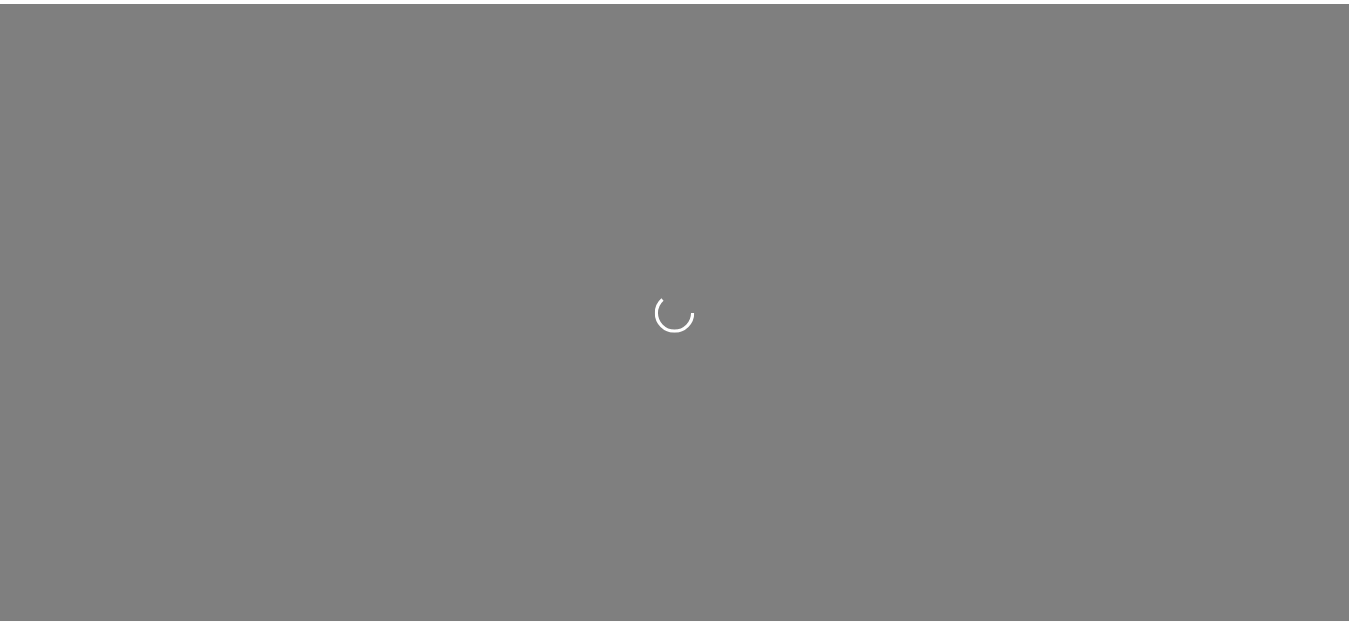 scroll, scrollTop: 0, scrollLeft: 0, axis: both 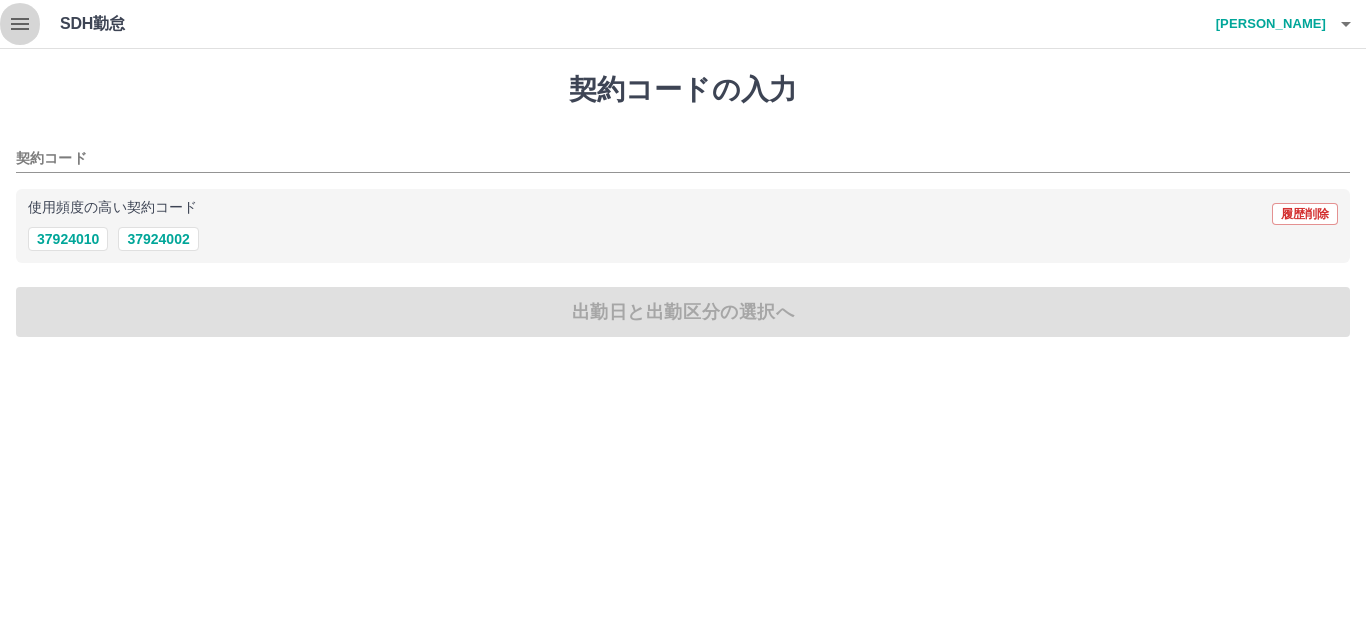 click at bounding box center (20, 24) 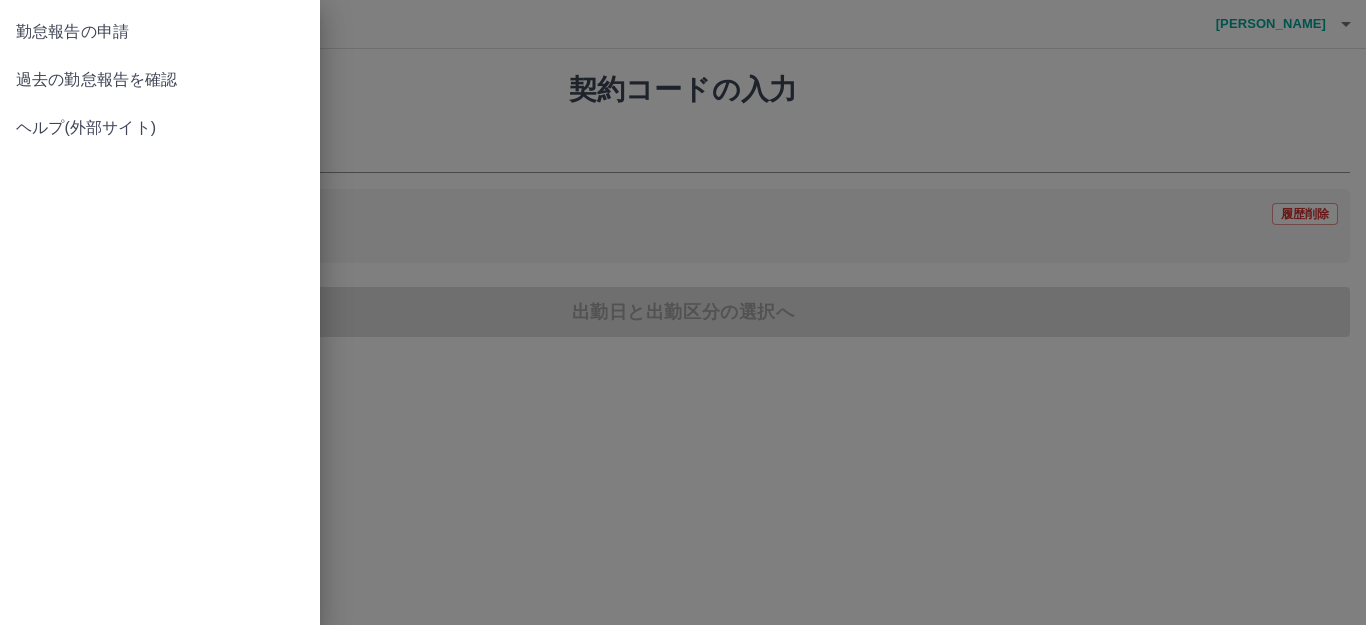 click on "過去の勤怠報告を確認" at bounding box center [160, 80] 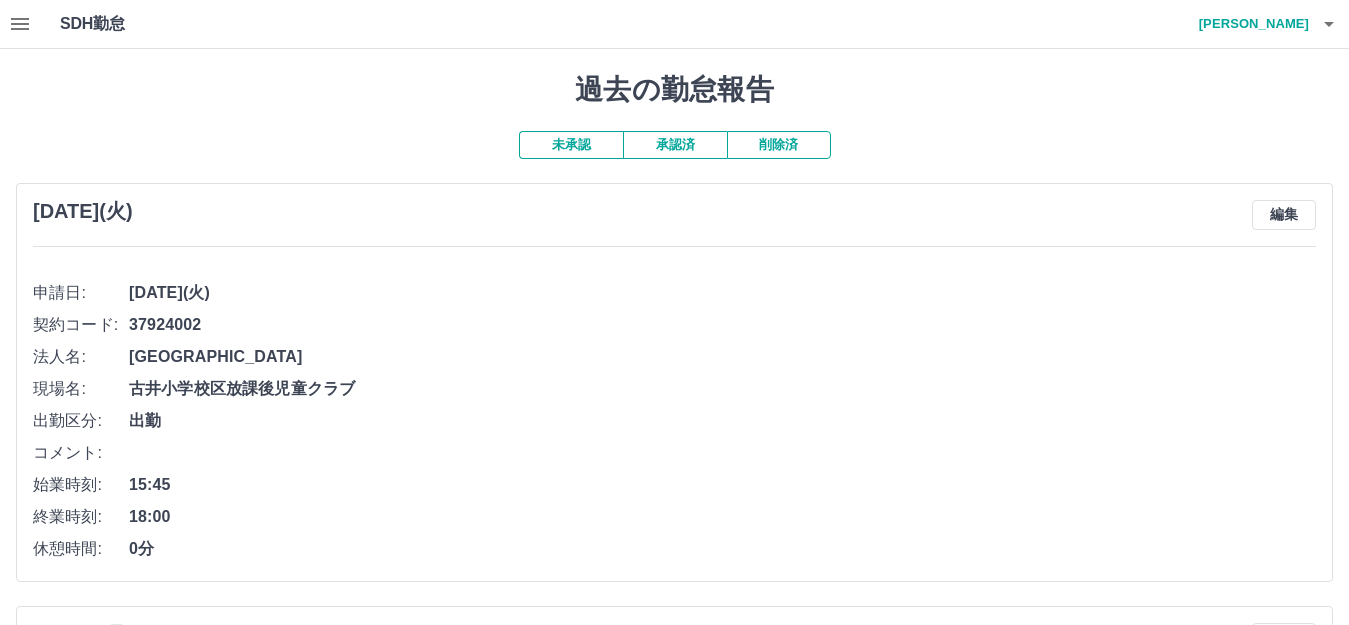 click on "承認済" at bounding box center [675, 145] 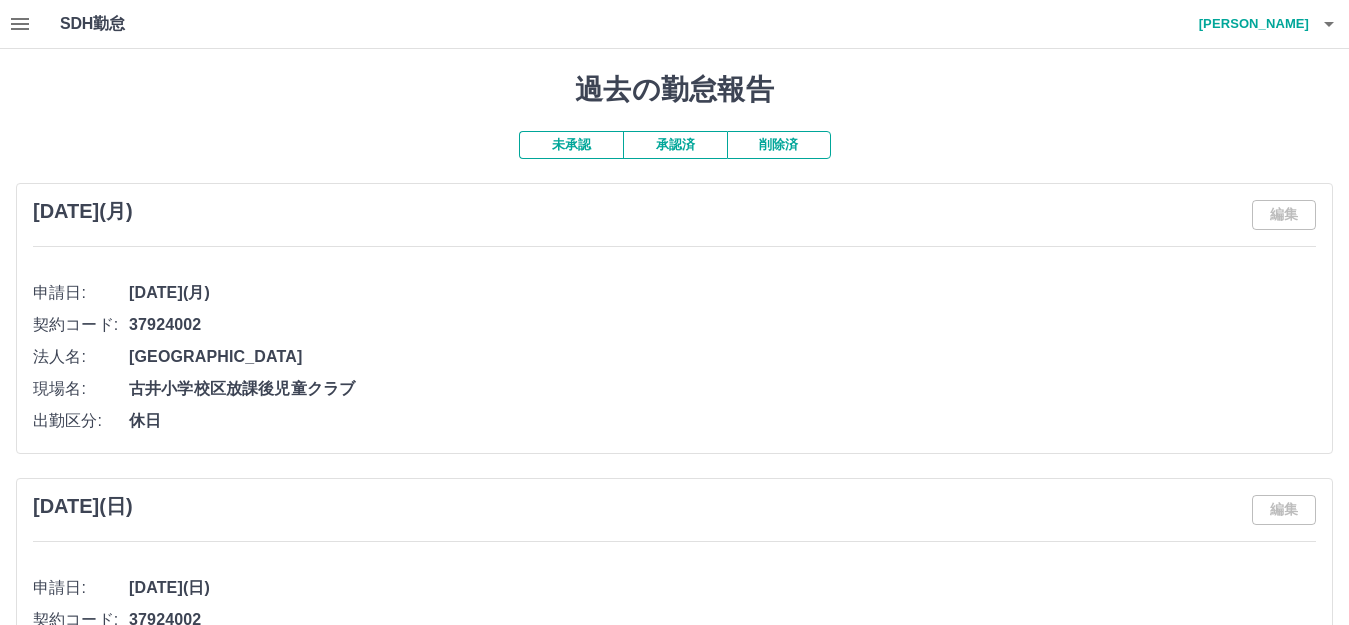 click on "未承認" at bounding box center (571, 145) 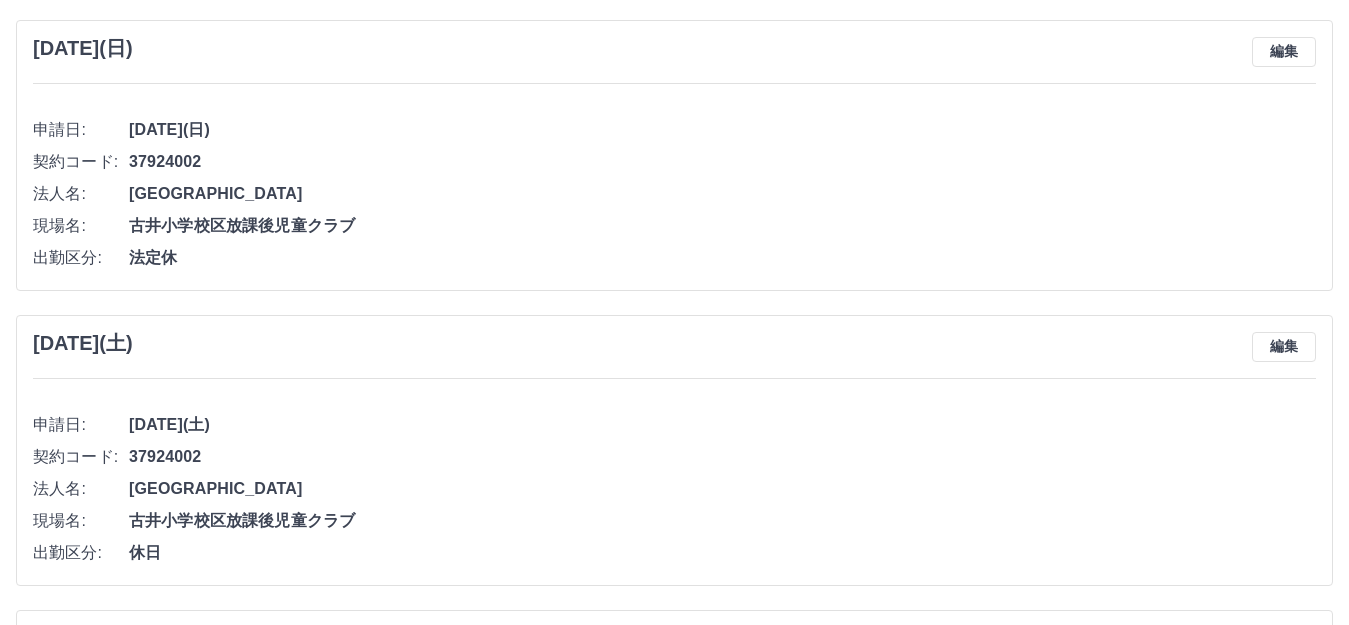 scroll, scrollTop: 1000, scrollLeft: 0, axis: vertical 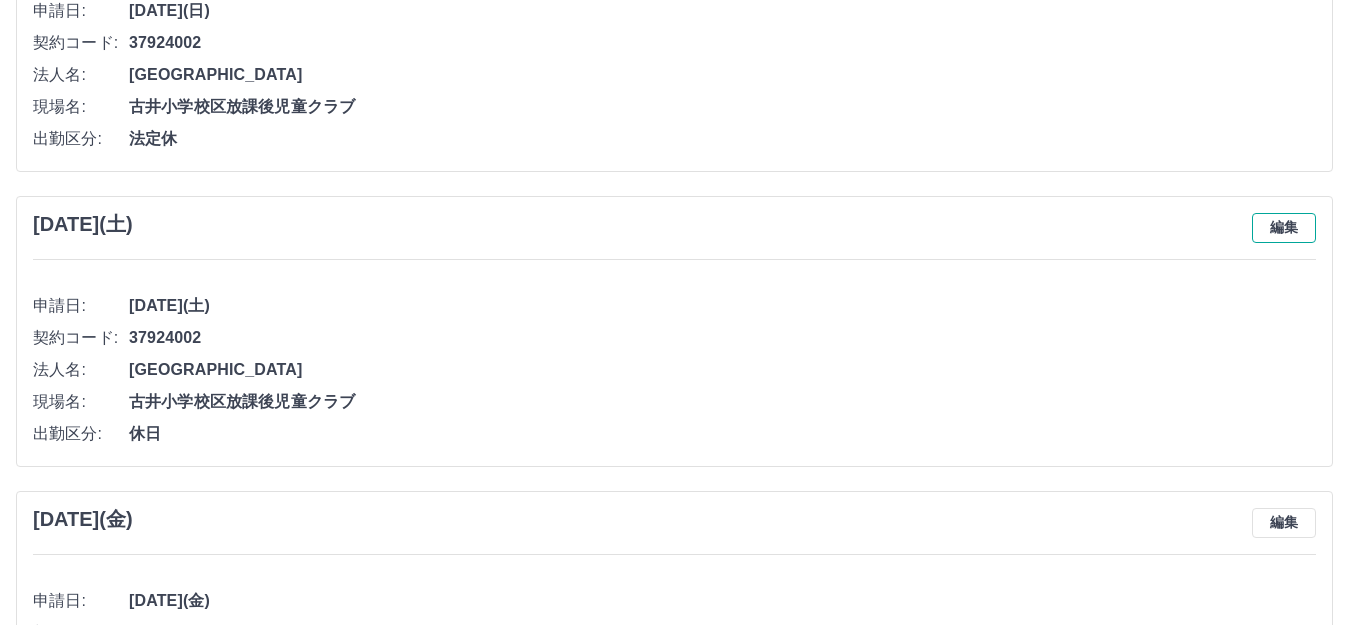 click on "編集" at bounding box center (1284, 228) 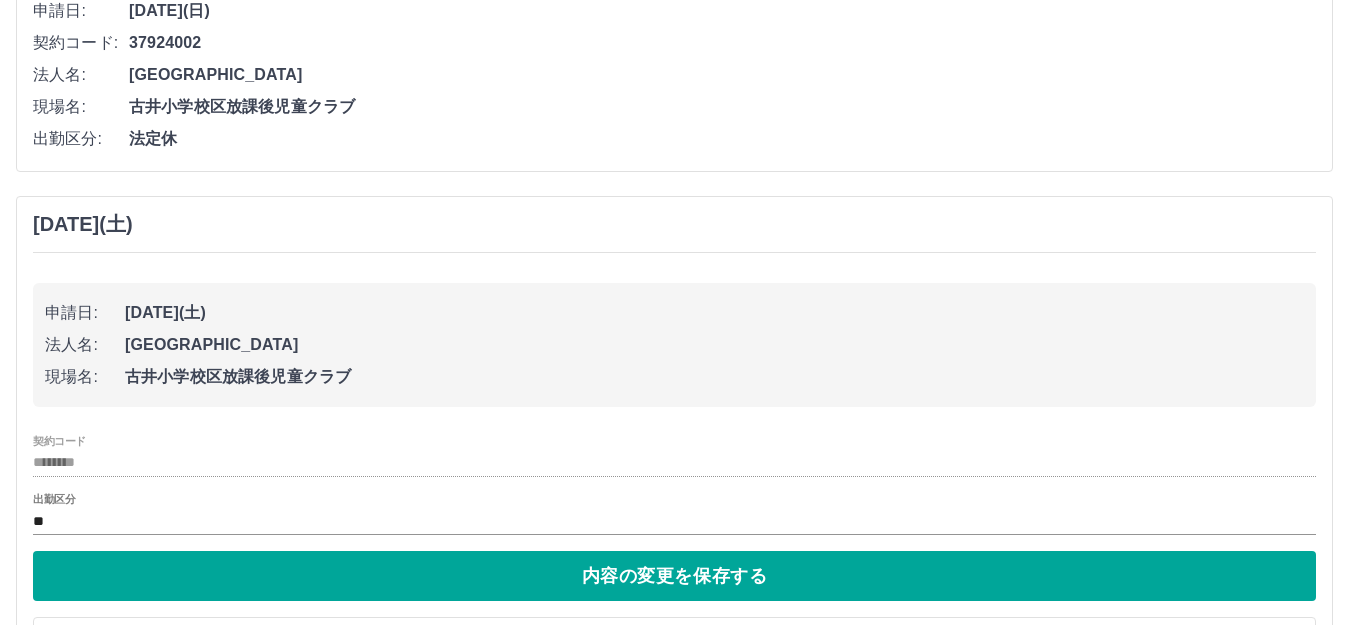 click on "出勤区分 **" at bounding box center [674, 514] 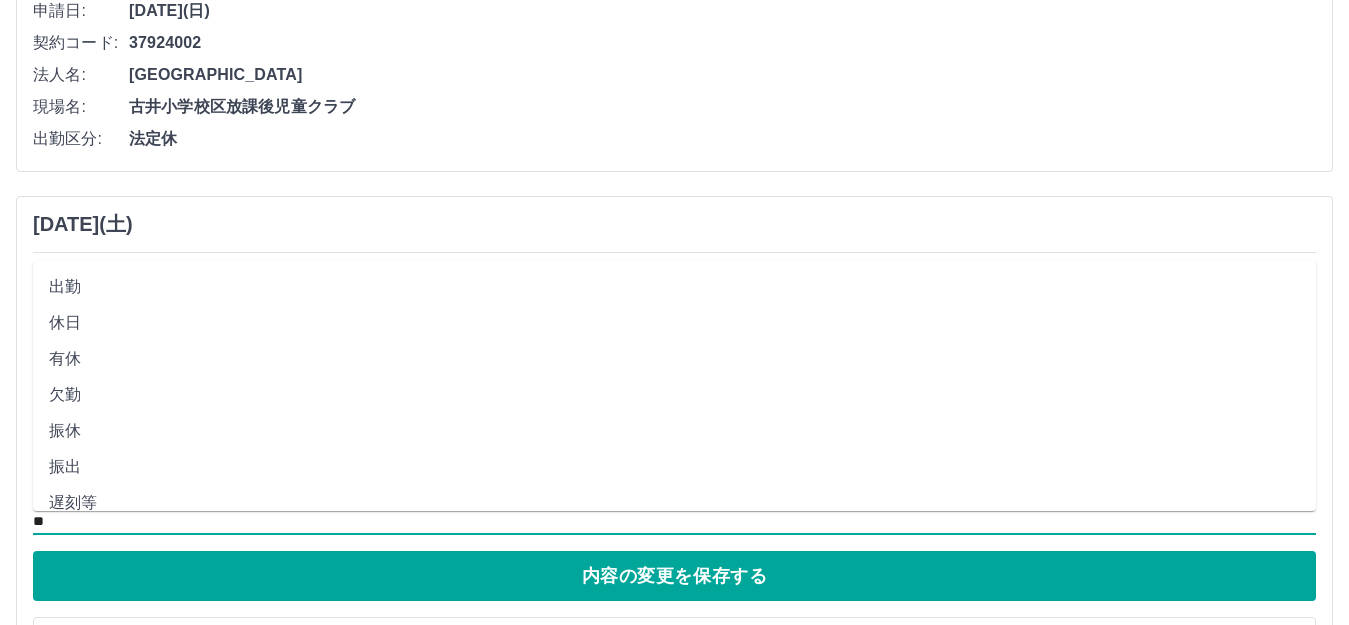 click on "**" at bounding box center [674, 521] 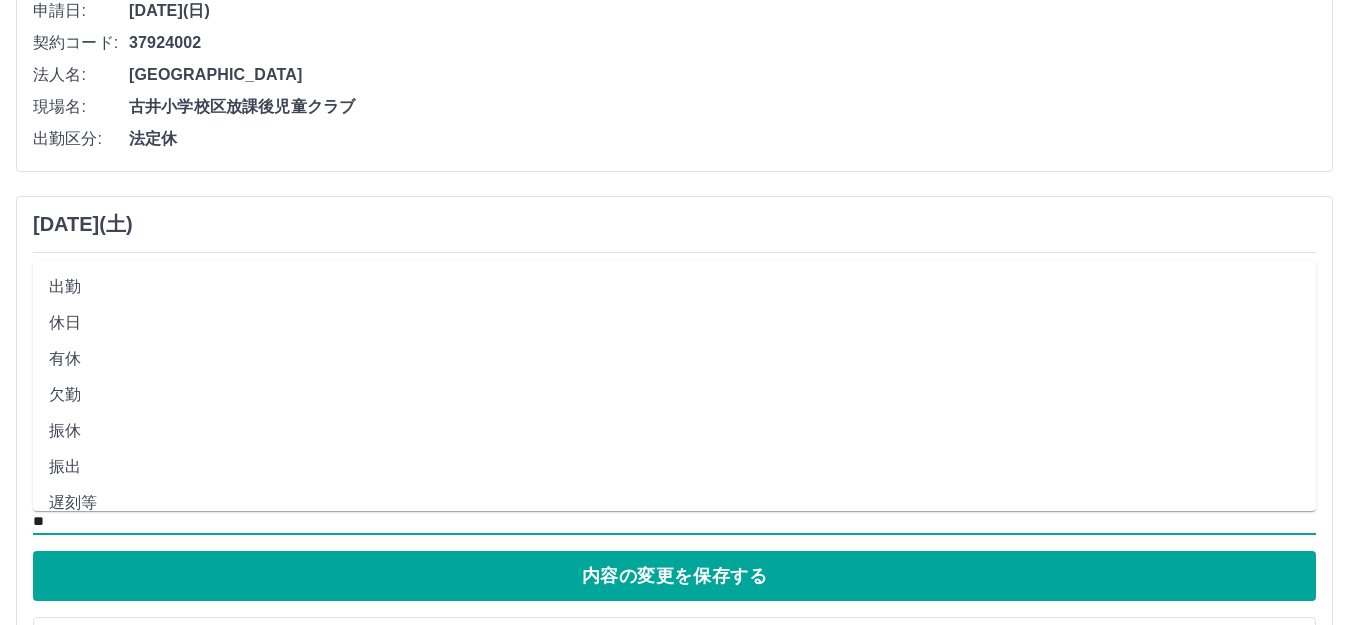 click on "出勤" at bounding box center [674, 287] 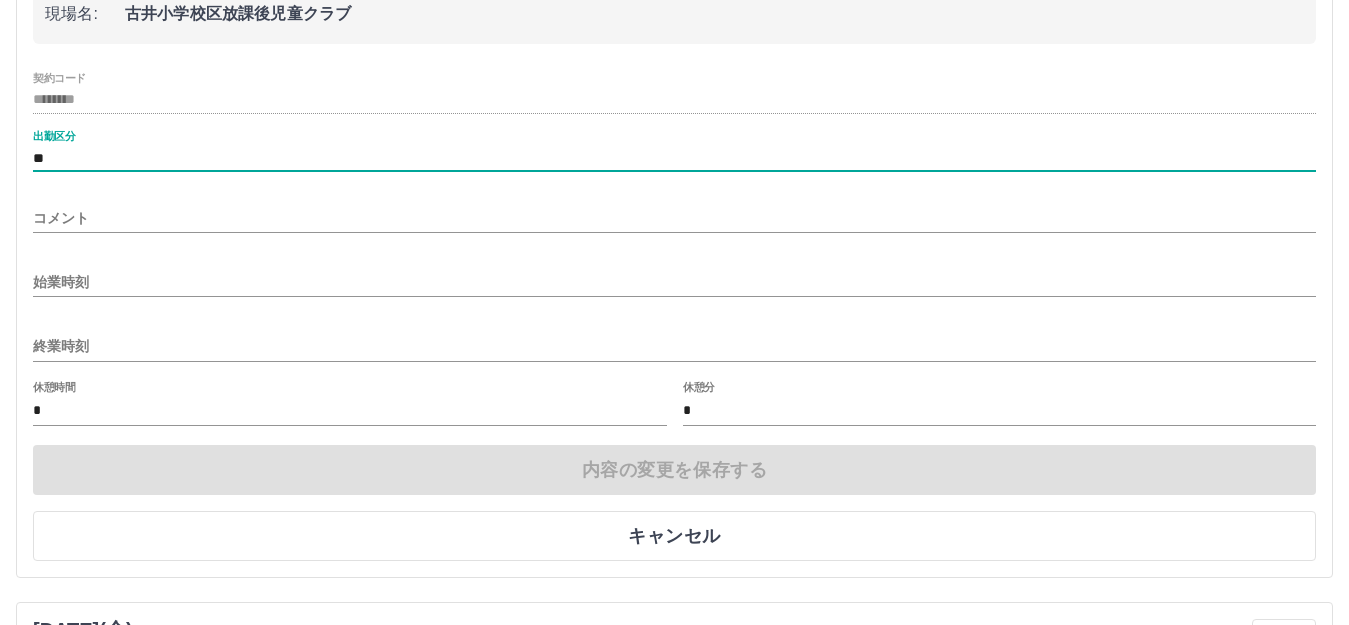 scroll, scrollTop: 1400, scrollLeft: 0, axis: vertical 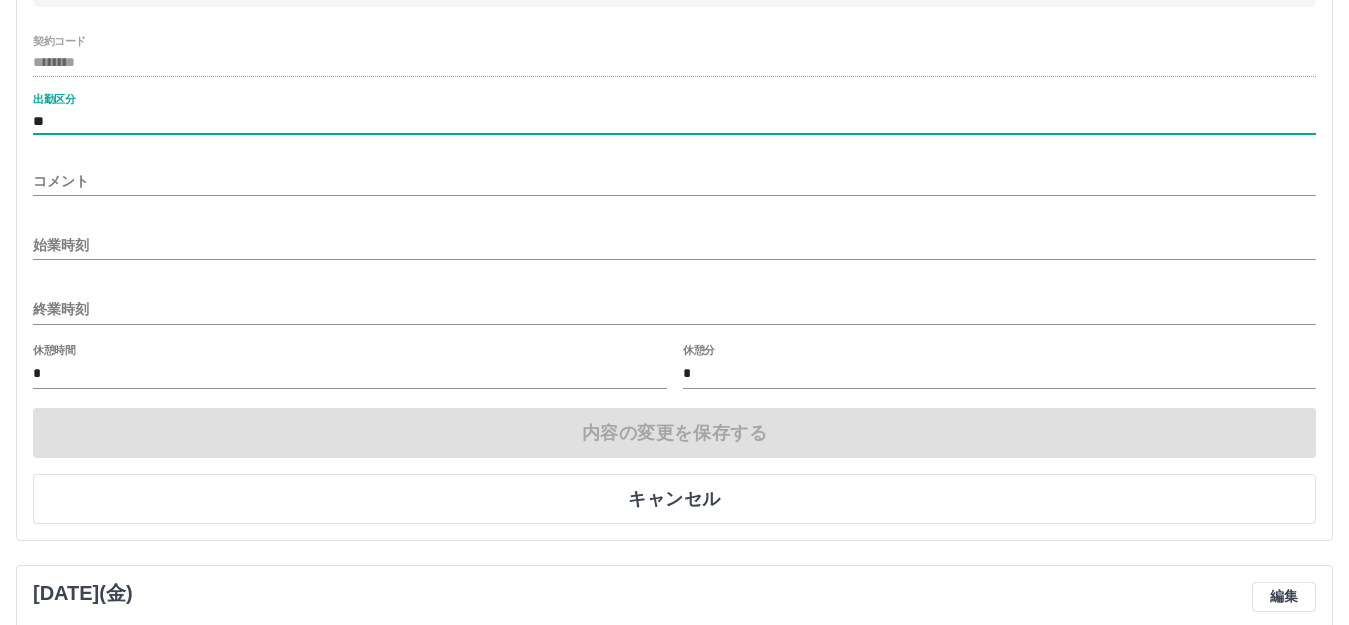 click on "始業時刻" at bounding box center (674, 245) 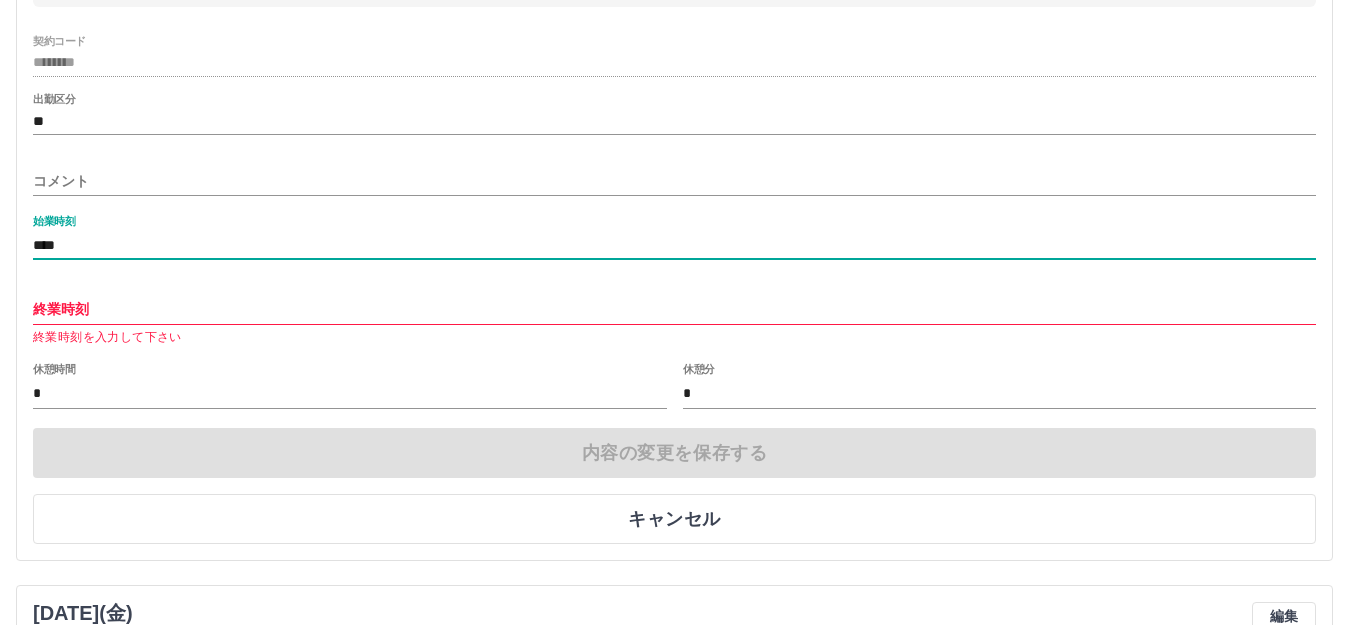 type on "****" 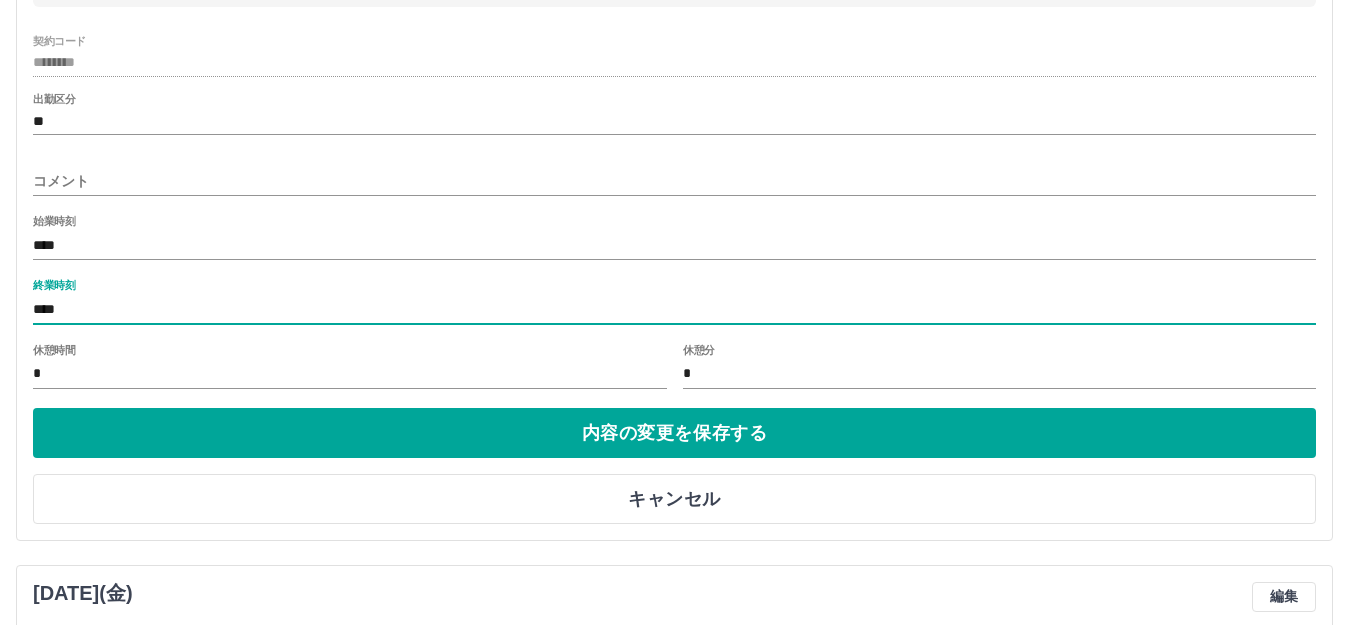 type on "****" 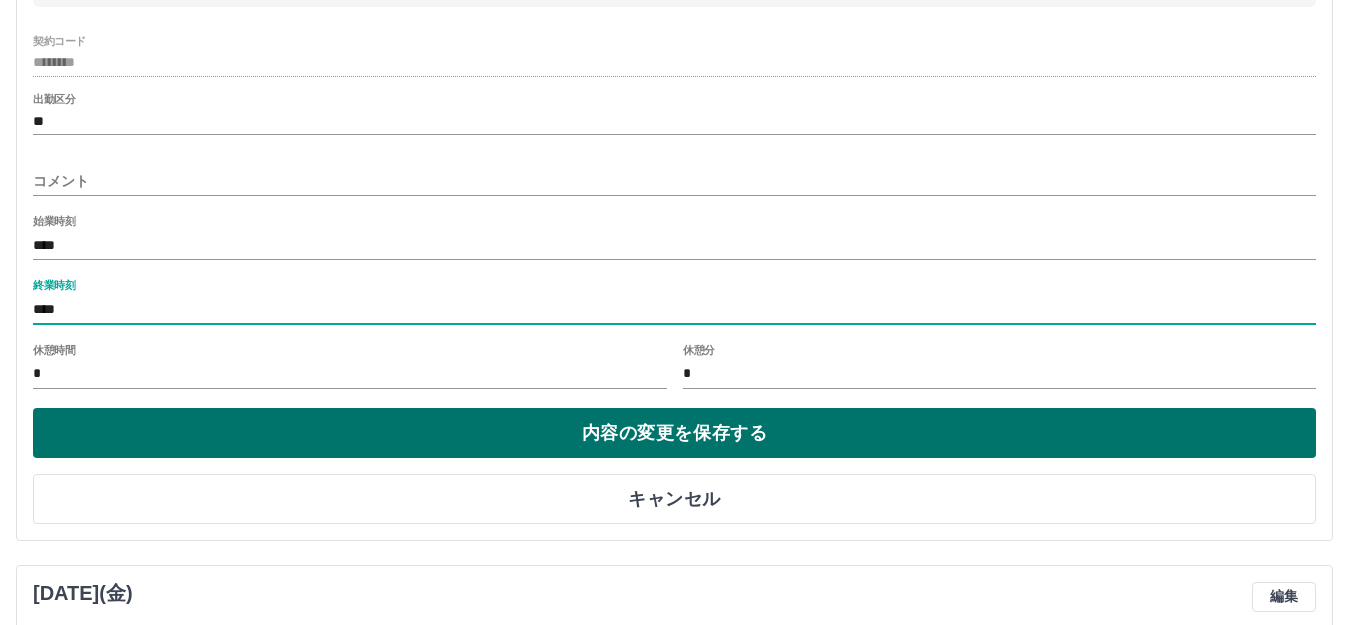 click on "内容の変更を保存する" at bounding box center (674, 433) 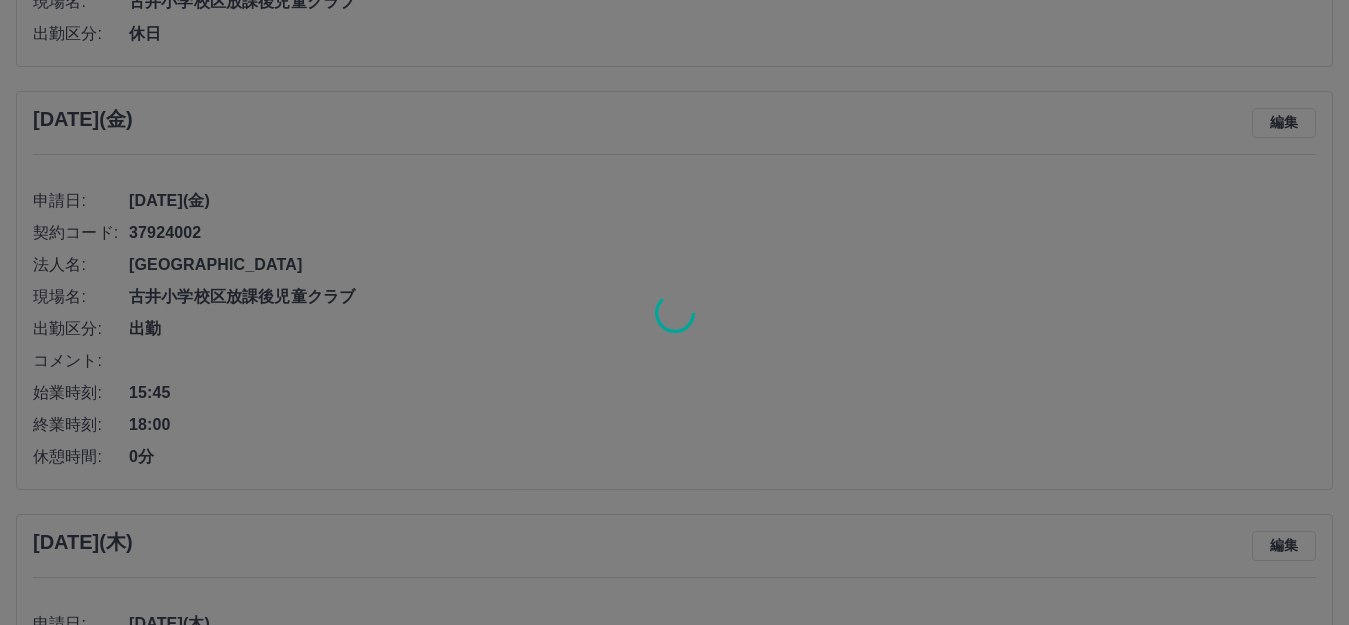 scroll, scrollTop: 1407, scrollLeft: 0, axis: vertical 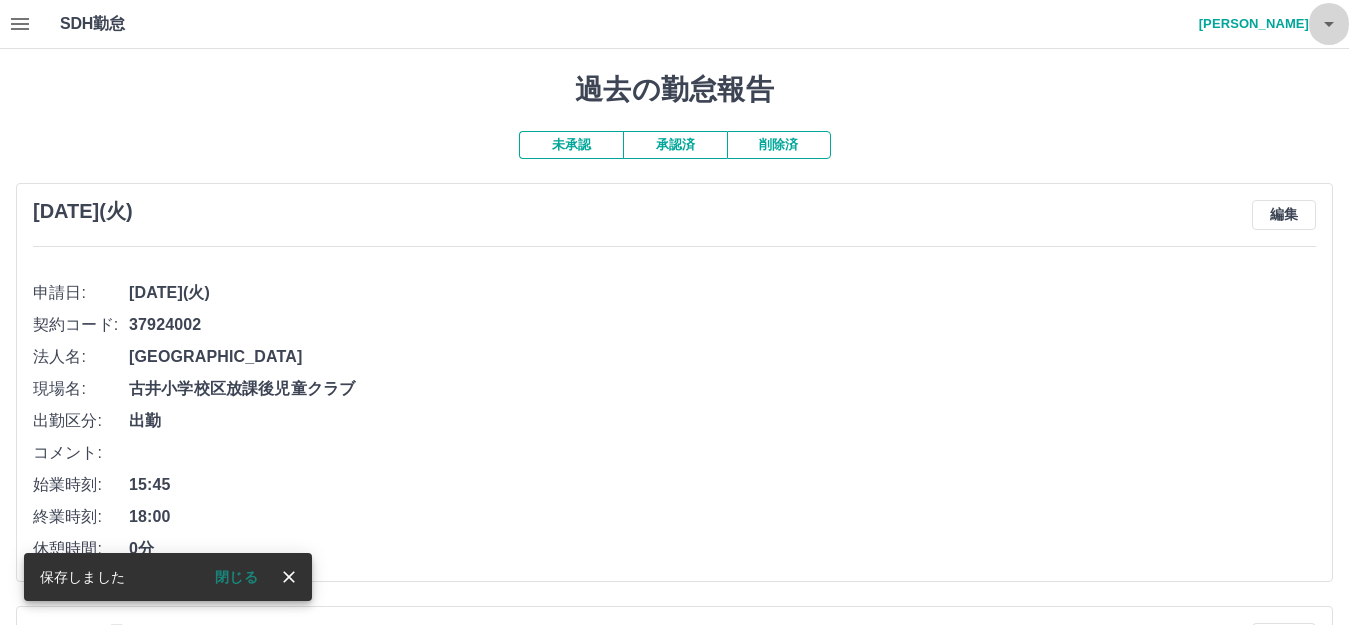 click 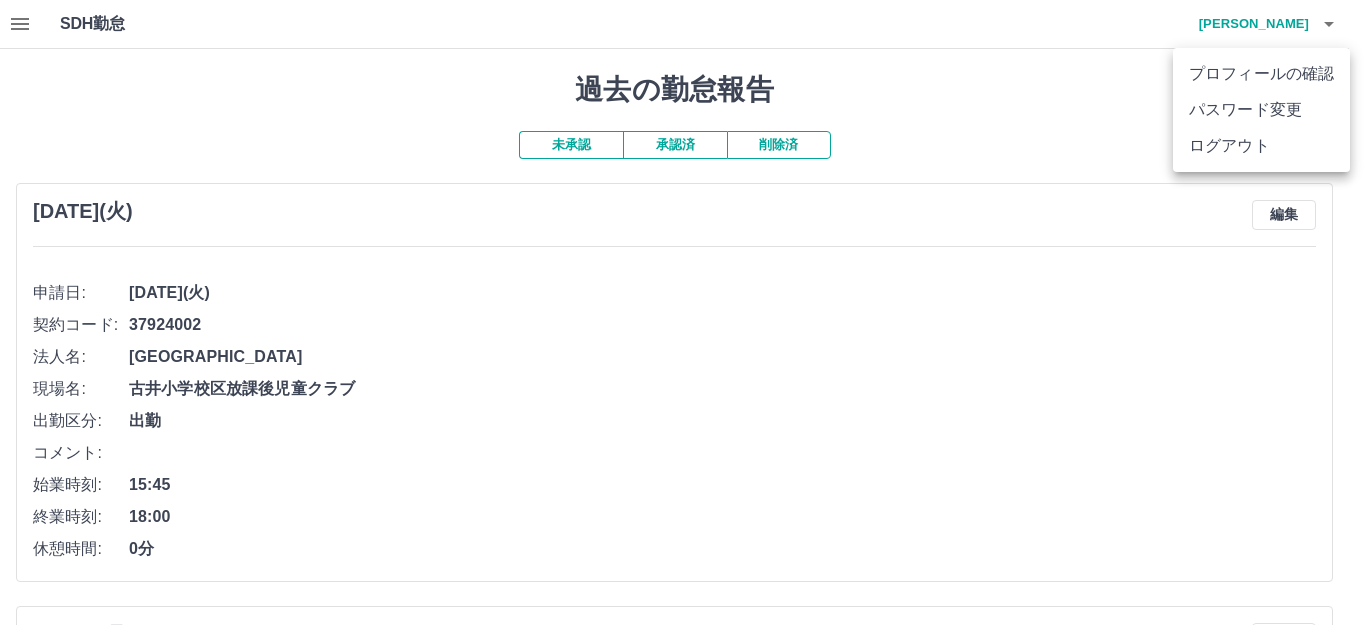 drag, startPoint x: 1233, startPoint y: 135, endPoint x: 1205, endPoint y: 139, distance: 28.284271 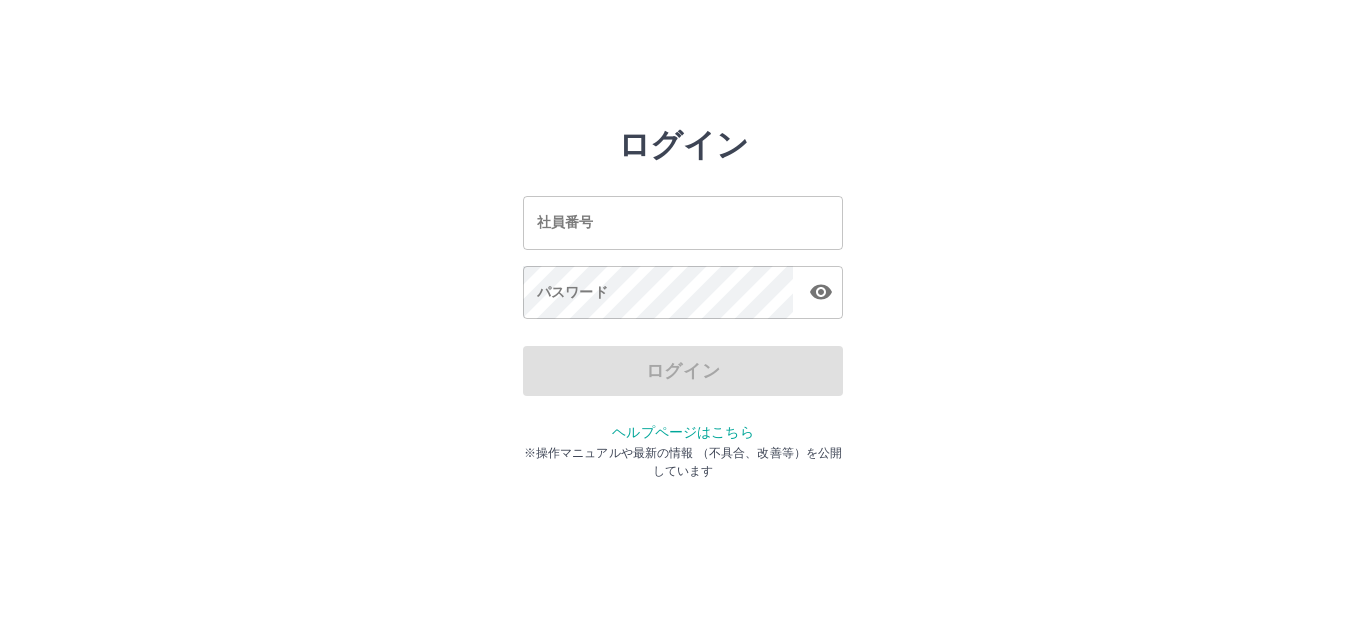 scroll, scrollTop: 0, scrollLeft: 0, axis: both 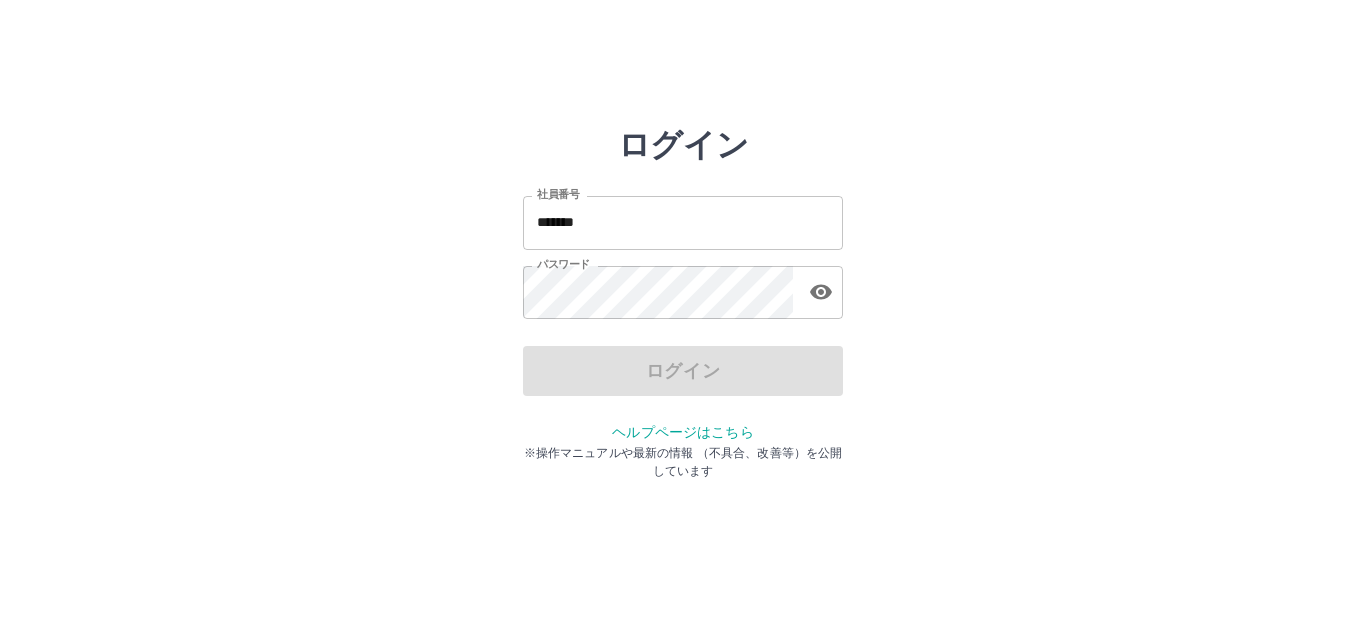 click on "*******" at bounding box center (683, 222) 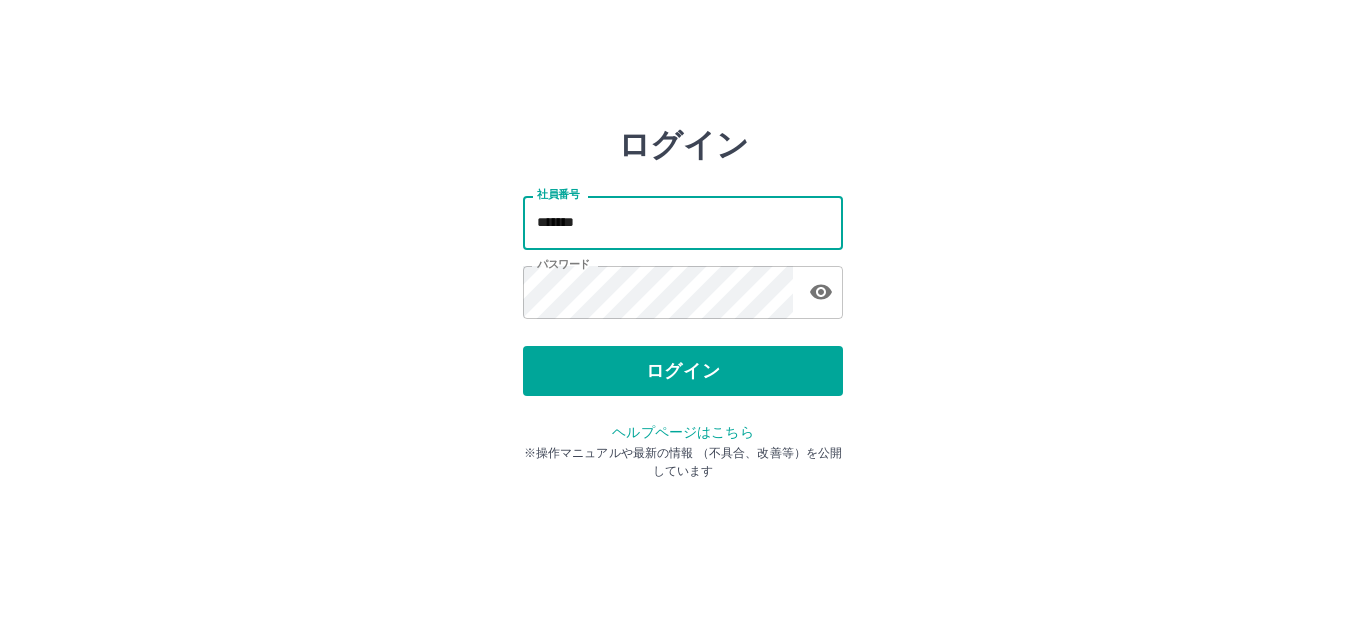 type on "*******" 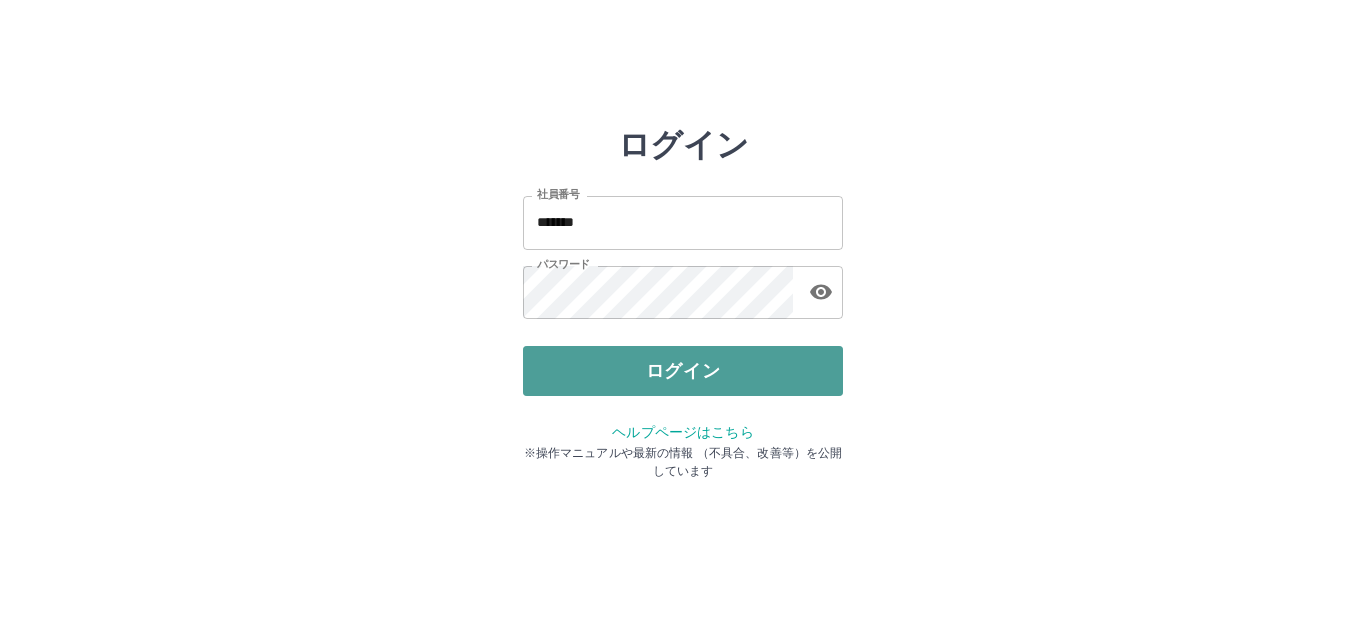 click on "ログイン" at bounding box center [683, 371] 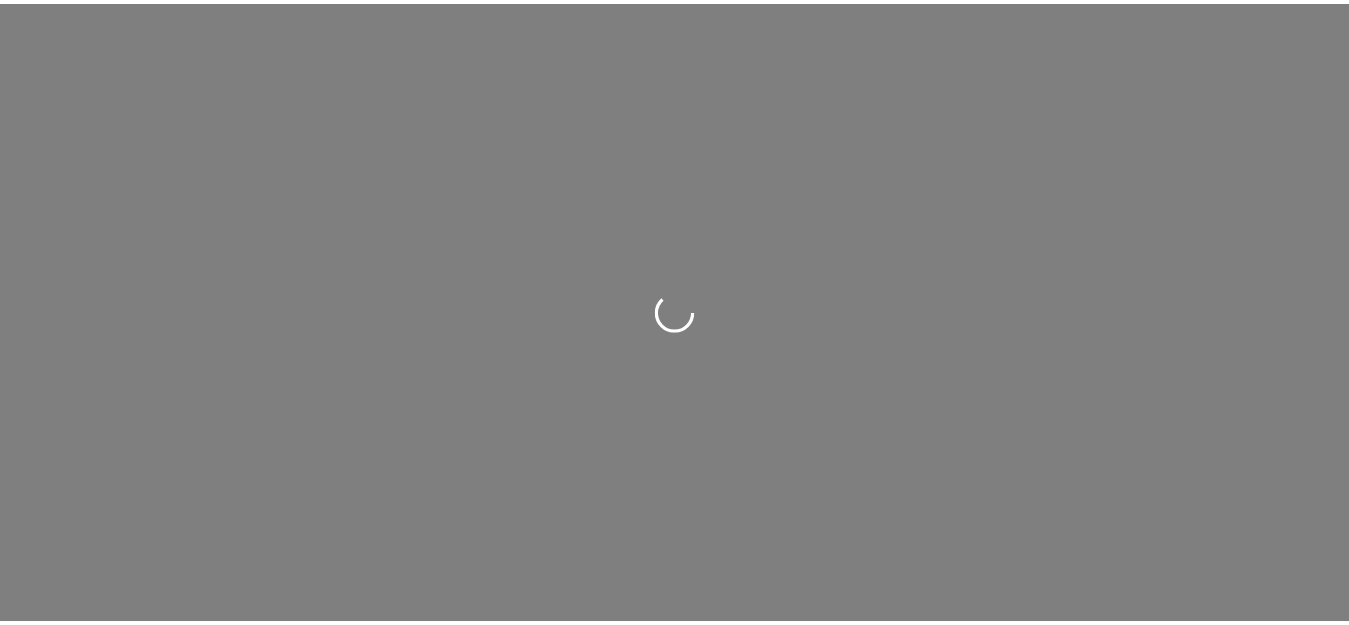 scroll, scrollTop: 0, scrollLeft: 0, axis: both 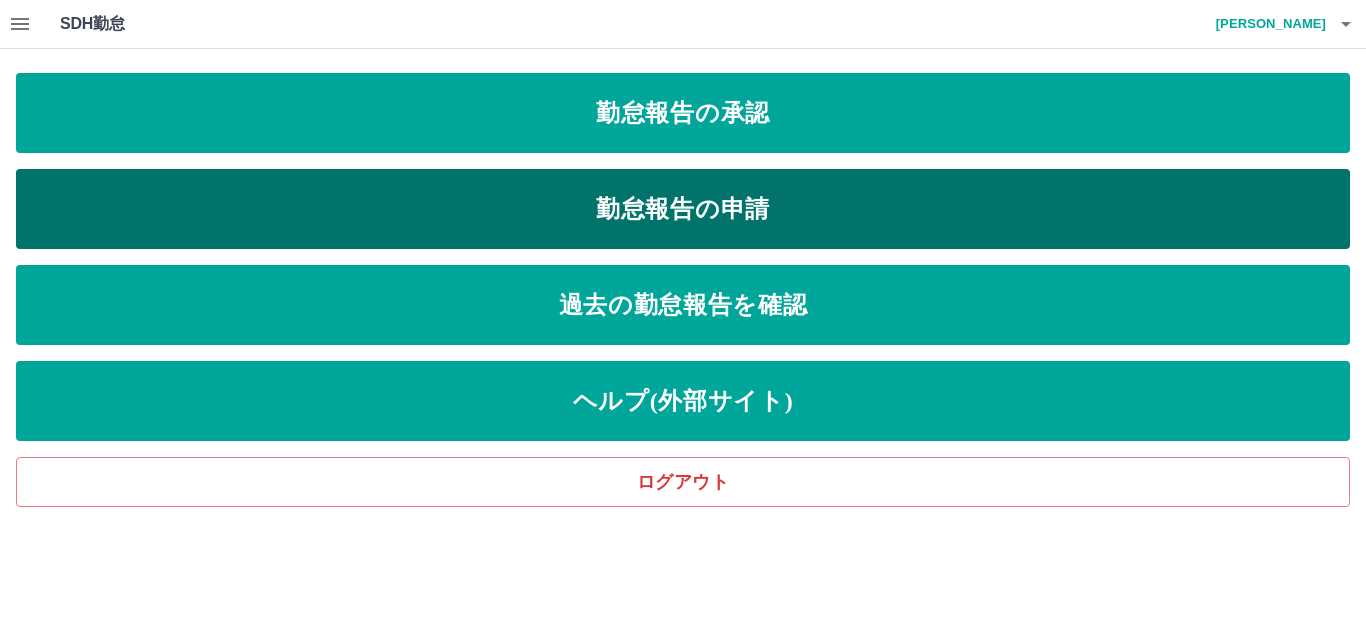 click on "勤怠報告の申請" at bounding box center [683, 209] 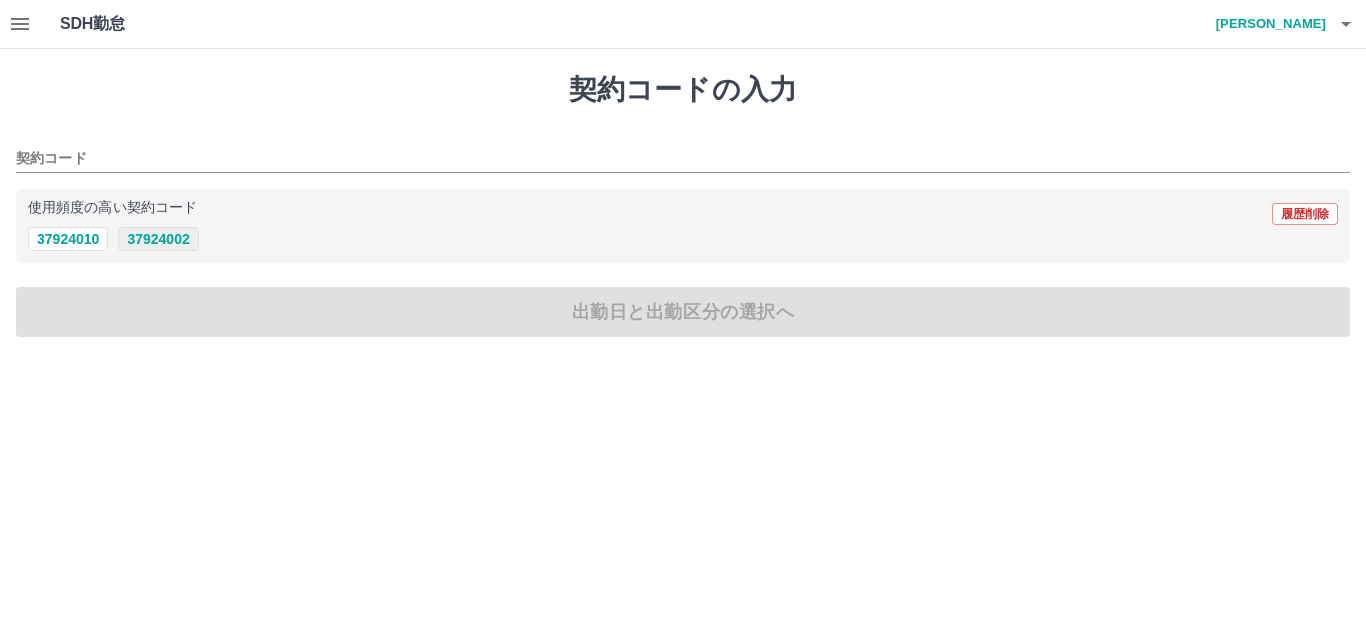 click on "37924002" at bounding box center (158, 239) 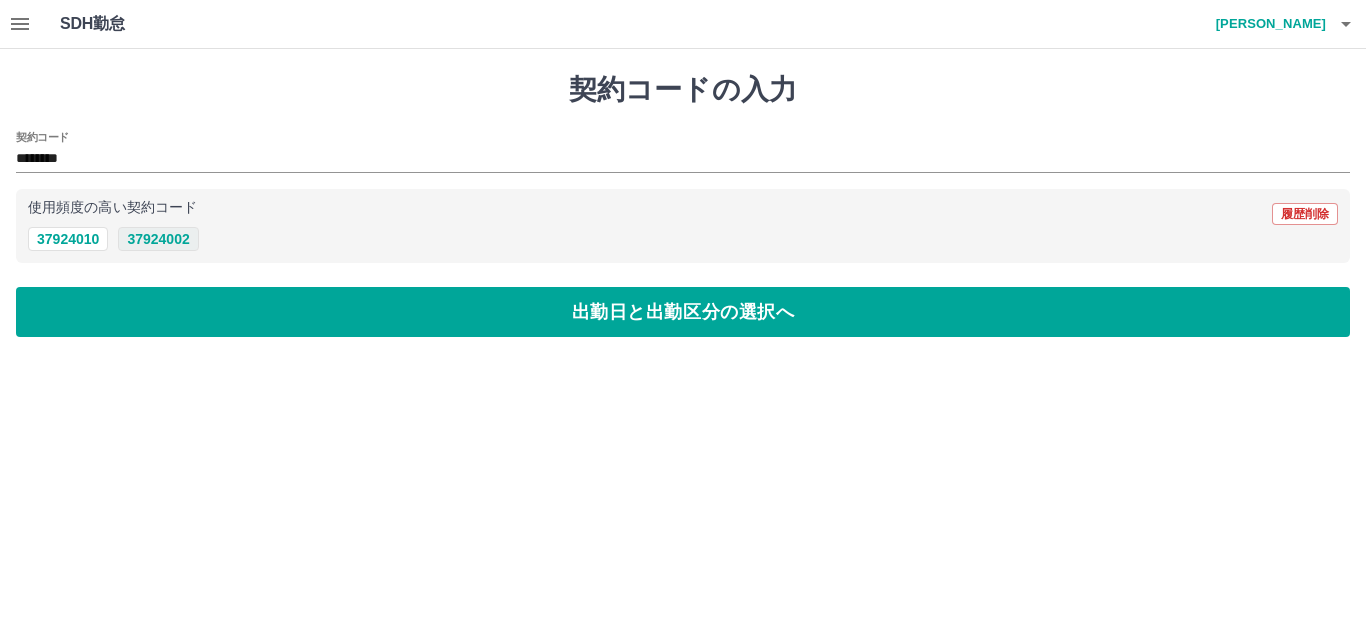 type on "********" 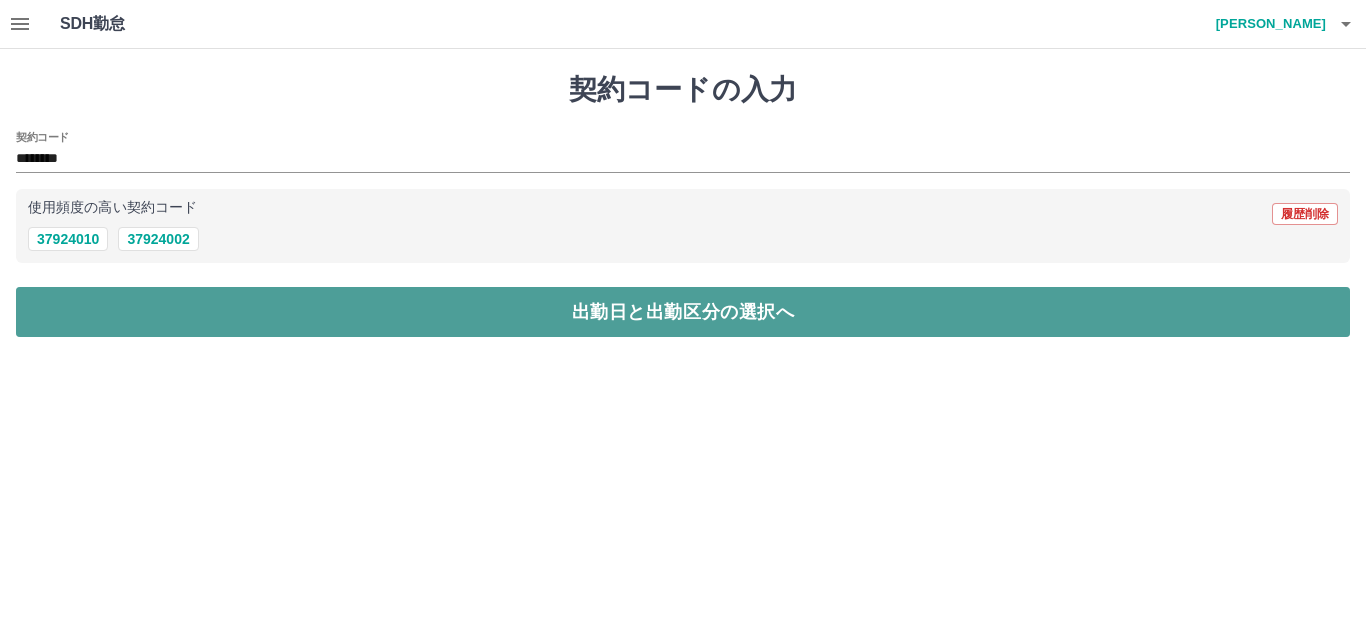 click on "出勤日と出勤区分の選択へ" at bounding box center [683, 312] 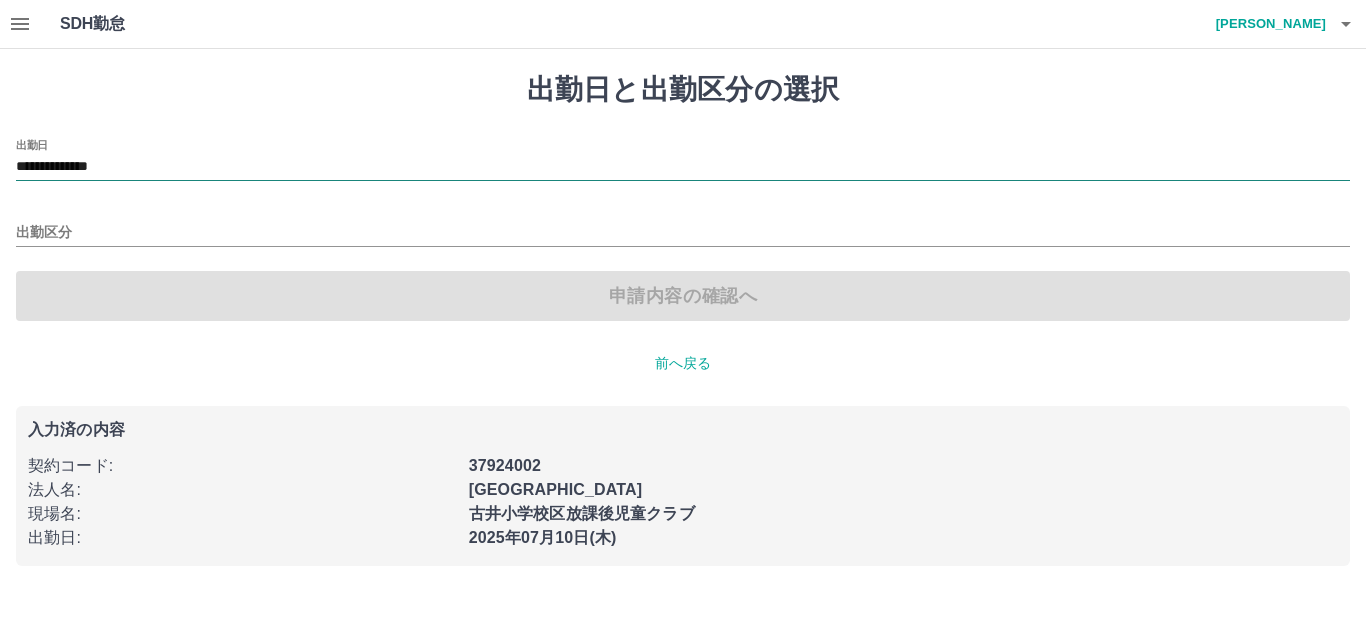 click on "**********" at bounding box center [683, 167] 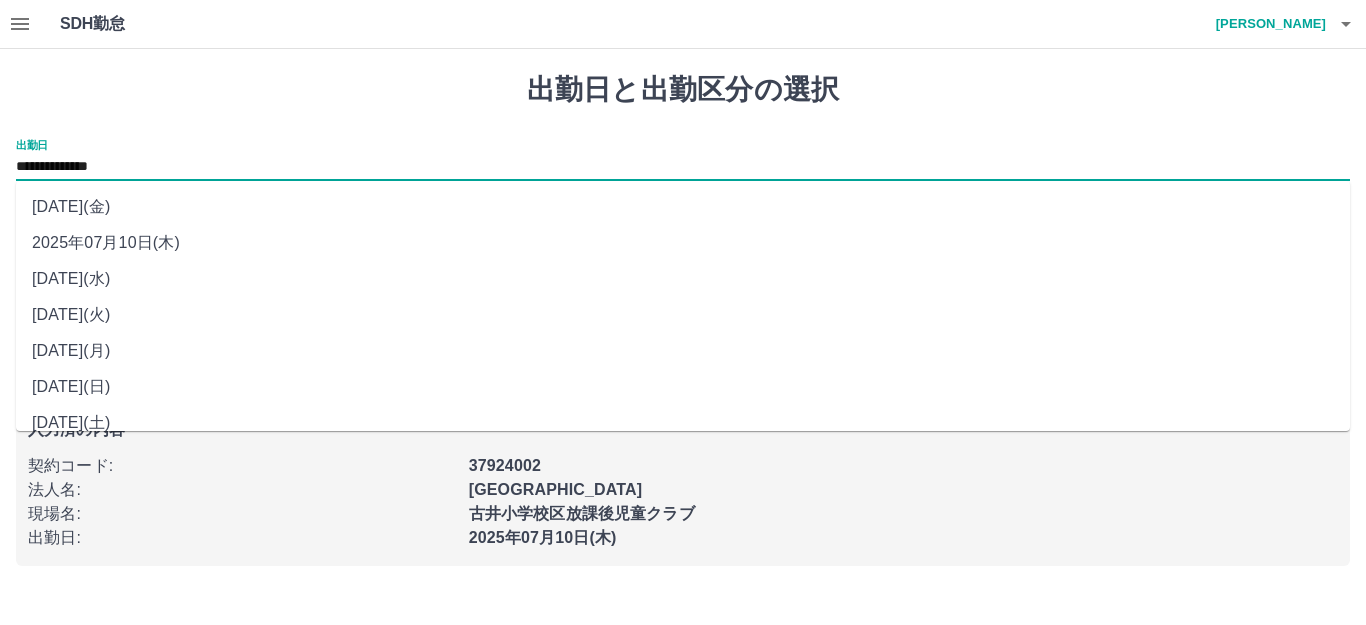 click on "2025年07月09日(水)" at bounding box center (683, 279) 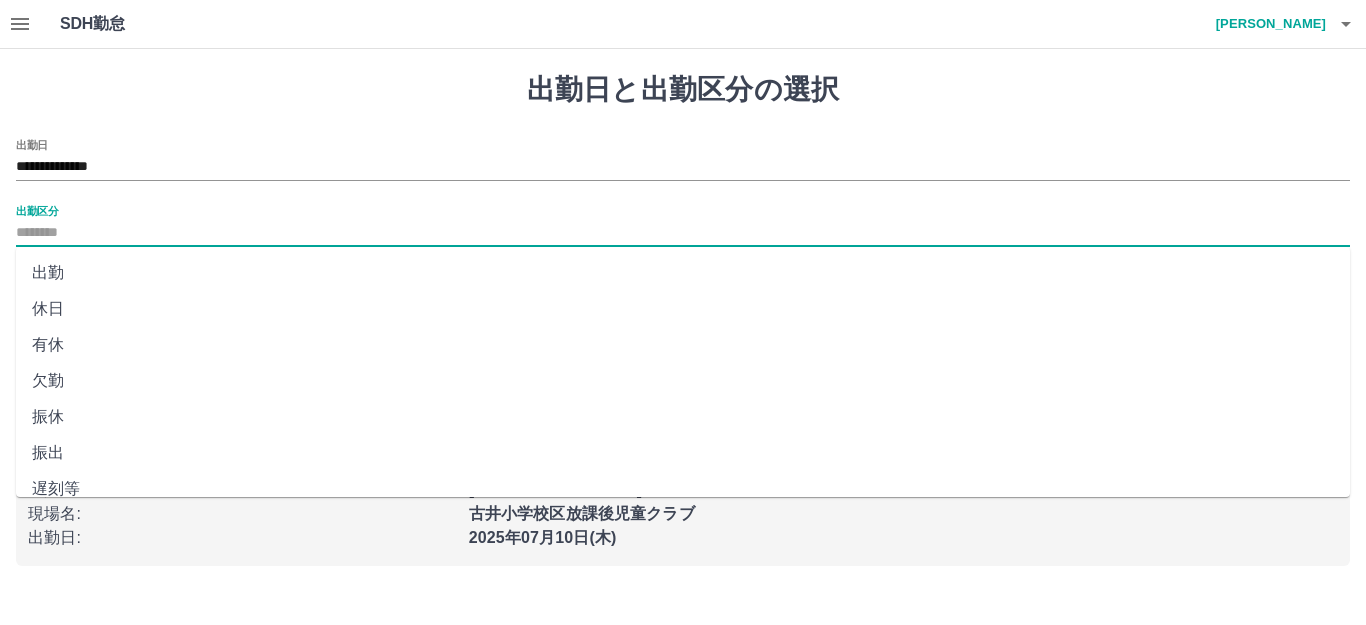 click on "出勤区分" at bounding box center (683, 233) 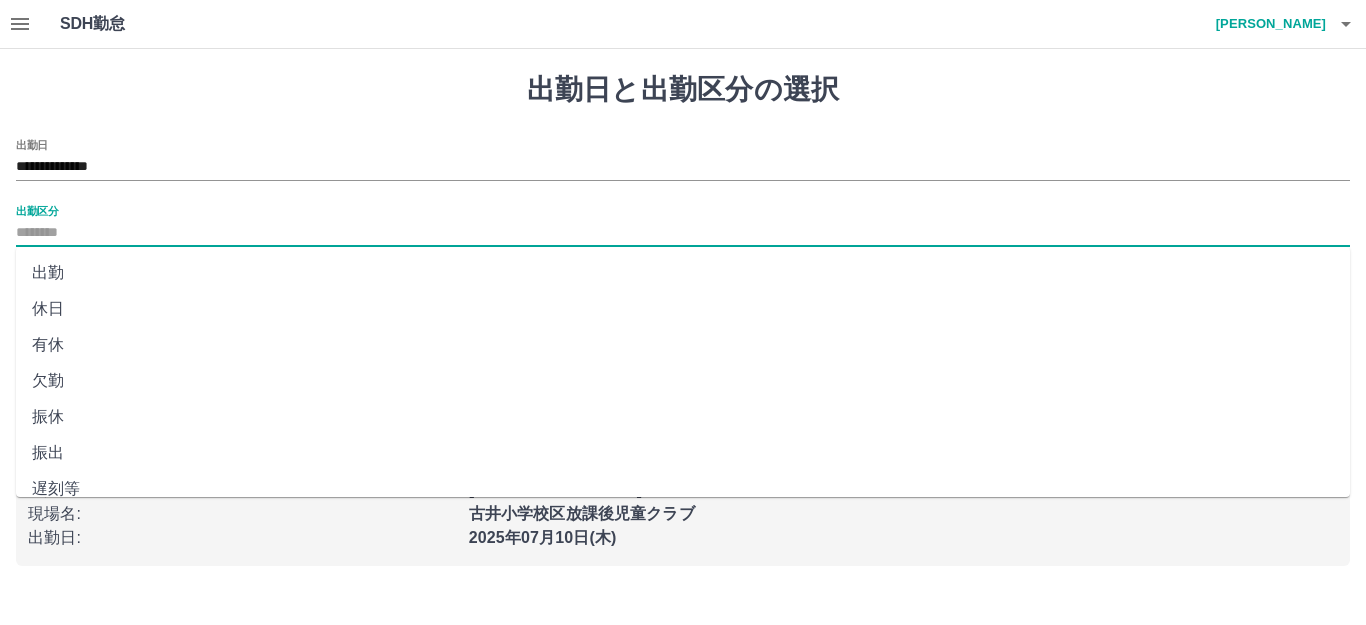 click on "出勤" at bounding box center [683, 273] 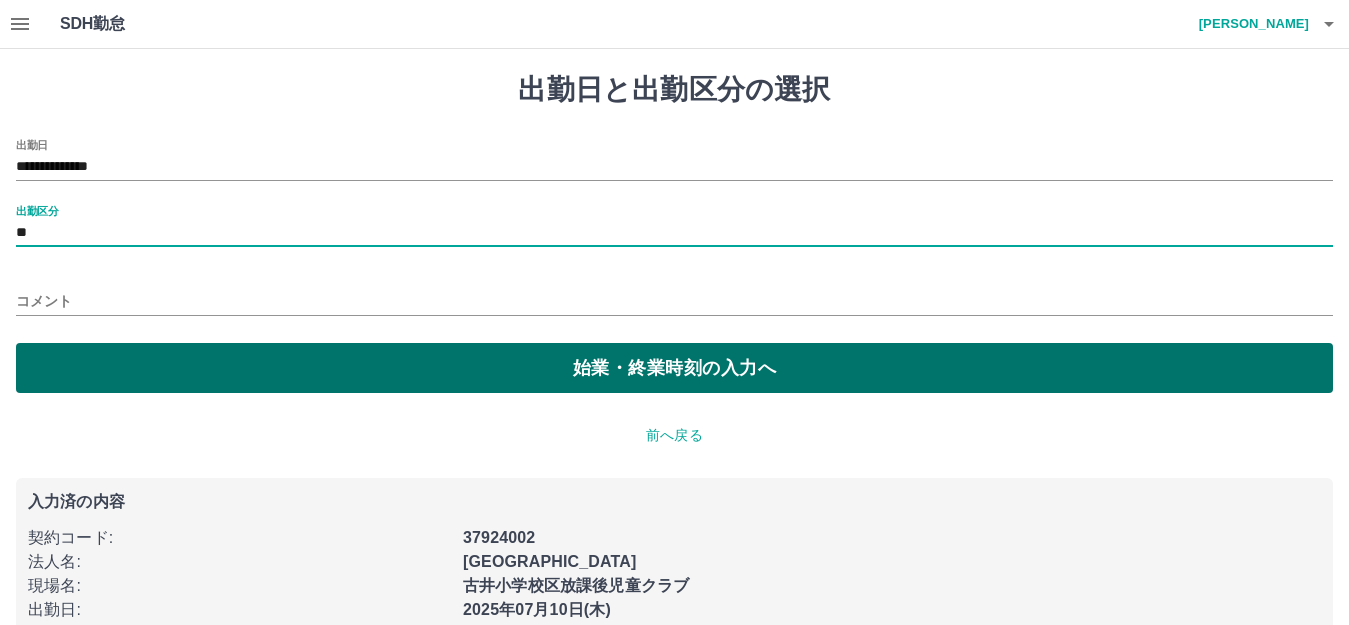 click on "始業・終業時刻の入力へ" at bounding box center [674, 368] 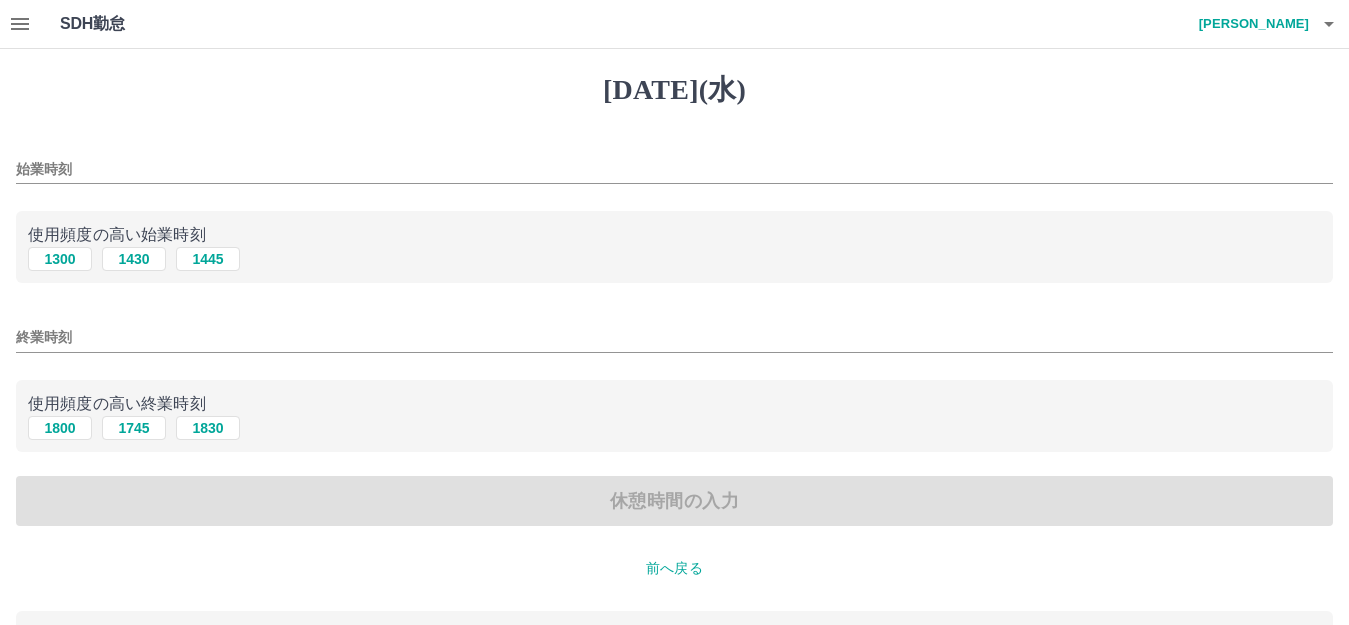 click on "始業時刻" at bounding box center (674, 169) 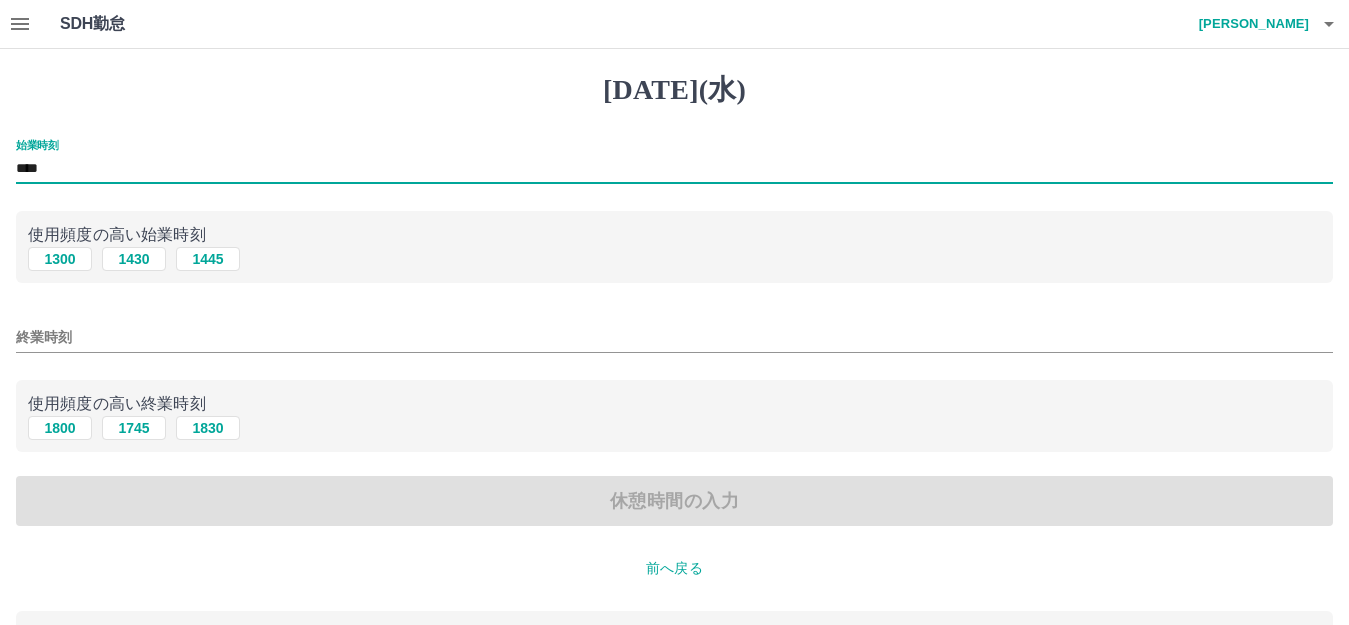 type on "****" 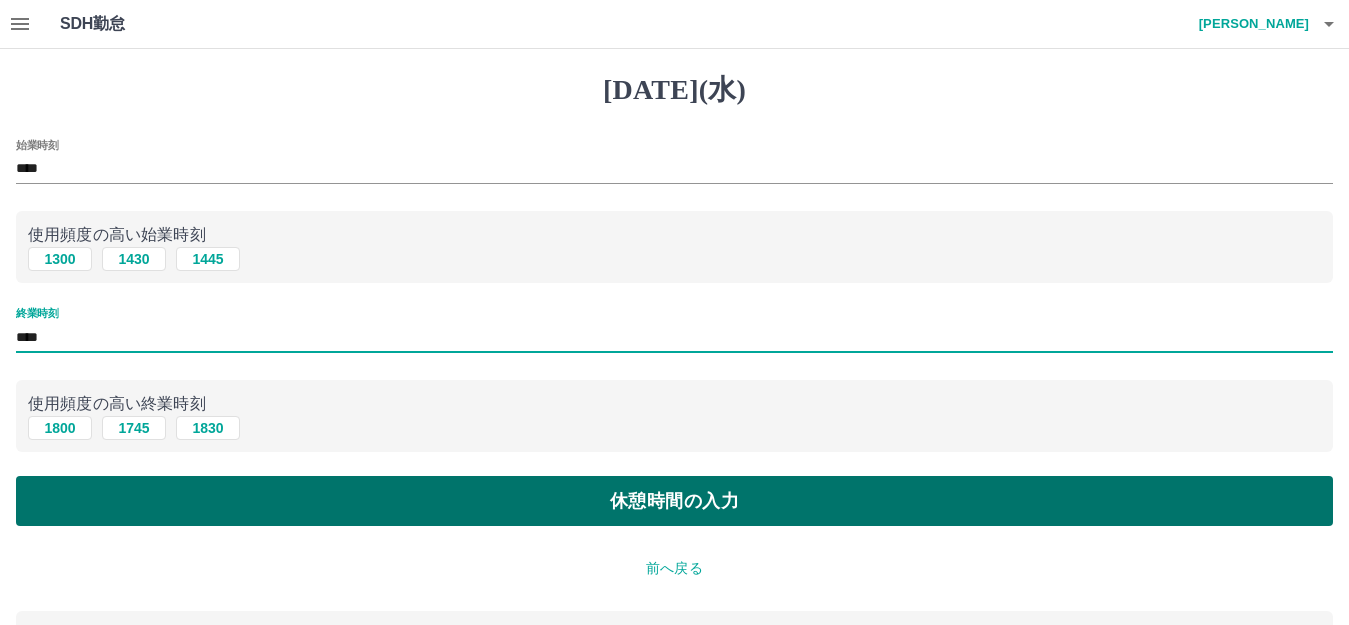 type on "****" 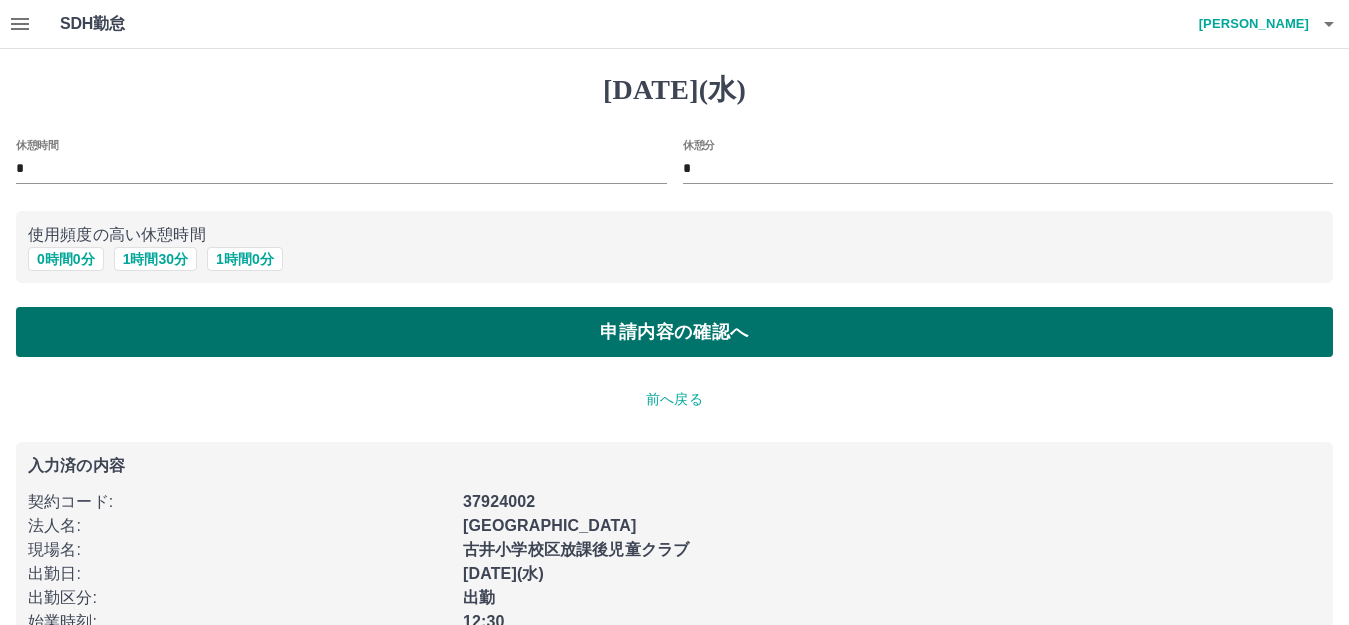 click on "申請内容の確認へ" at bounding box center (674, 332) 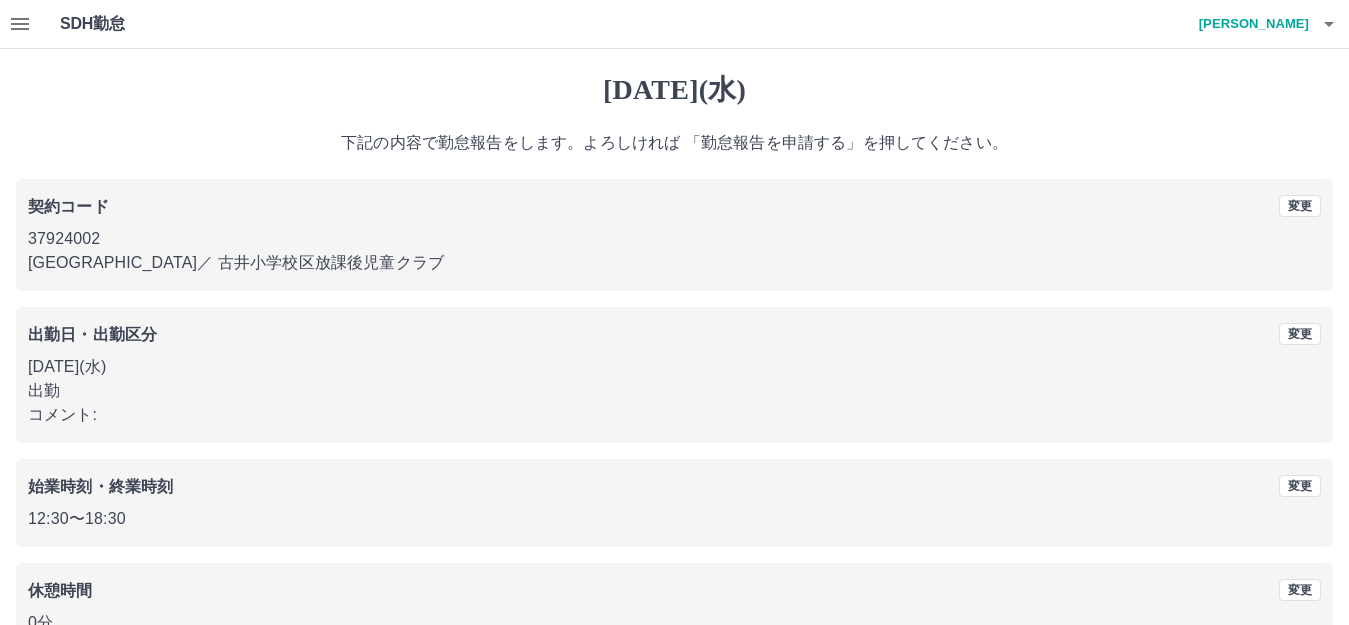 scroll, scrollTop: 124, scrollLeft: 0, axis: vertical 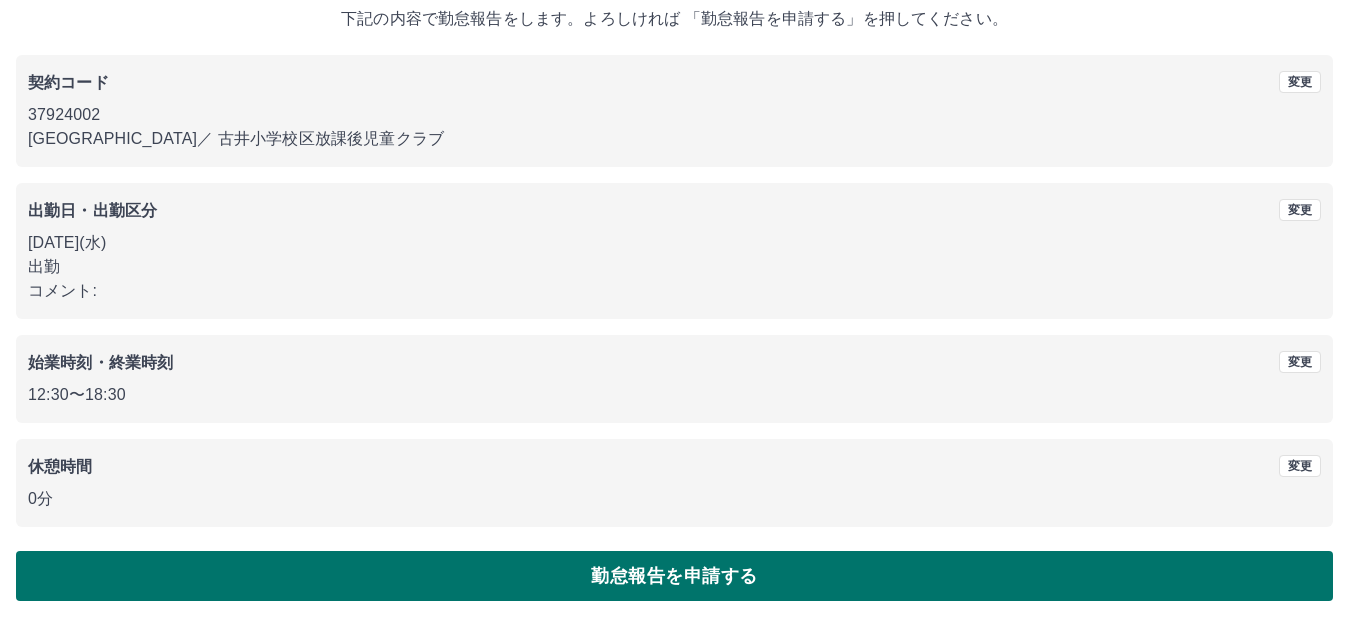 click on "勤怠報告を申請する" at bounding box center [674, 576] 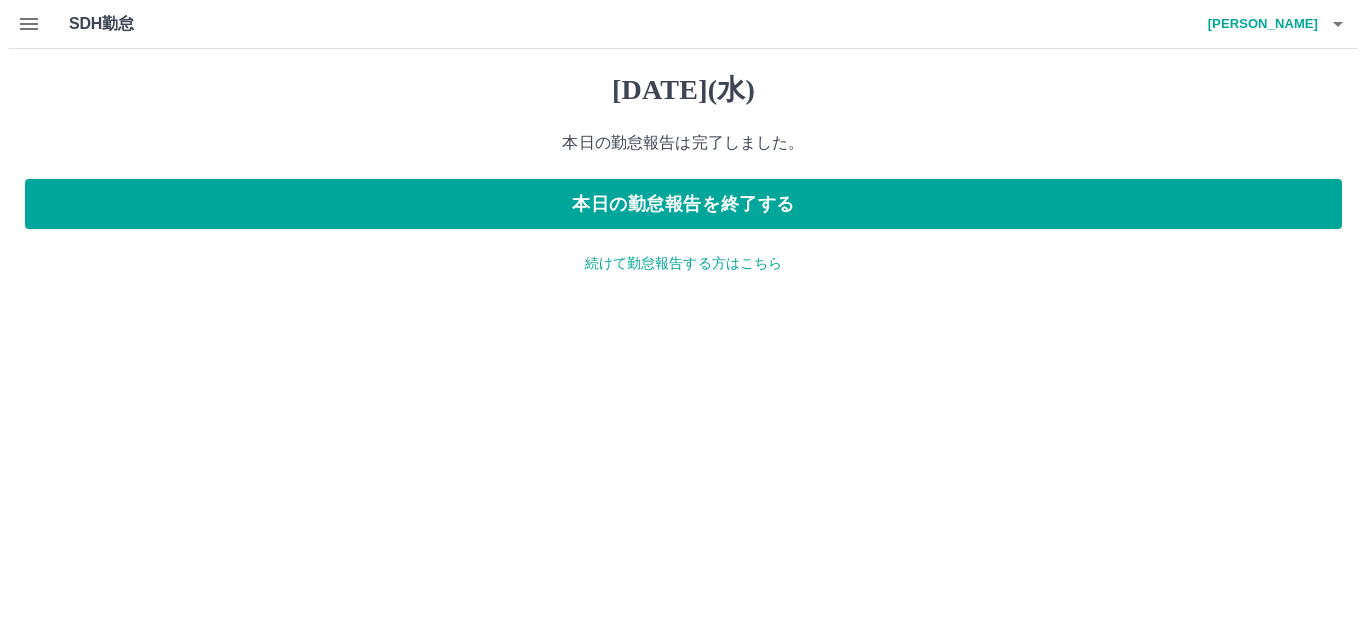 scroll, scrollTop: 0, scrollLeft: 0, axis: both 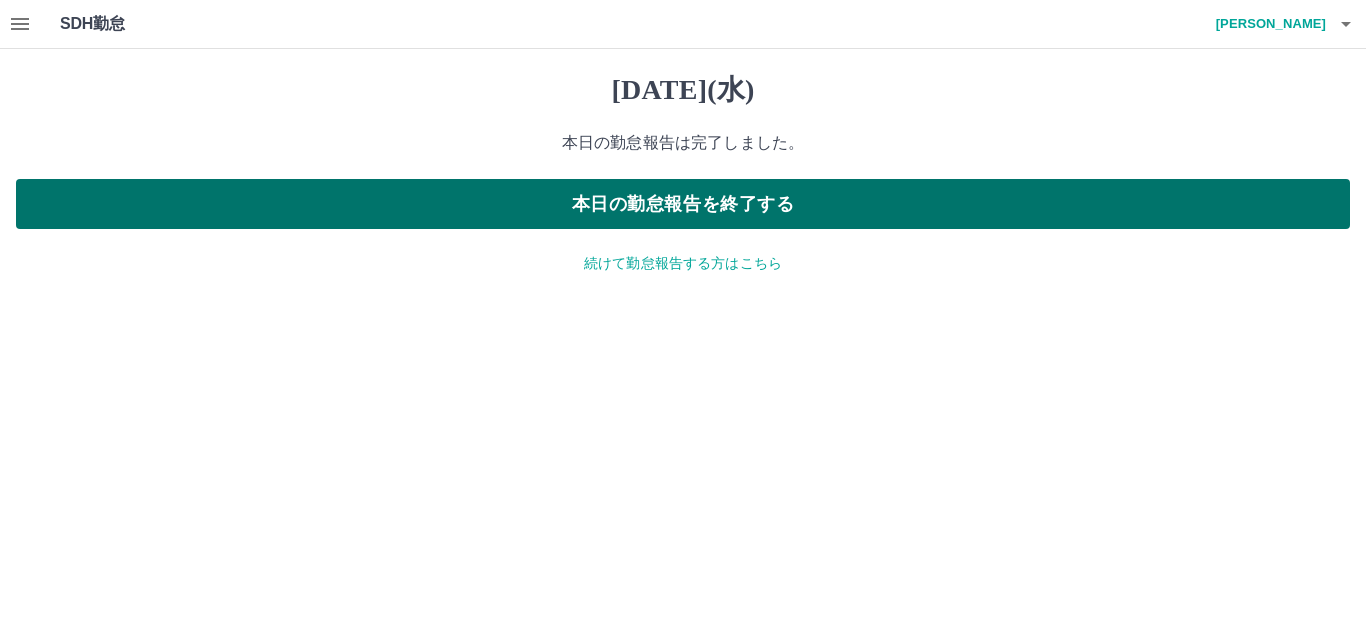 click on "本日の勤怠報告を終了する" at bounding box center (683, 204) 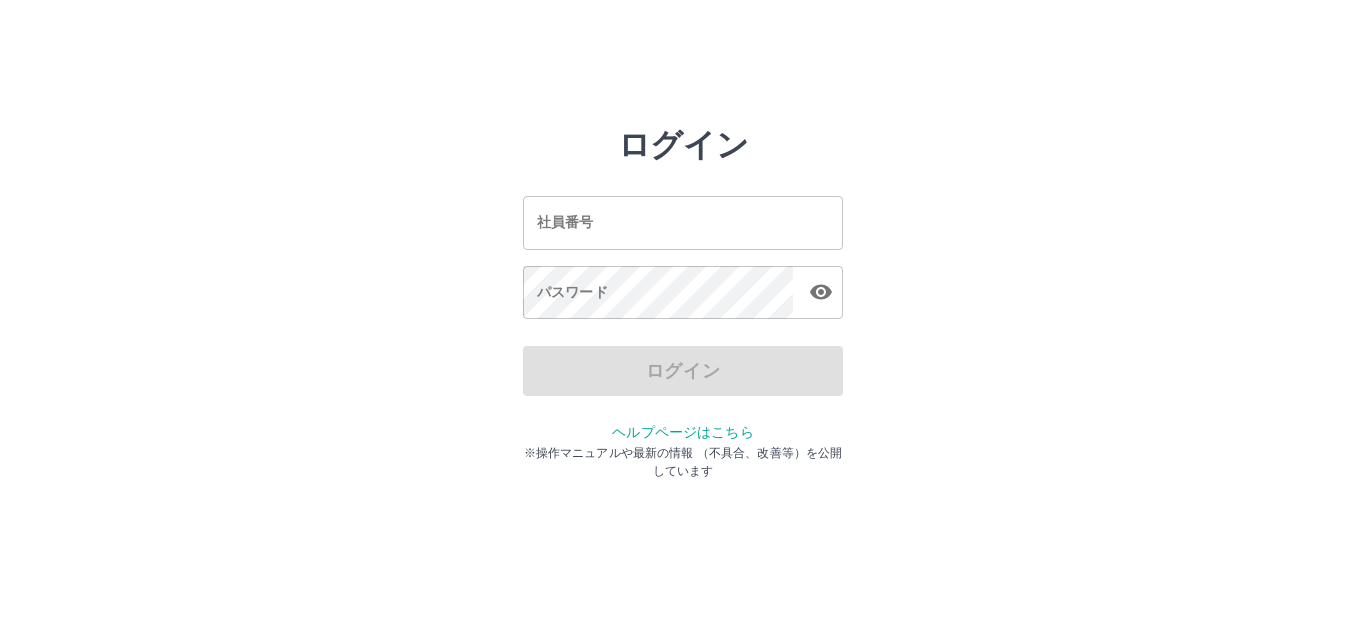 scroll, scrollTop: 0, scrollLeft: 0, axis: both 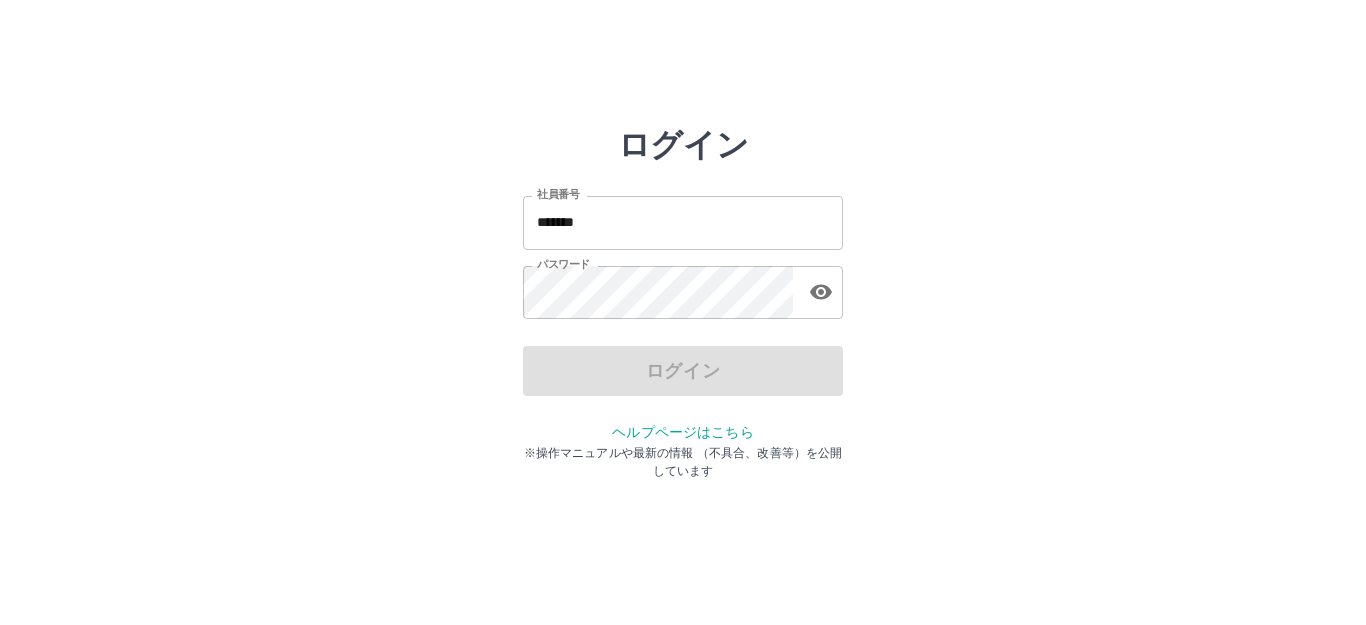 click on "*******" at bounding box center (683, 222) 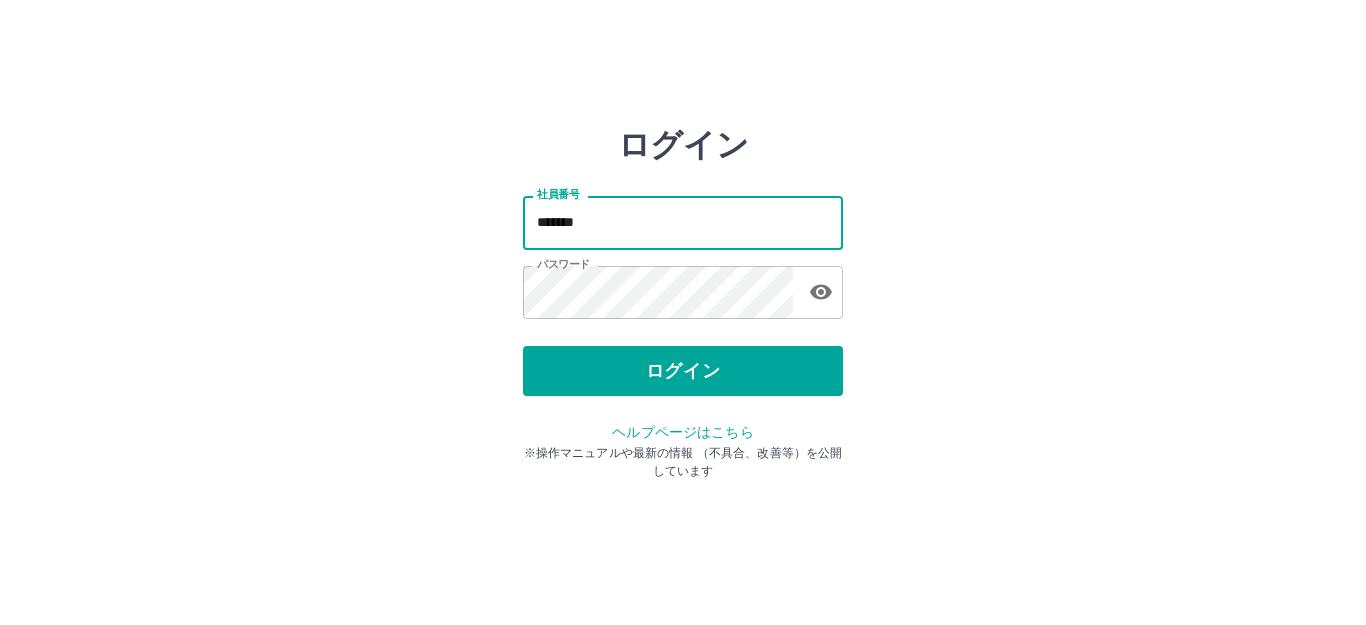 type on "*******" 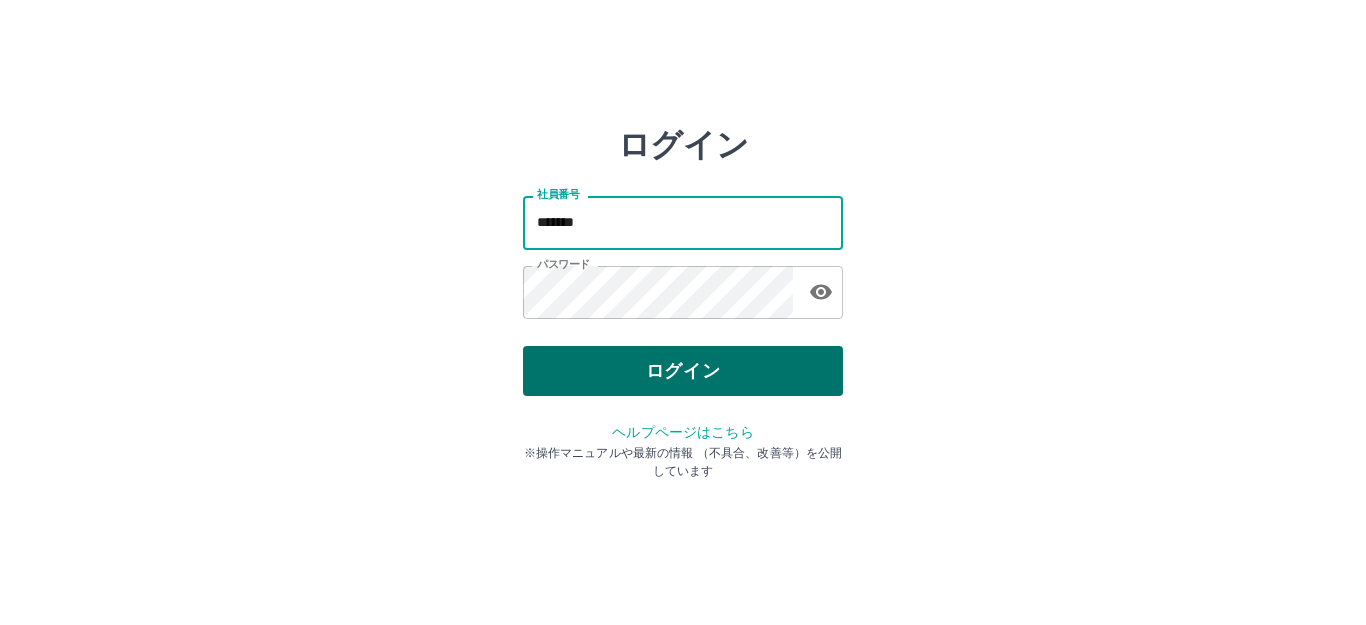 click on "ログイン" at bounding box center (683, 371) 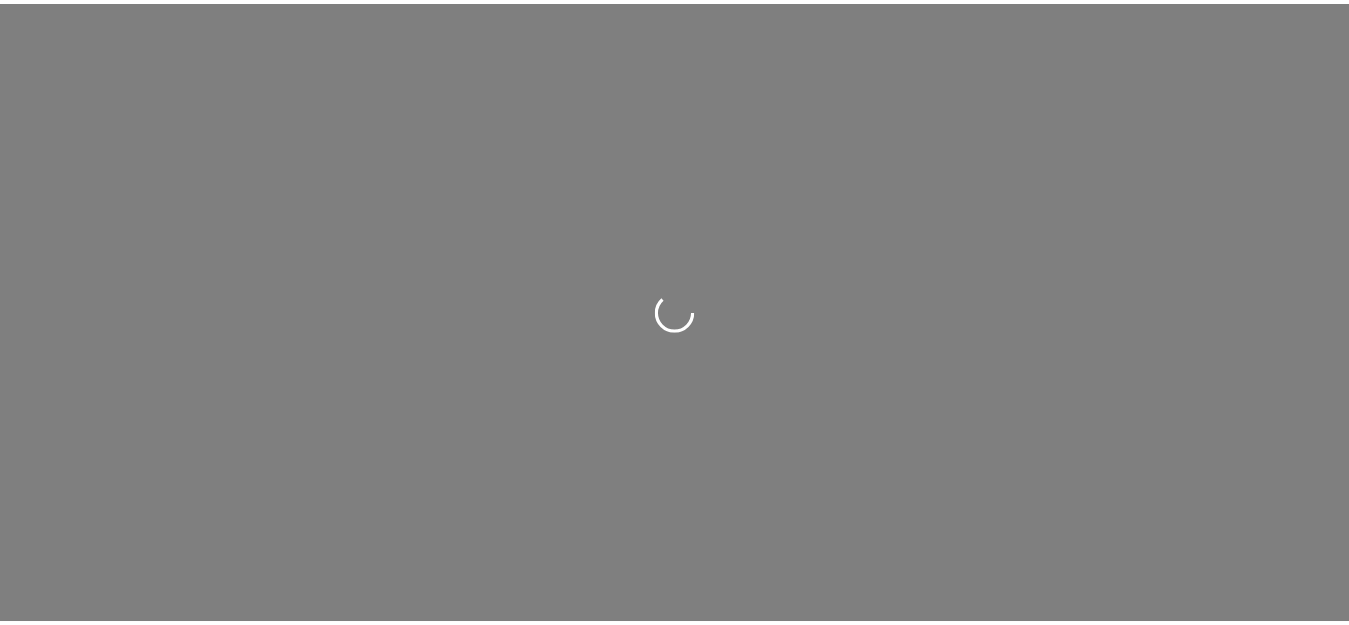 scroll, scrollTop: 0, scrollLeft: 0, axis: both 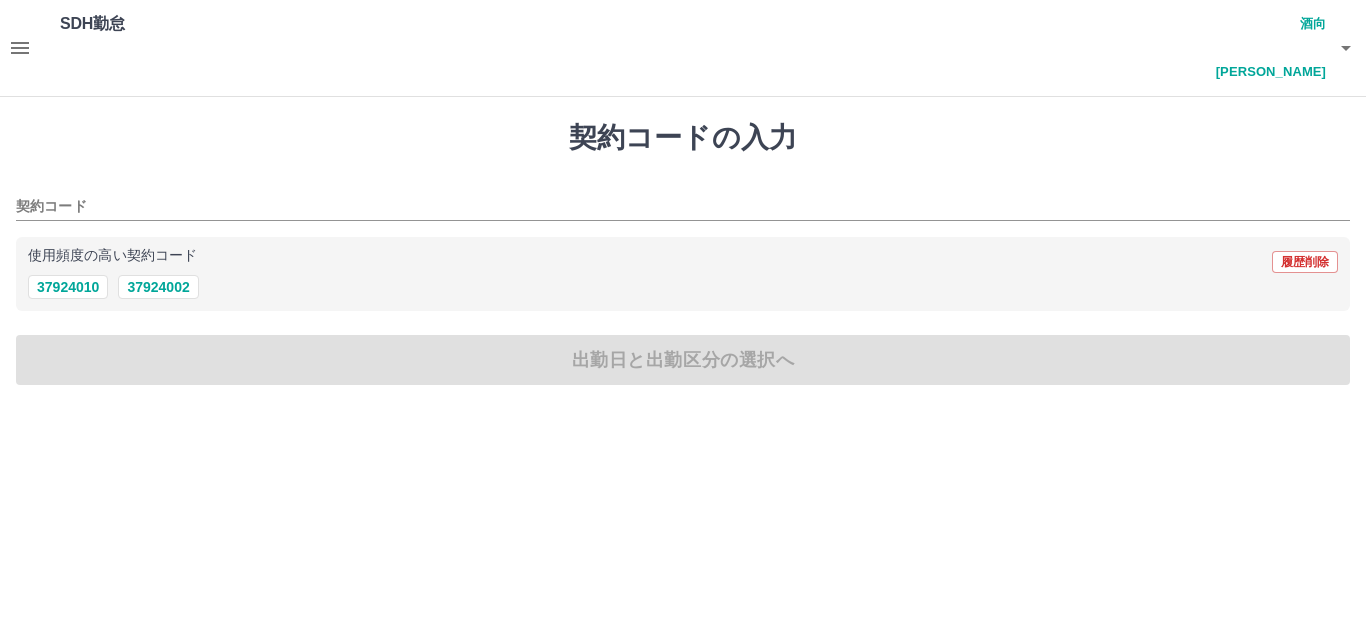 drag, startPoint x: 158, startPoint y: 245, endPoint x: 152, endPoint y: 282, distance: 37.48333 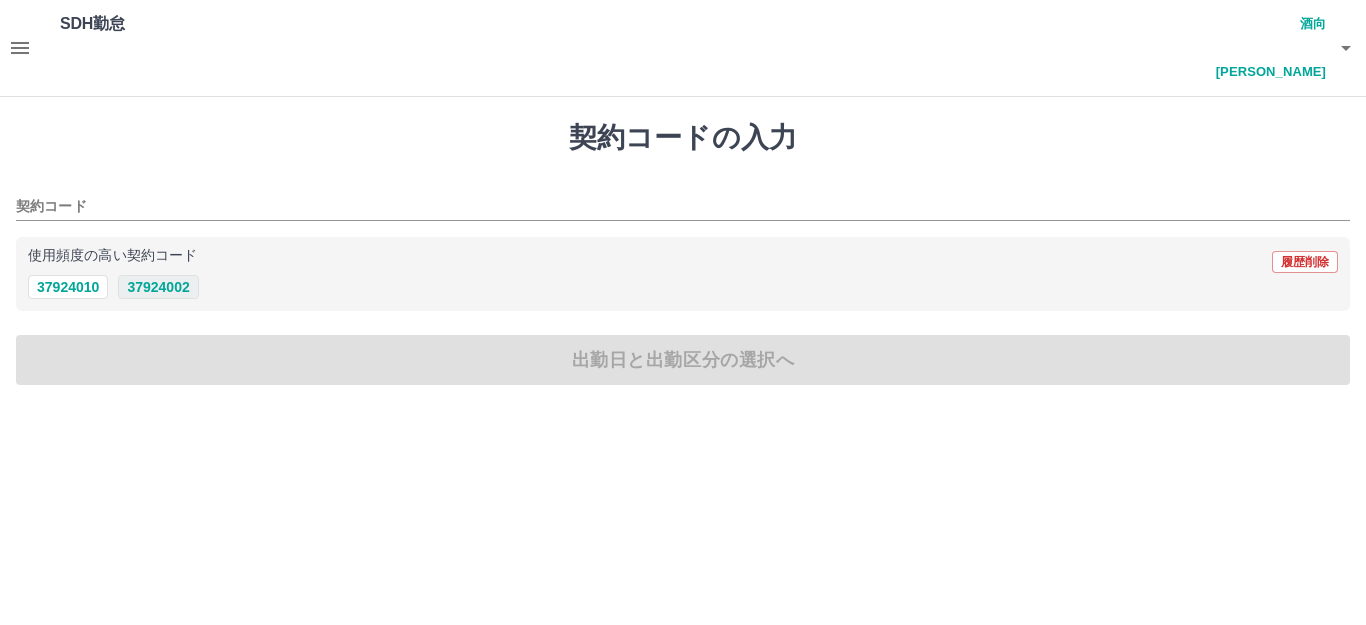 click on "37924002" at bounding box center (158, 287) 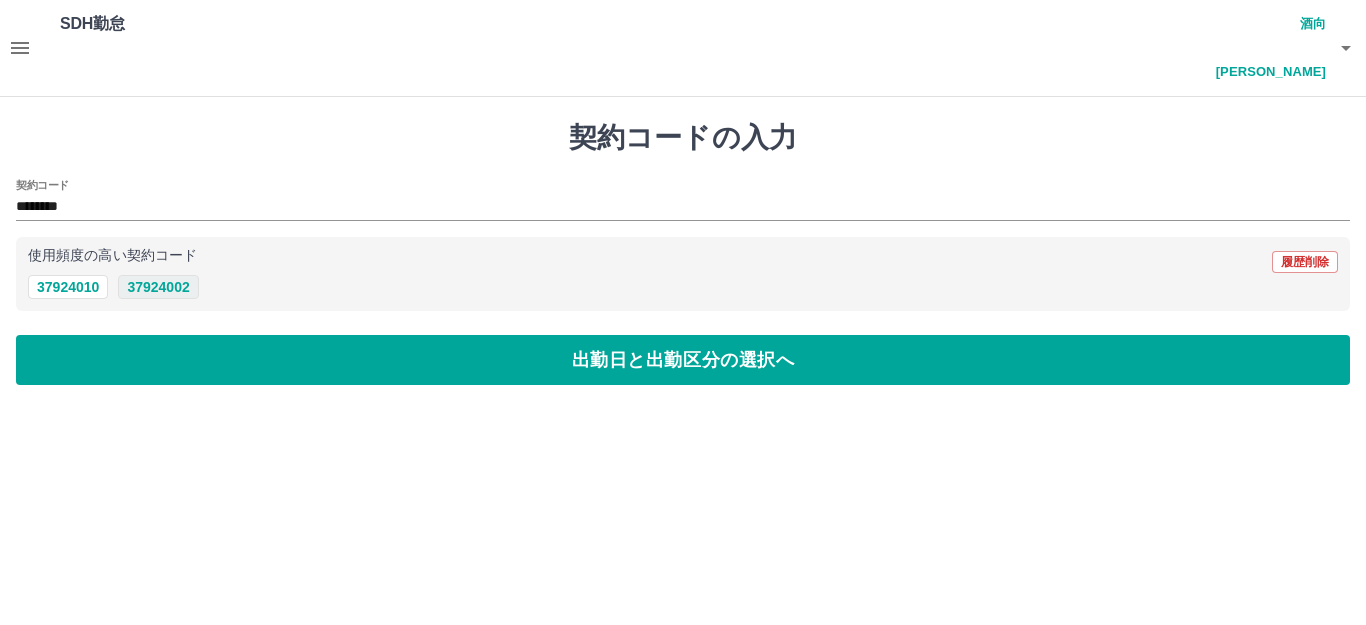 type on "********" 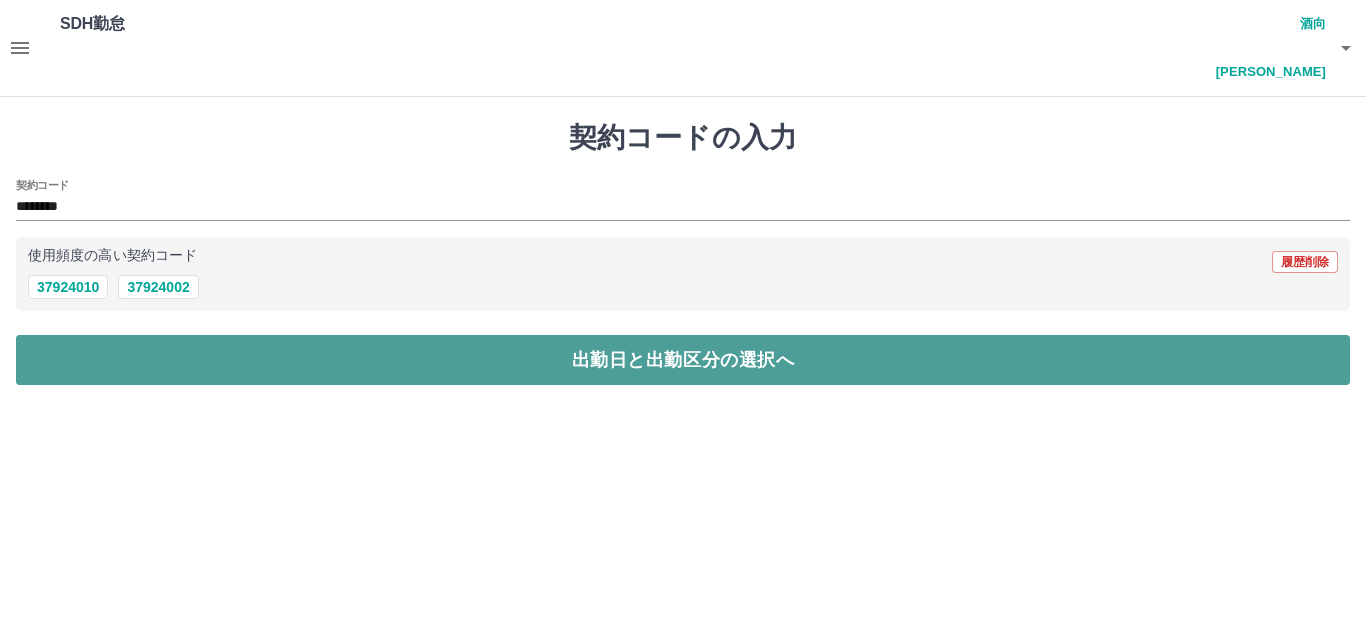 click on "出勤日と出勤区分の選択へ" at bounding box center [683, 360] 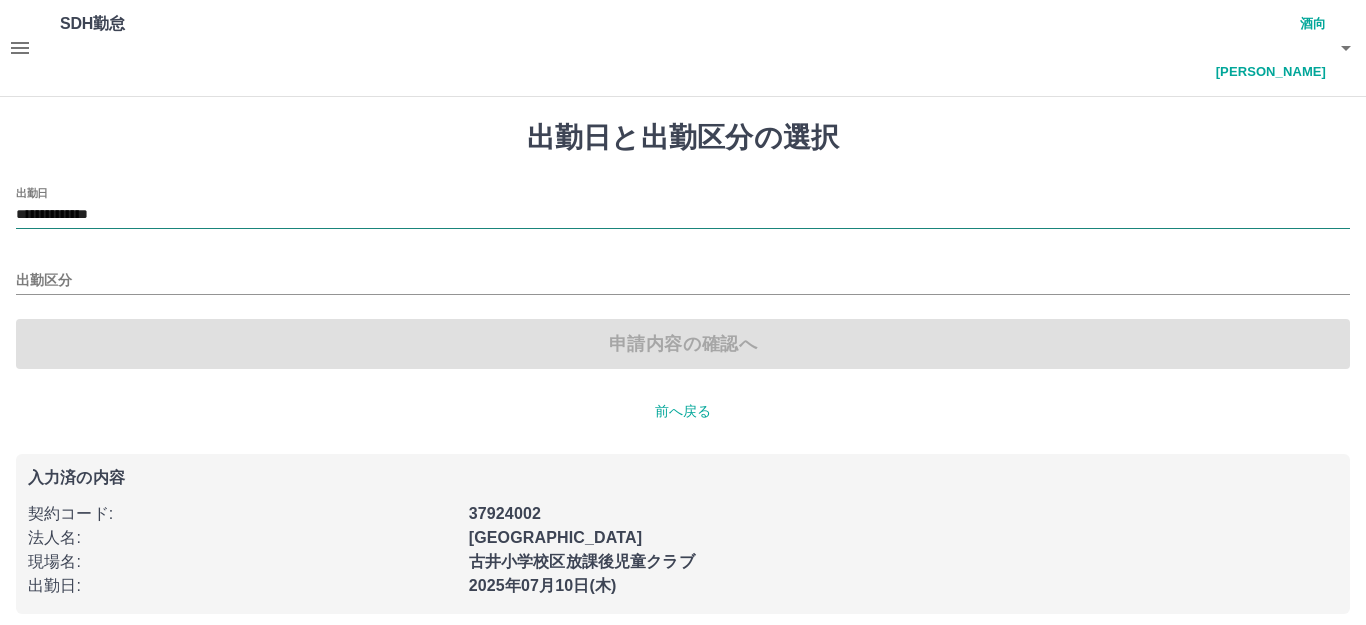 click on "**********" at bounding box center [683, 215] 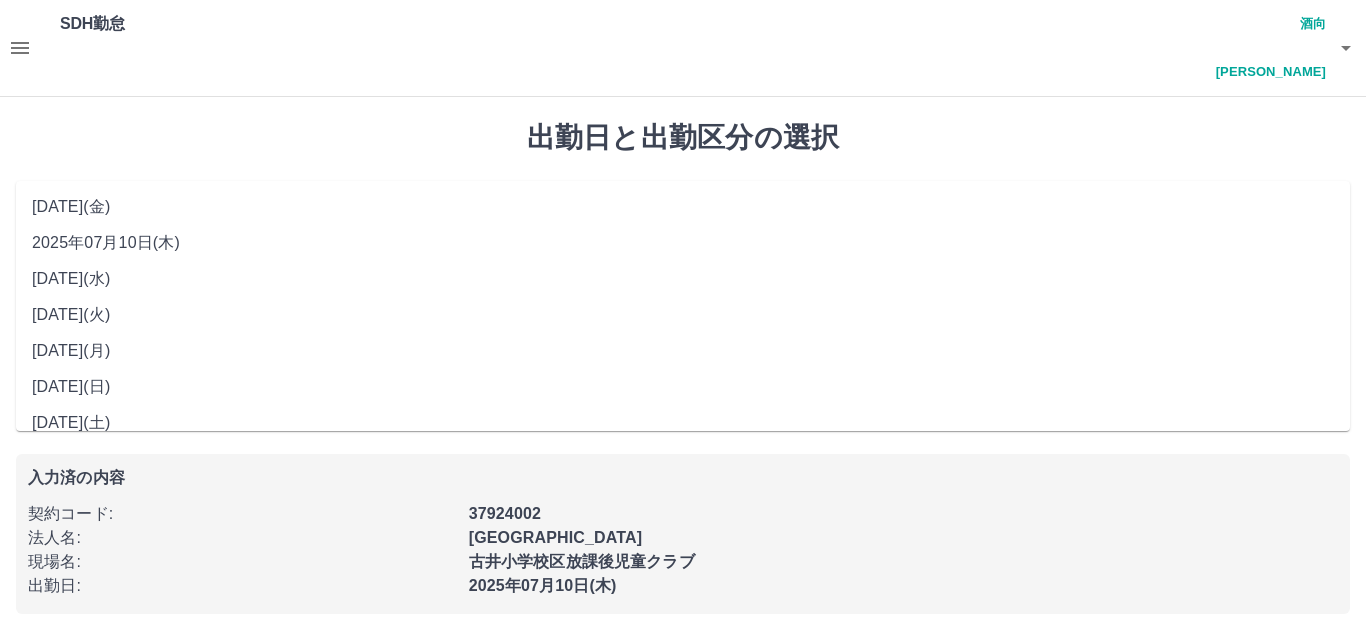 click on "[DATE](水)" at bounding box center (683, 279) 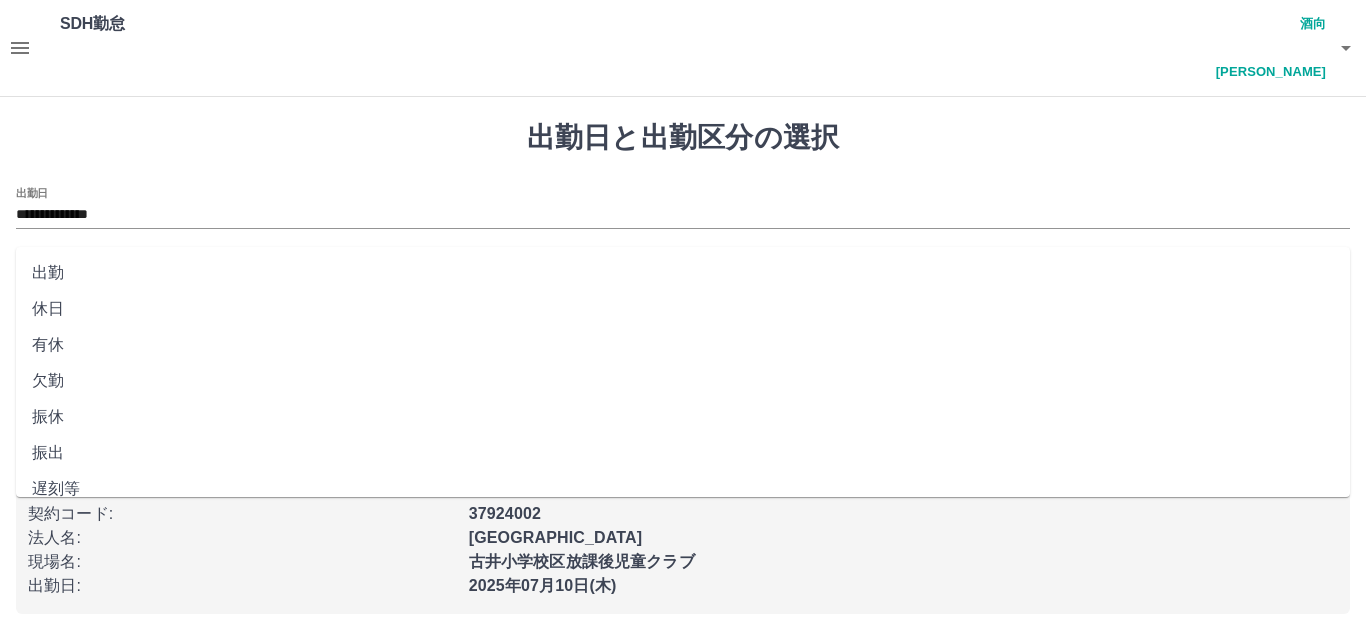 click on "出勤区分" at bounding box center (683, 281) 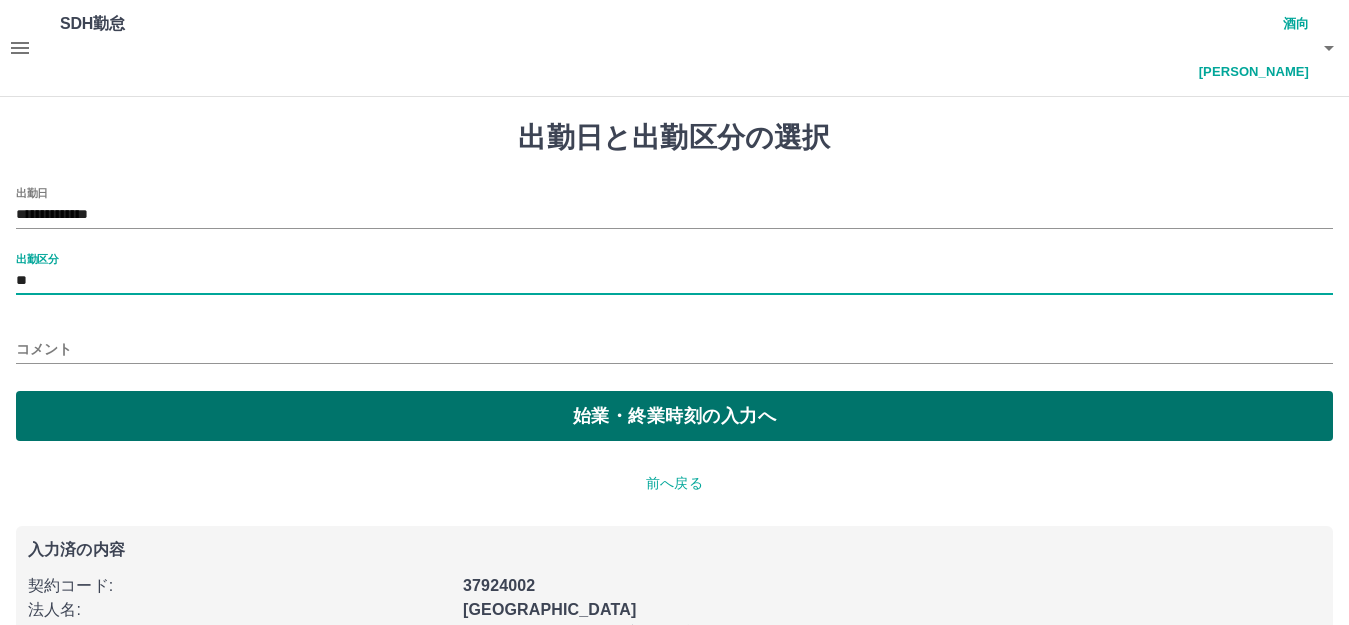 click on "始業・終業時刻の入力へ" at bounding box center (674, 416) 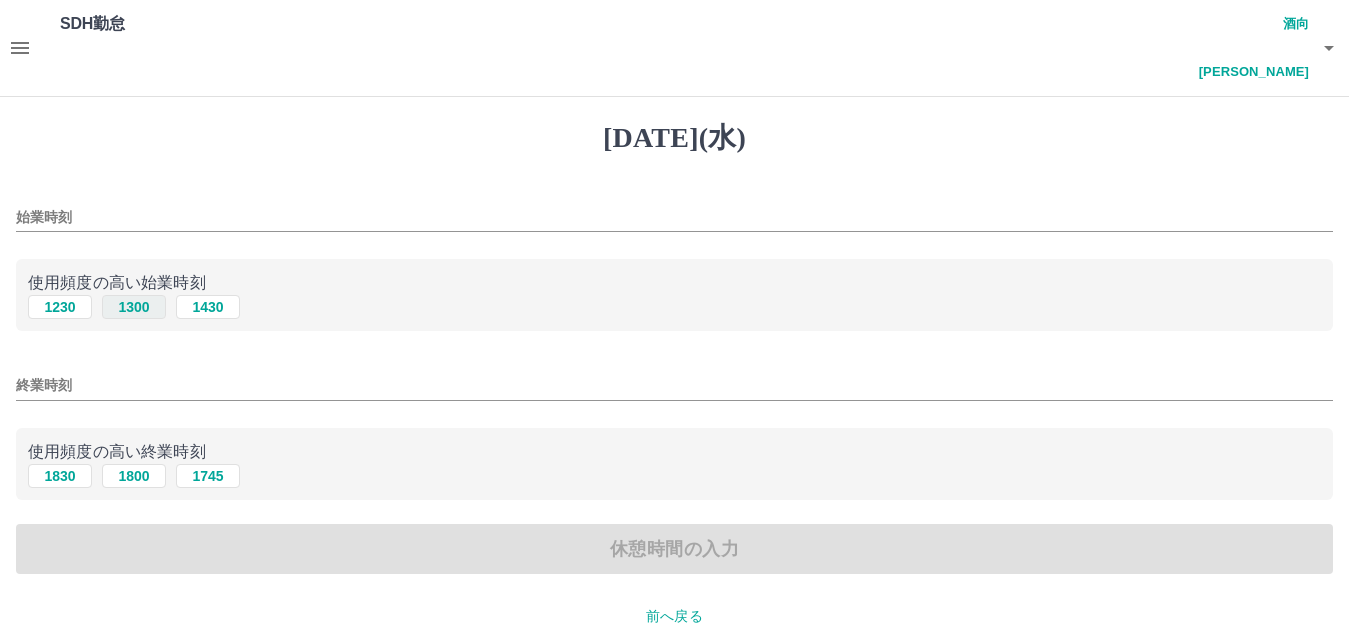 click on "1300" at bounding box center (134, 307) 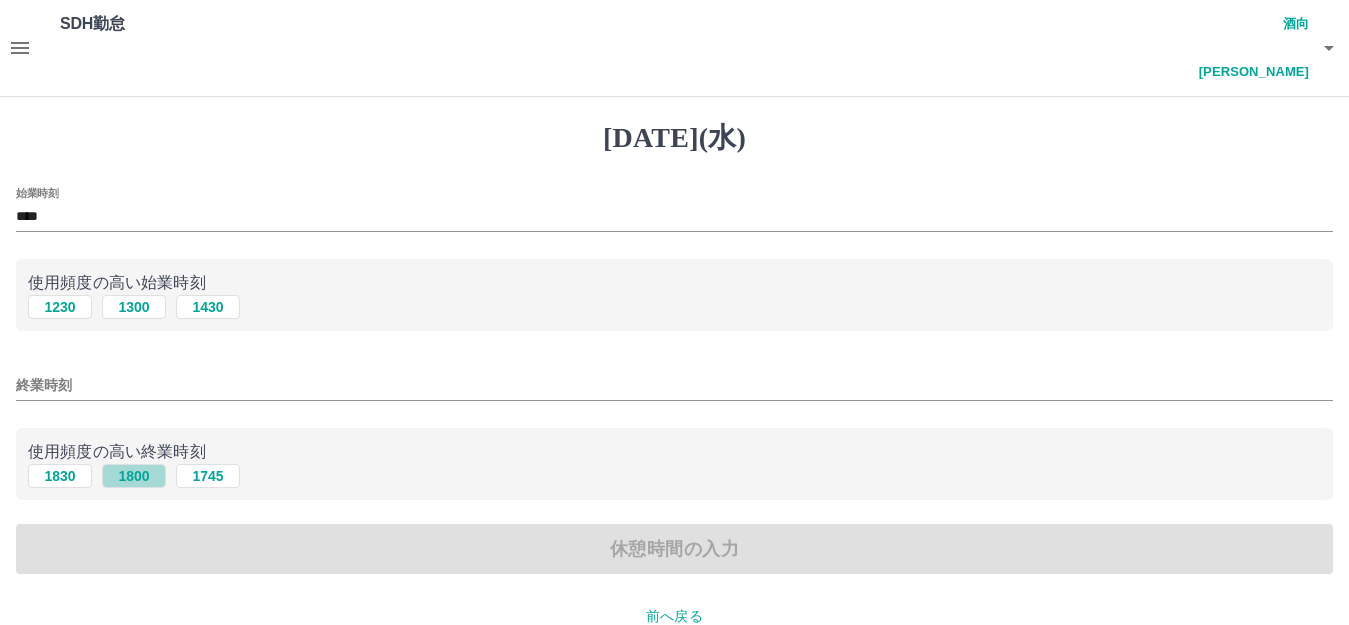 click on "1800" at bounding box center (134, 476) 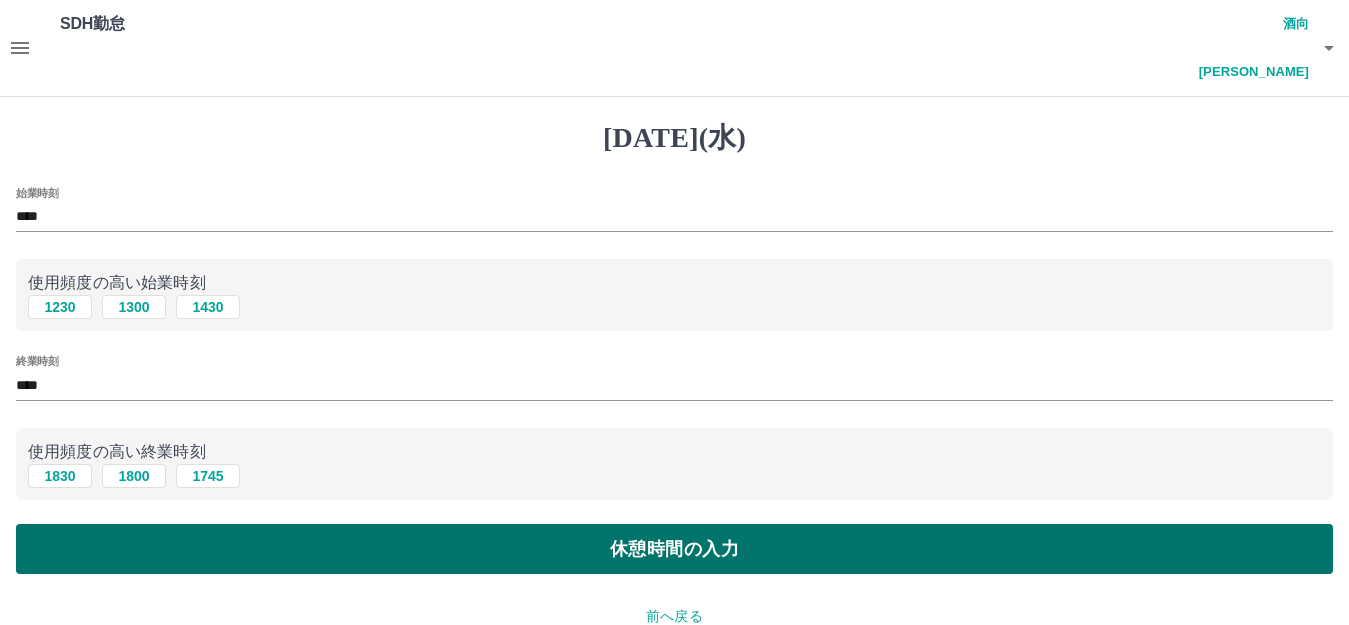 click on "休憩時間の入力" at bounding box center [674, 549] 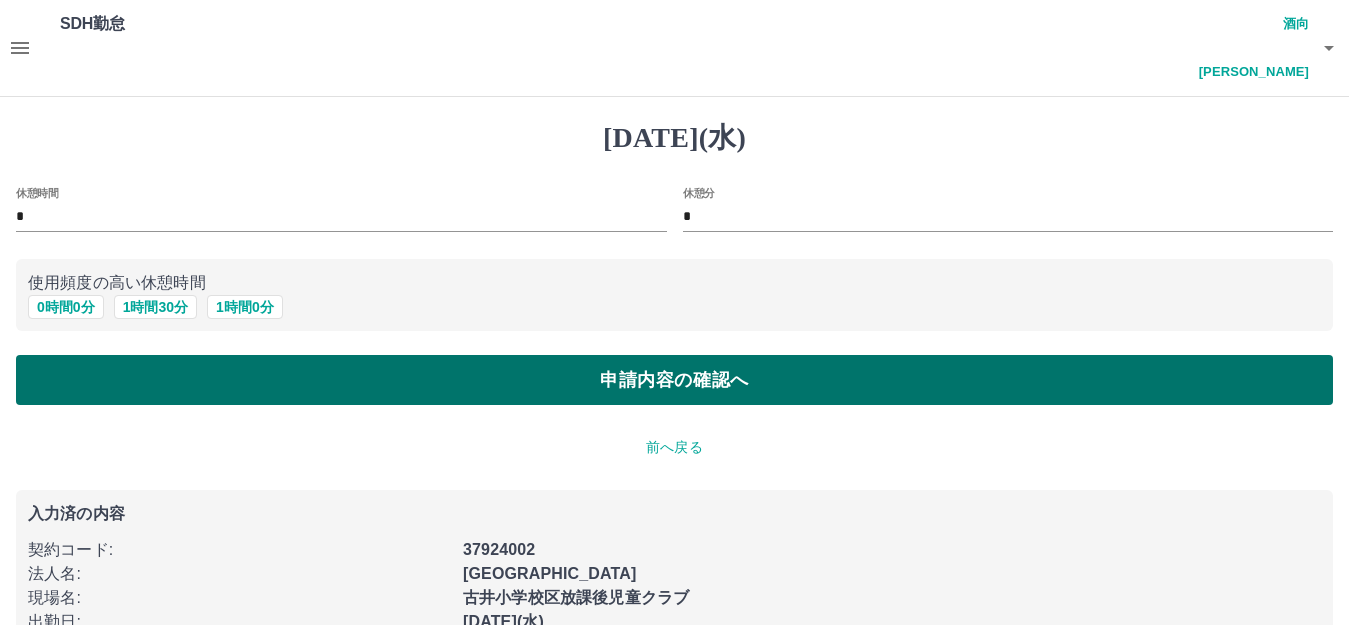 click on "申請内容の確認へ" at bounding box center (674, 380) 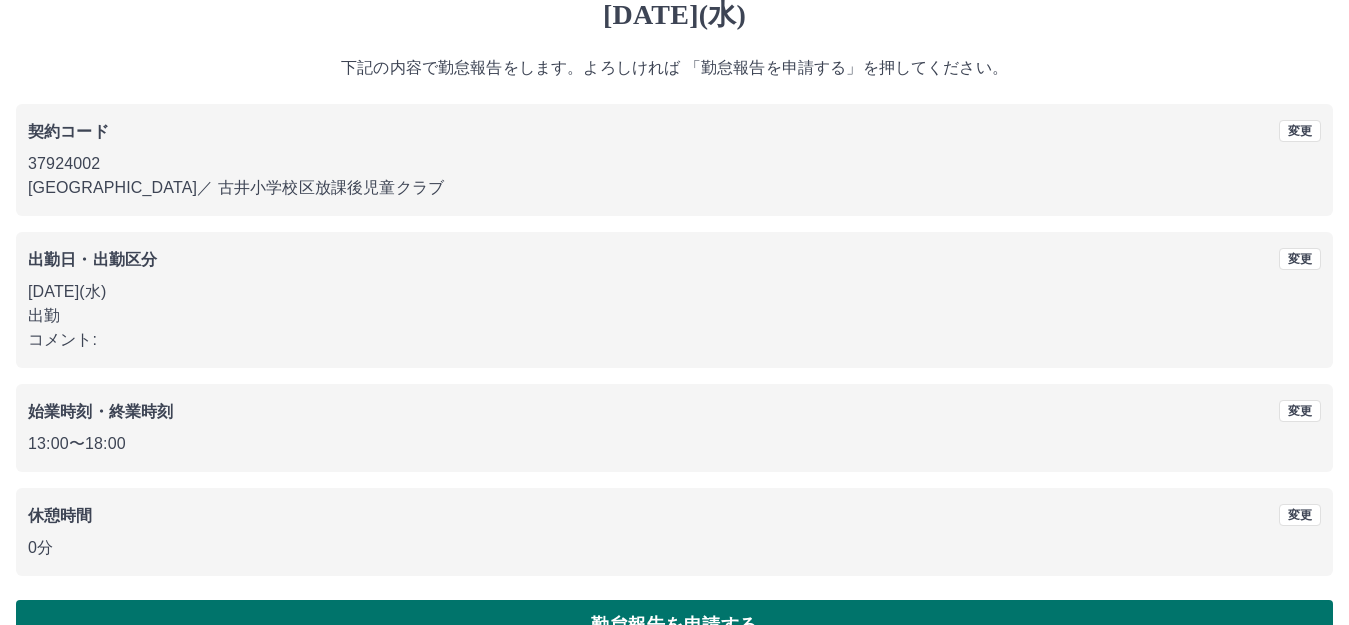 scroll, scrollTop: 124, scrollLeft: 0, axis: vertical 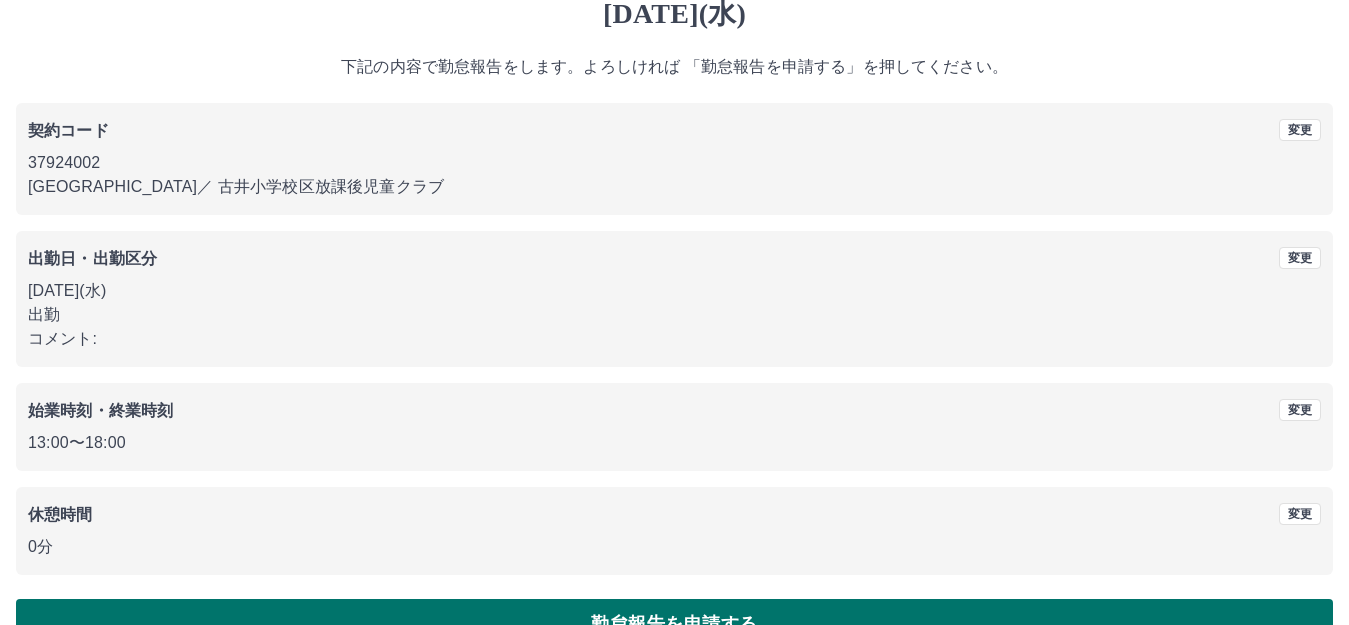 click on "勤怠報告を申請する" at bounding box center [674, 624] 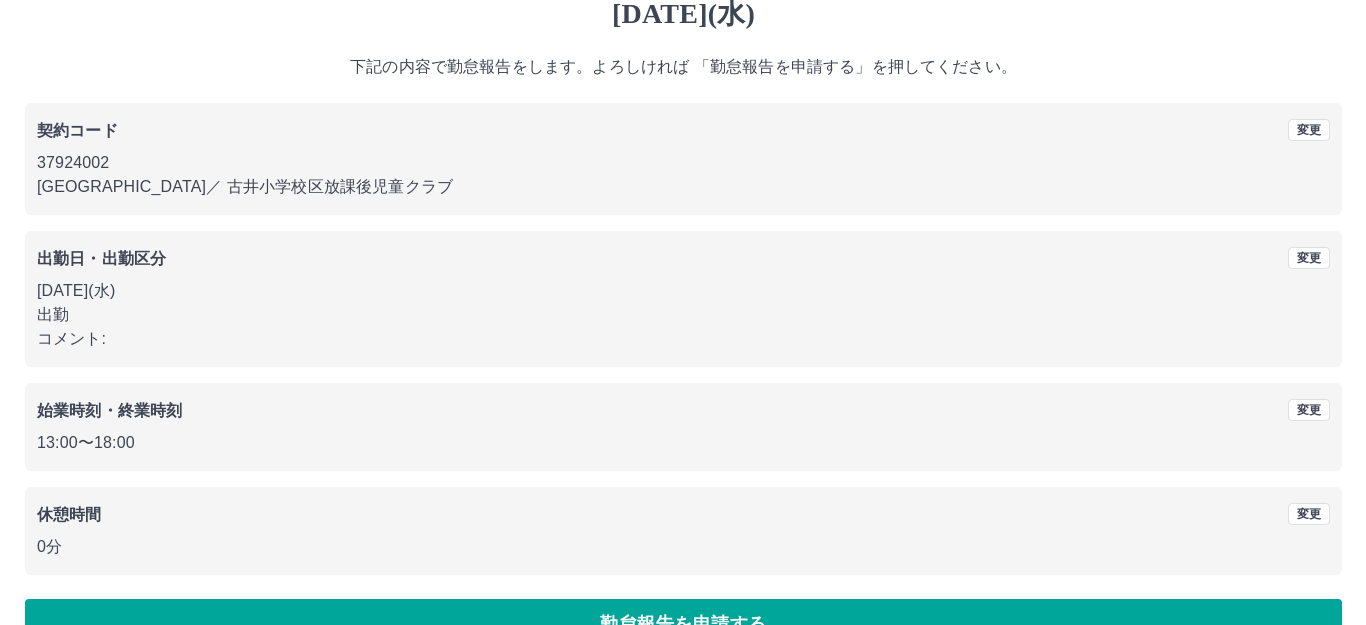 scroll, scrollTop: 0, scrollLeft: 0, axis: both 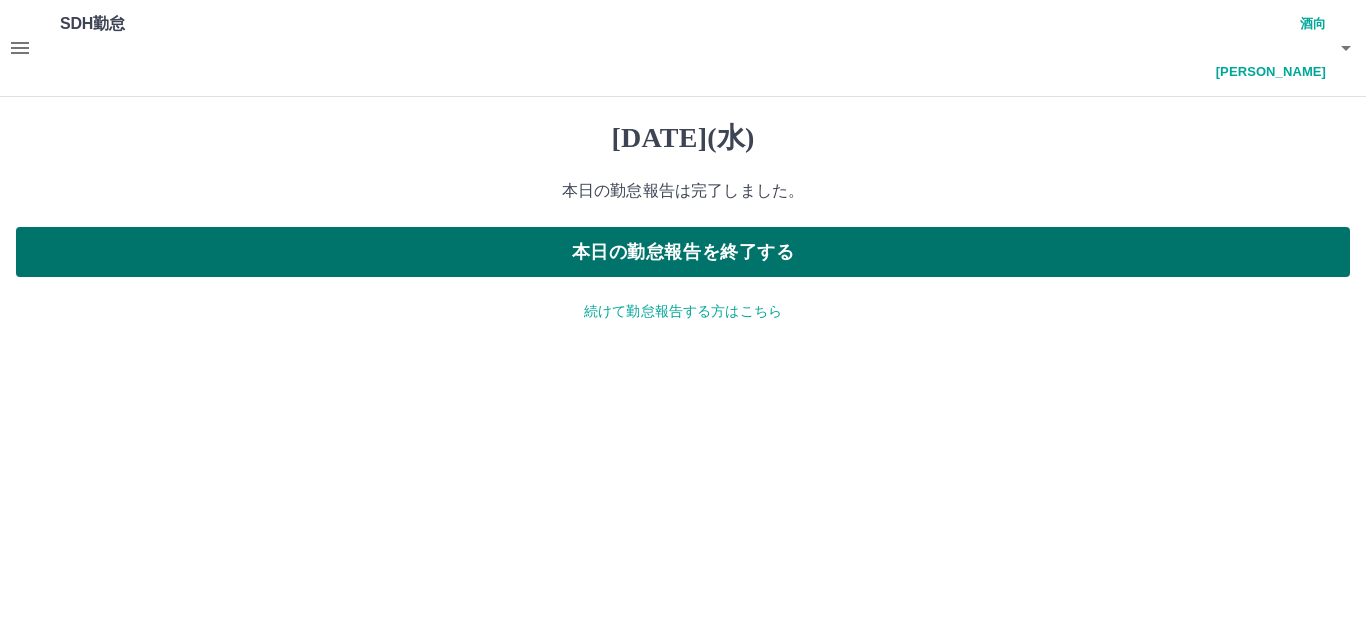 click on "本日の勤怠報告を終了する" at bounding box center [683, 252] 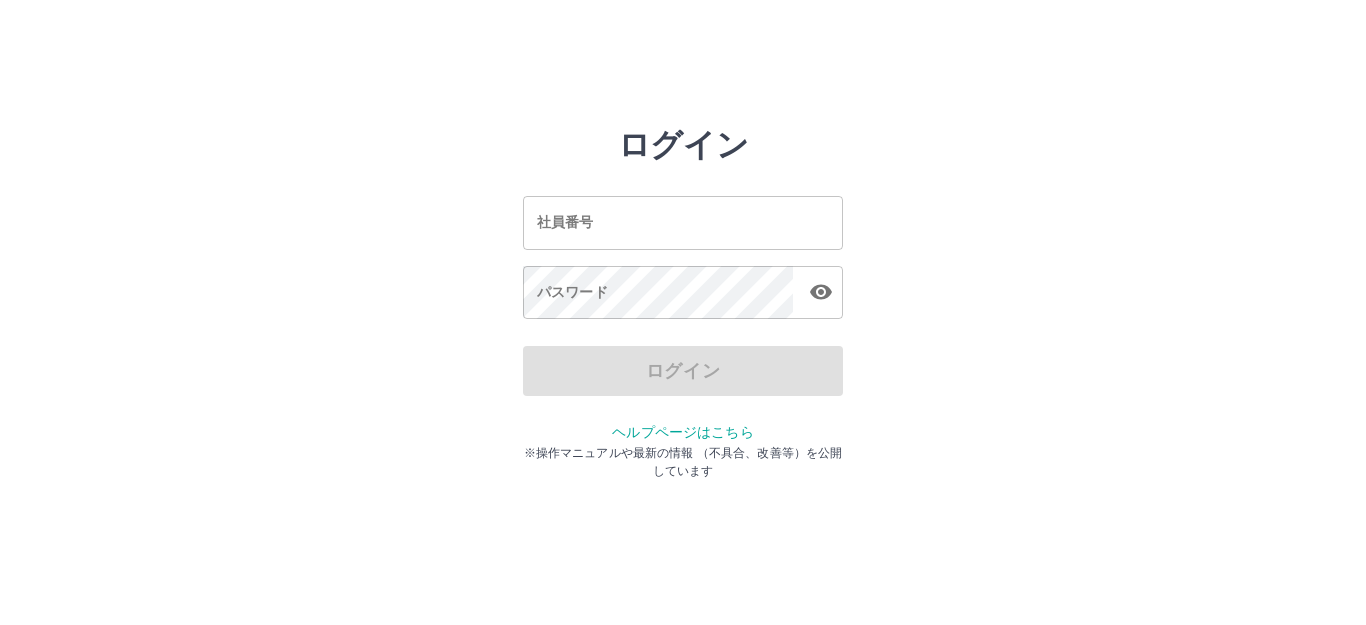 scroll, scrollTop: 0, scrollLeft: 0, axis: both 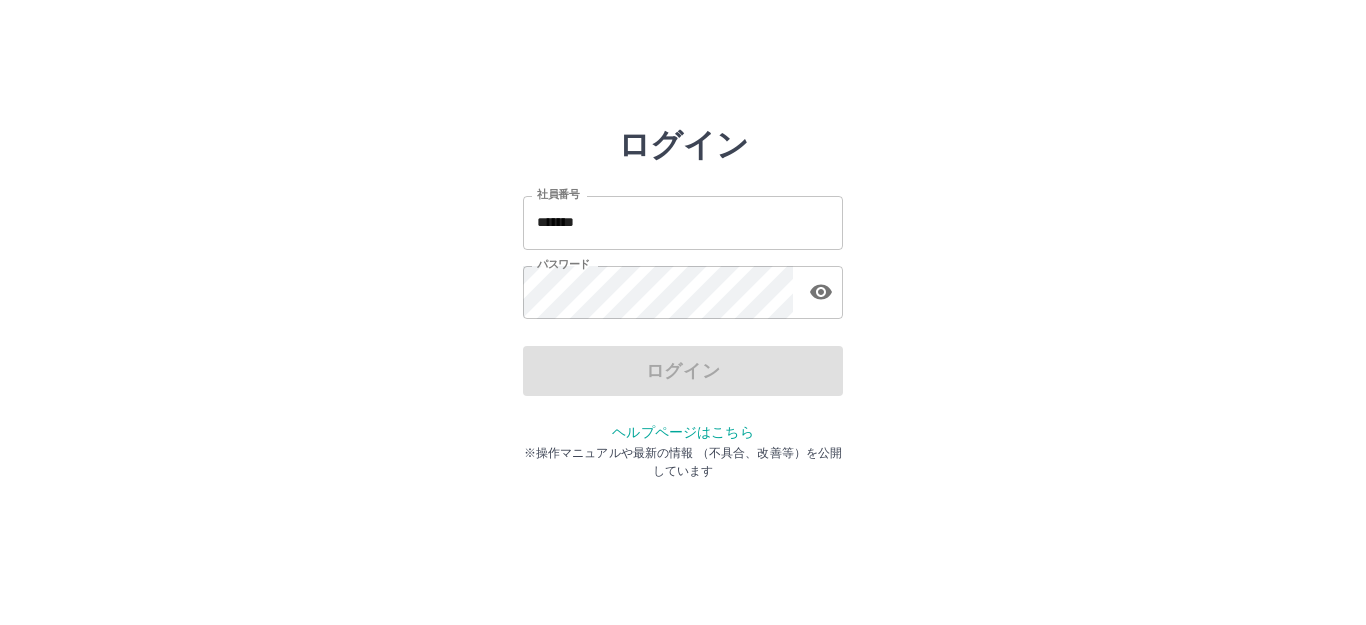 click on "*******" at bounding box center (683, 222) 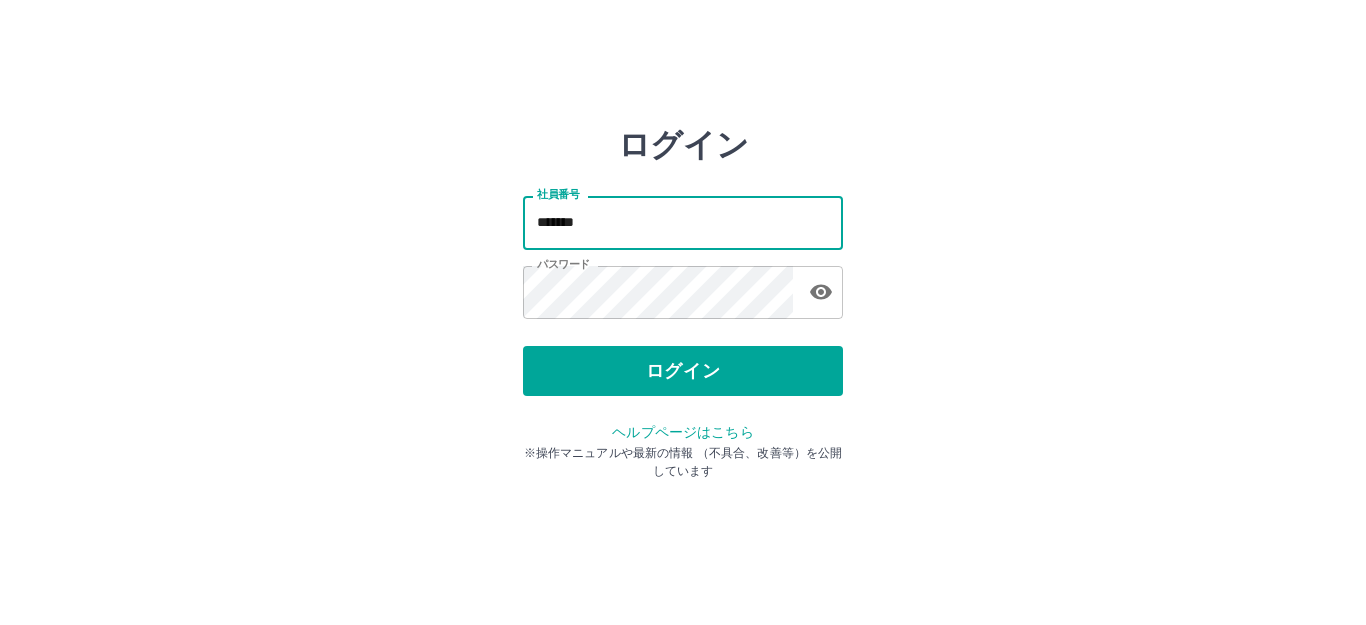type on "*******" 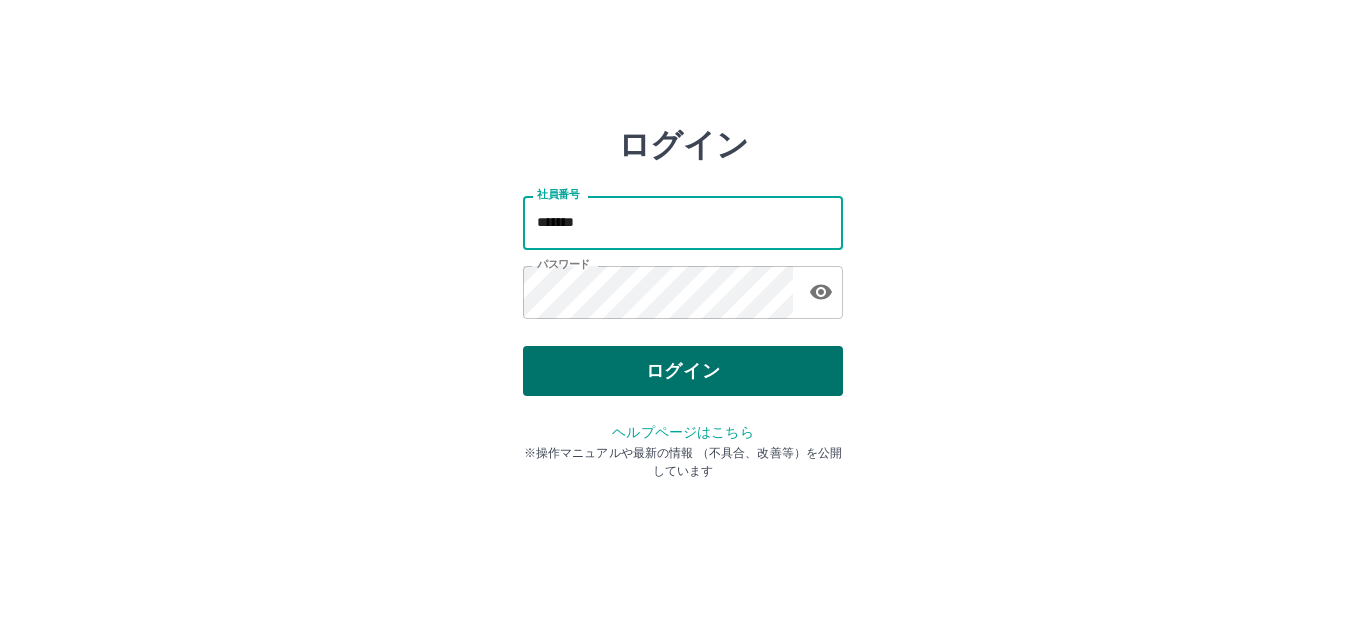 click on "ログイン" at bounding box center (683, 371) 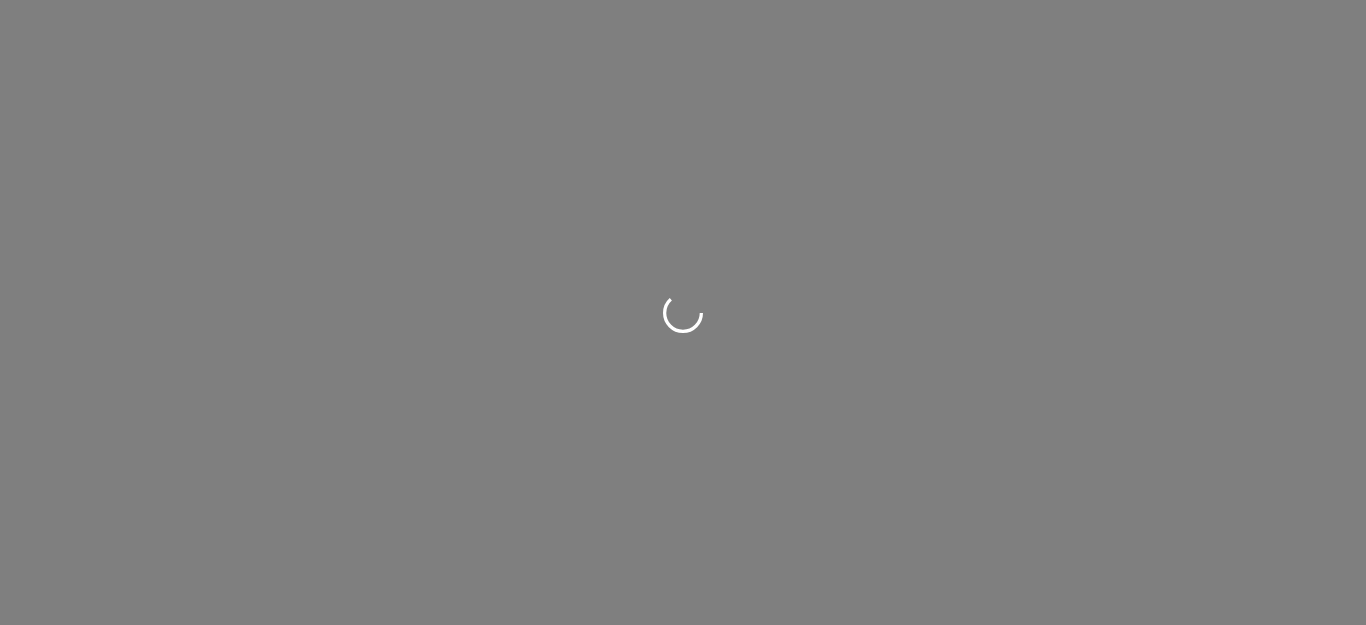 scroll, scrollTop: 0, scrollLeft: 0, axis: both 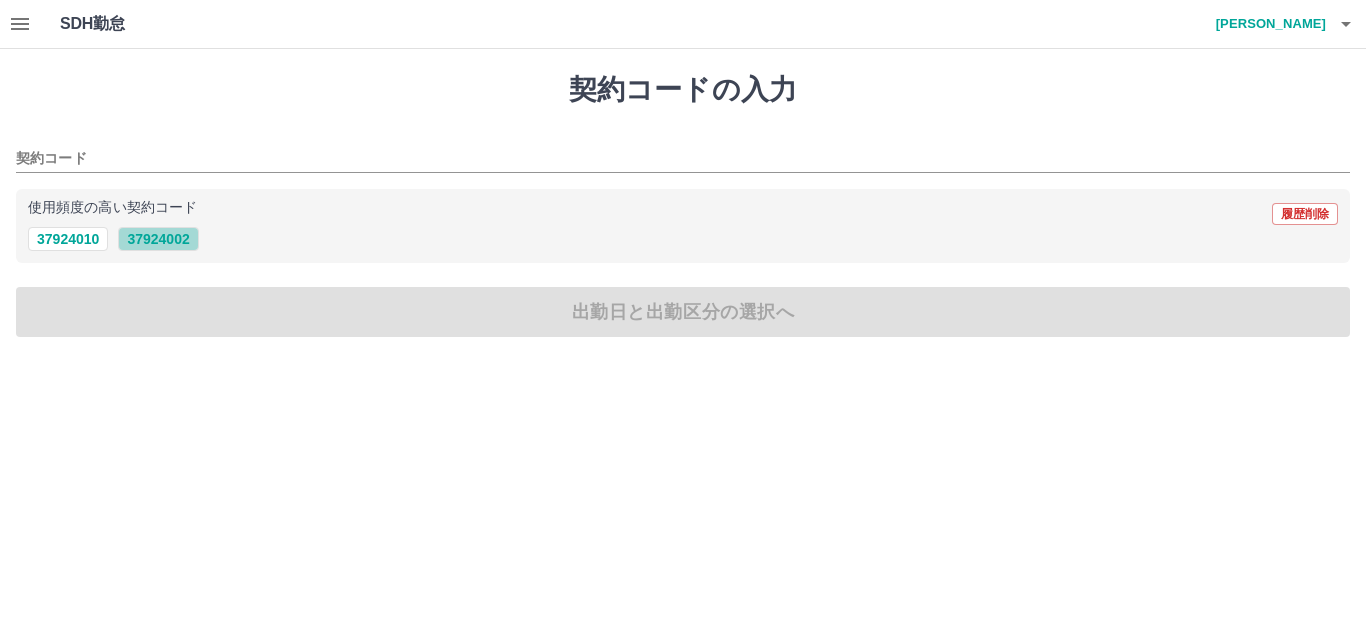 click on "37924002" at bounding box center (158, 239) 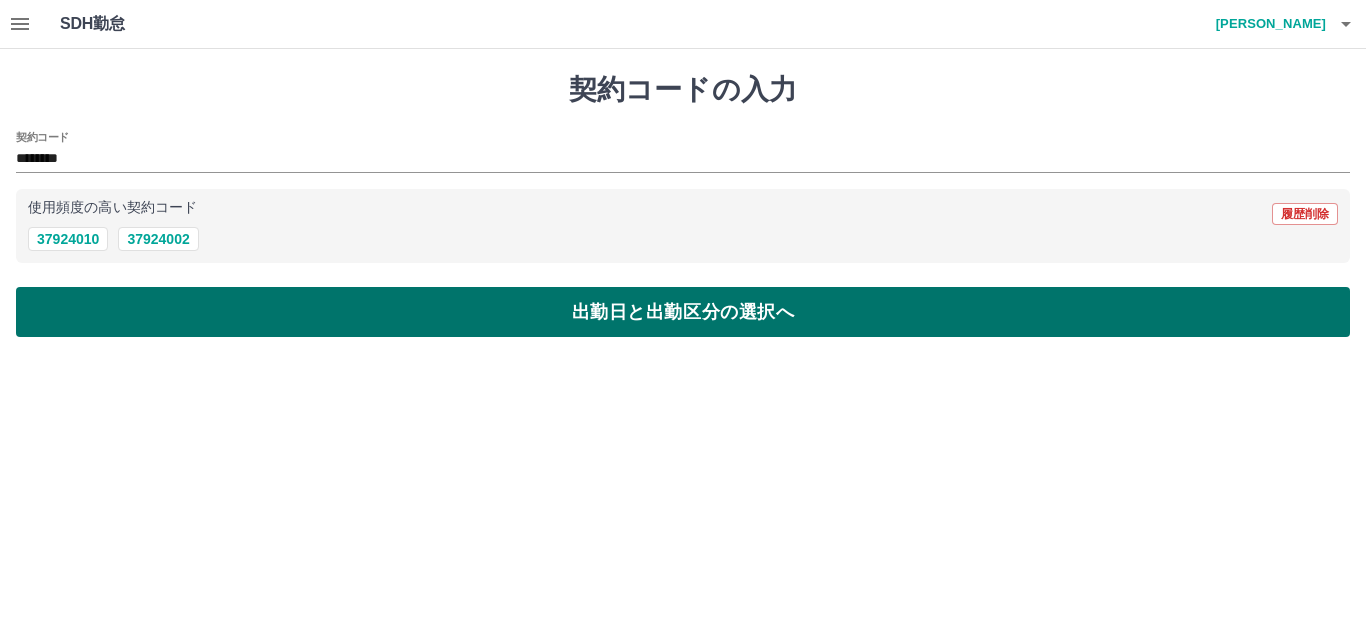 click on "出勤日と出勤区分の選択へ" at bounding box center (683, 312) 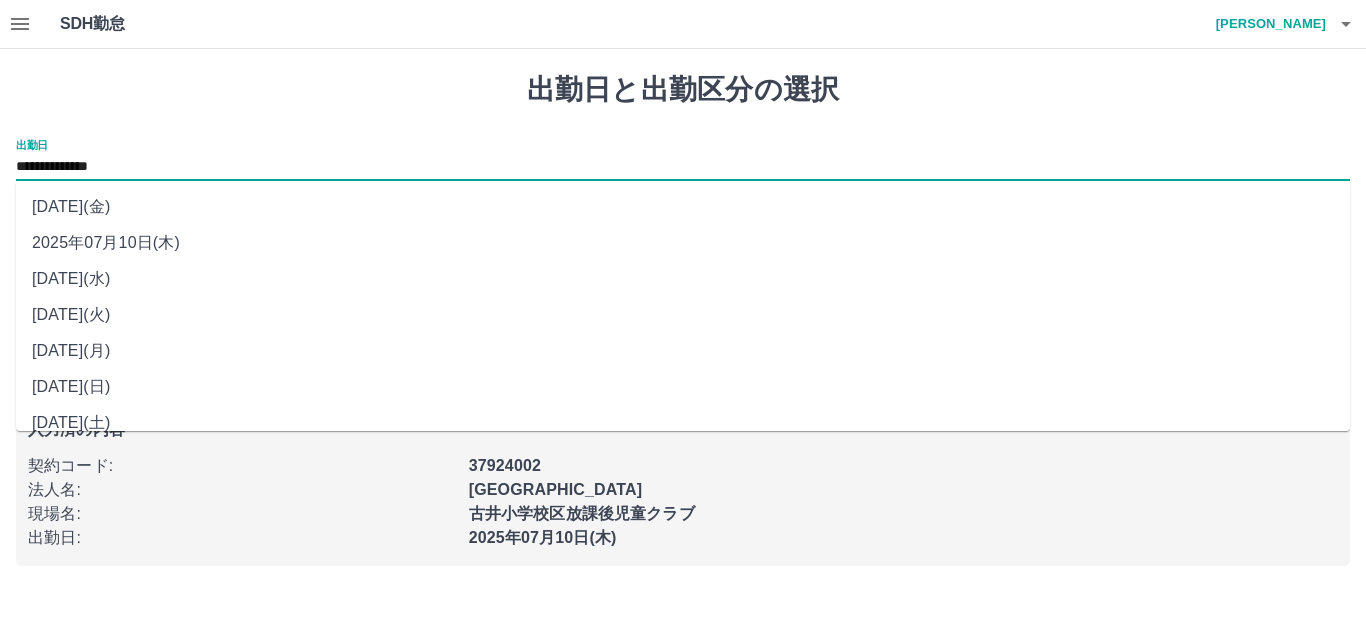 click on "**********" at bounding box center [683, 167] 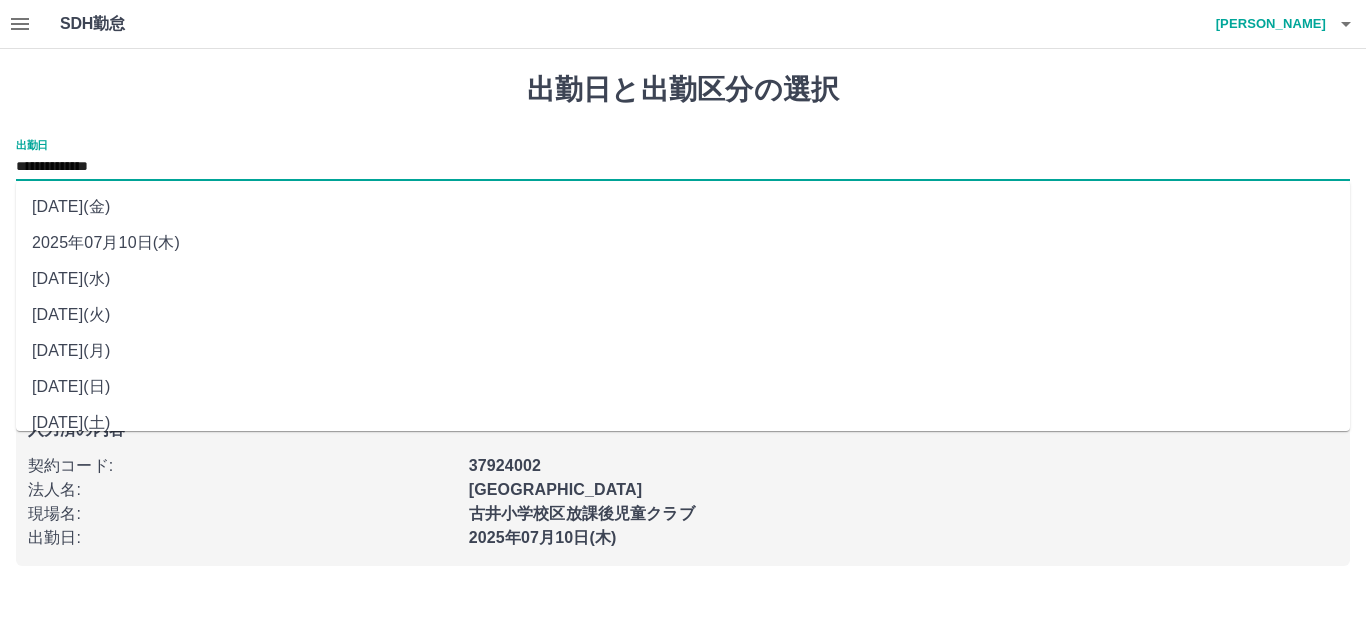 click on "2025年07月09日(水)" at bounding box center (683, 279) 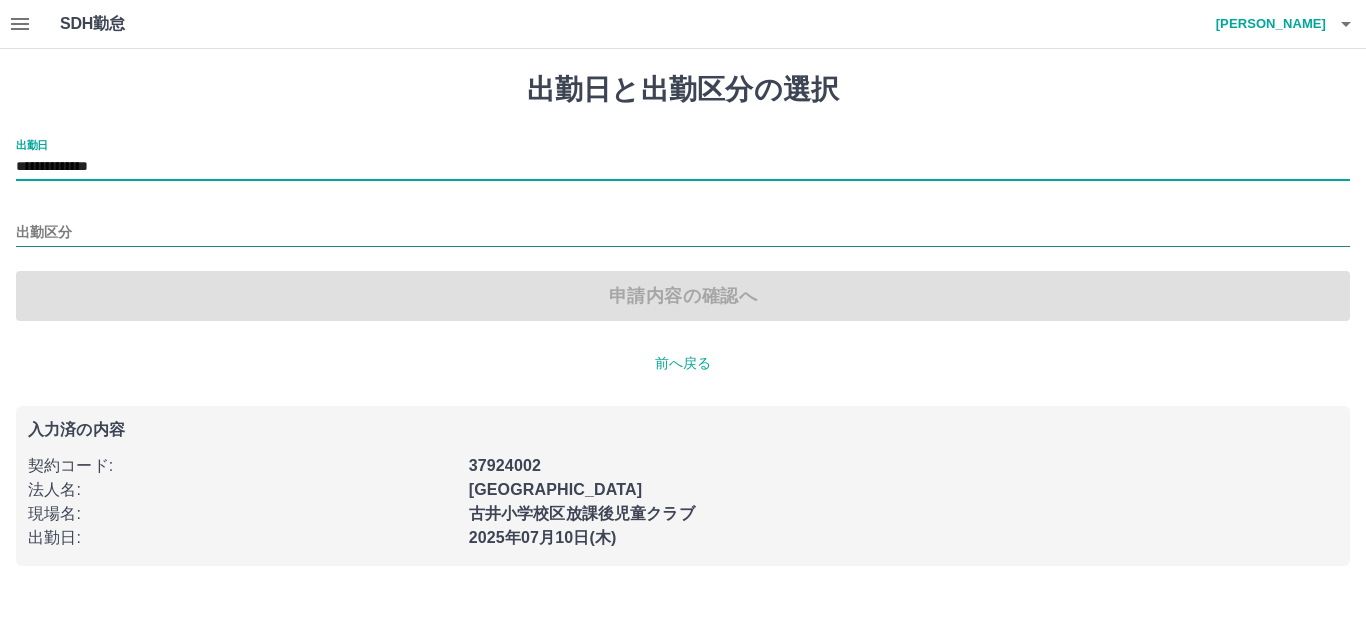 click on "出勤区分" at bounding box center [683, 233] 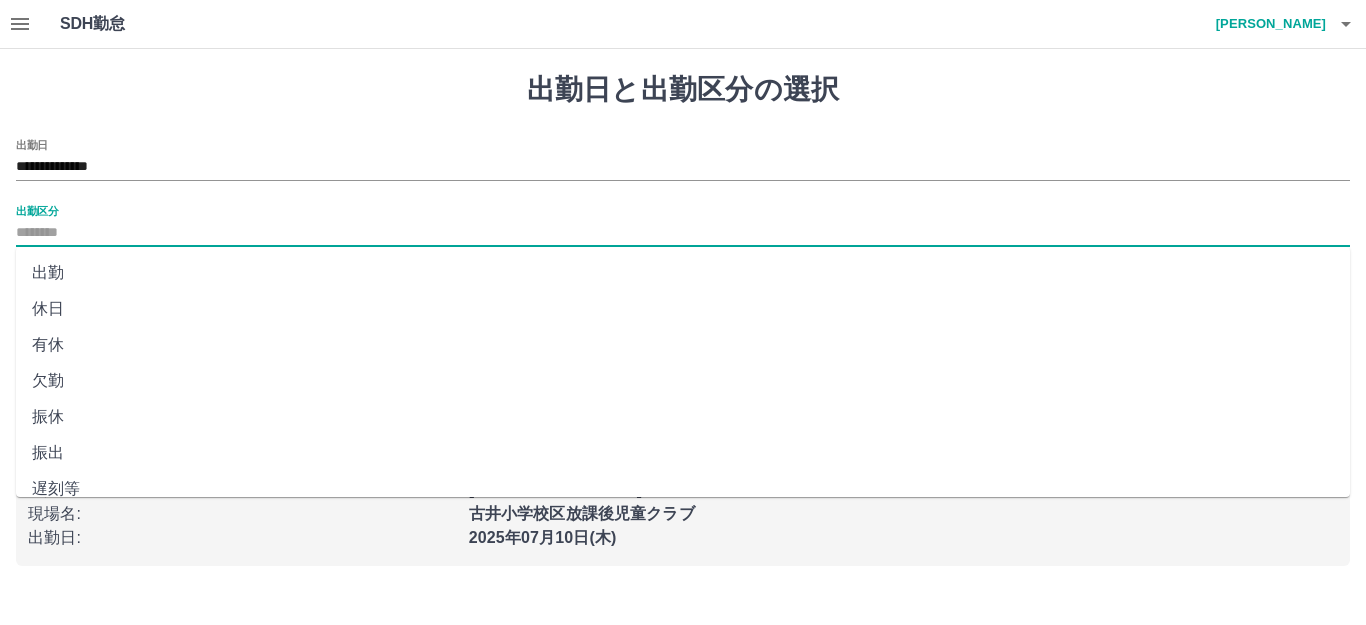 click on "休日" at bounding box center (683, 309) 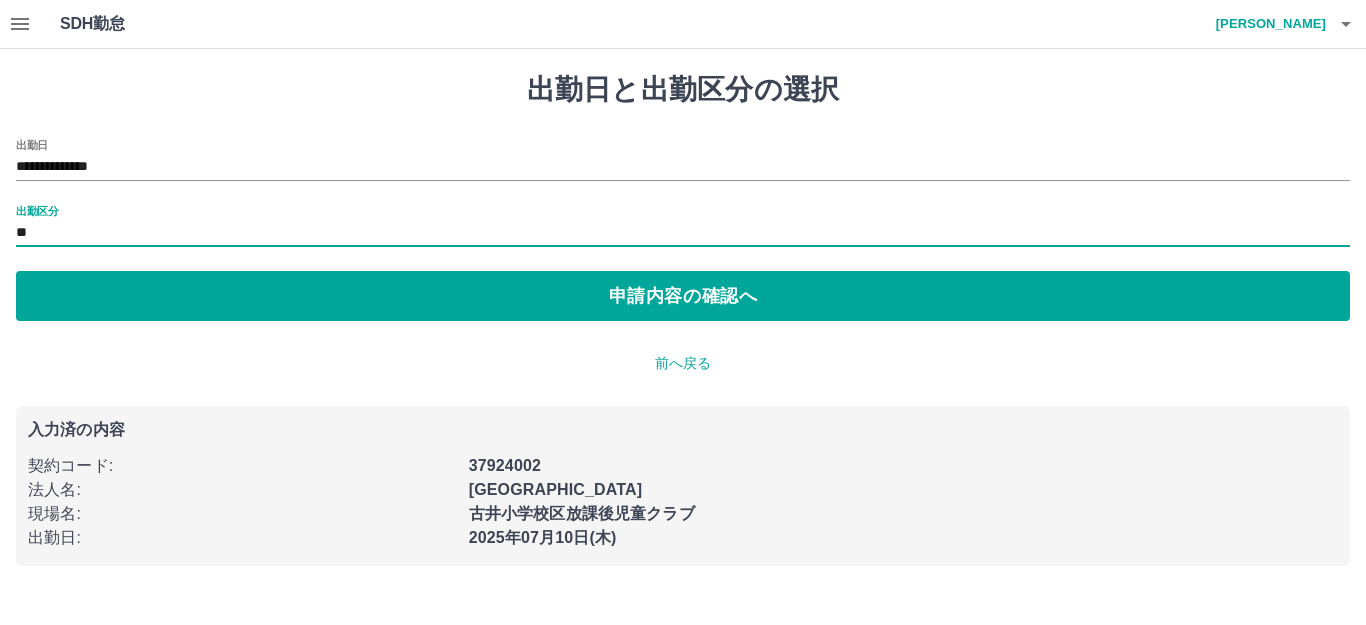 type on "**" 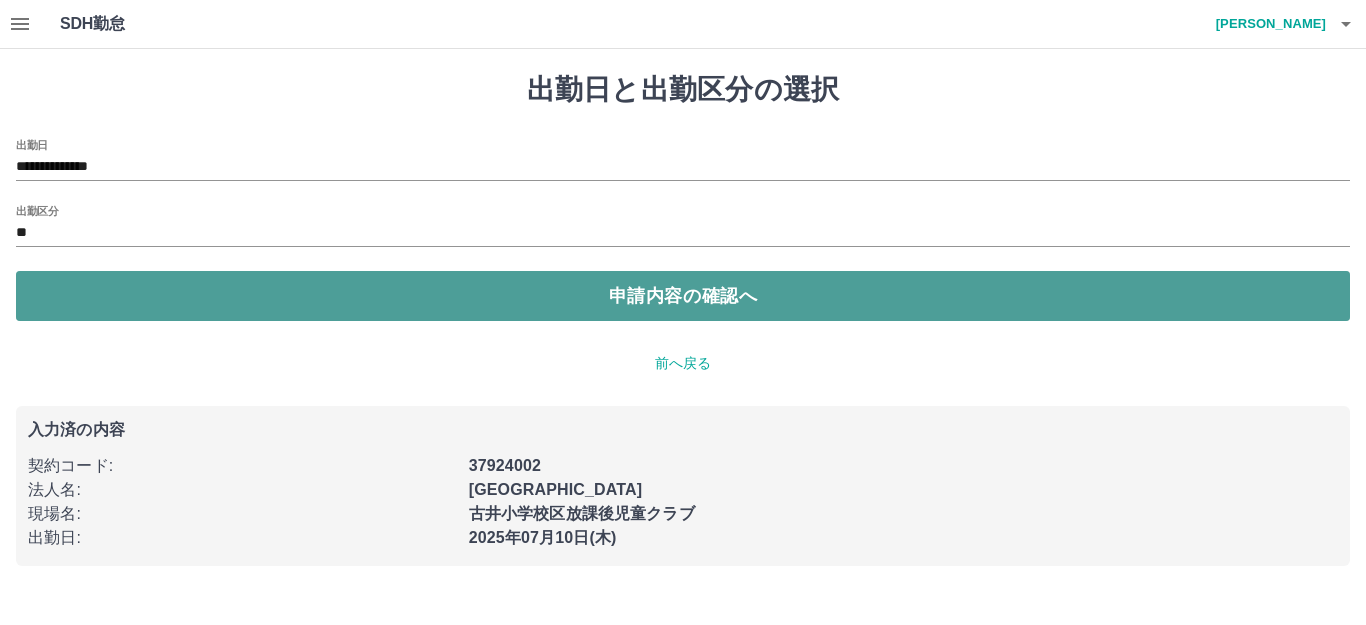 click on "申請内容の確認へ" at bounding box center (683, 296) 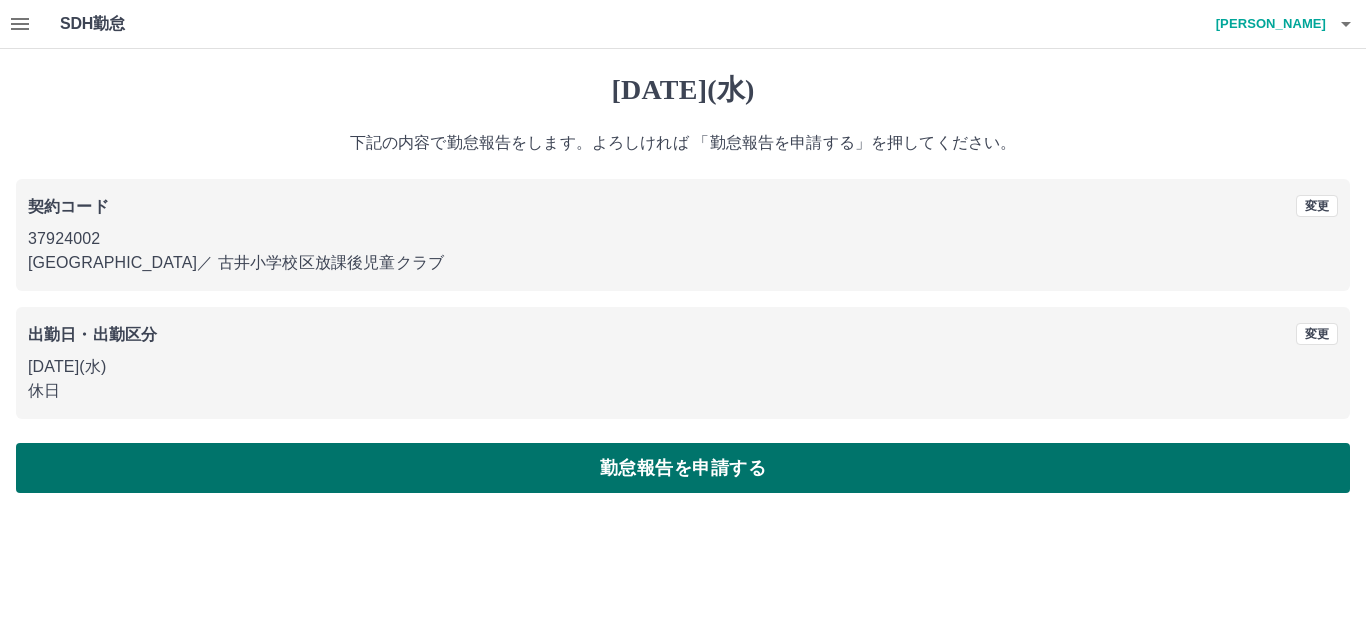 click on "勤怠報告を申請する" at bounding box center (683, 468) 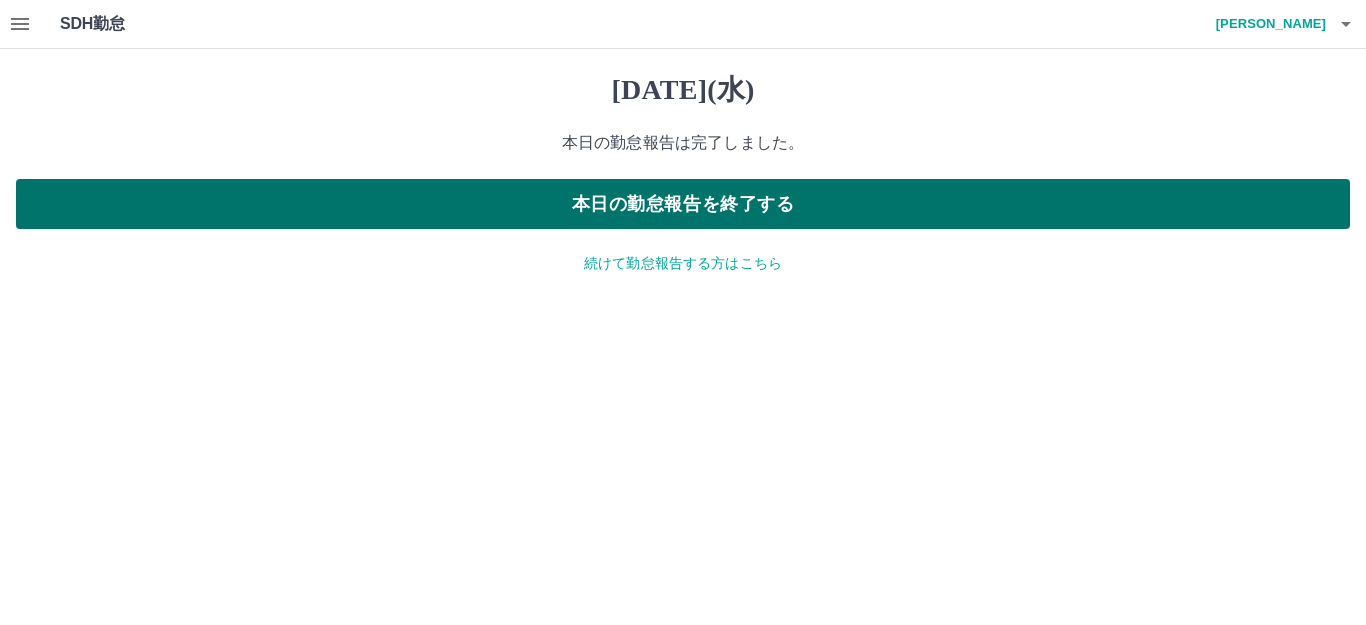 click on "本日の勤怠報告を終了する" at bounding box center (683, 204) 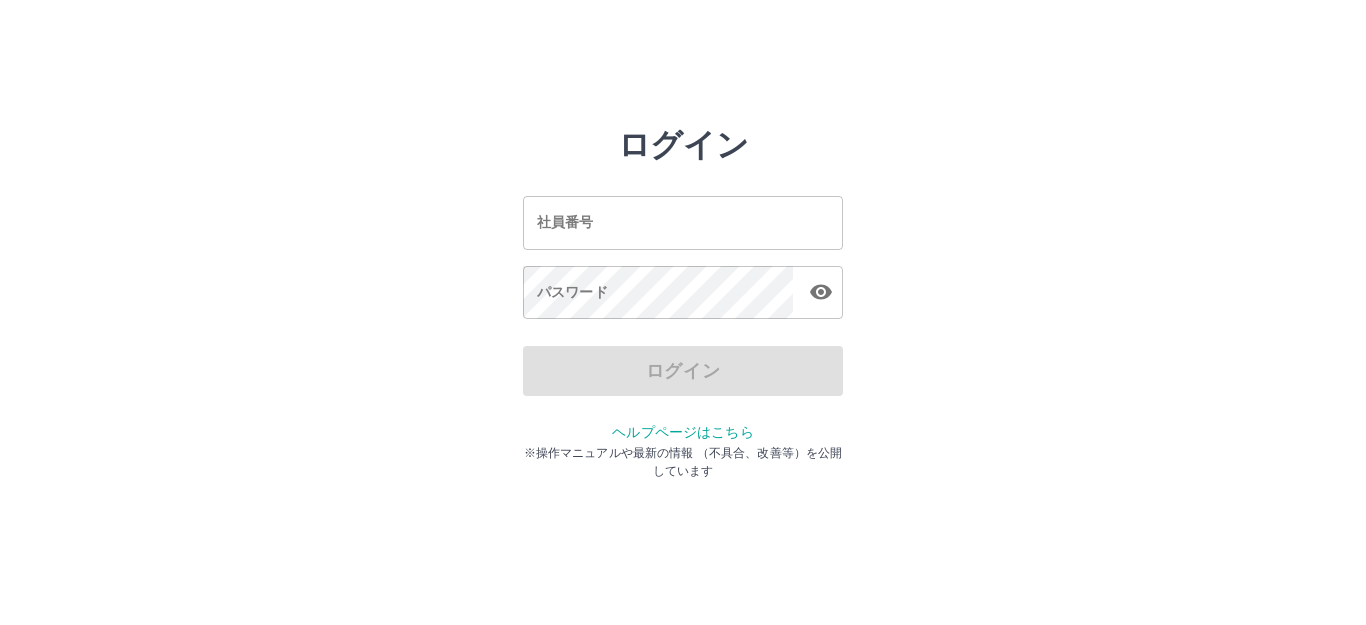 scroll, scrollTop: 0, scrollLeft: 0, axis: both 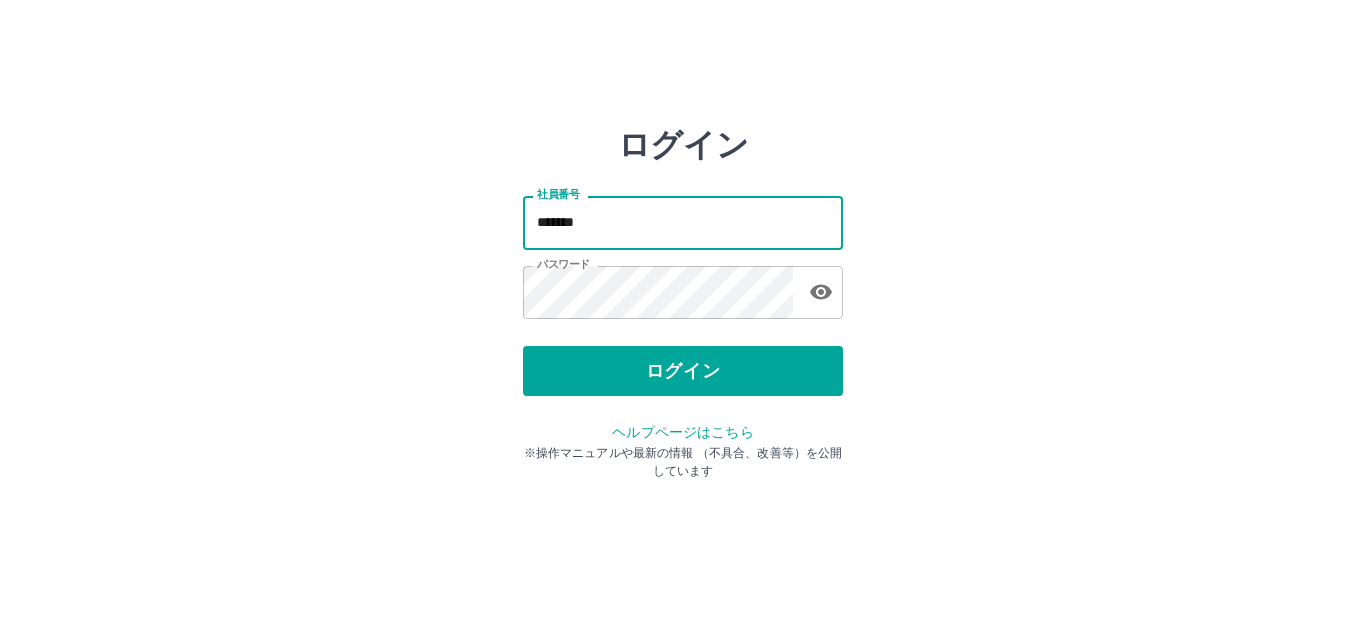 click on "*******" at bounding box center (683, 222) 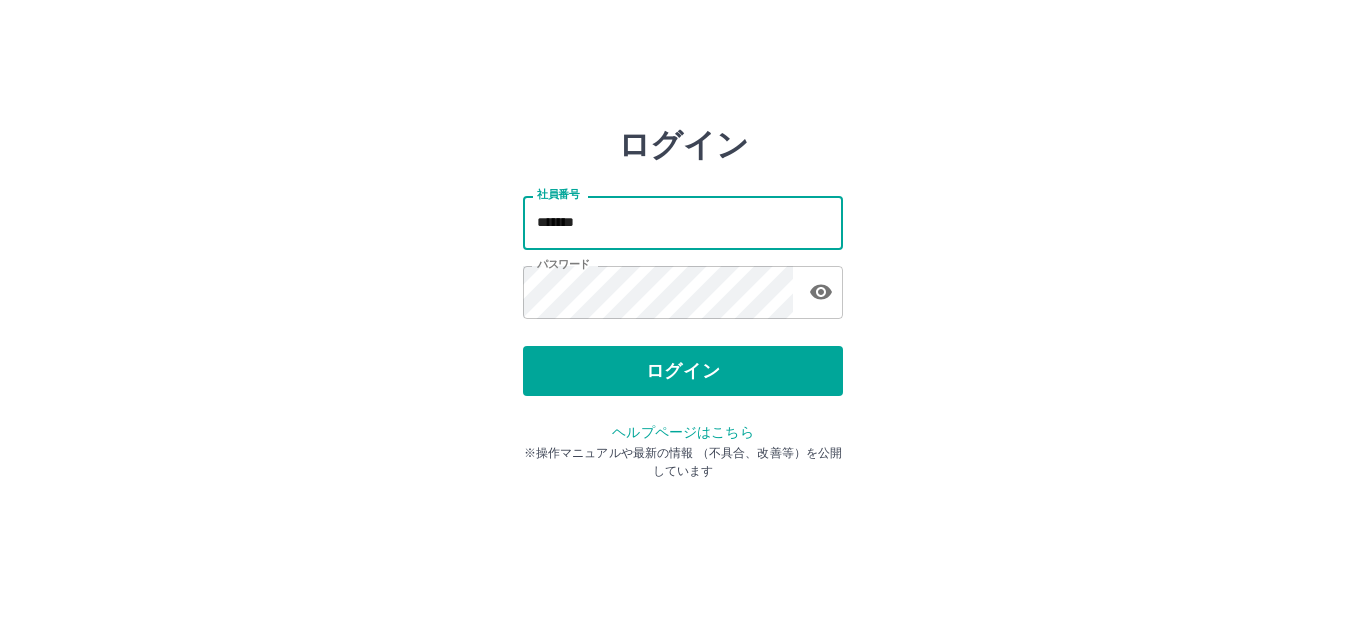 type on "*******" 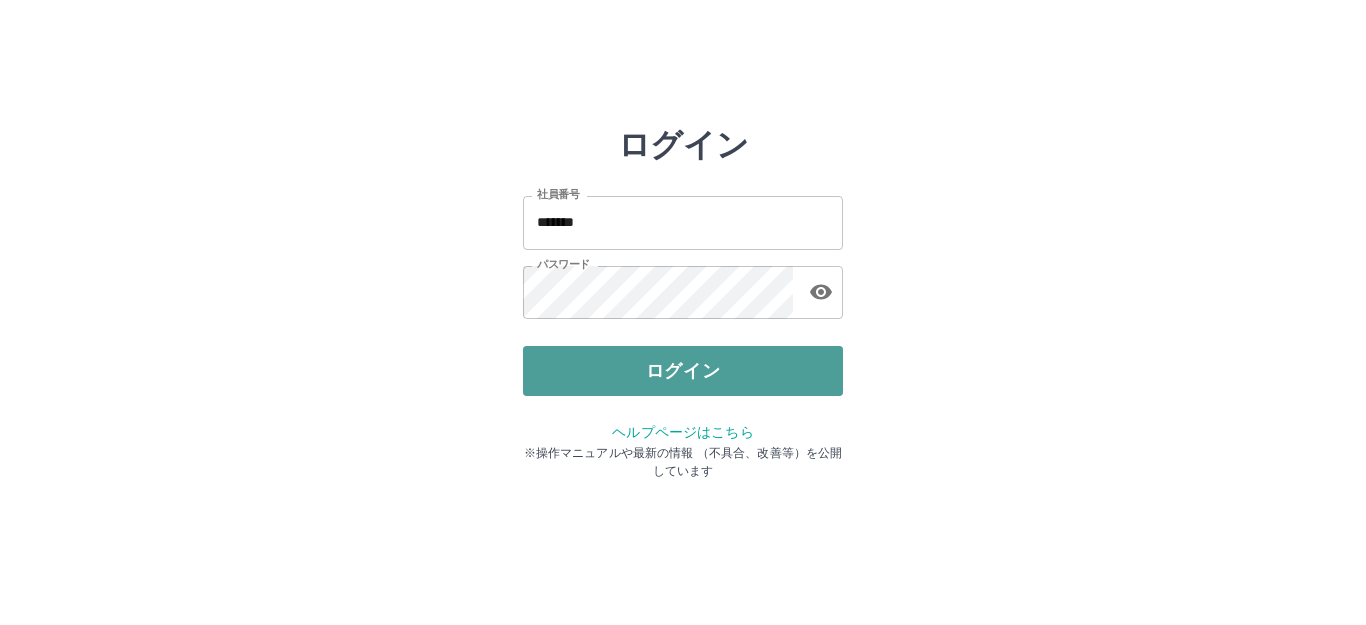click on "ログイン" at bounding box center (683, 371) 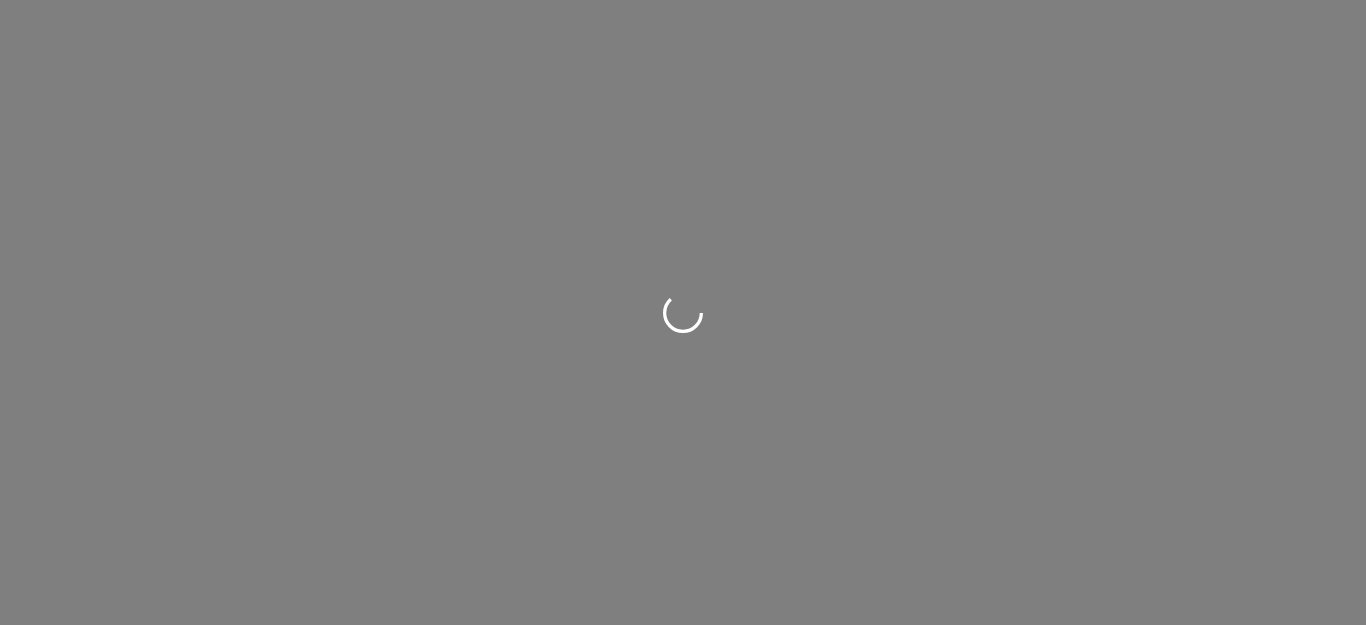 scroll, scrollTop: 0, scrollLeft: 0, axis: both 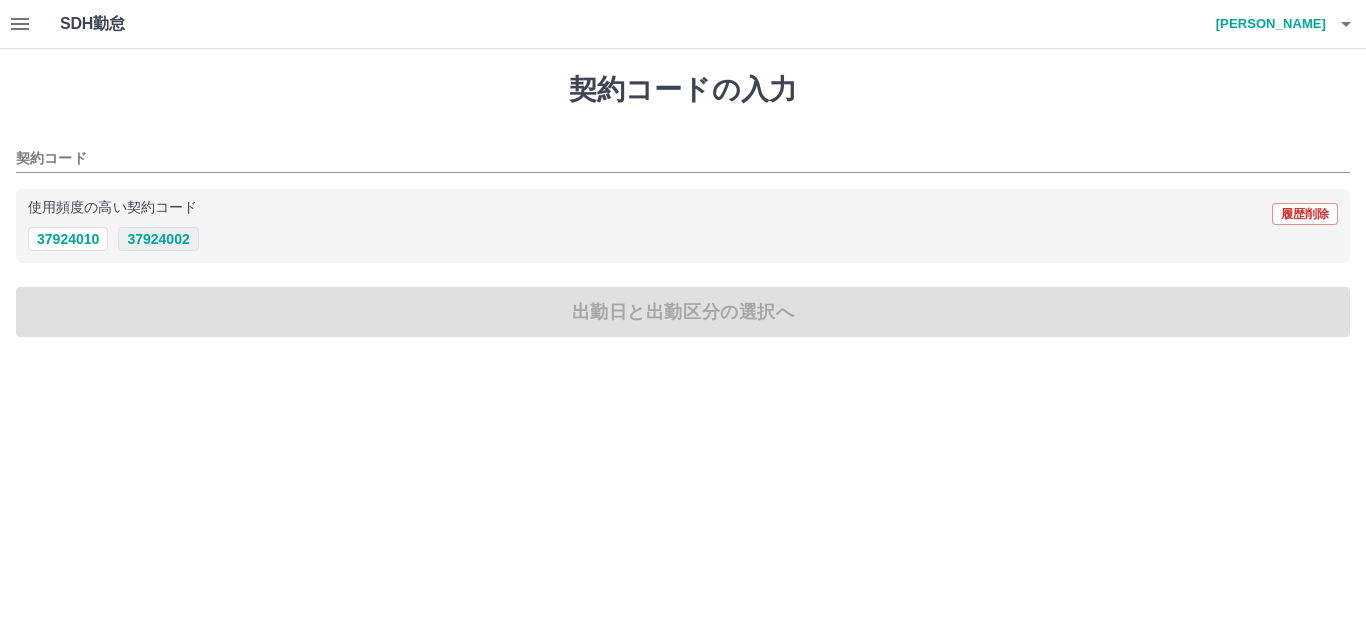 click on "37924002" at bounding box center (158, 239) 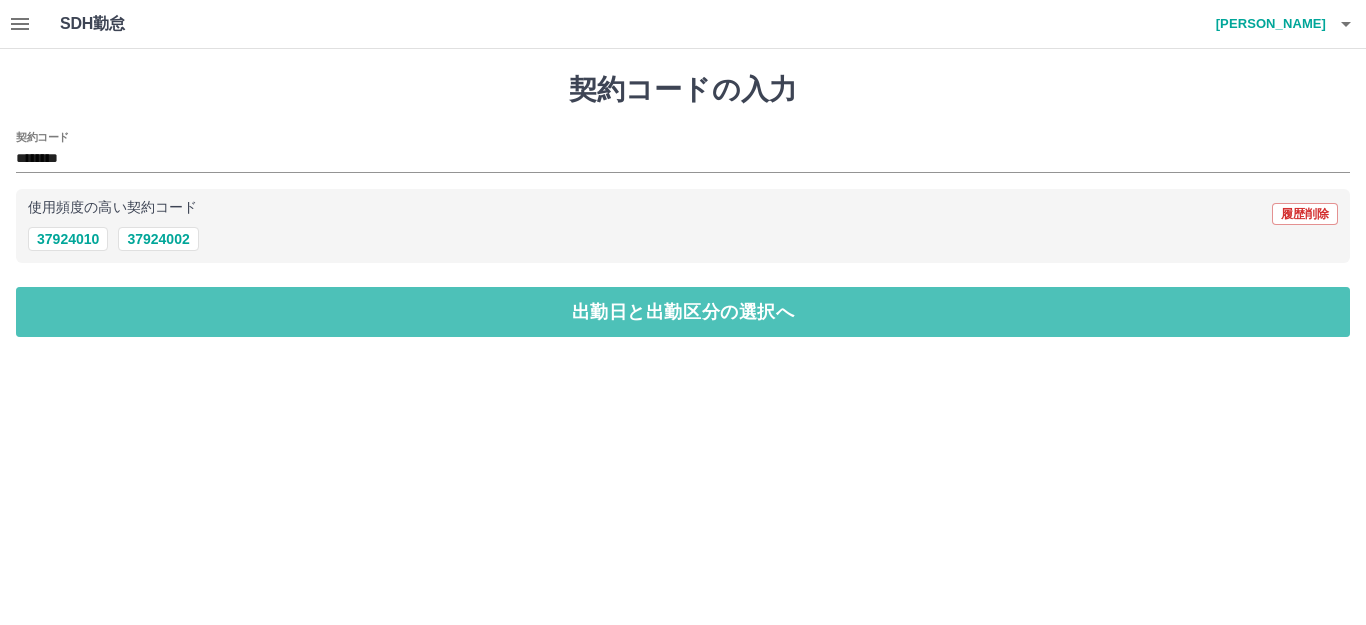 drag, startPoint x: 154, startPoint y: 316, endPoint x: 147, endPoint y: 197, distance: 119.2057 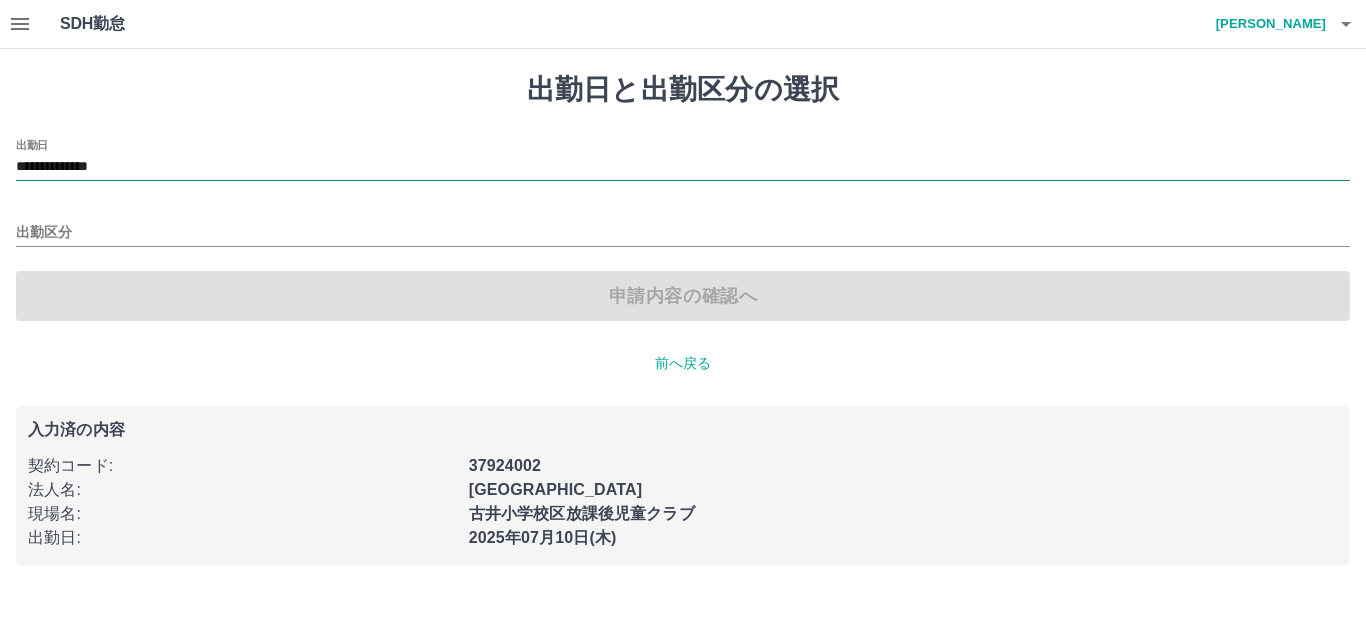 click on "**********" at bounding box center [683, 167] 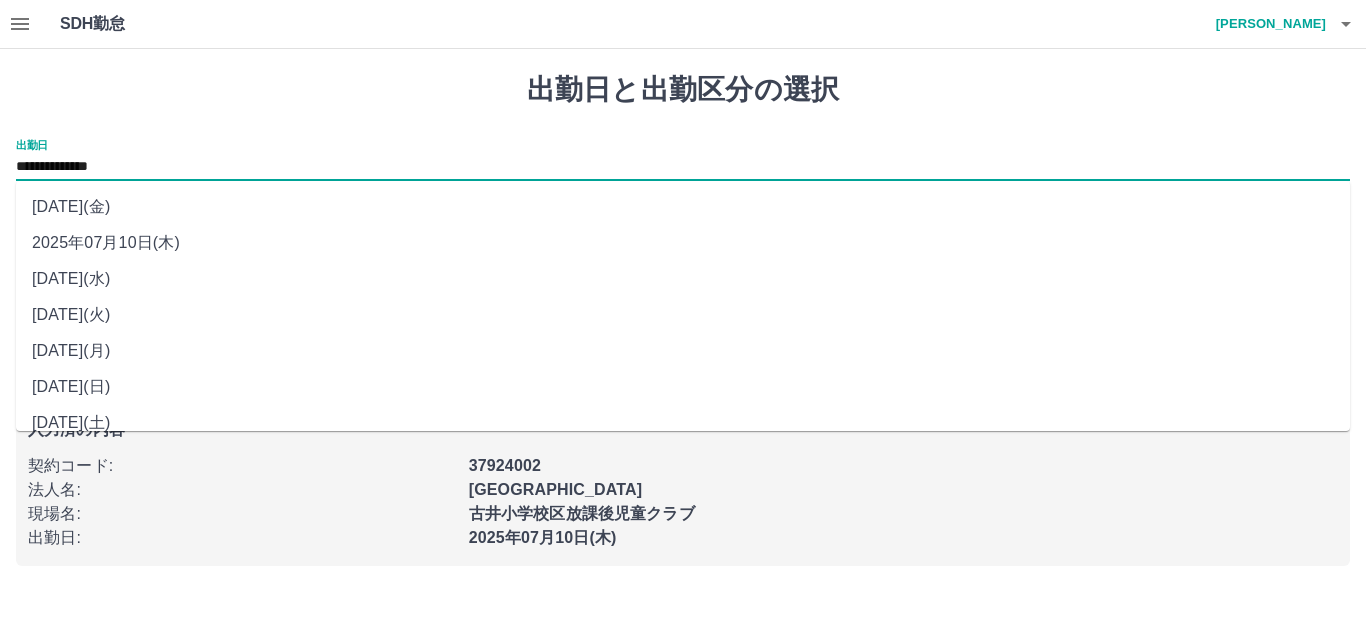 click on "[DATE](水)" at bounding box center [683, 279] 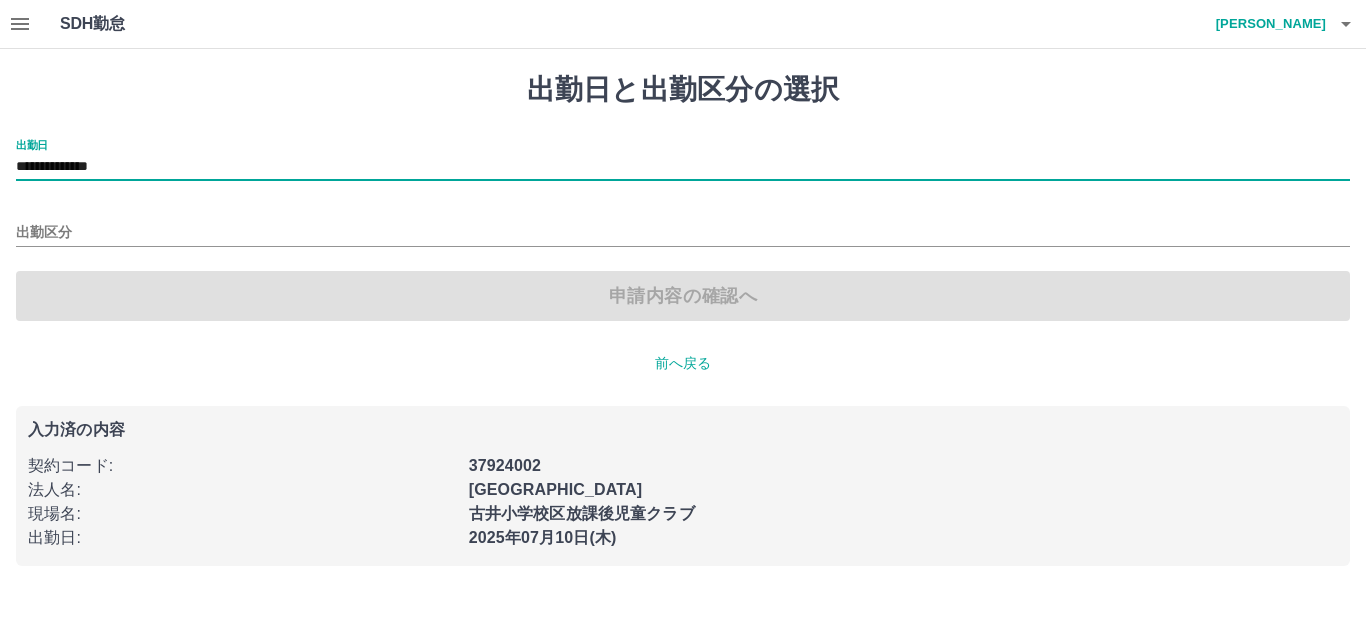 click on "出勤区分" at bounding box center (683, 226) 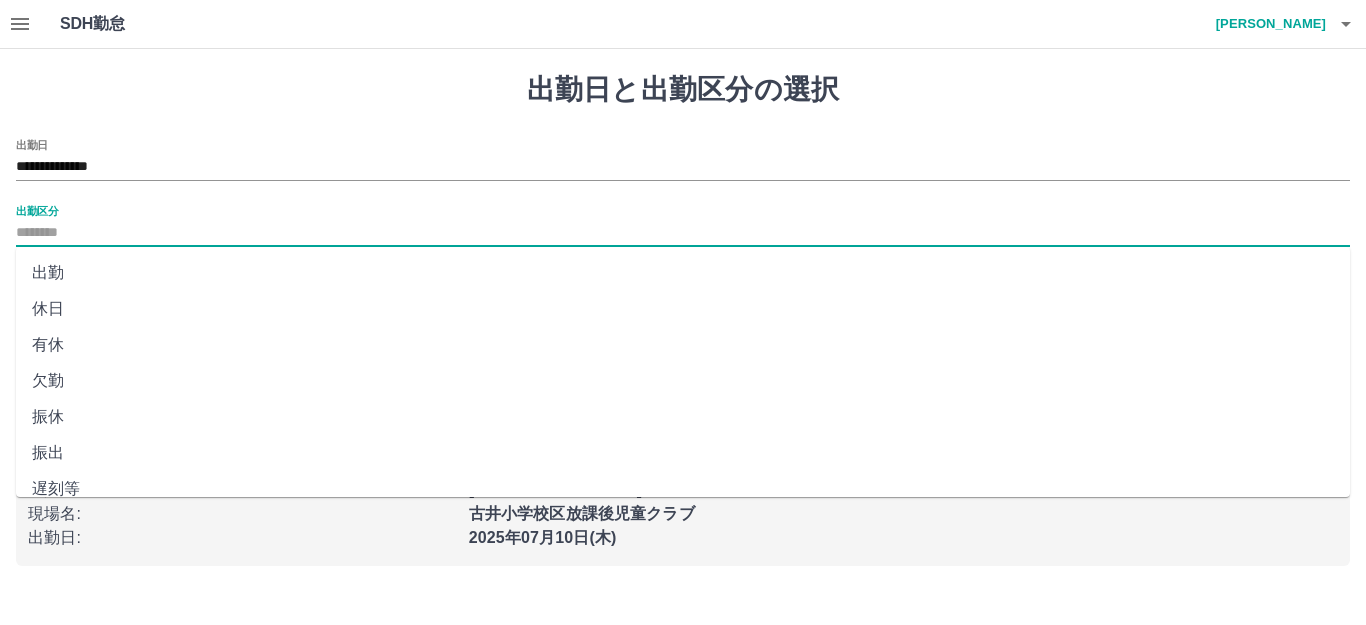 click on "出勤区分" at bounding box center (683, 233) 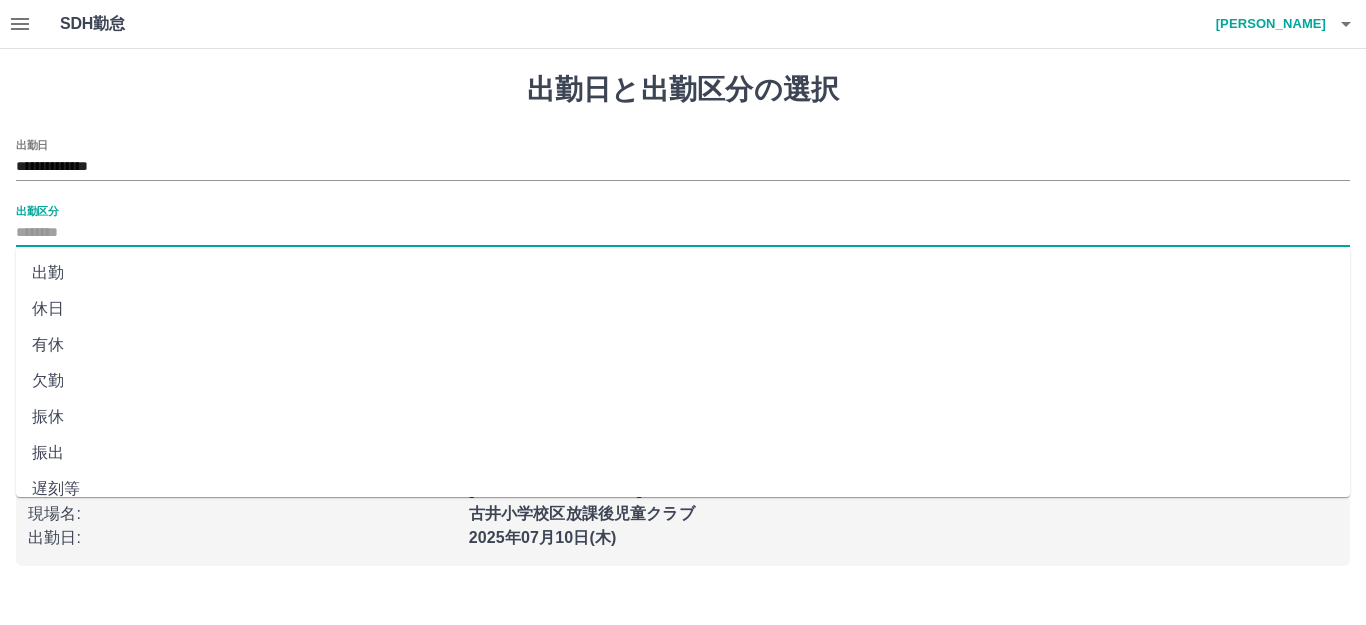 click on "休日" at bounding box center [683, 309] 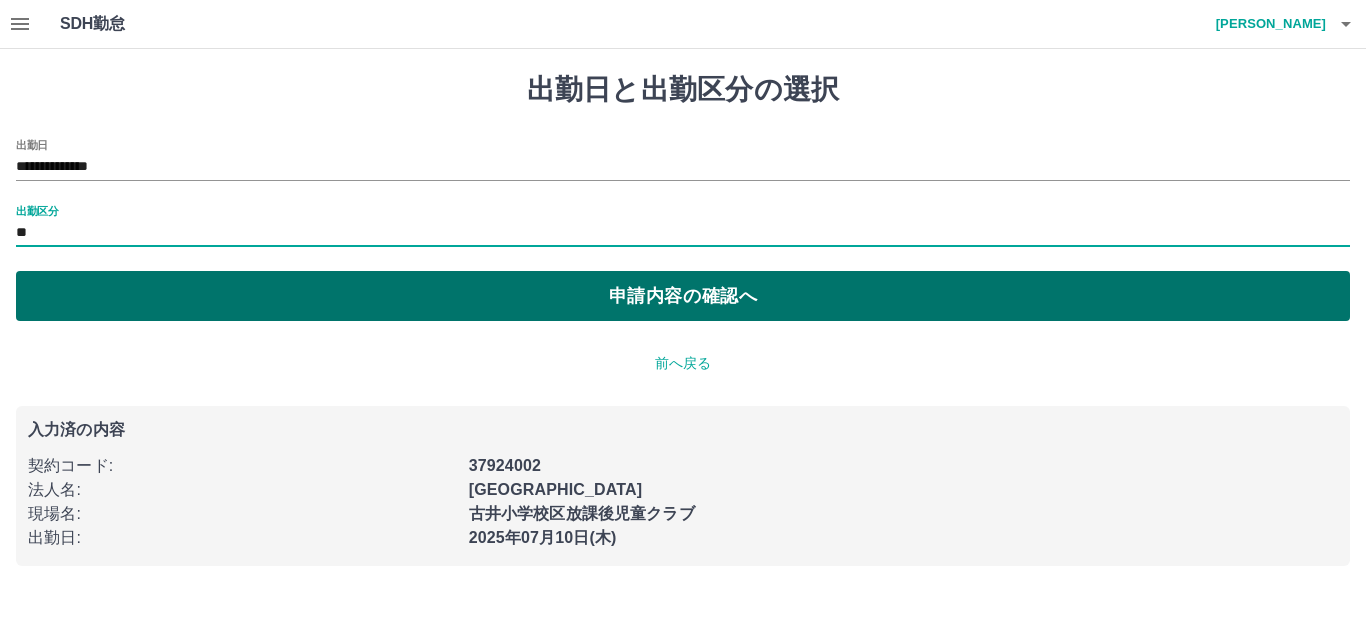 click on "申請内容の確認へ" at bounding box center [683, 296] 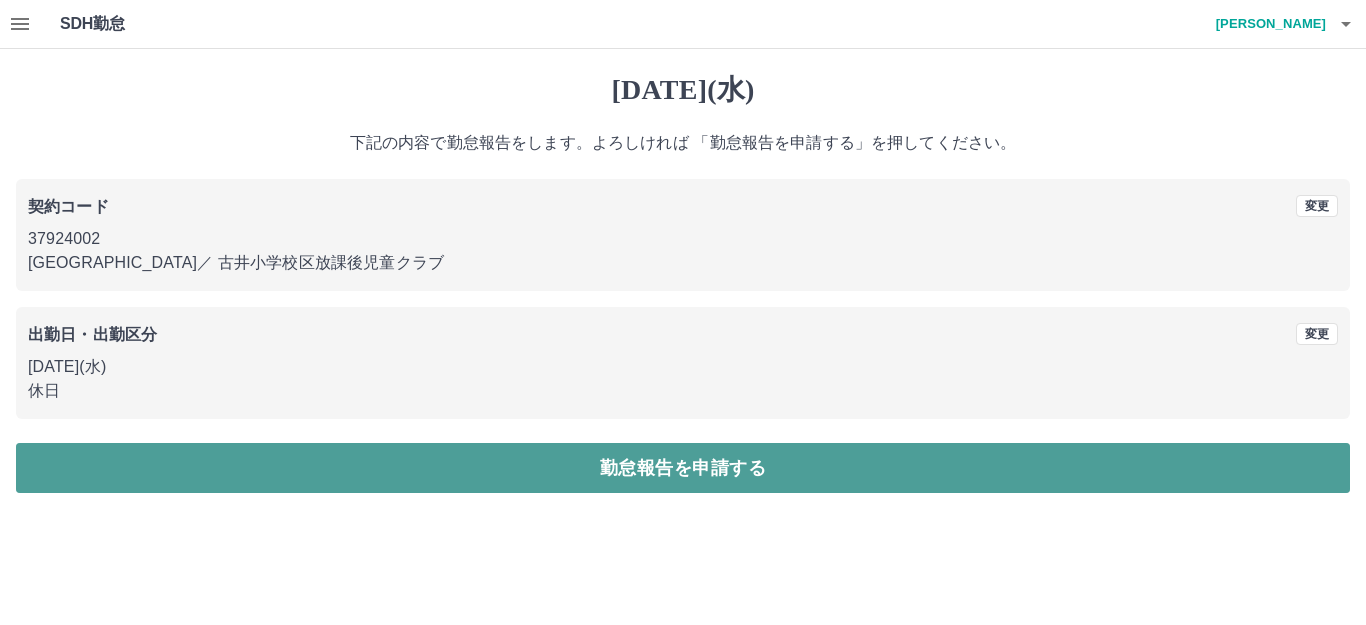 click on "勤怠報告を申請する" at bounding box center [683, 468] 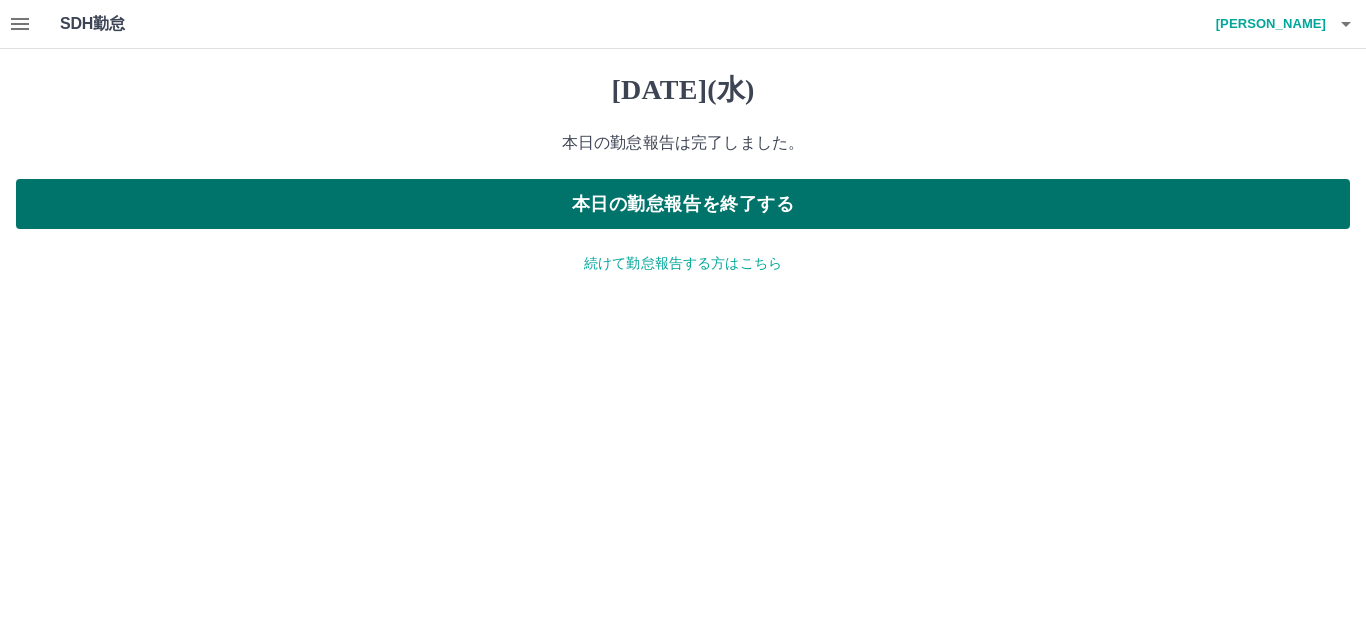 click on "本日の勤怠報告を終了する" at bounding box center (683, 204) 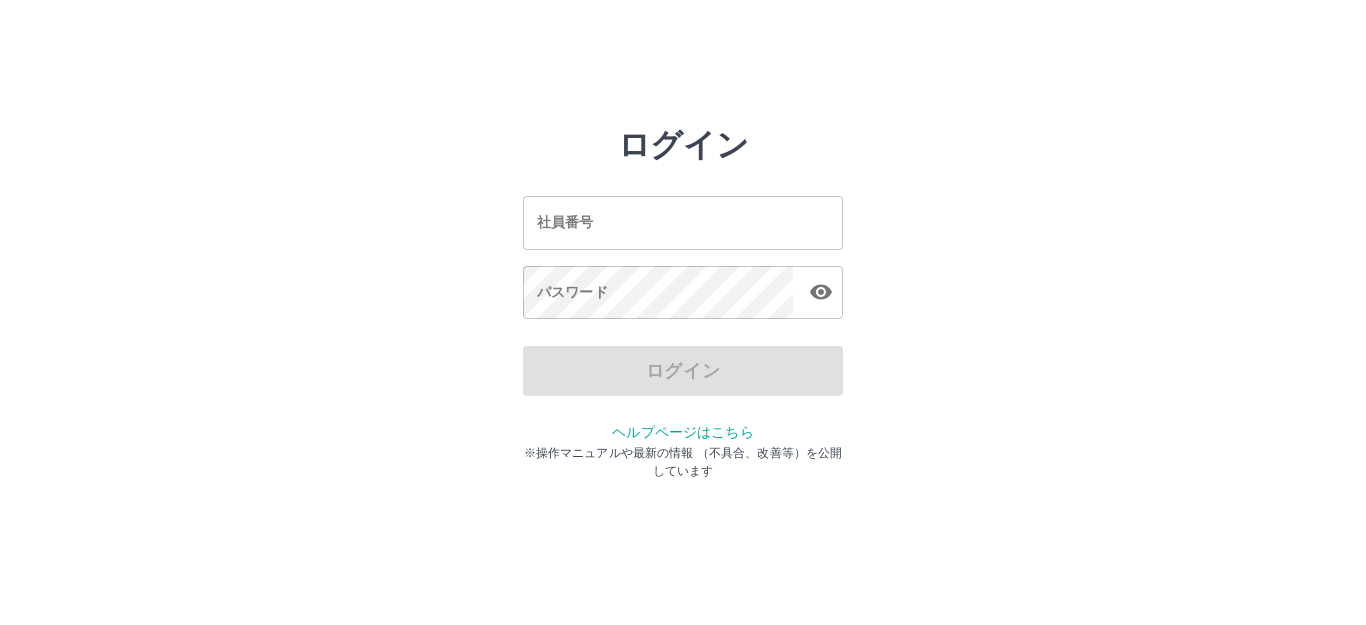 scroll, scrollTop: 0, scrollLeft: 0, axis: both 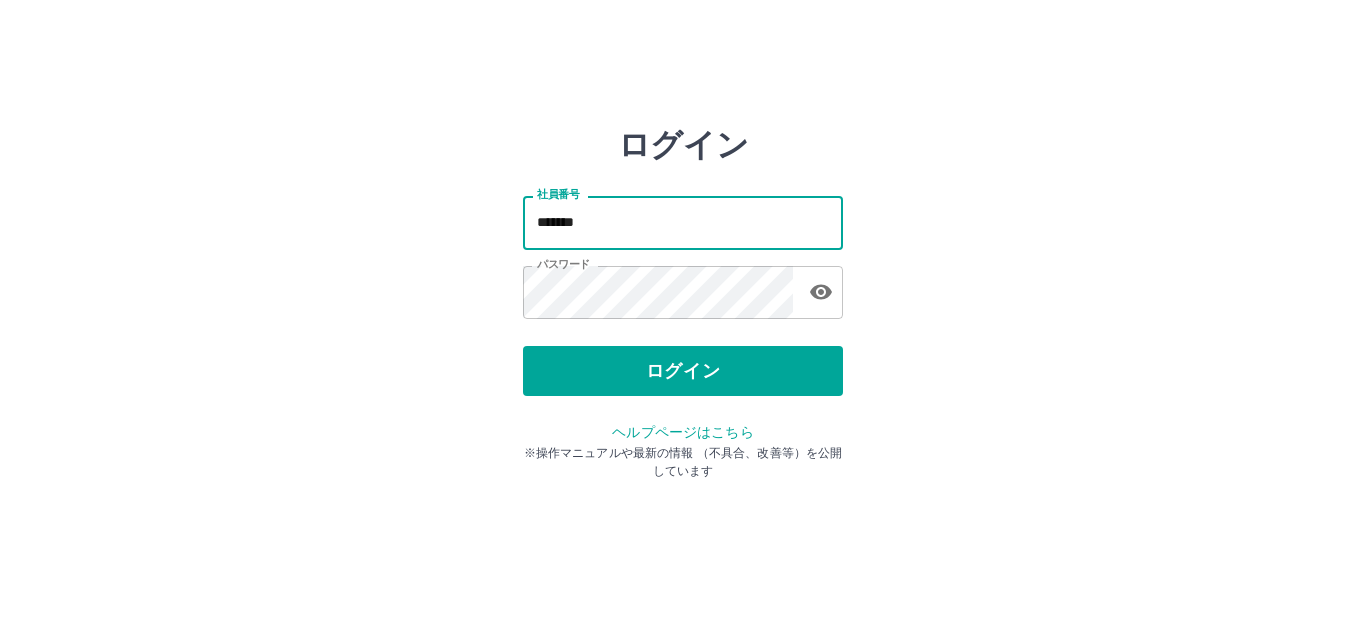 drag, startPoint x: 609, startPoint y: 223, endPoint x: 620, endPoint y: 222, distance: 11.045361 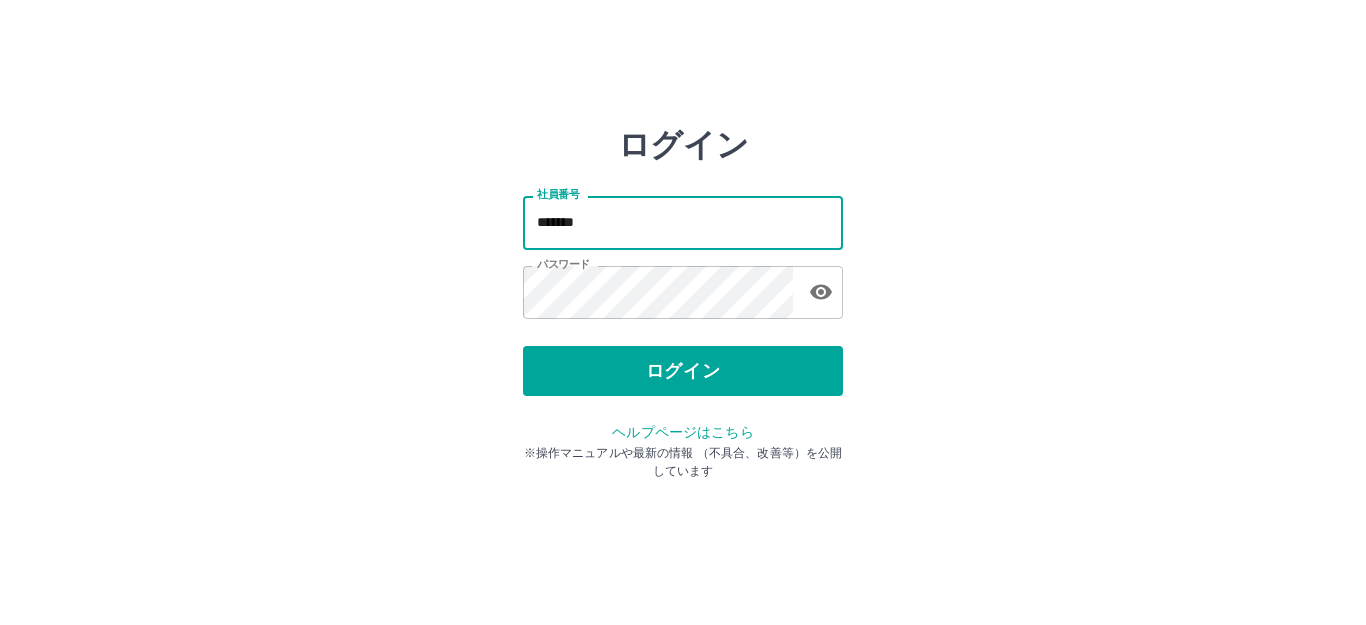 type on "*******" 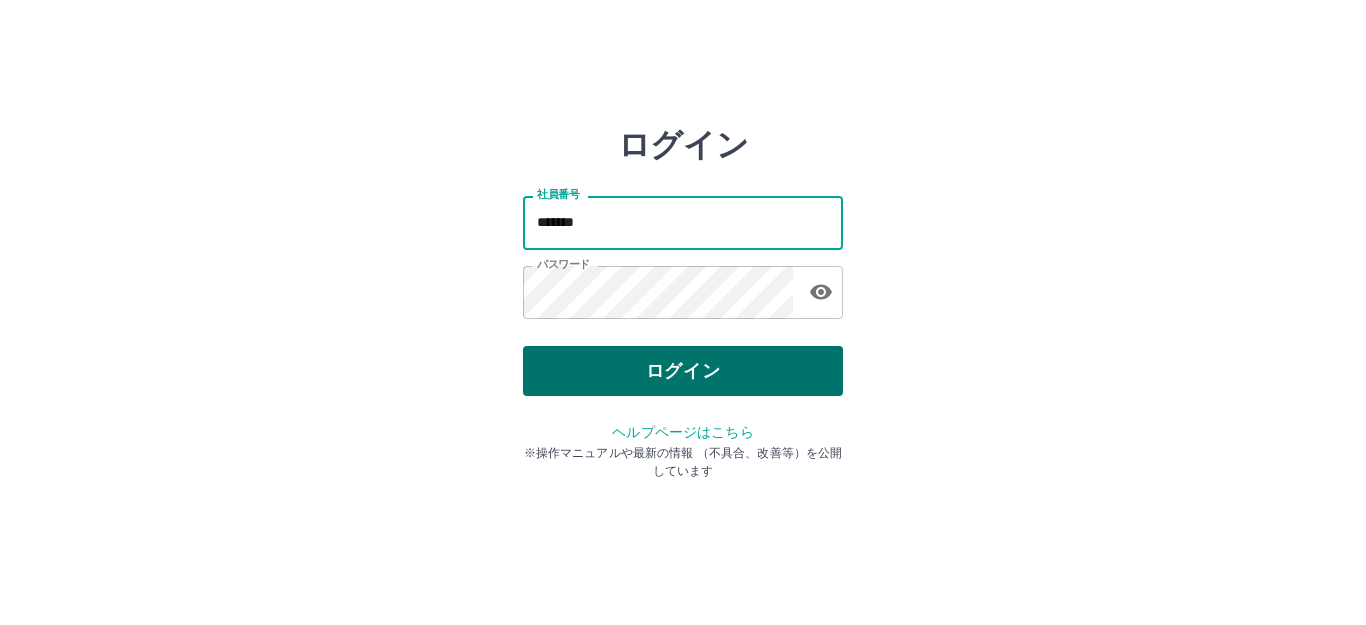 click on "ログイン" at bounding box center (683, 371) 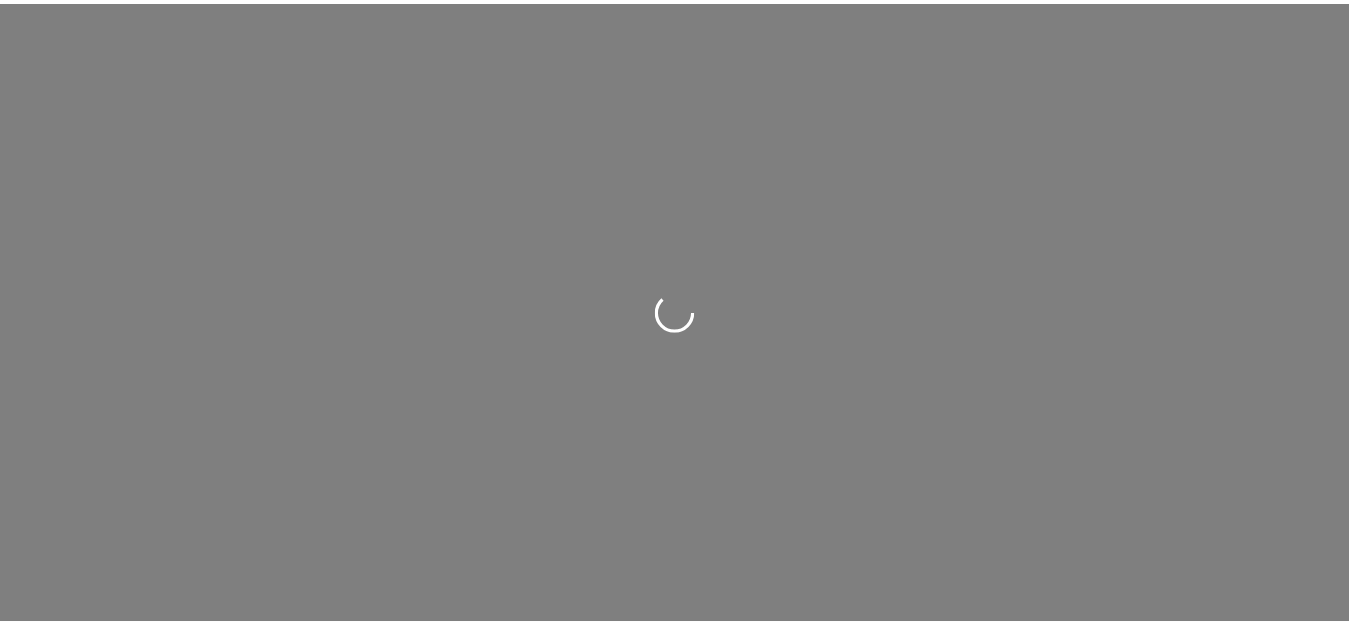 scroll, scrollTop: 0, scrollLeft: 0, axis: both 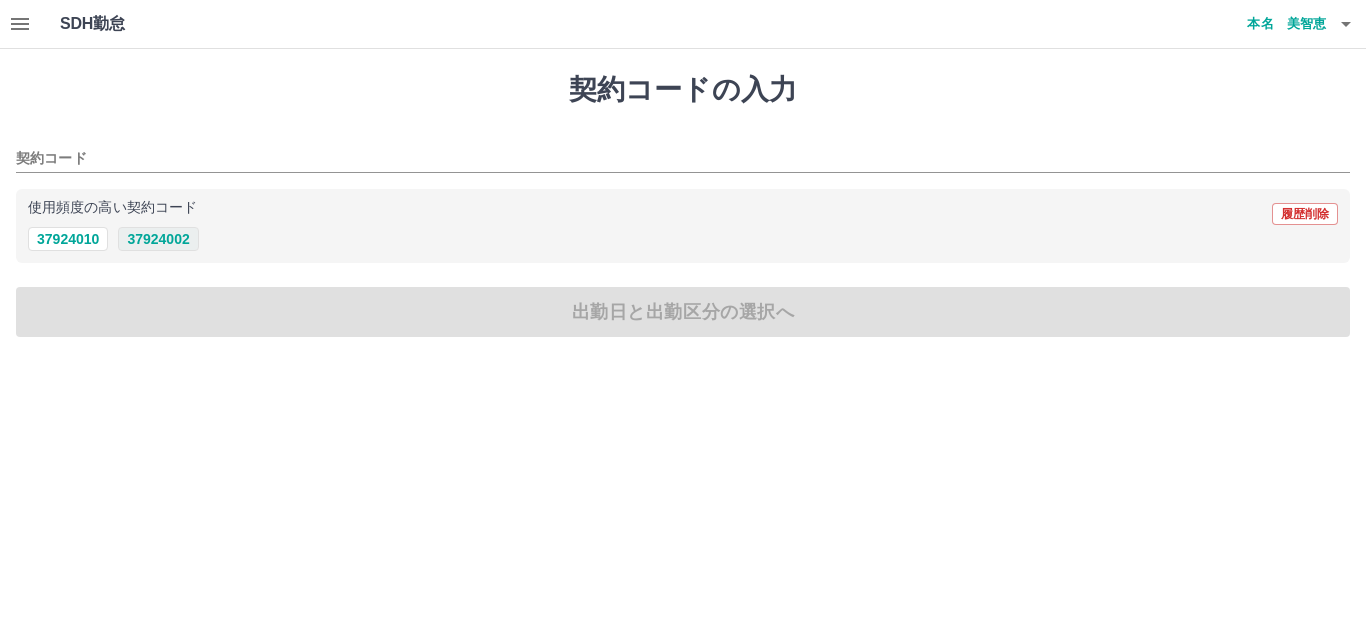 click on "37924002" at bounding box center [158, 239] 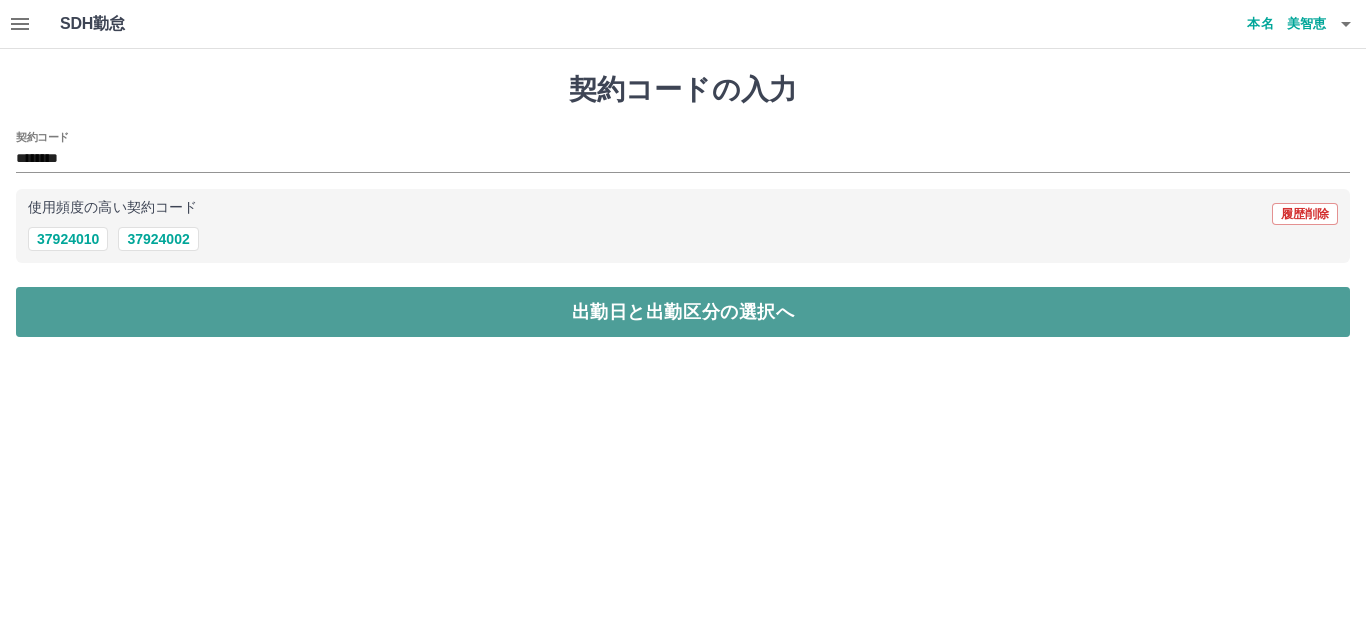 click on "出勤日と出勤区分の選択へ" at bounding box center (683, 312) 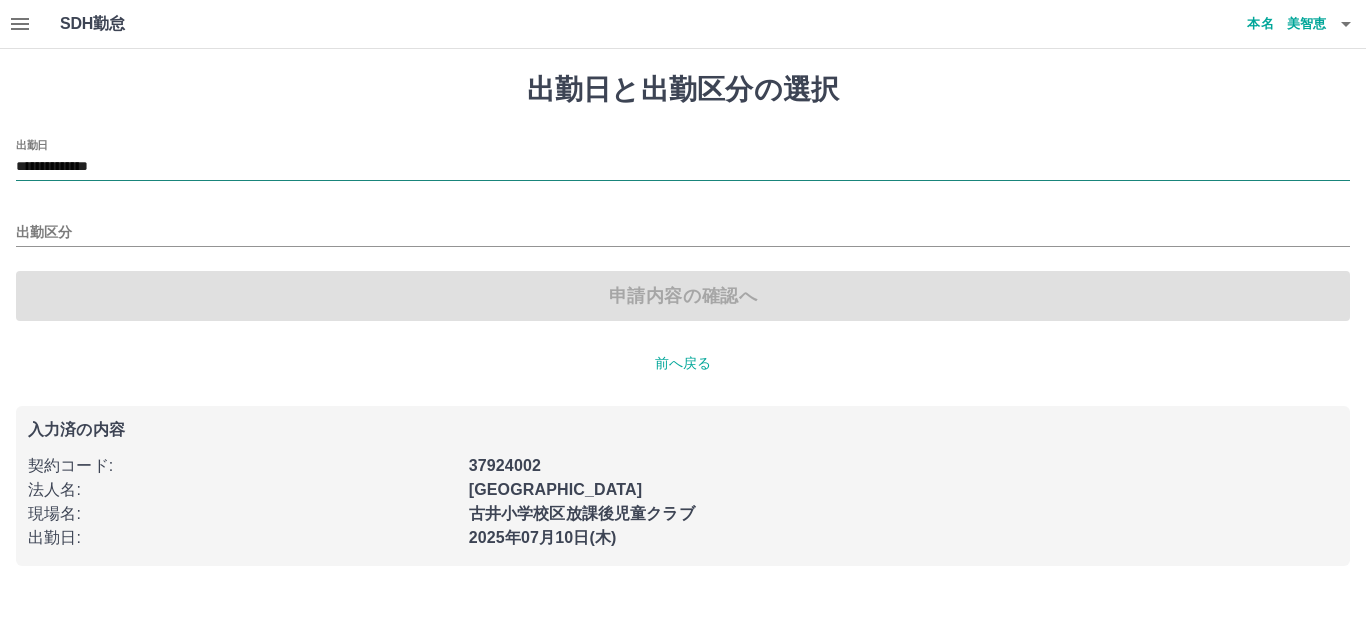 click on "**********" at bounding box center [683, 167] 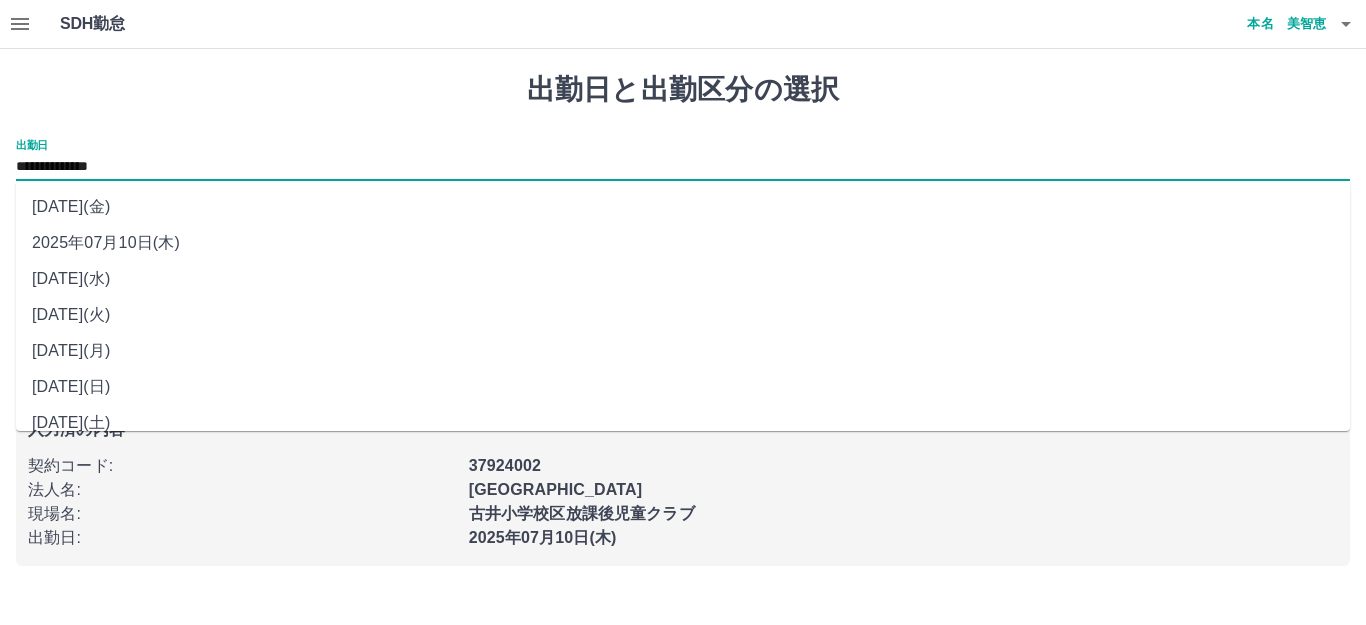 click on "[DATE](水)" at bounding box center (683, 279) 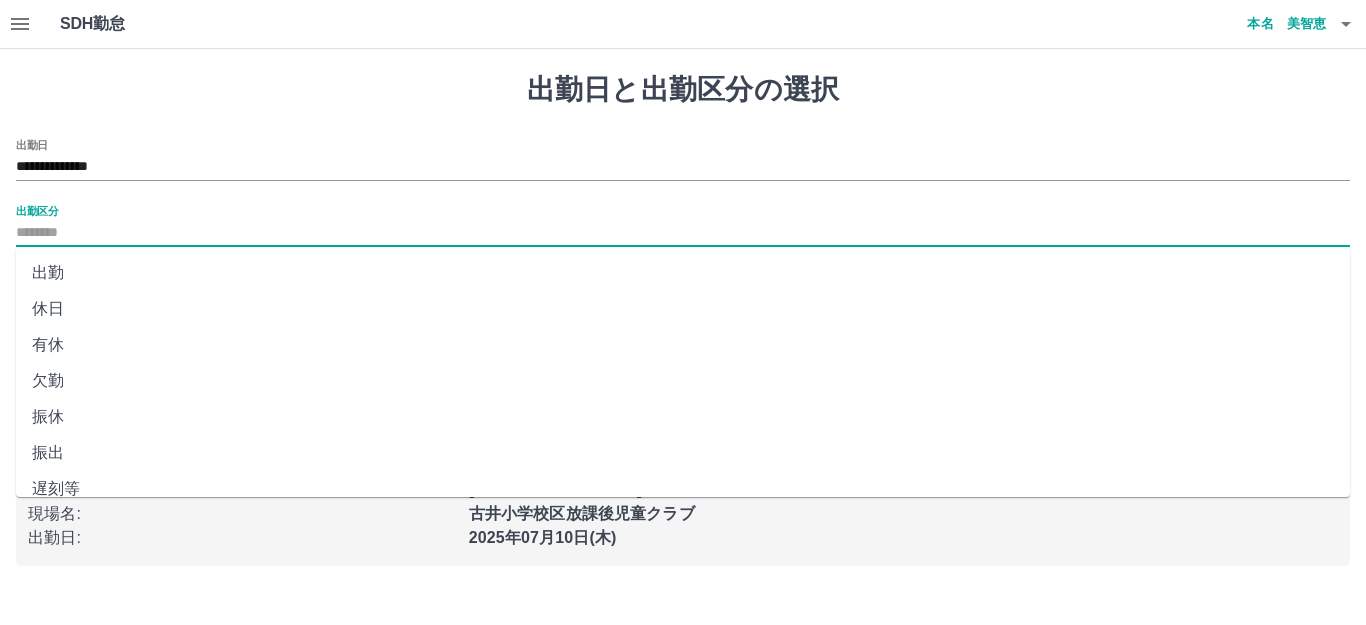 click on "出勤区分" at bounding box center (683, 233) 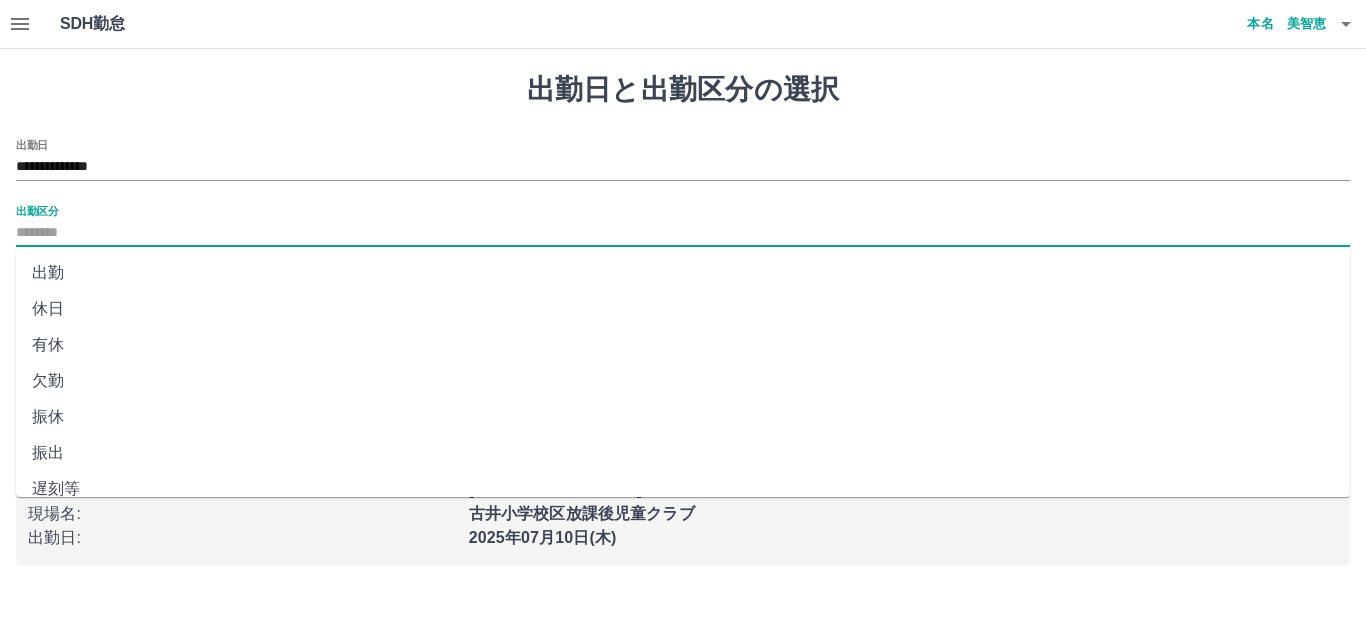 click on "出勤" at bounding box center [683, 273] 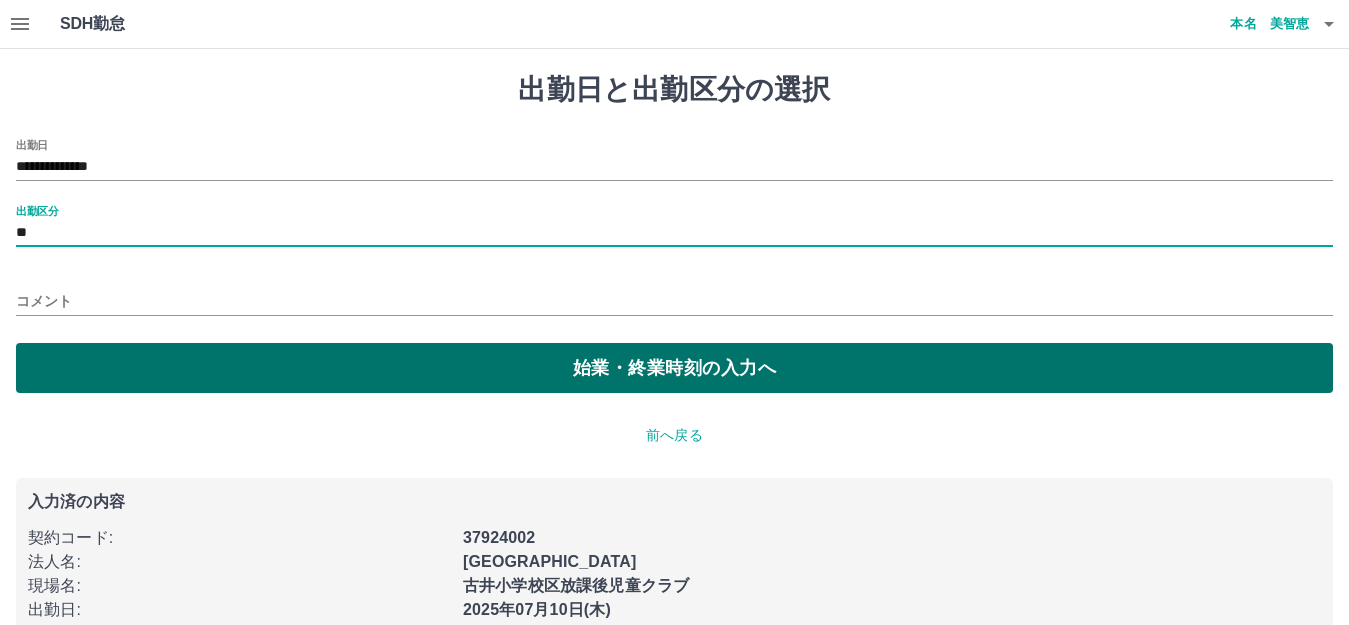click on "始業・終業時刻の入力へ" at bounding box center [674, 368] 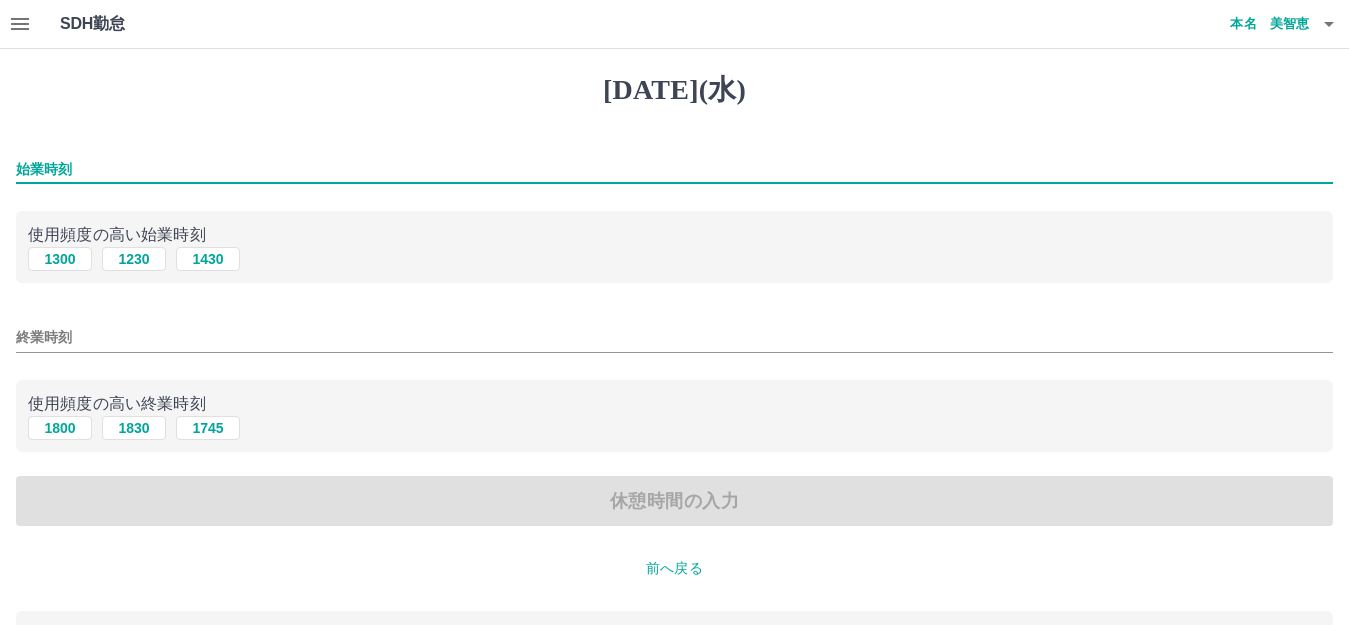 click on "始業時刻" at bounding box center (674, 169) 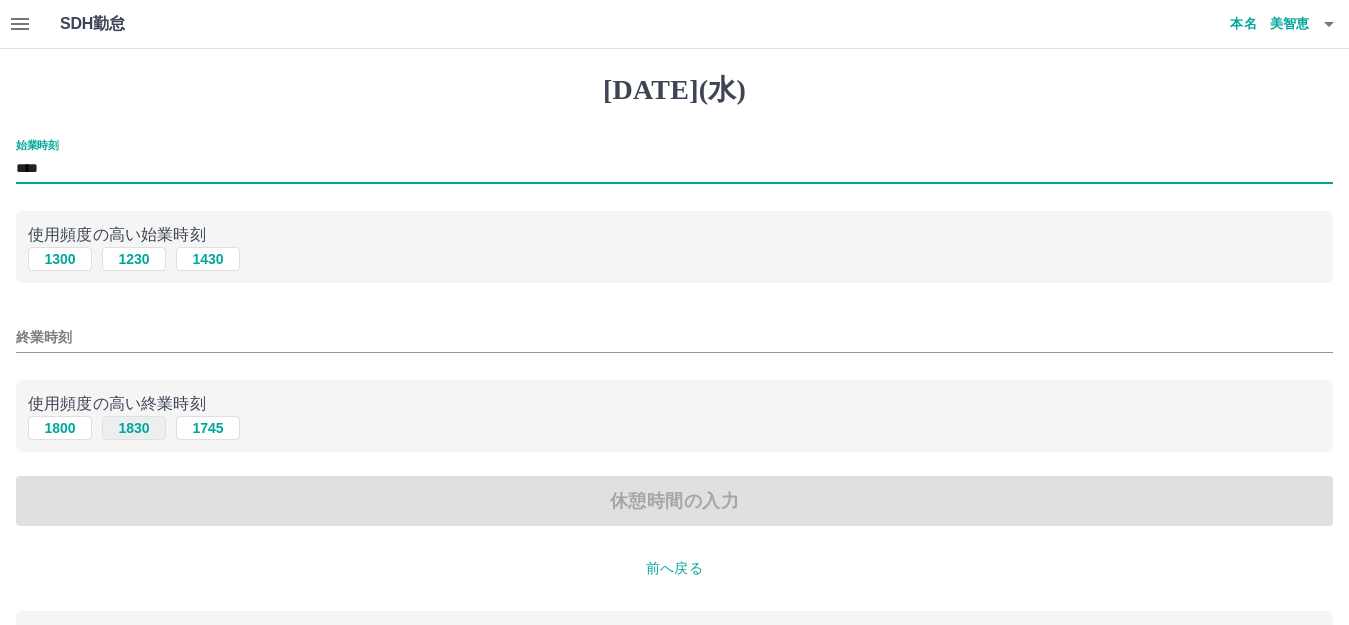 type on "****" 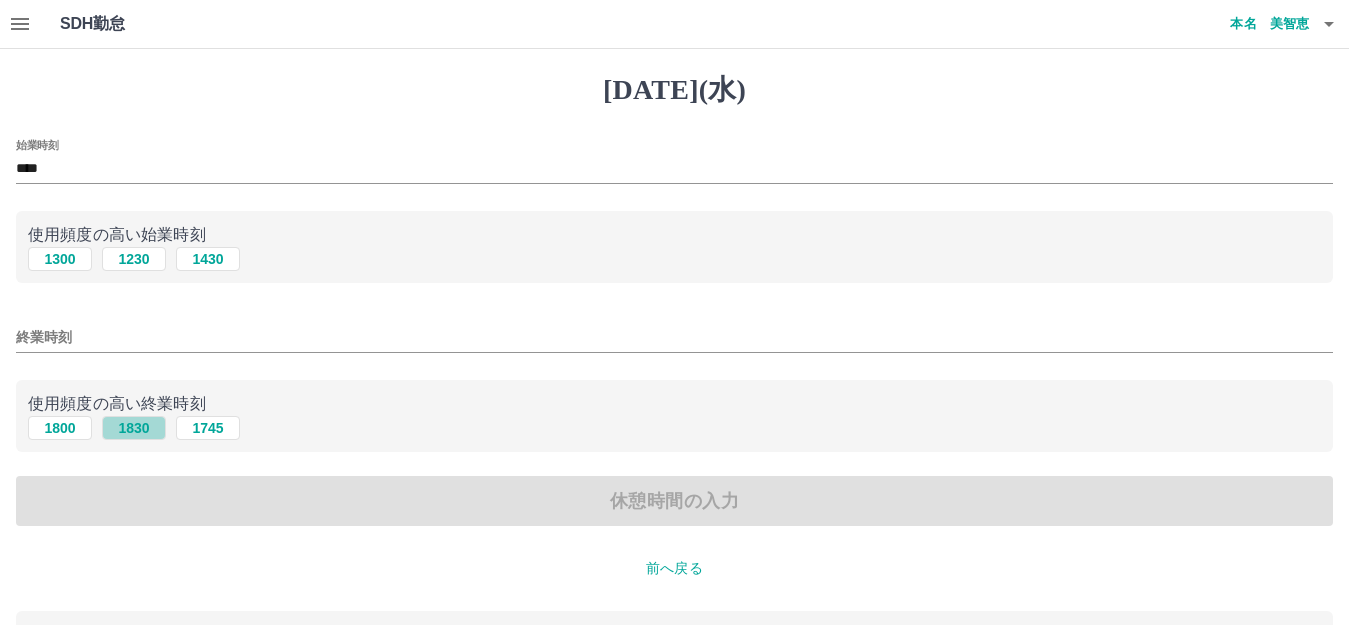 click on "1830" at bounding box center (134, 428) 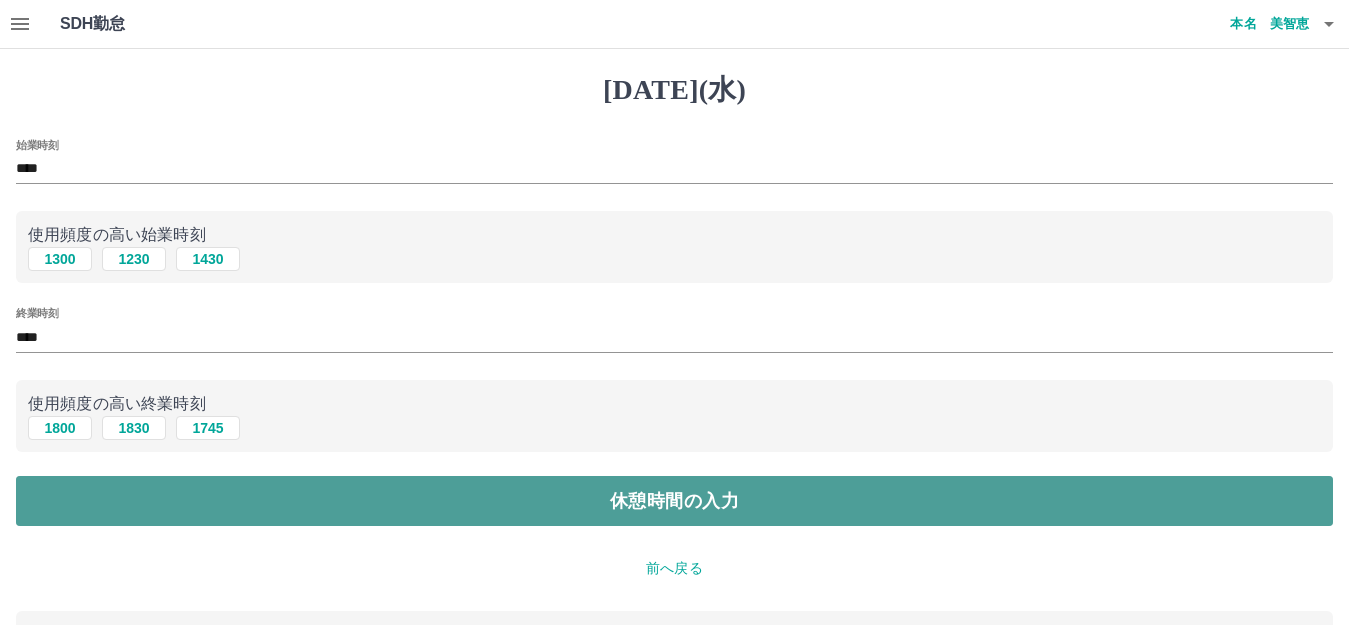 click on "休憩時間の入力" at bounding box center (674, 501) 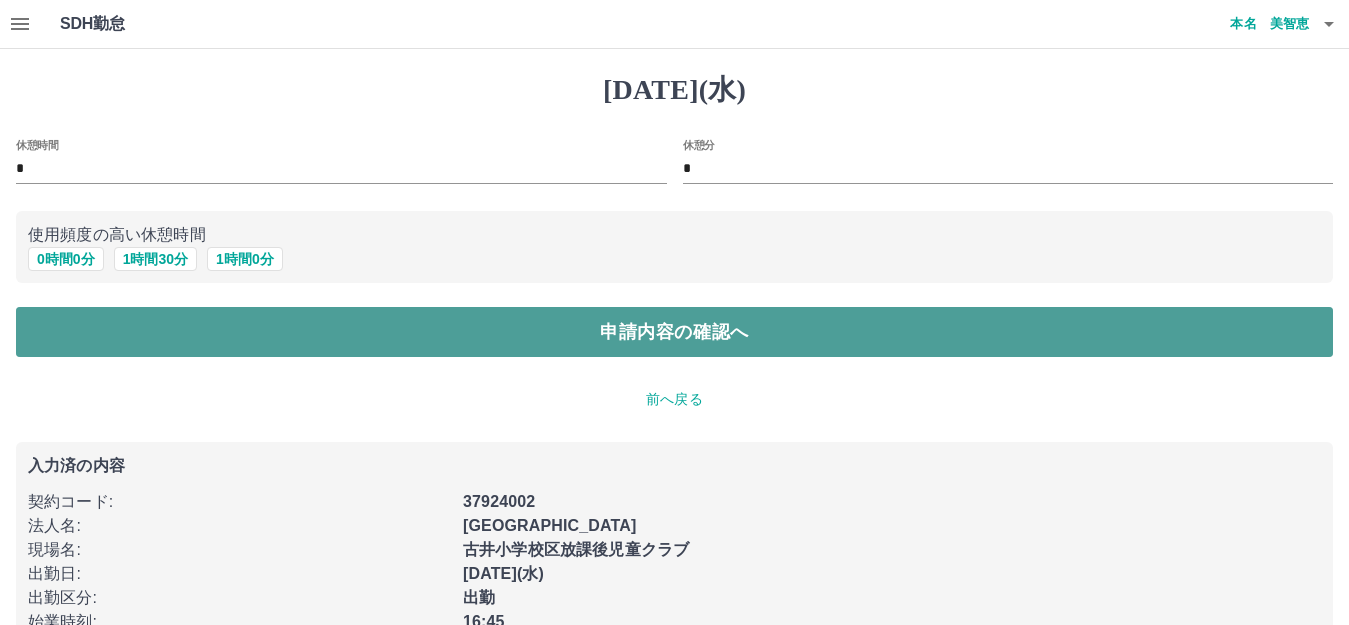 click on "申請内容の確認へ" at bounding box center [674, 332] 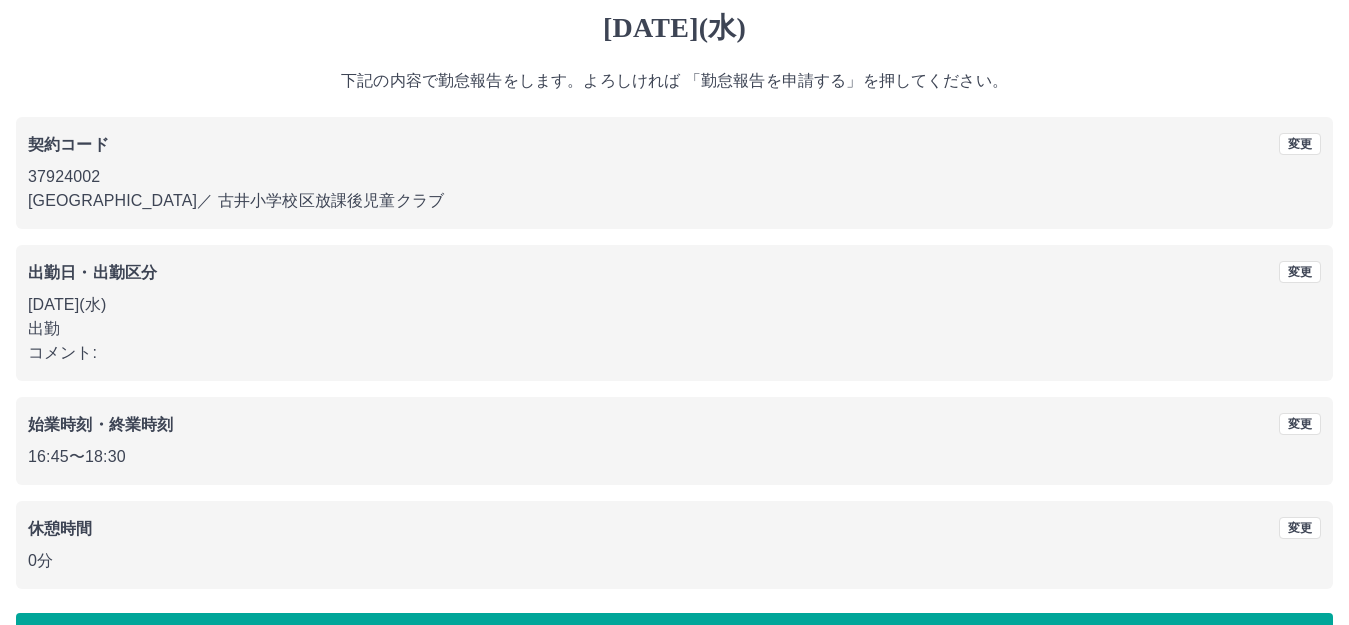 scroll, scrollTop: 124, scrollLeft: 0, axis: vertical 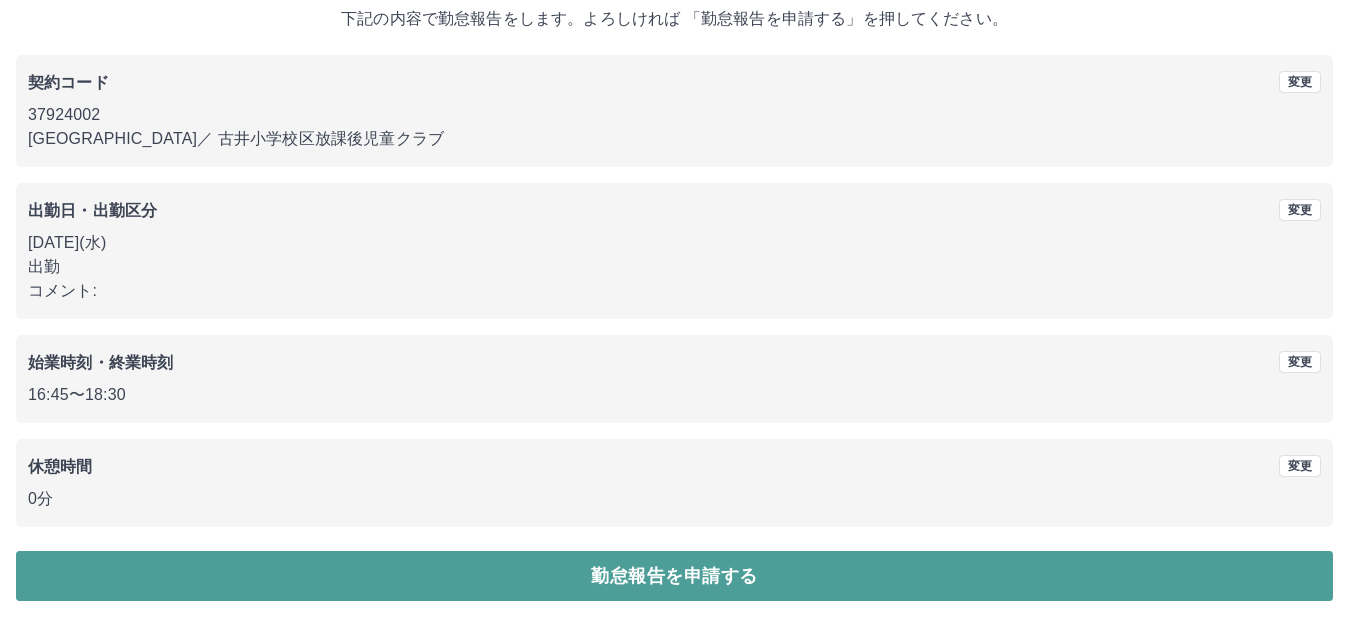 click on "勤怠報告を申請する" at bounding box center [674, 576] 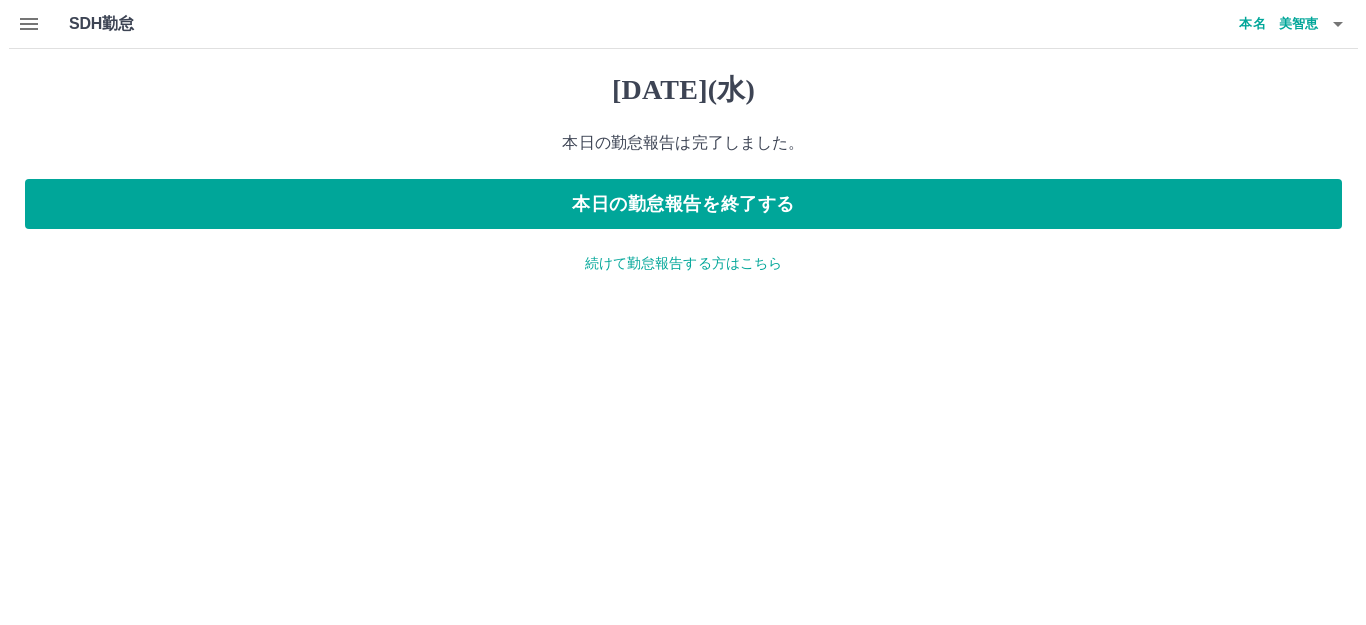 scroll, scrollTop: 0, scrollLeft: 0, axis: both 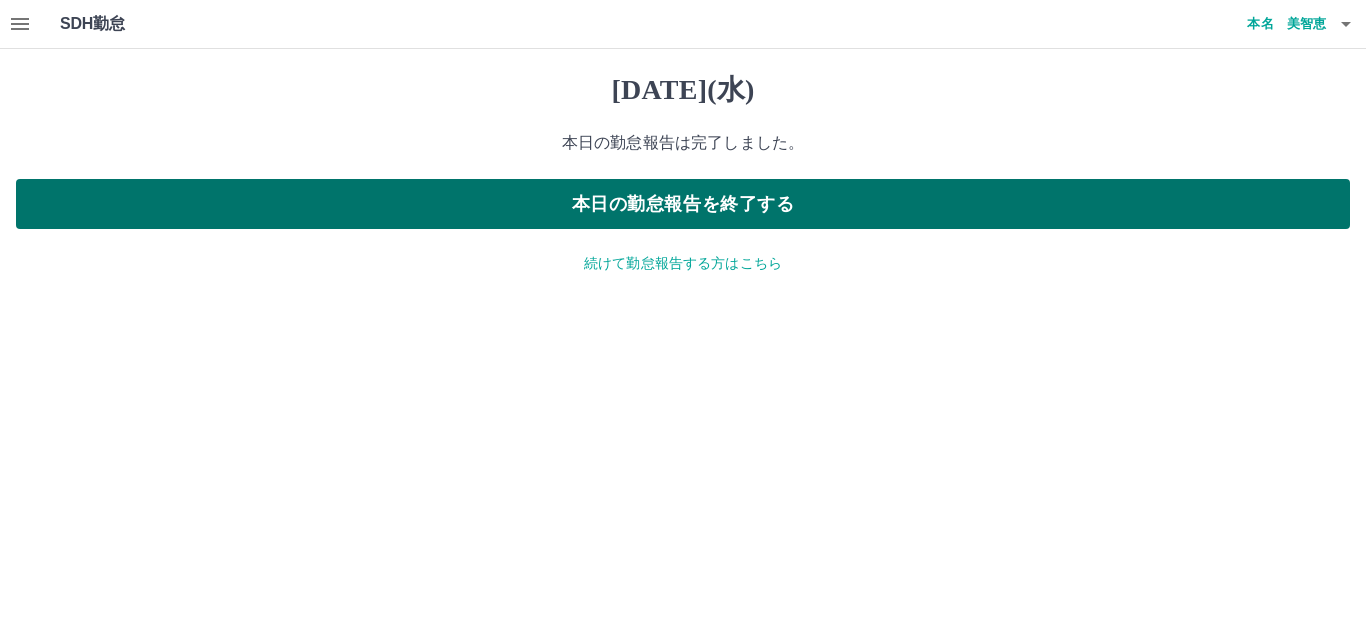 click on "本日の勤怠報告を終了する" at bounding box center (683, 204) 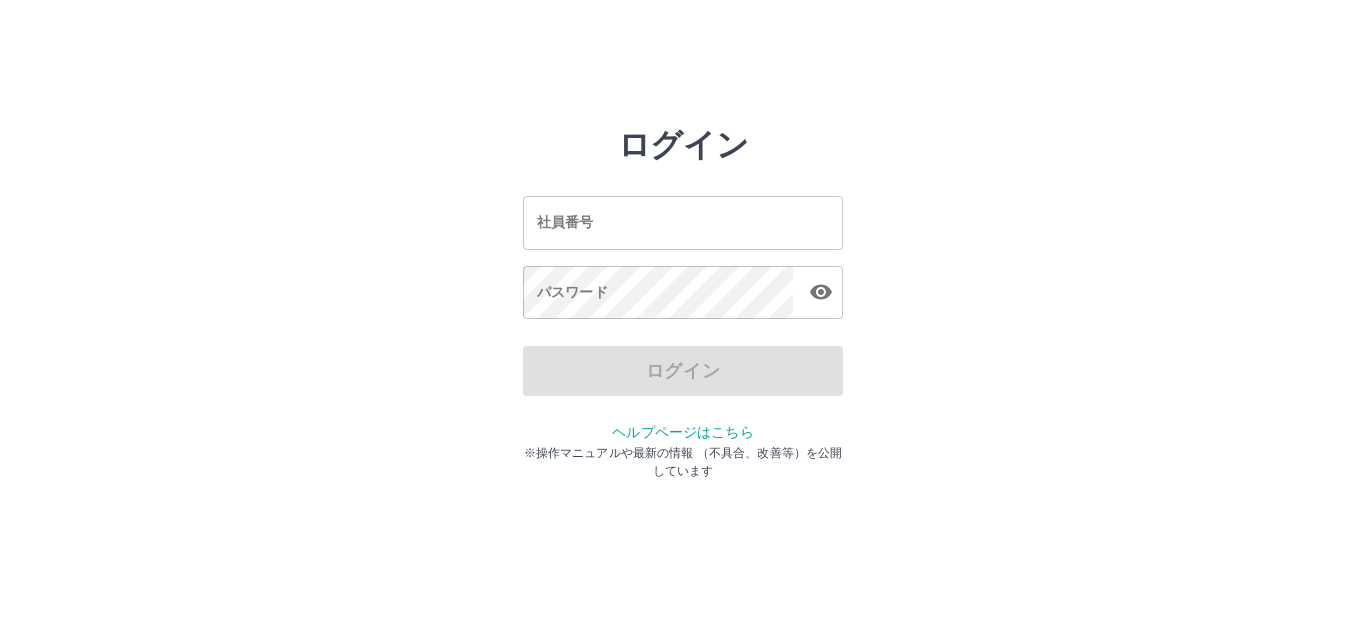 scroll, scrollTop: 0, scrollLeft: 0, axis: both 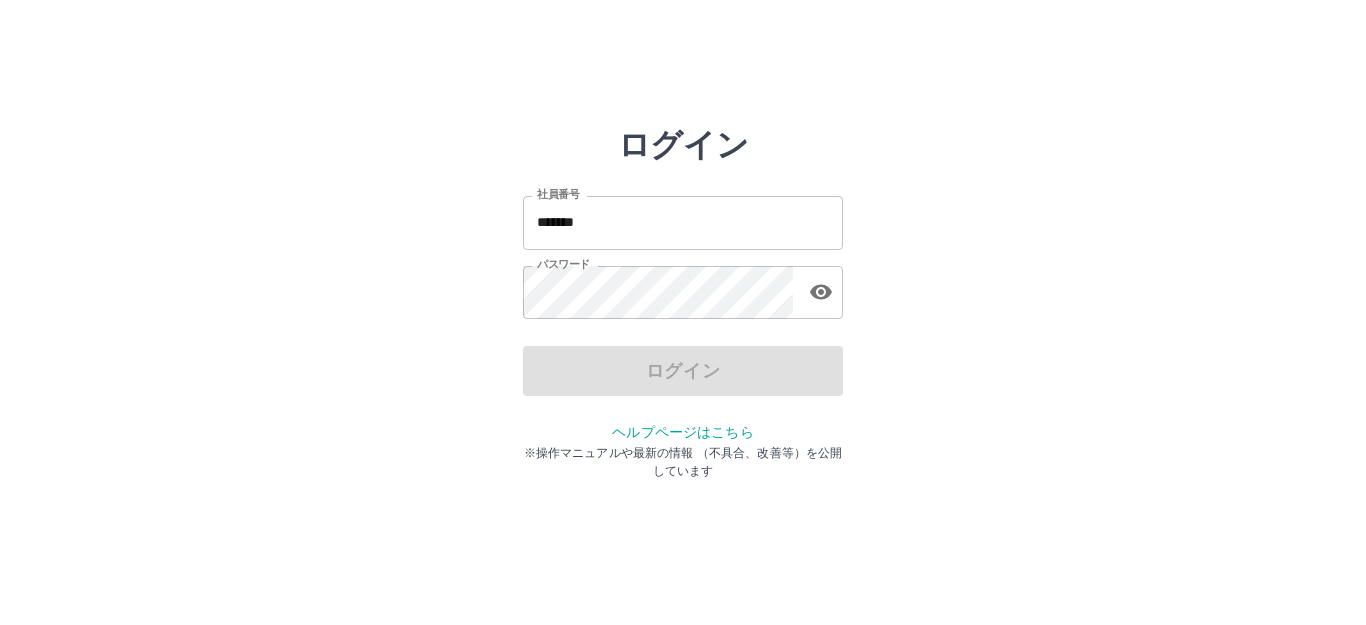 click on "*******" at bounding box center (683, 222) 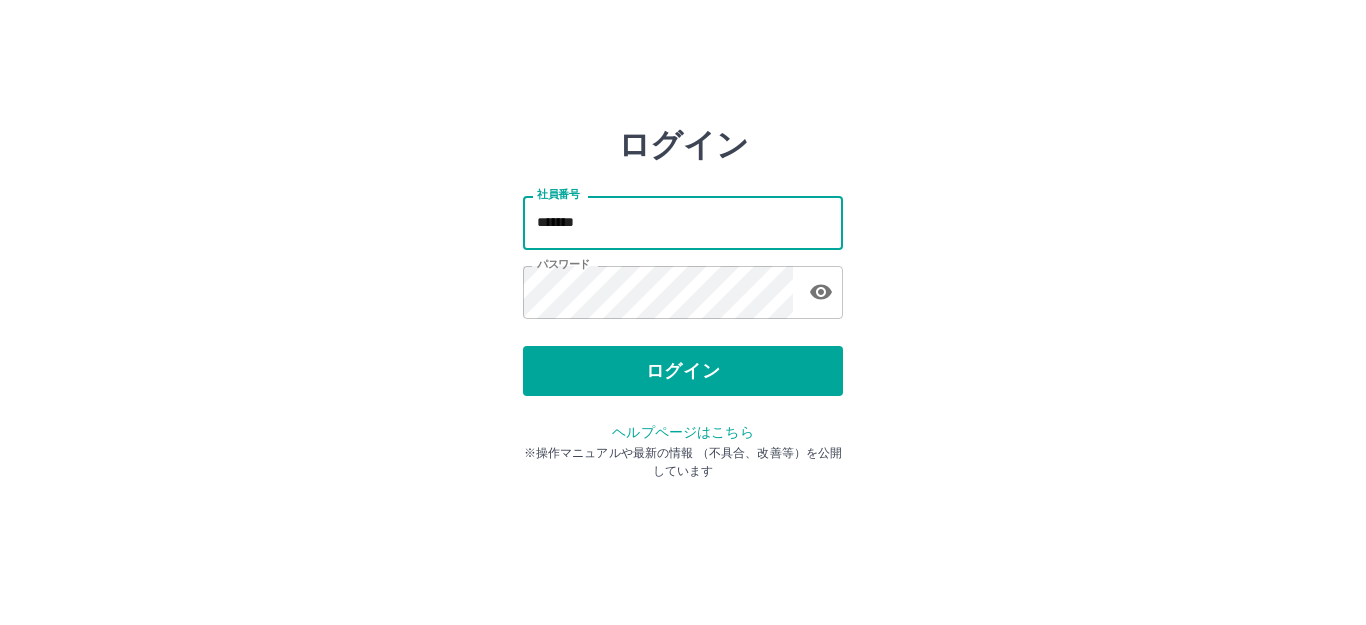 type on "*******" 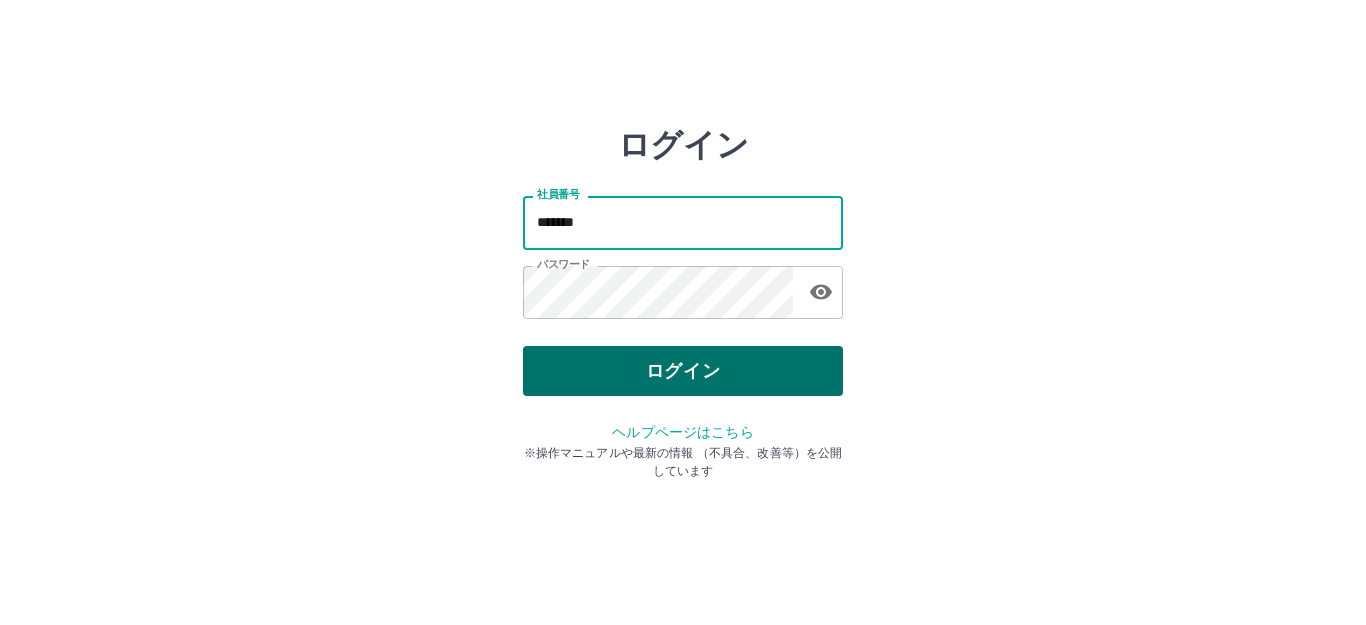 click on "ログイン" at bounding box center (683, 371) 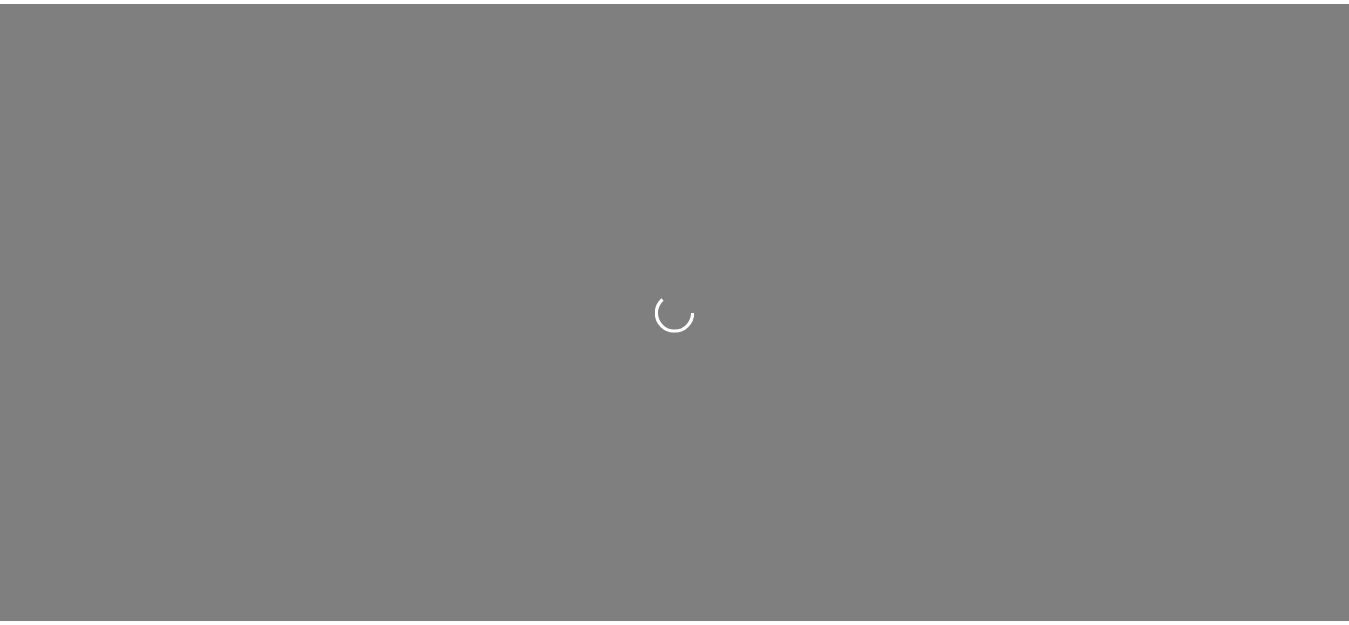 scroll, scrollTop: 0, scrollLeft: 0, axis: both 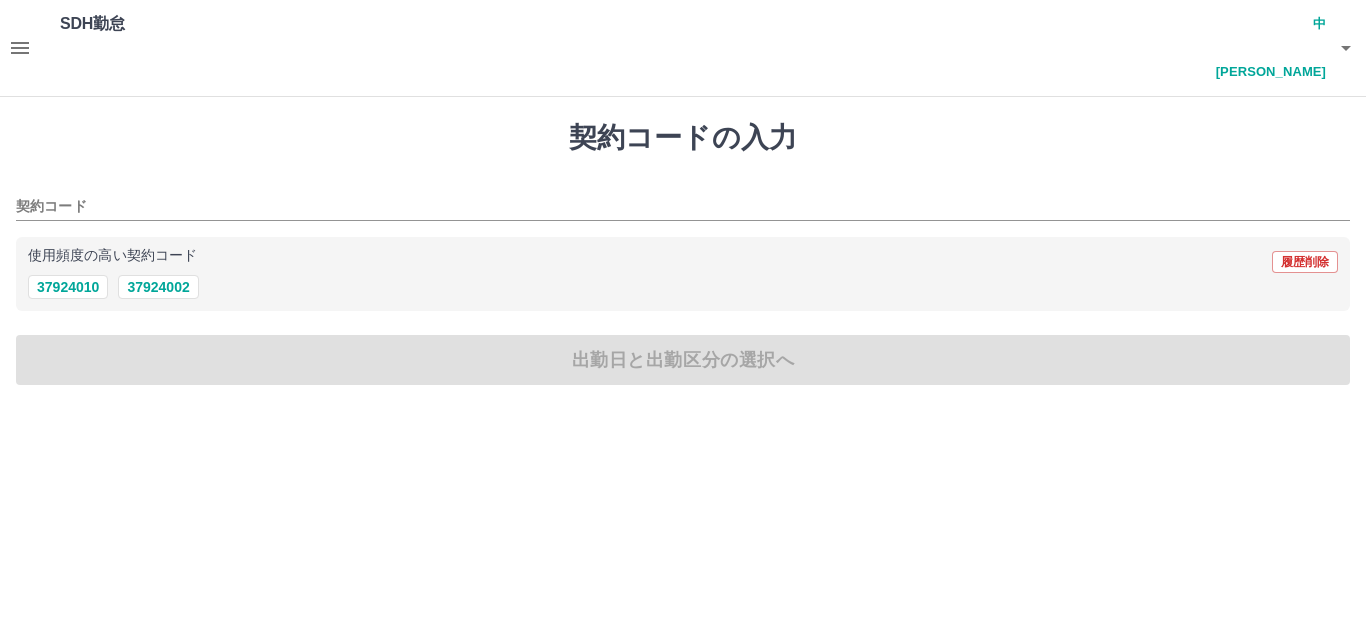 click on "使用頻度の高い契約コード 履歴削除 37924010 37924002" at bounding box center [683, 274] 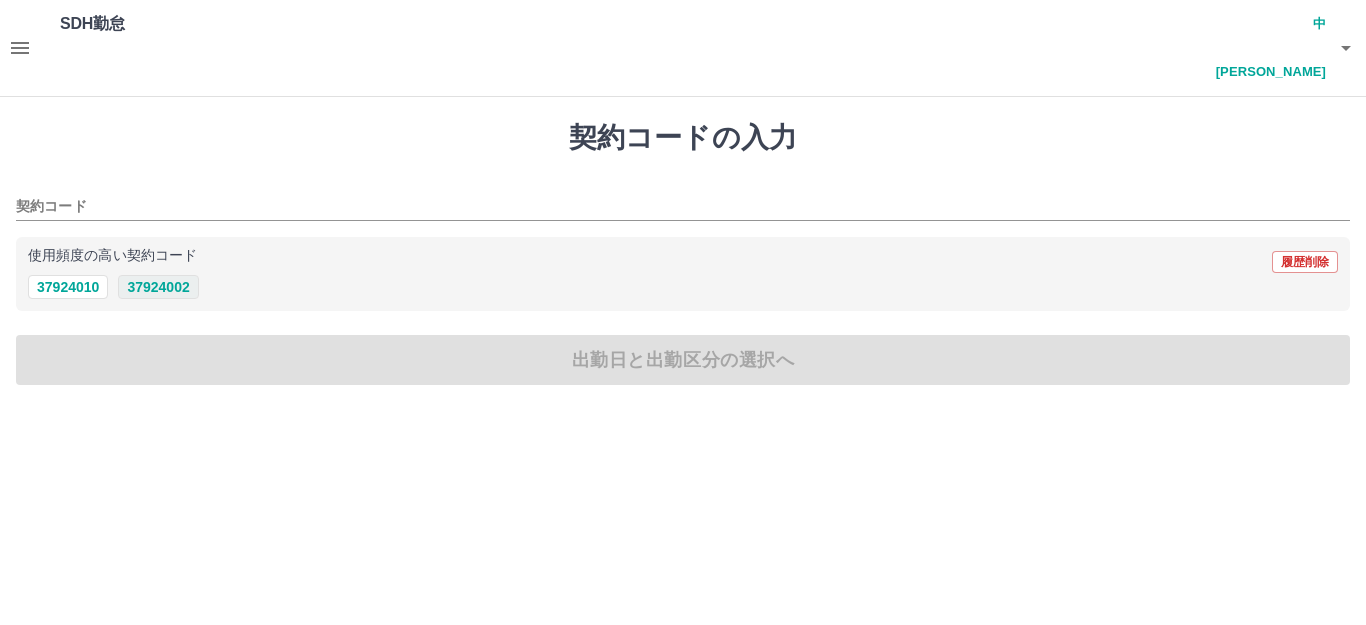 click on "37924002" at bounding box center (158, 287) 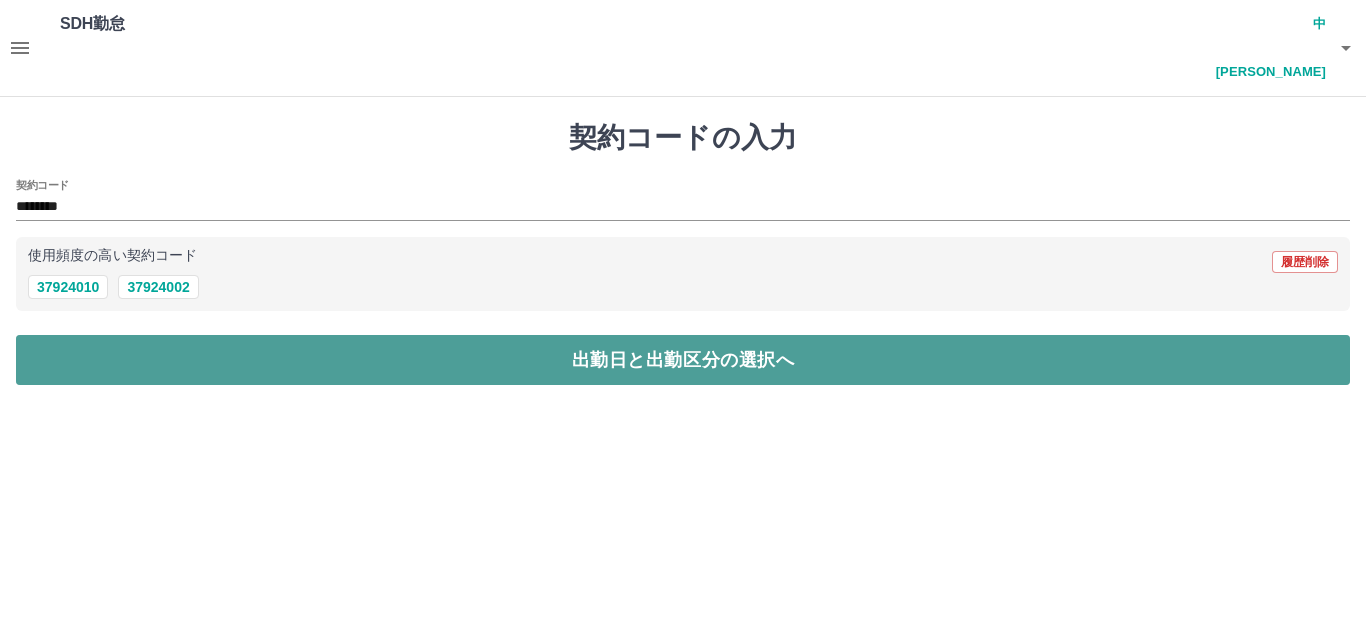 drag, startPoint x: 126, startPoint y: 303, endPoint x: 114, endPoint y: 233, distance: 71.021126 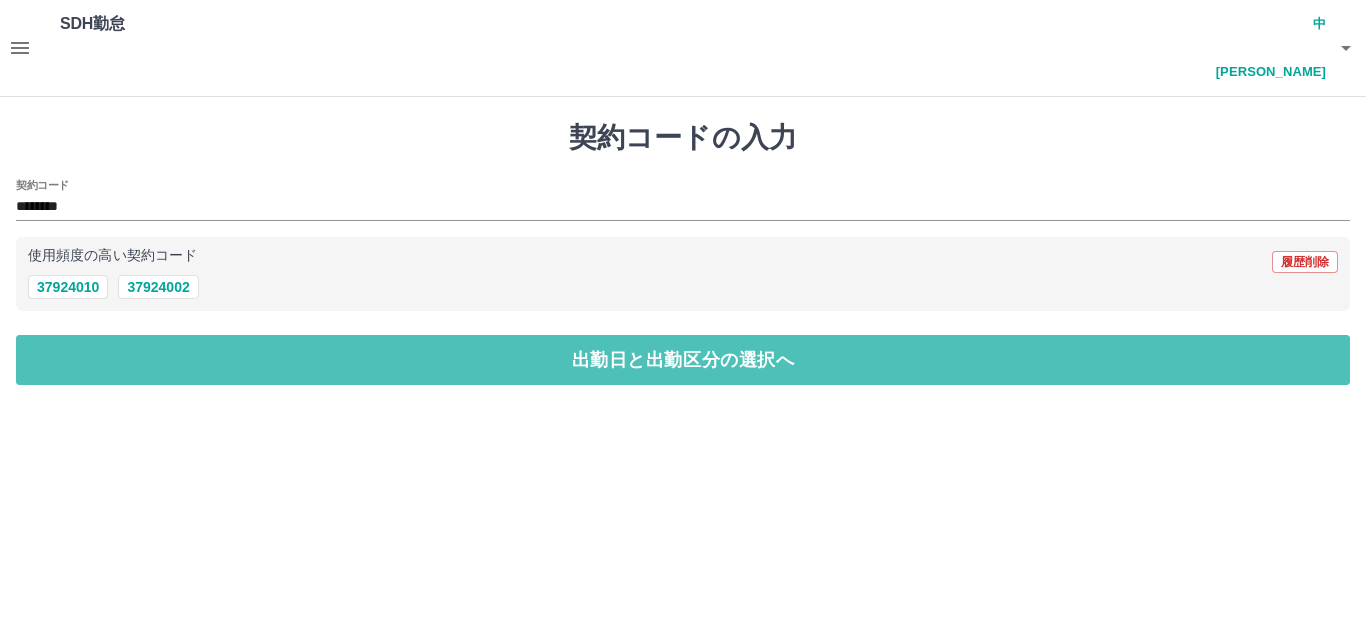 click on "出勤日と出勤区分の選択へ" at bounding box center [683, 360] 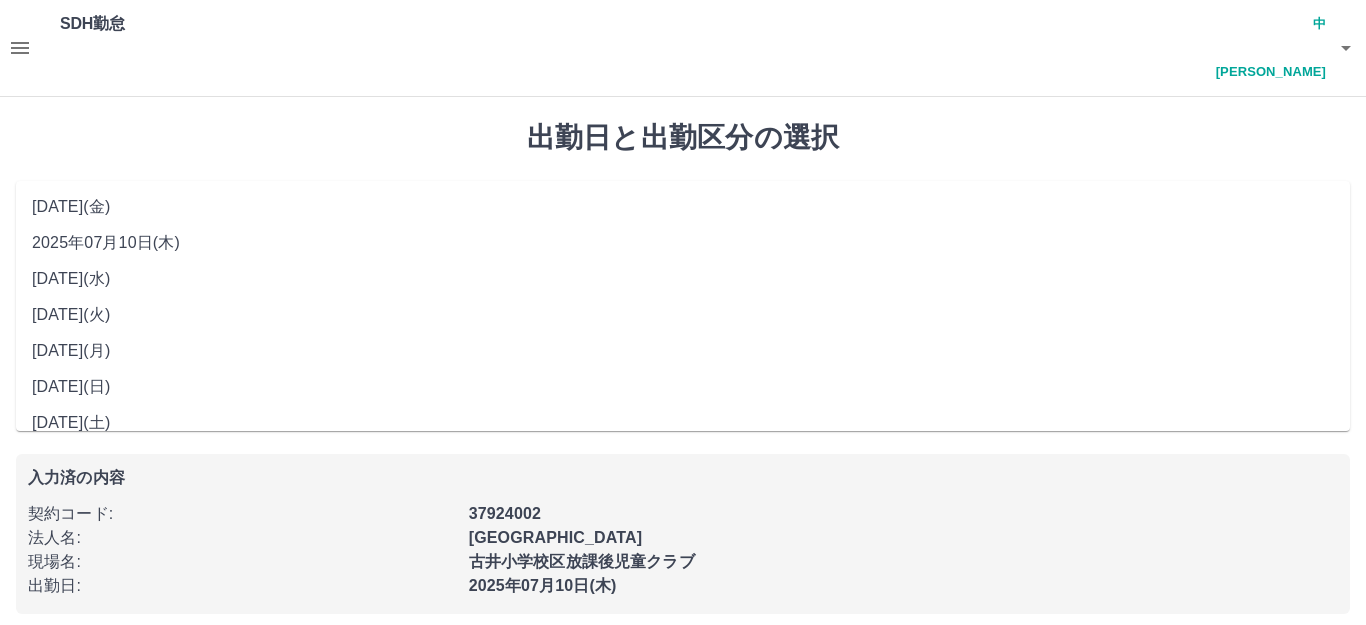 click on "**********" at bounding box center [683, 215] 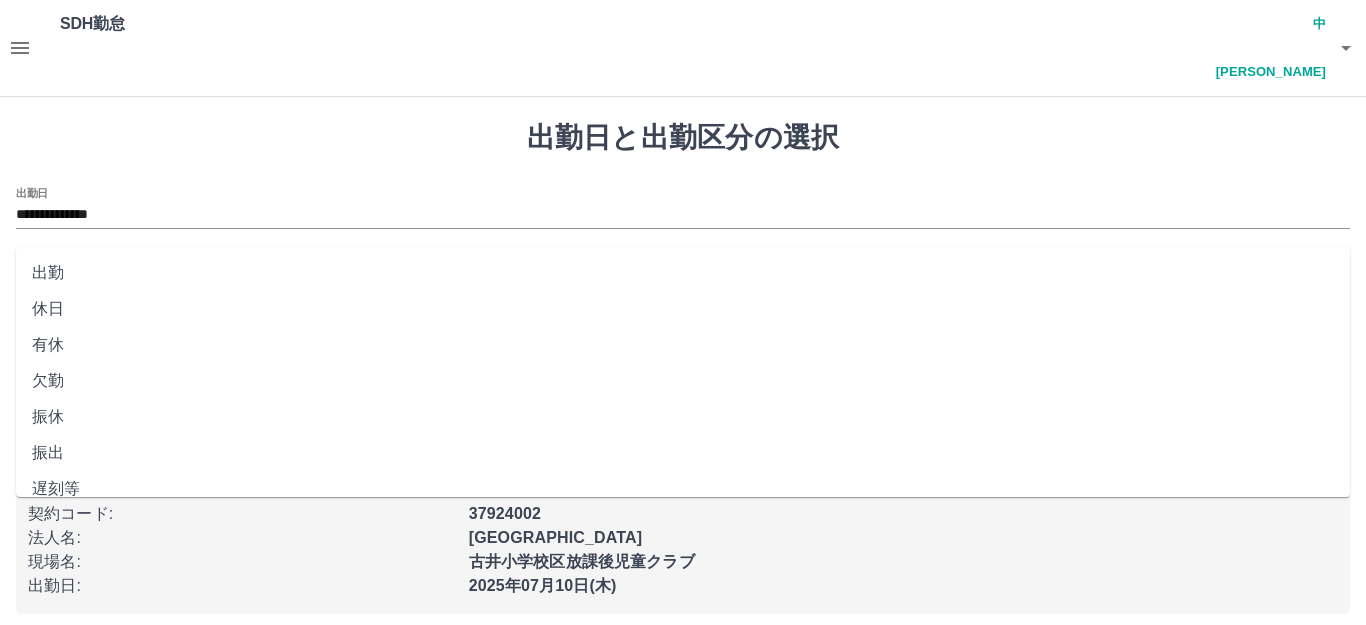 click on "出勤区分" at bounding box center [683, 281] 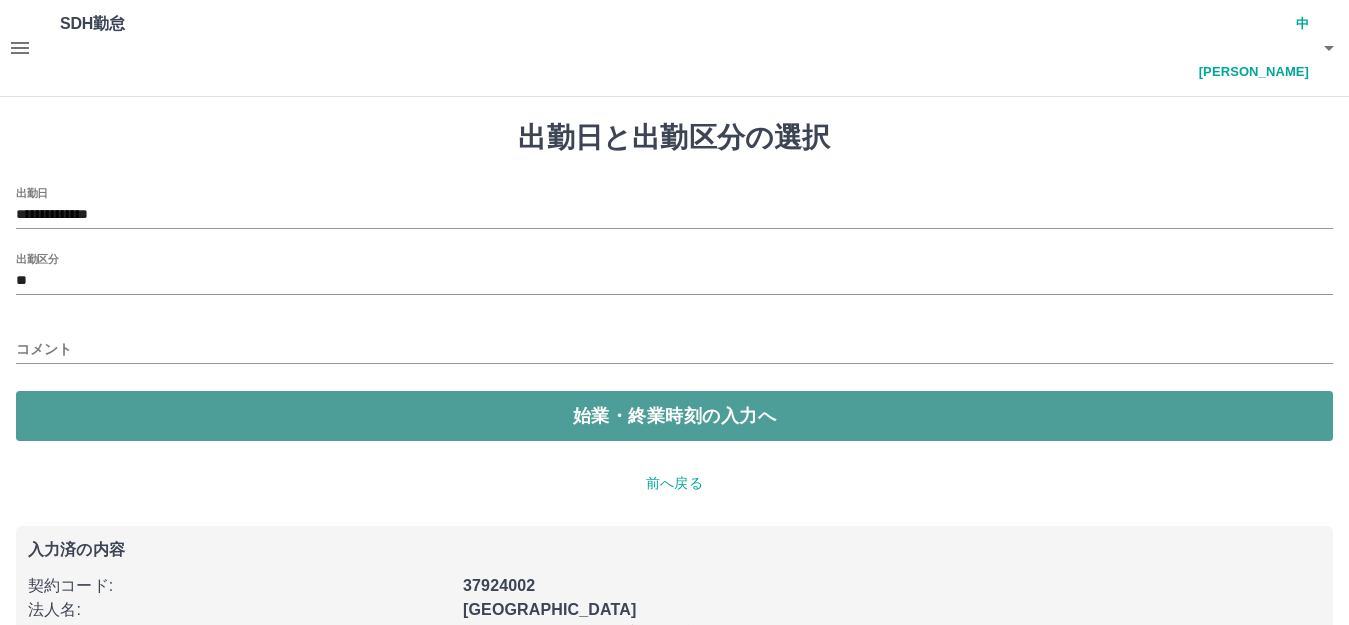 click on "始業・終業時刻の入力へ" at bounding box center [674, 416] 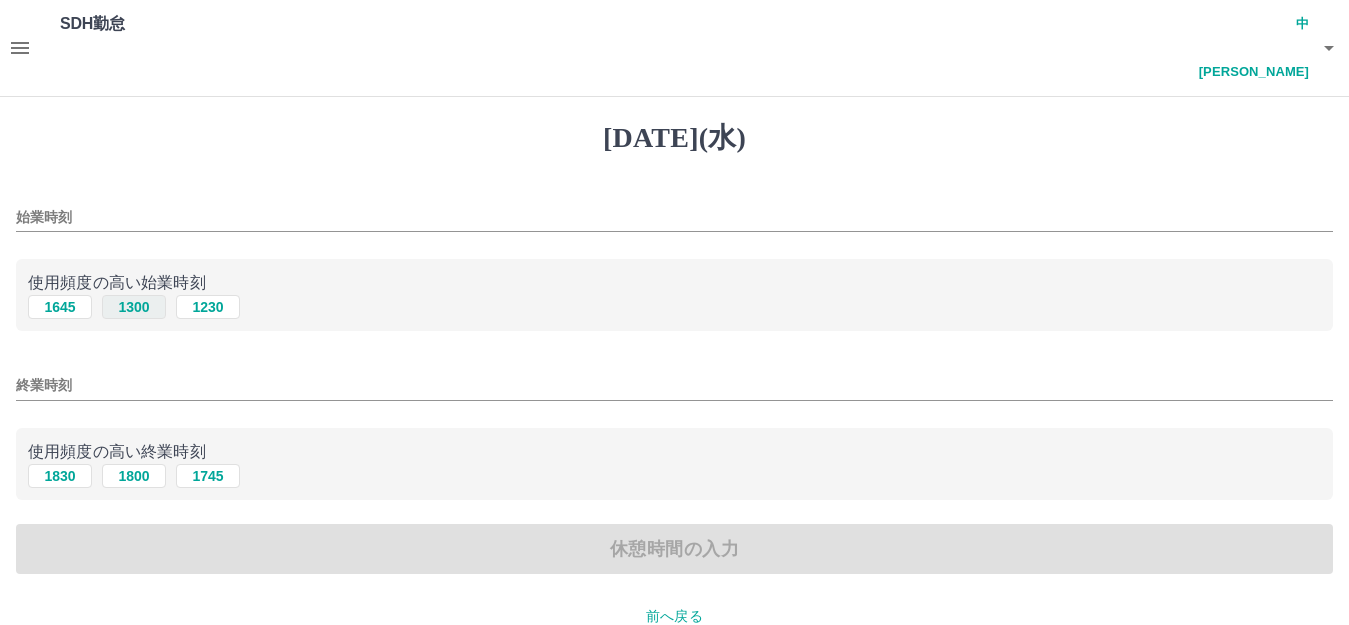 click on "1300" at bounding box center (134, 307) 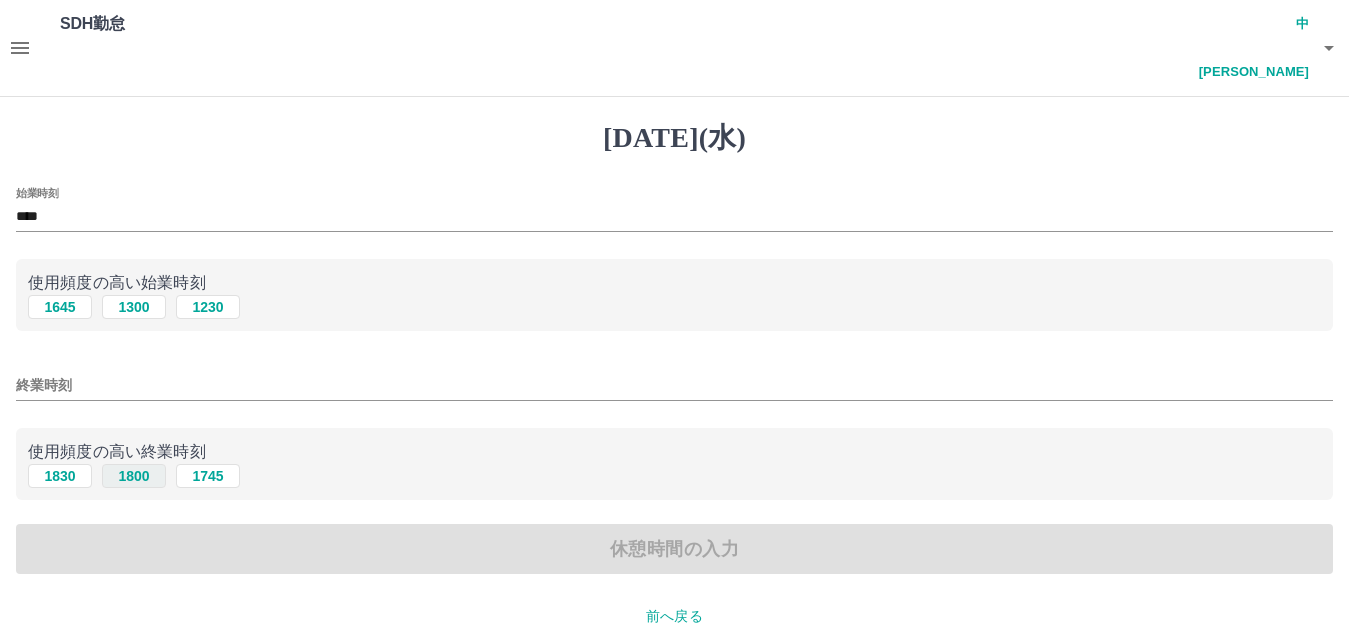 click on "1800" at bounding box center [134, 476] 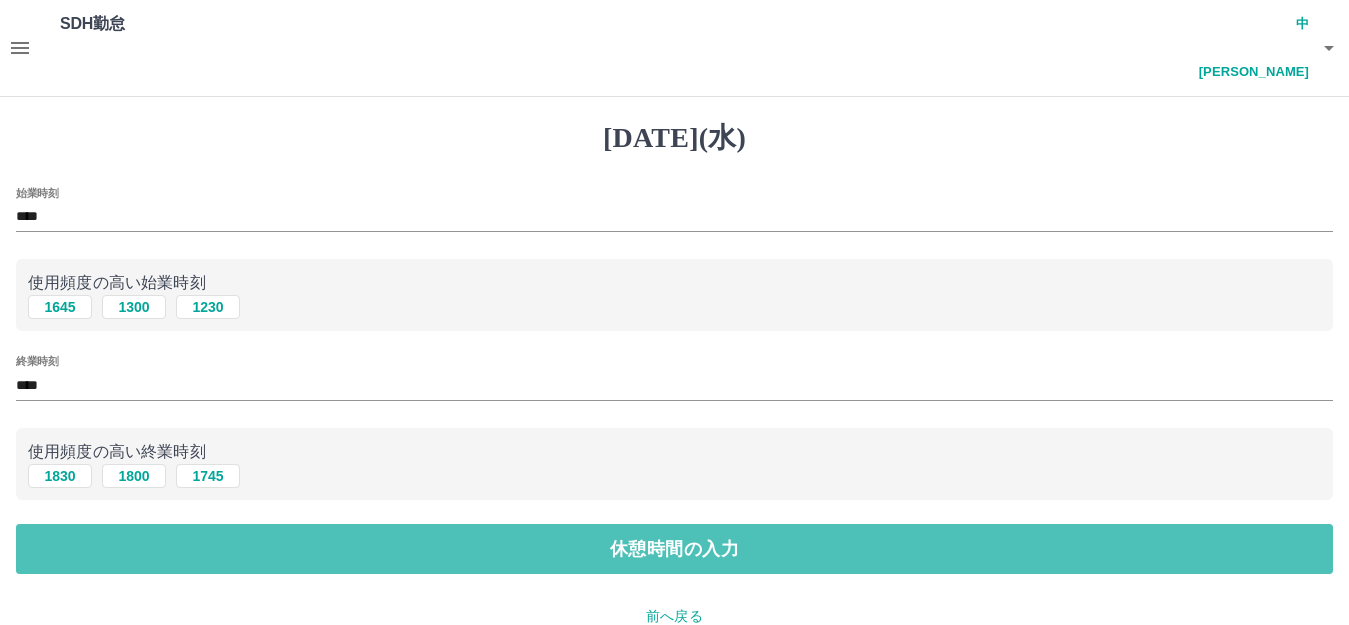 drag, startPoint x: 82, startPoint y: 500, endPoint x: 85, endPoint y: 474, distance: 26.172504 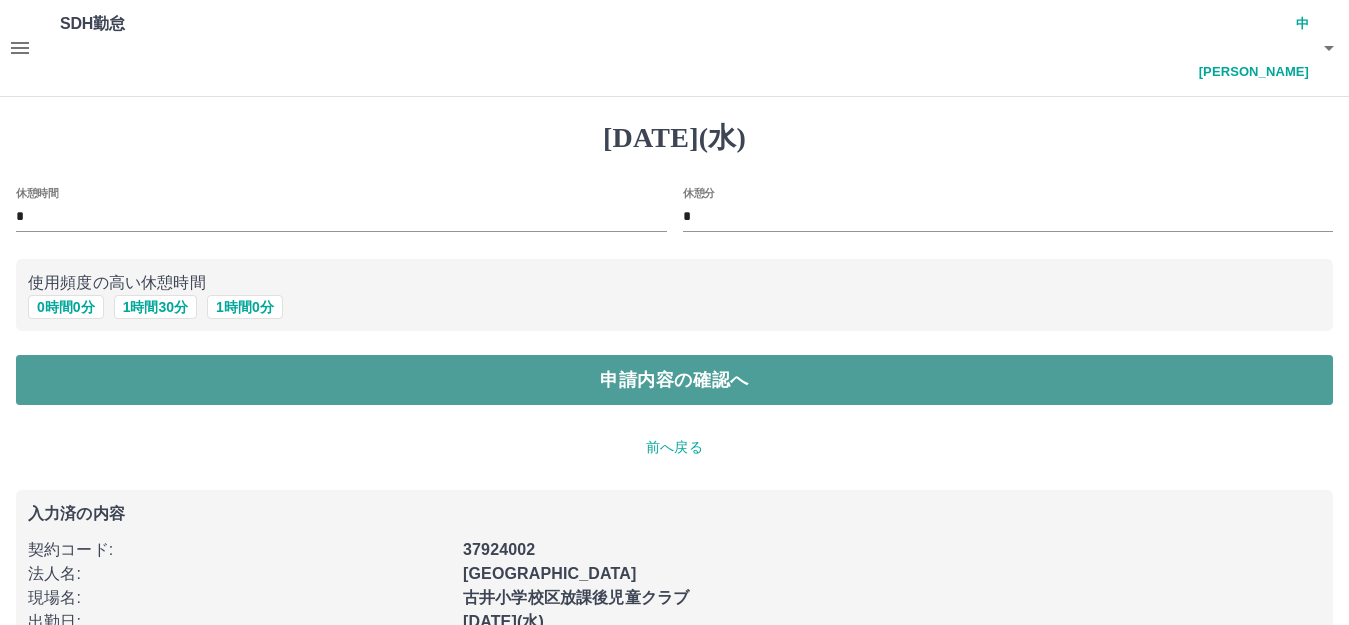 click on "申請内容の確認へ" at bounding box center [674, 380] 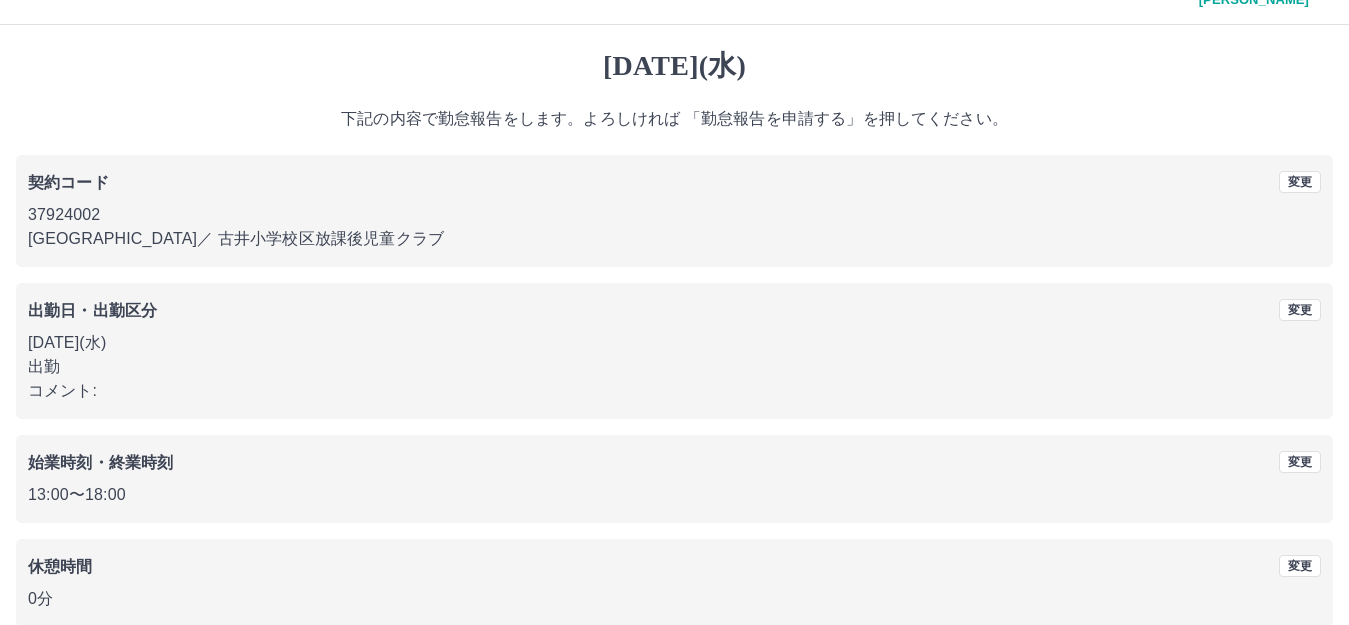 scroll, scrollTop: 124, scrollLeft: 0, axis: vertical 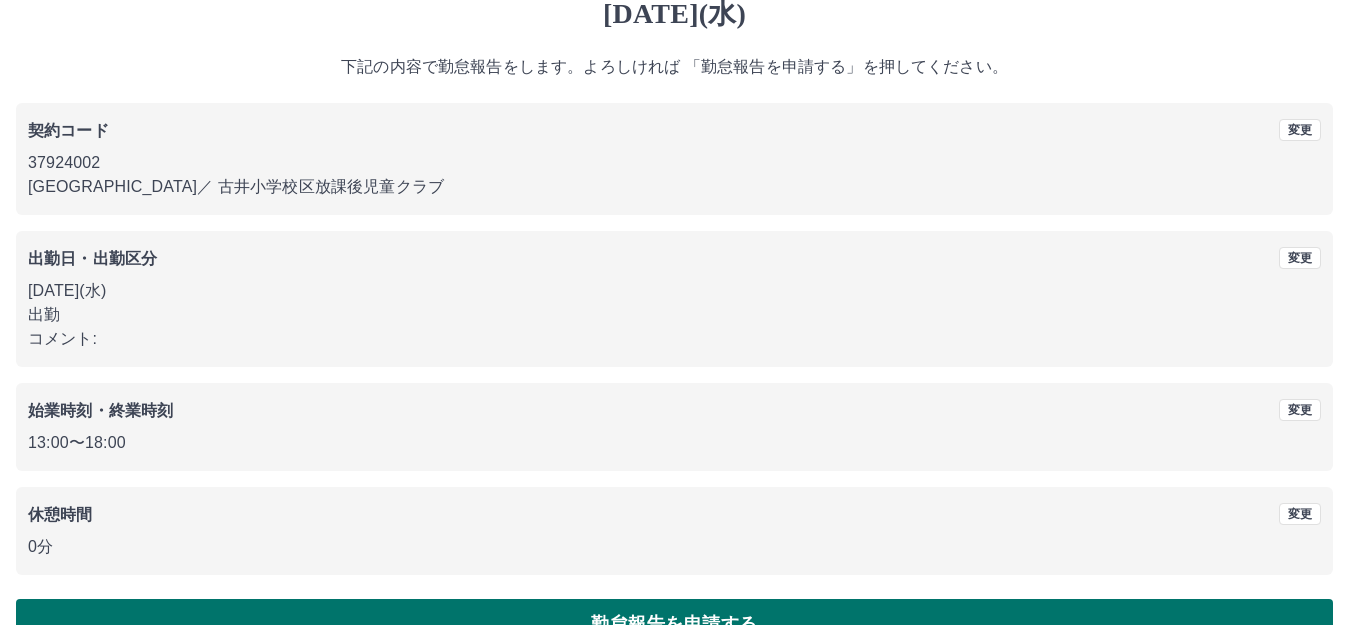 click on "勤怠報告を申請する" at bounding box center [674, 624] 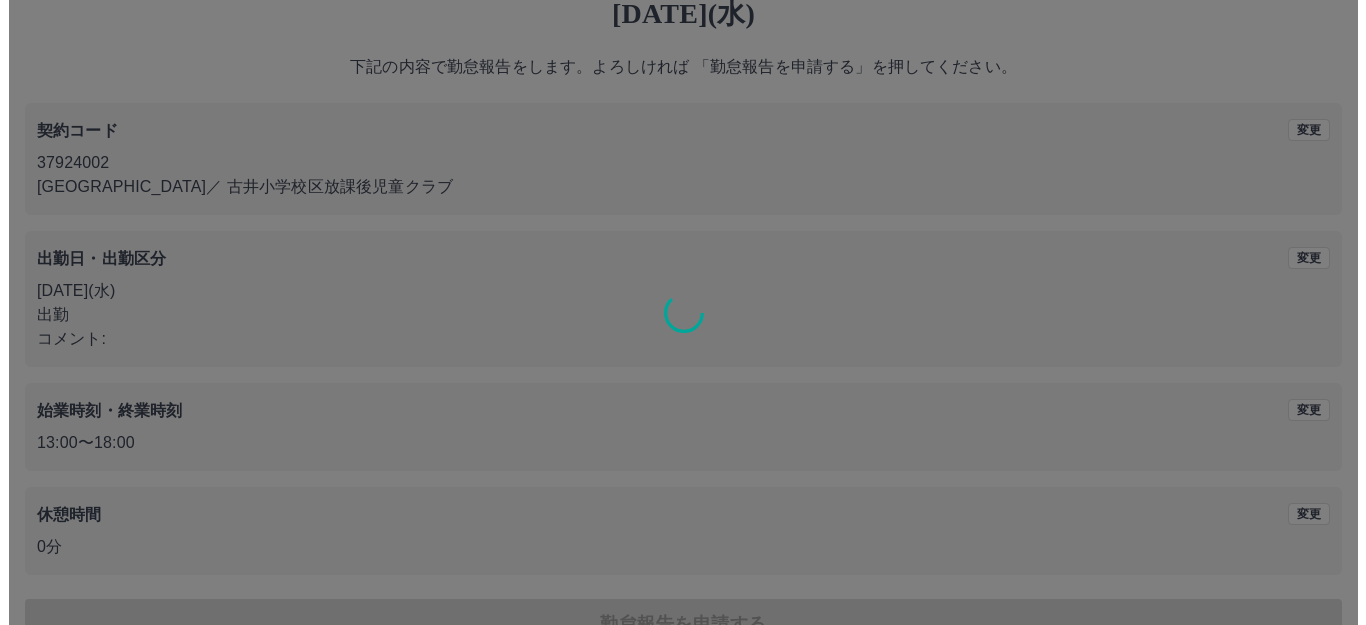scroll, scrollTop: 0, scrollLeft: 0, axis: both 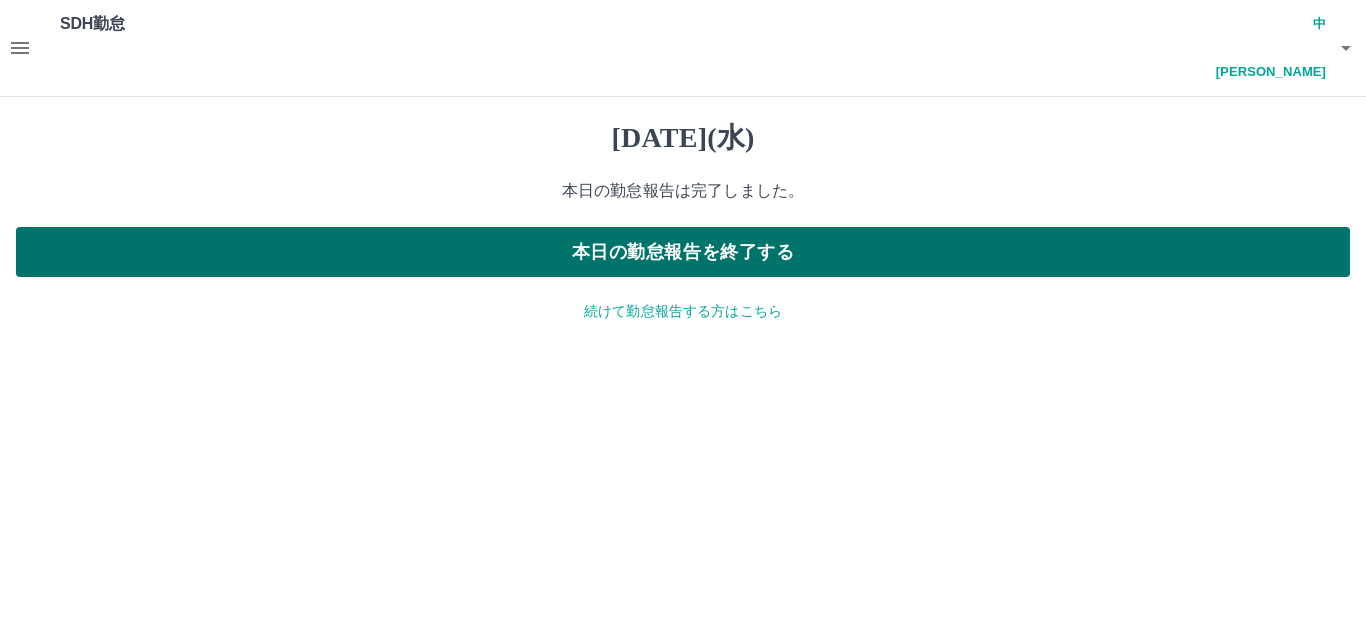 click on "本日の勤怠報告を終了する" at bounding box center (683, 252) 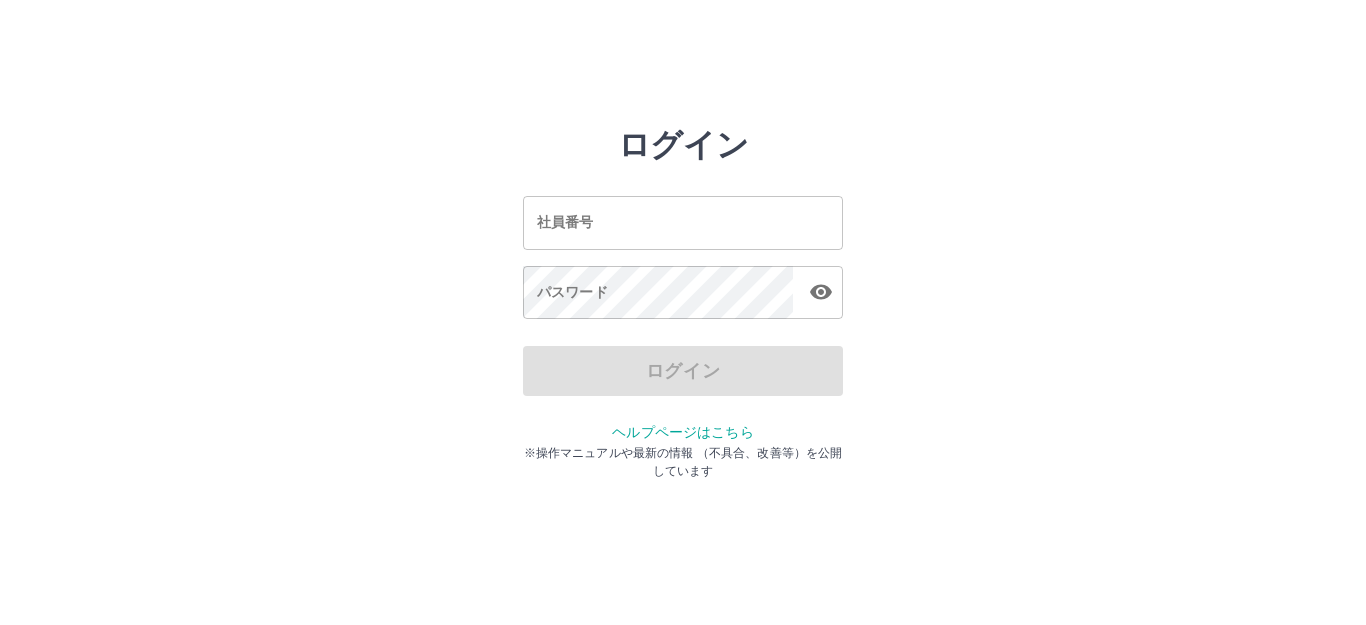 scroll, scrollTop: 0, scrollLeft: 0, axis: both 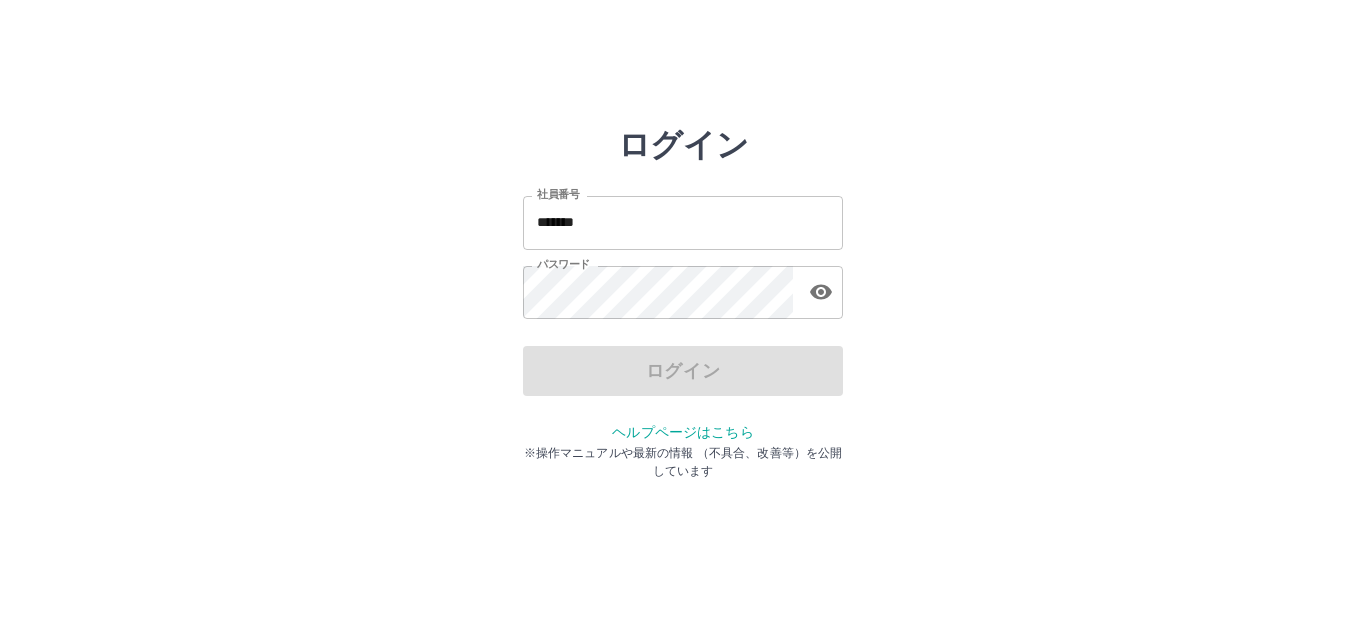 click on "*******" at bounding box center [683, 222] 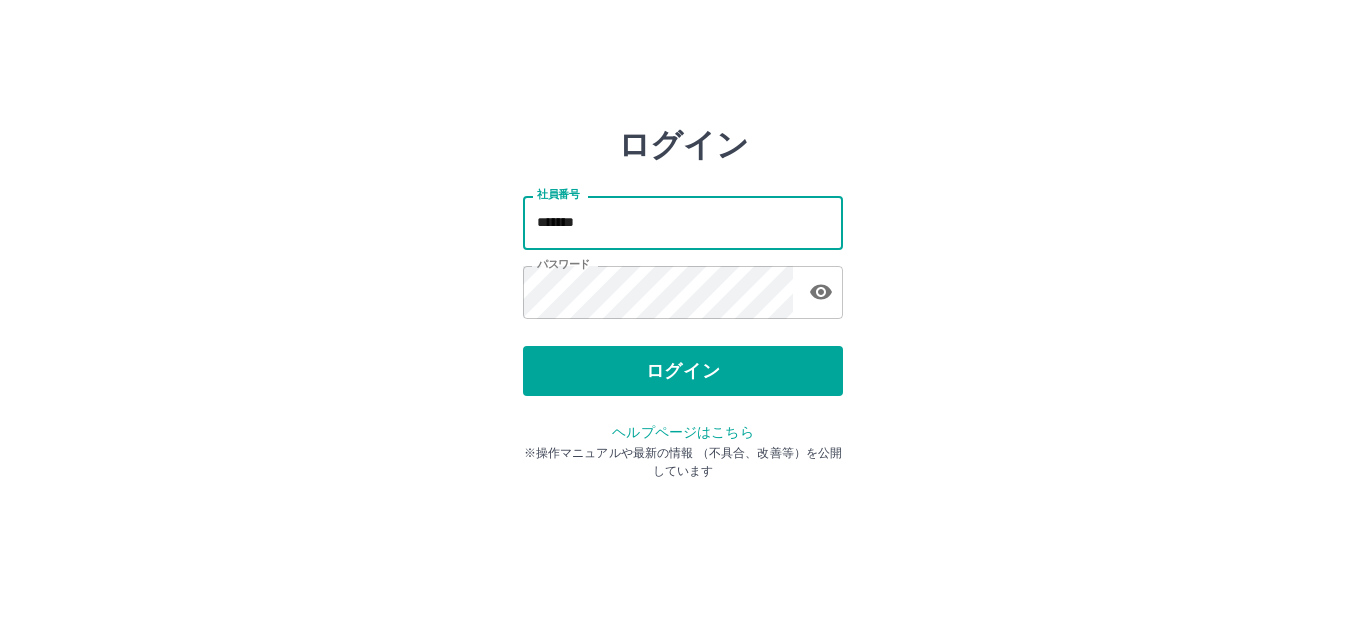 type on "*******" 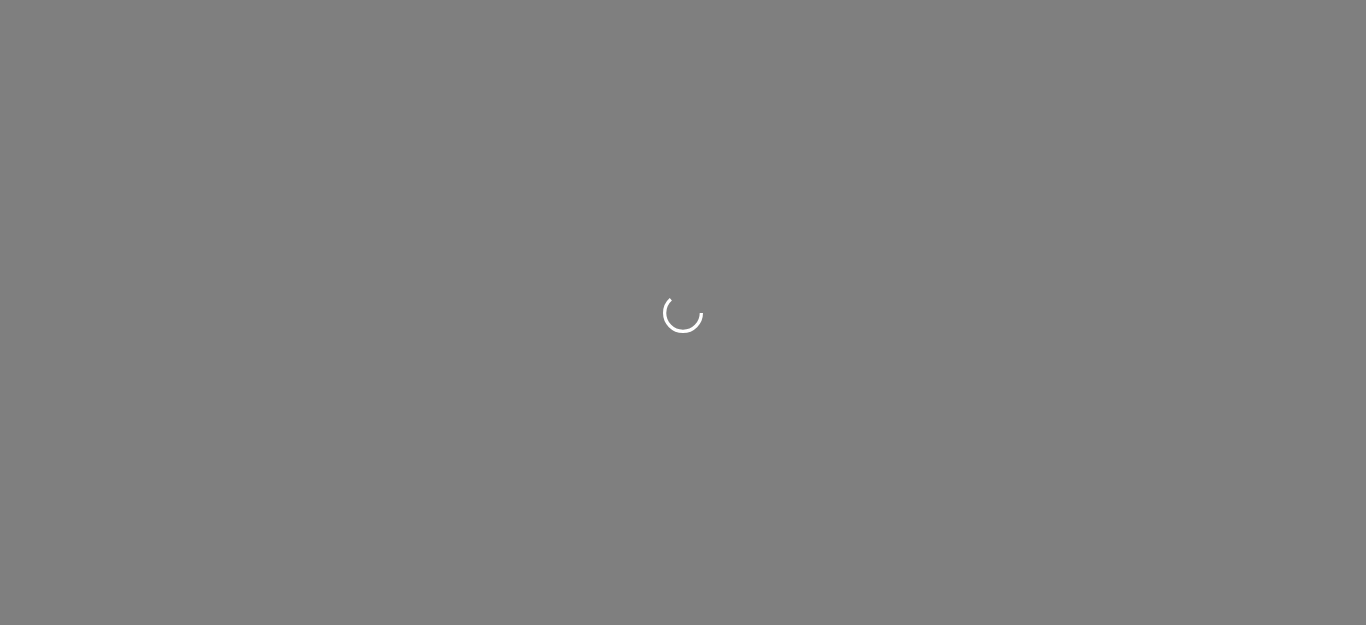 scroll, scrollTop: 0, scrollLeft: 0, axis: both 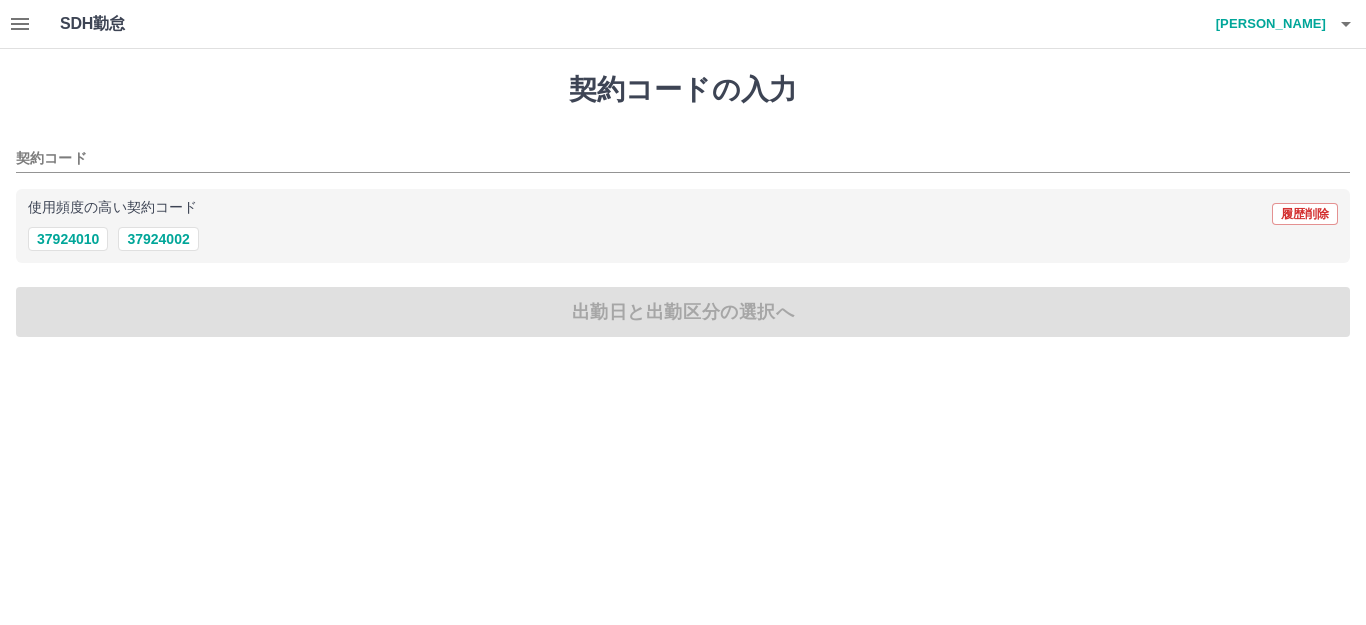drag, startPoint x: 174, startPoint y: 236, endPoint x: 164, endPoint y: 257, distance: 23.259407 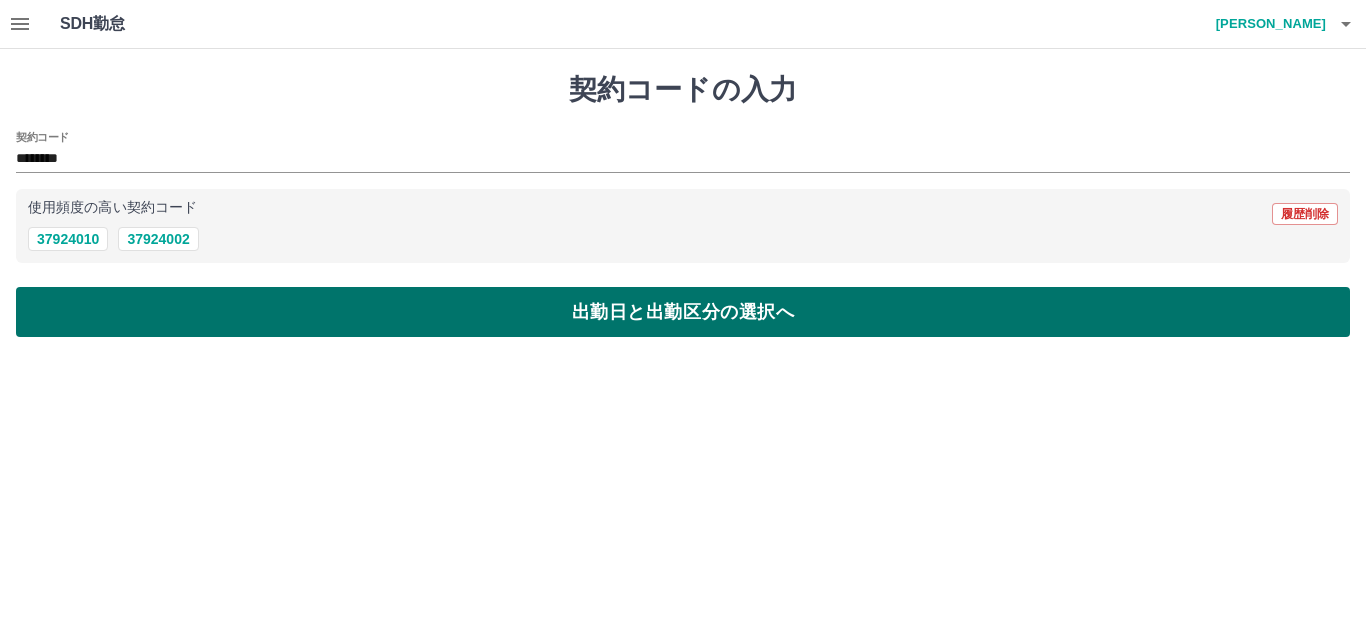 click on "出勤日と出勤区分の選択へ" at bounding box center [683, 312] 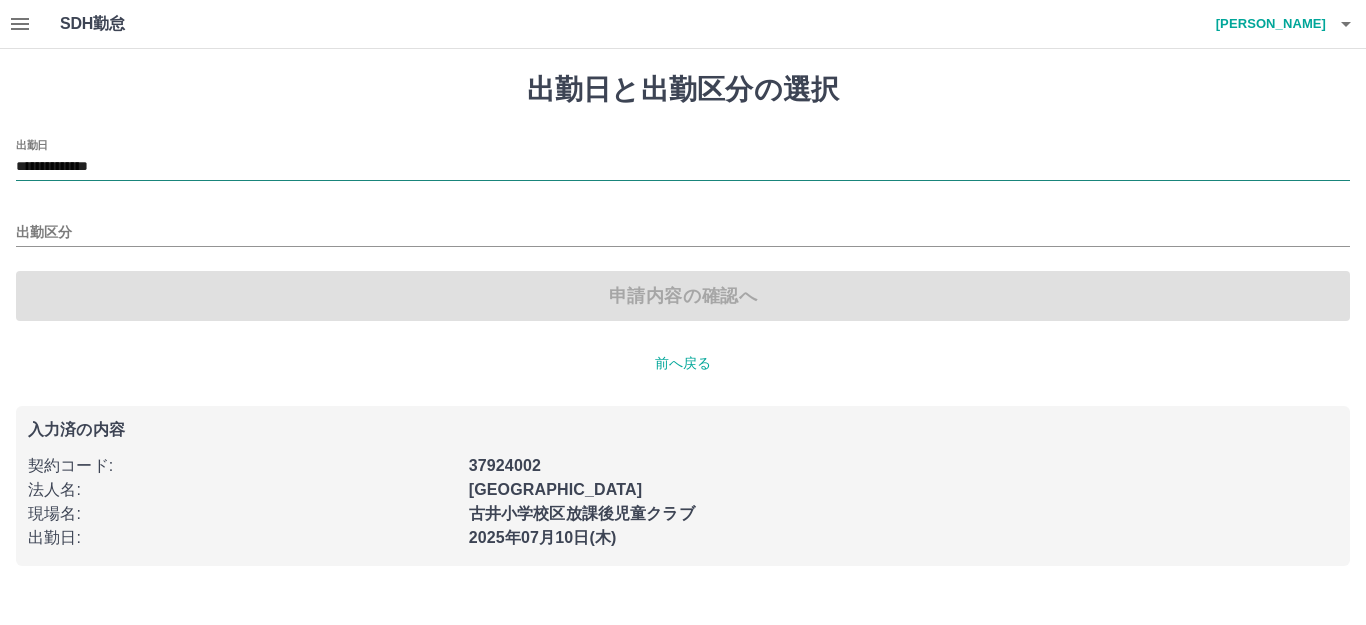 click on "**********" at bounding box center (683, 167) 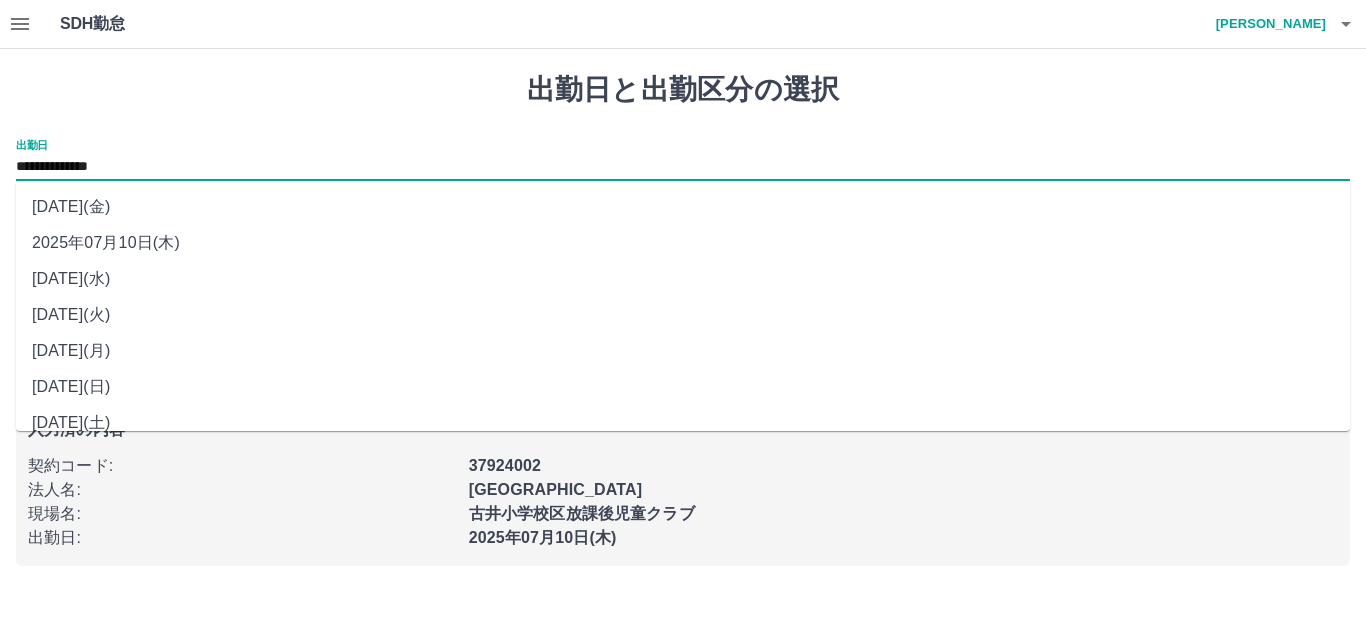 click on "[DATE](金) [DATE](木) [DATE](水) [DATE](火) [DATE](月) [DATE](日) [DATE](土) [DATE](金) [DATE](木)" at bounding box center [683, 306] 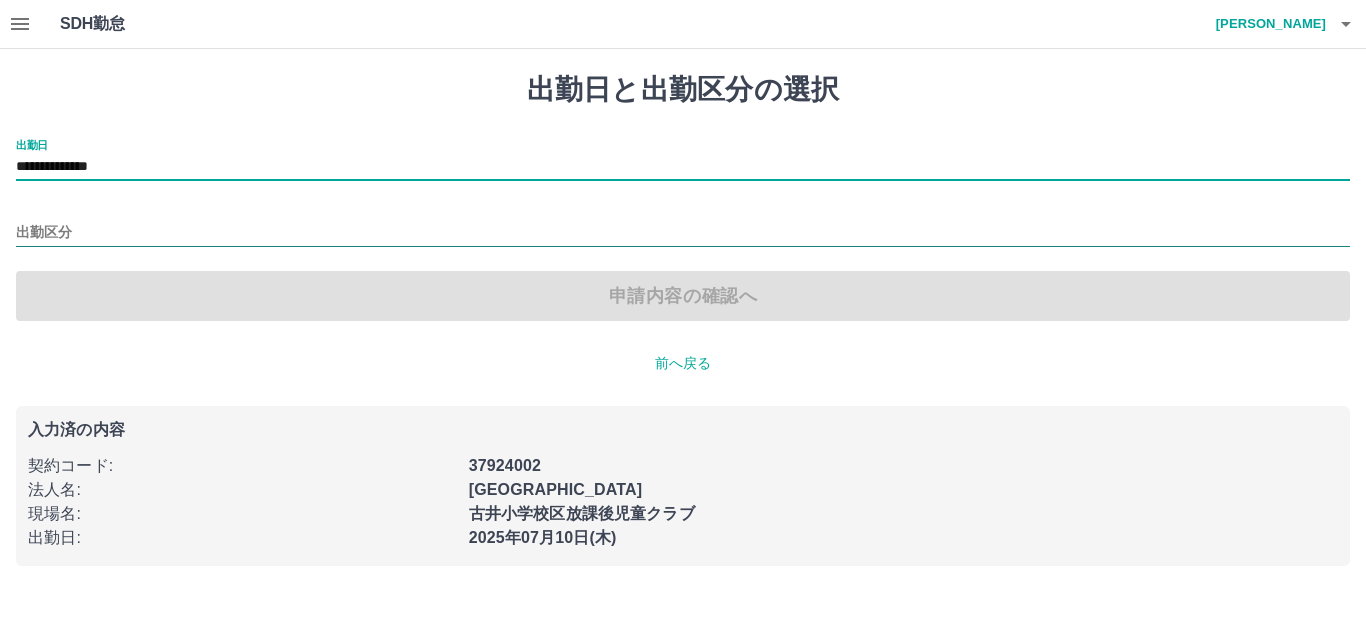 click on "出勤区分" at bounding box center (683, 233) 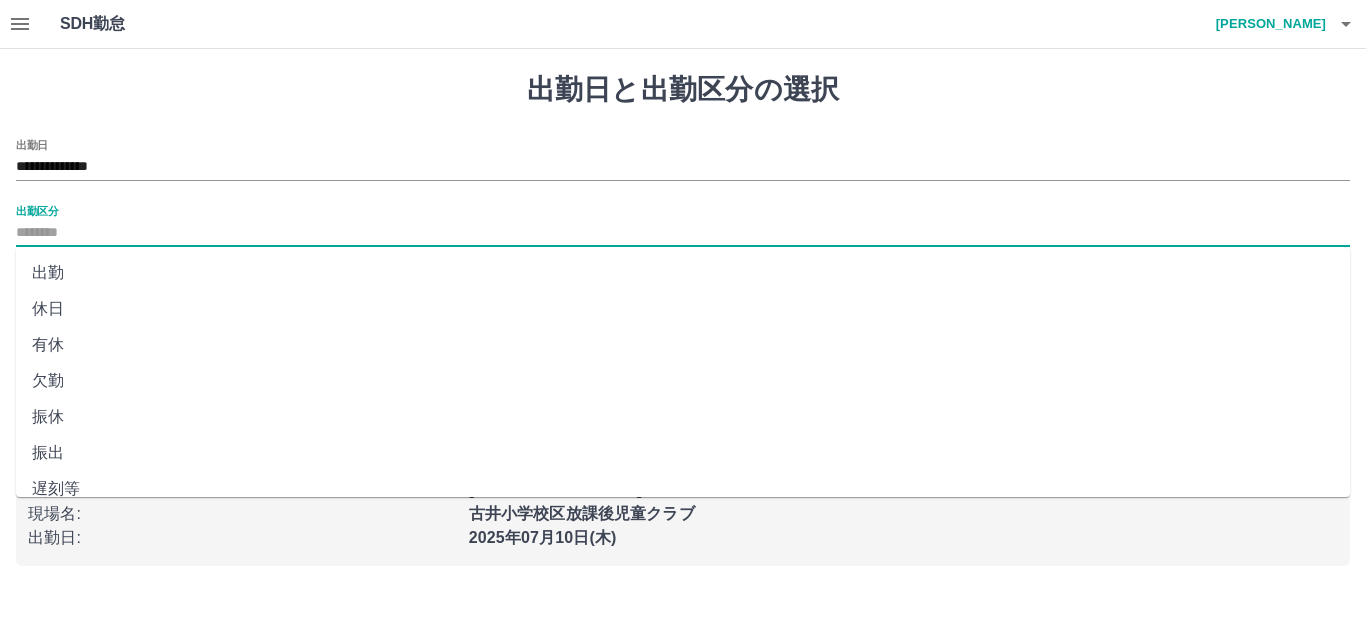 click on "休日" at bounding box center [683, 309] 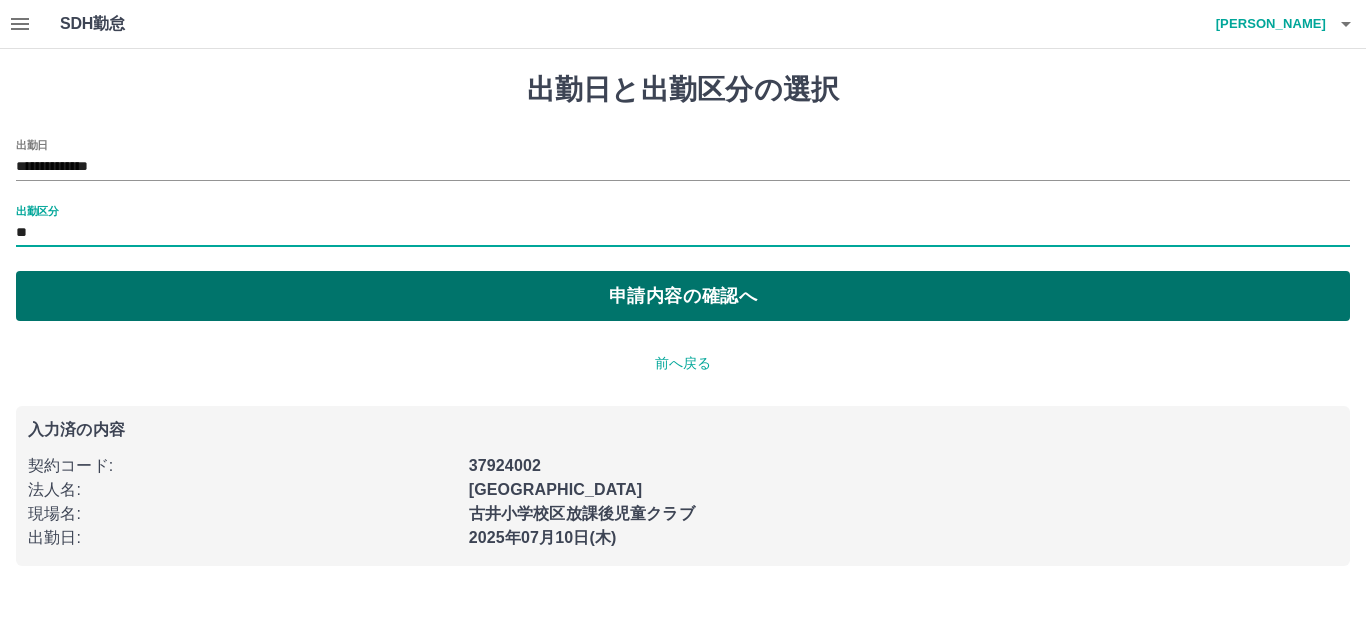 click on "申請内容の確認へ" at bounding box center [683, 296] 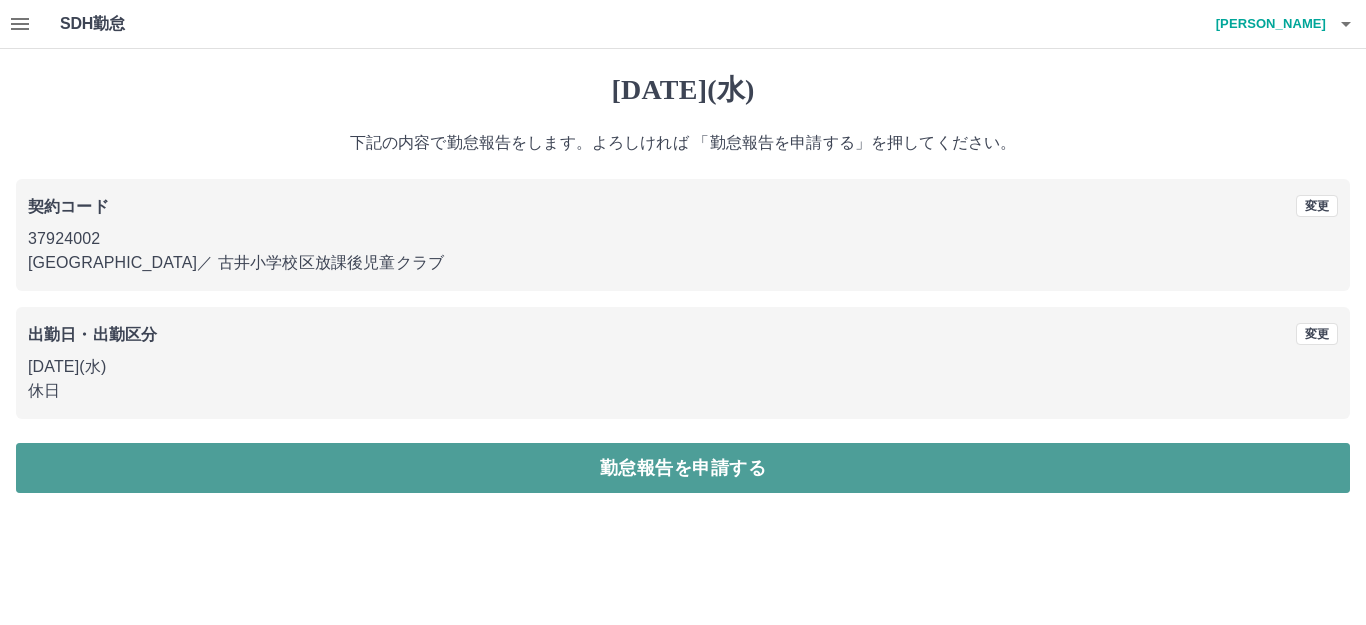 click on "勤怠報告を申請する" at bounding box center [683, 468] 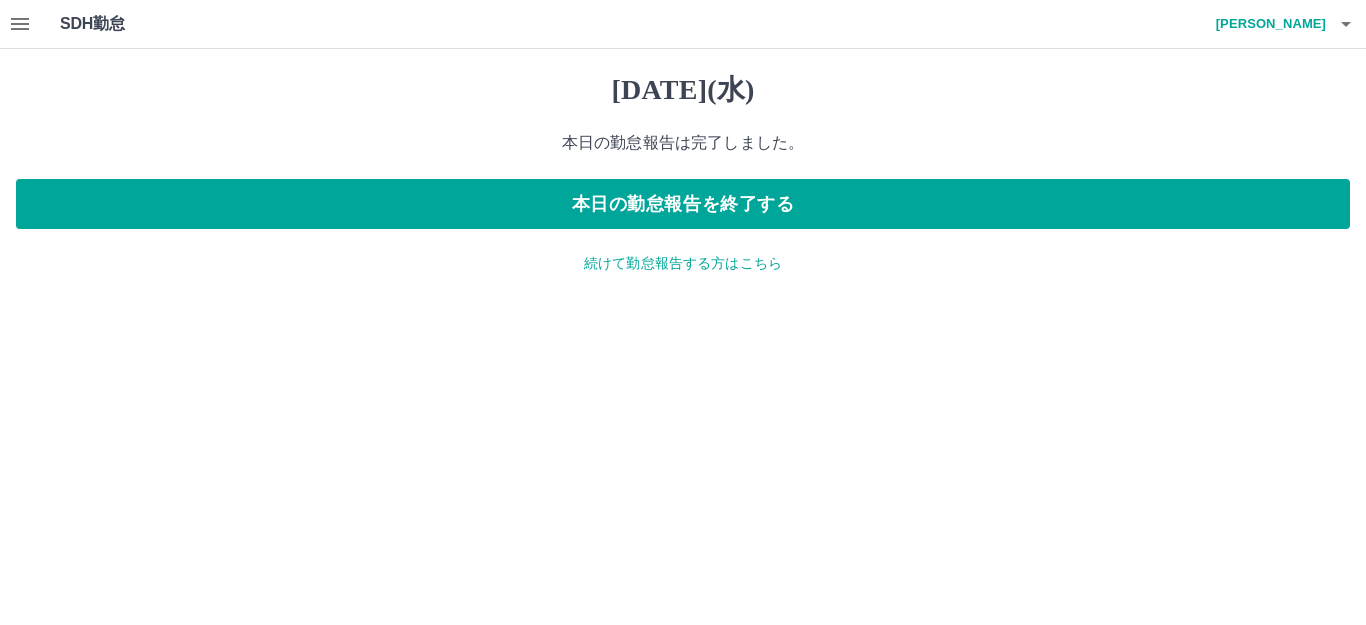 click on "本日の勤怠報告を終了する" at bounding box center [683, 204] 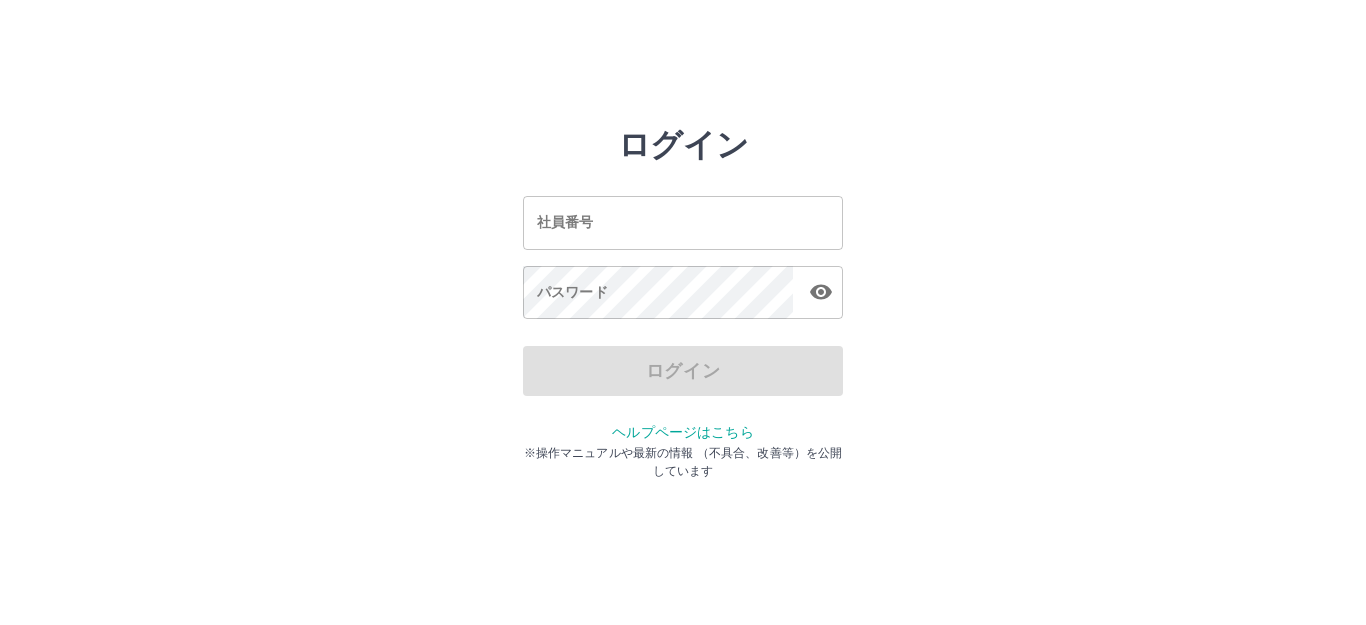 scroll, scrollTop: 0, scrollLeft: 0, axis: both 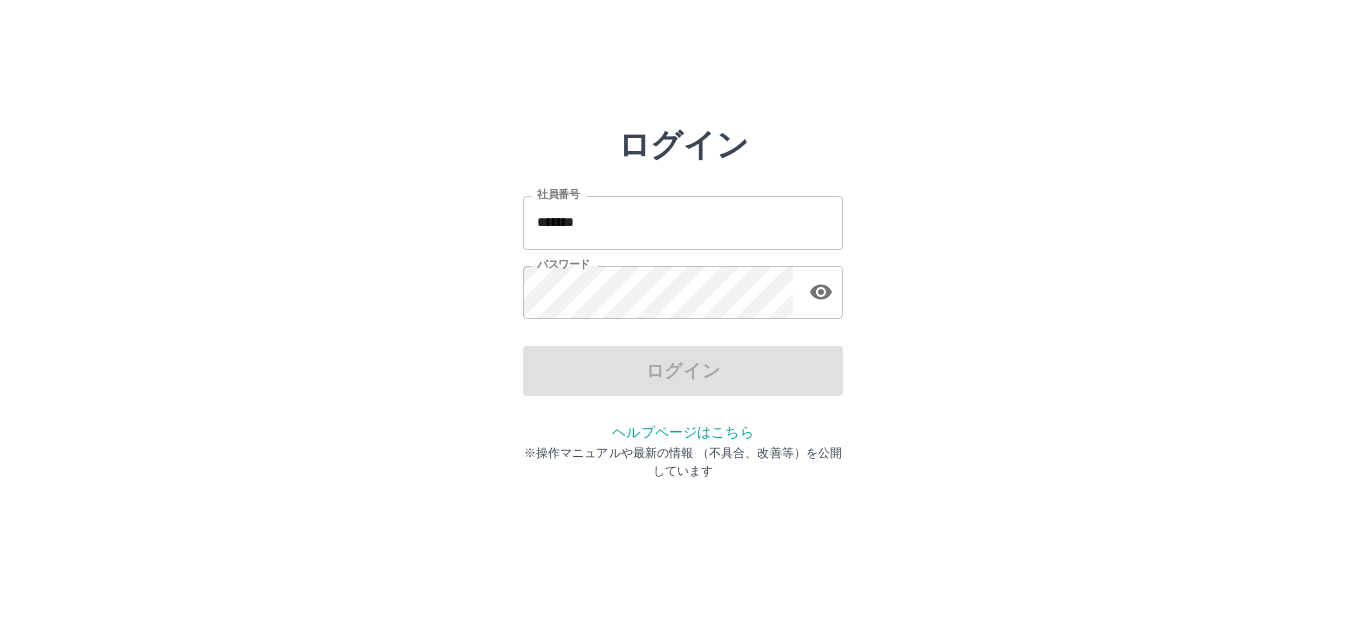 click on "*******" at bounding box center (683, 222) 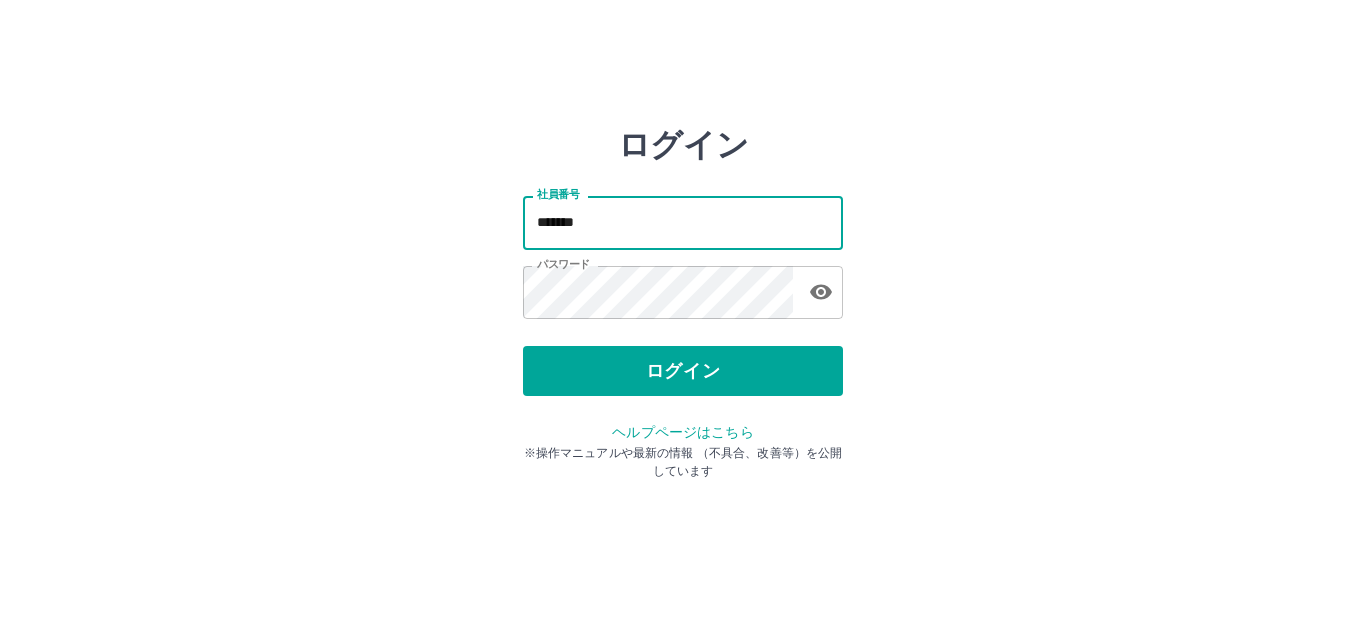 type on "*******" 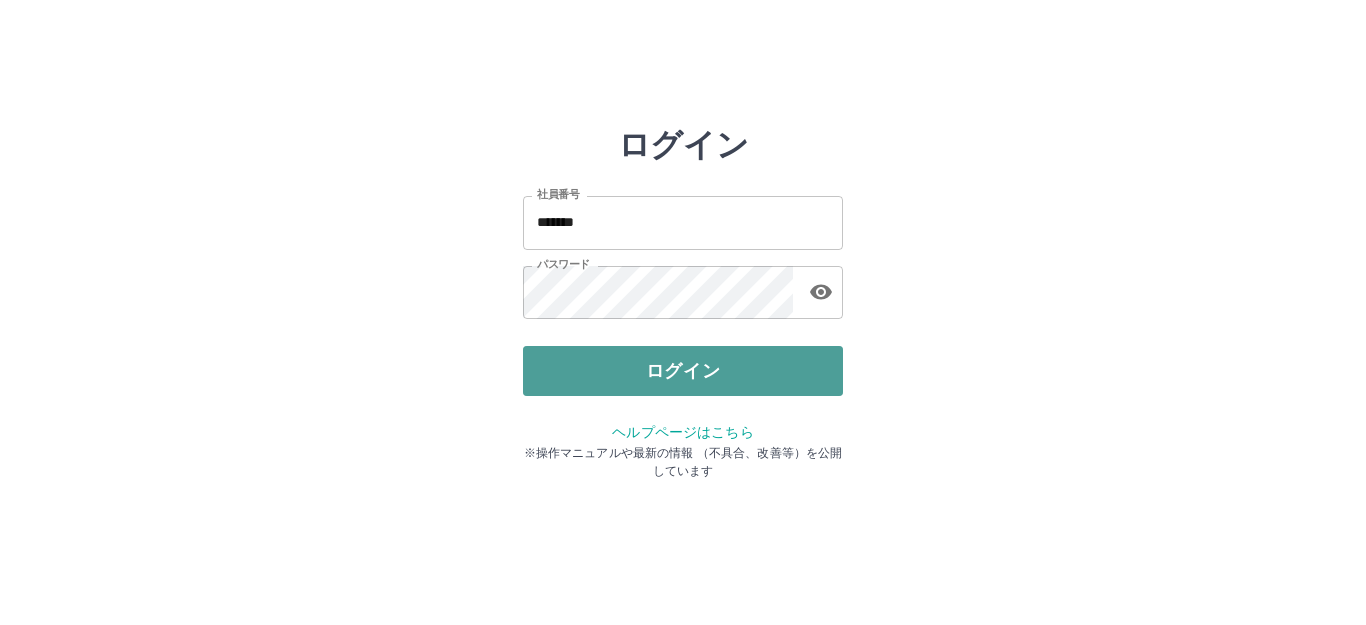 click on "ログイン" at bounding box center (683, 371) 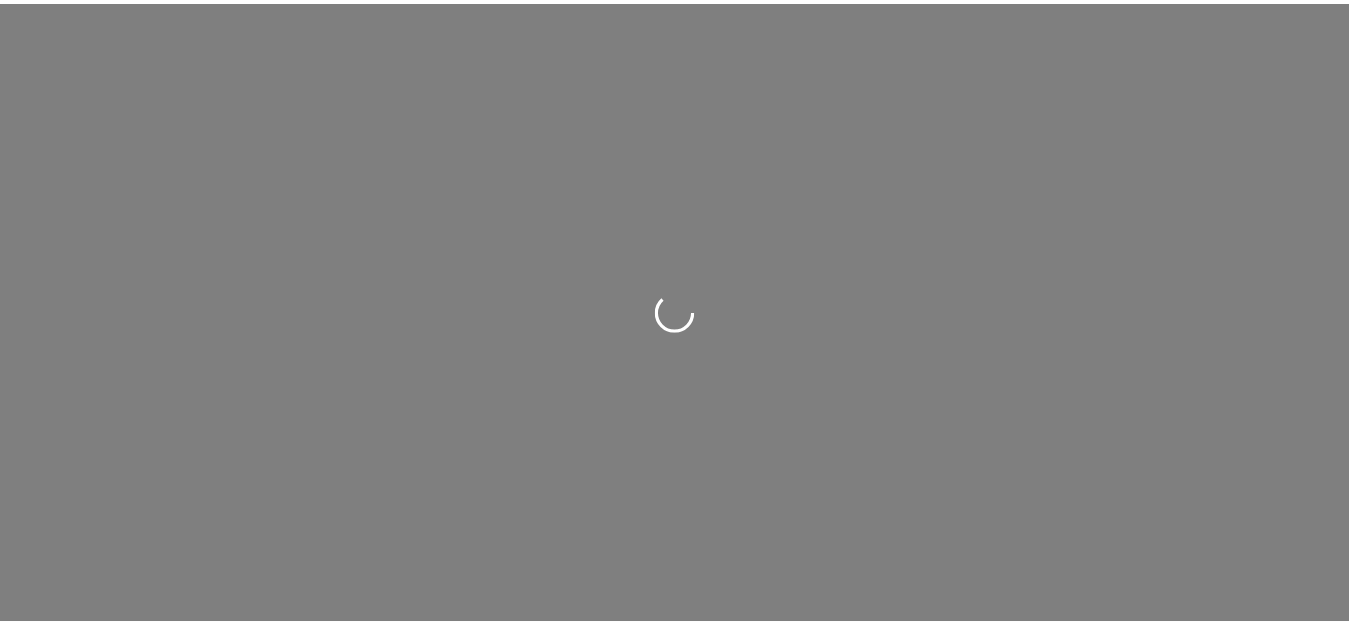 scroll, scrollTop: 0, scrollLeft: 0, axis: both 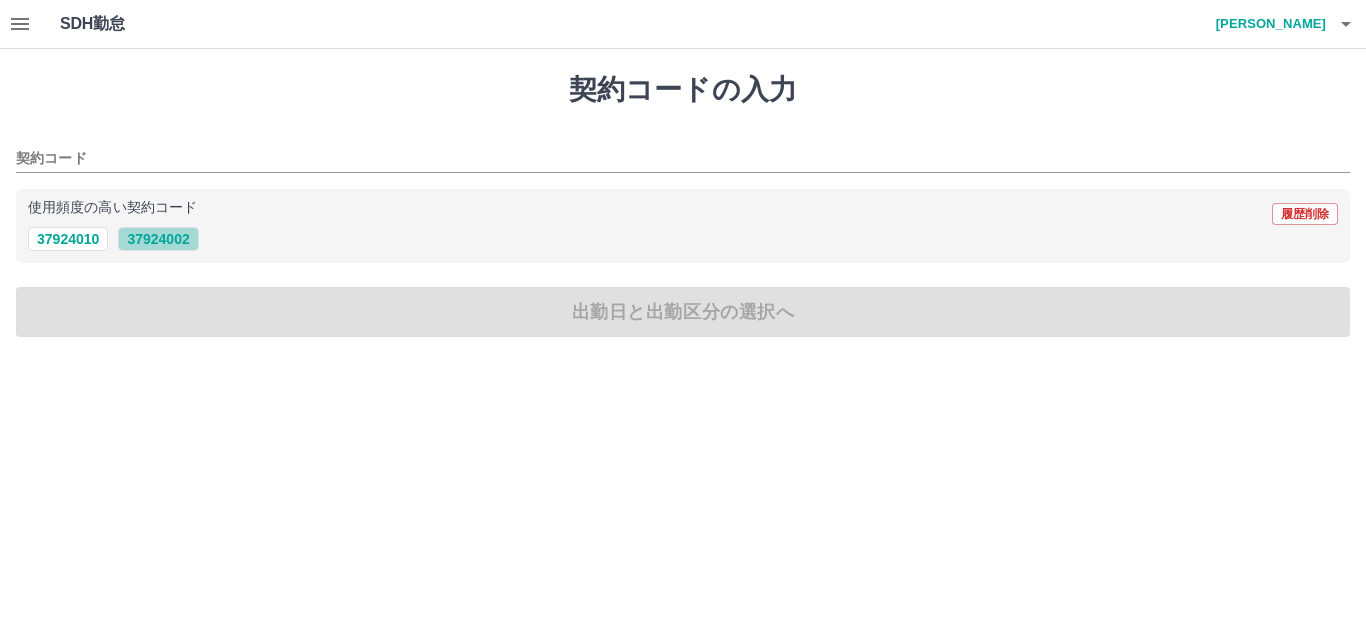 click on "37924002" at bounding box center (158, 239) 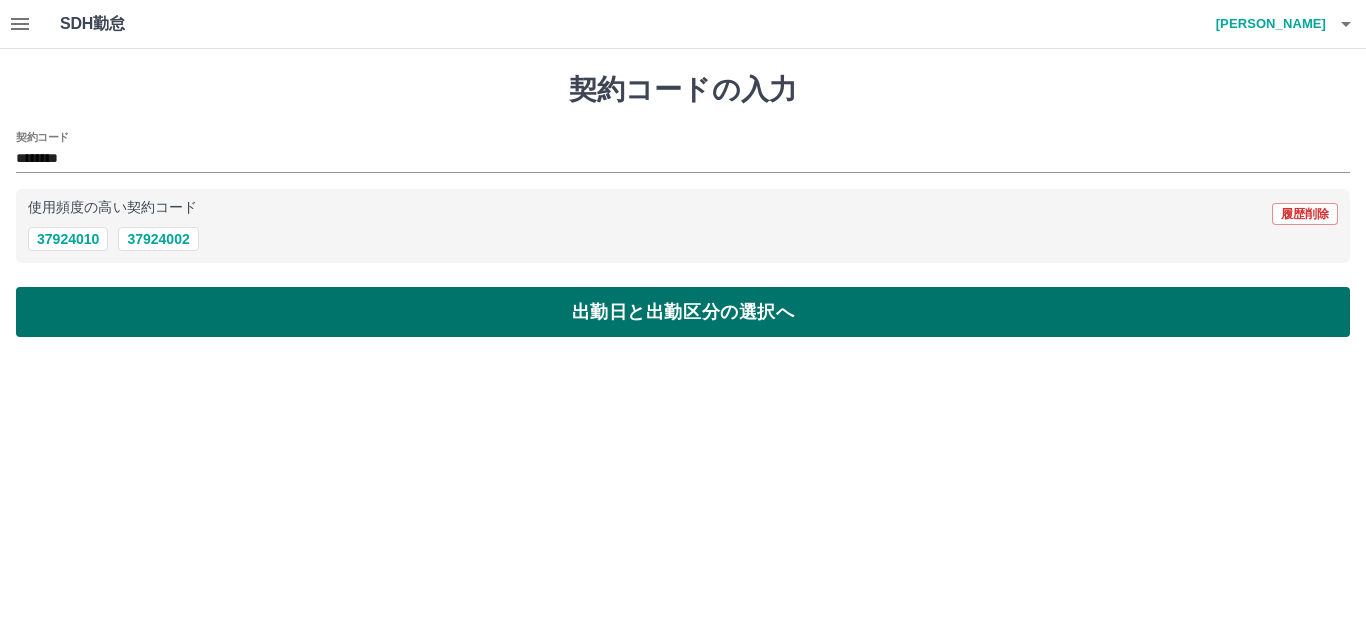 click on "出勤日と出勤区分の選択へ" at bounding box center [683, 312] 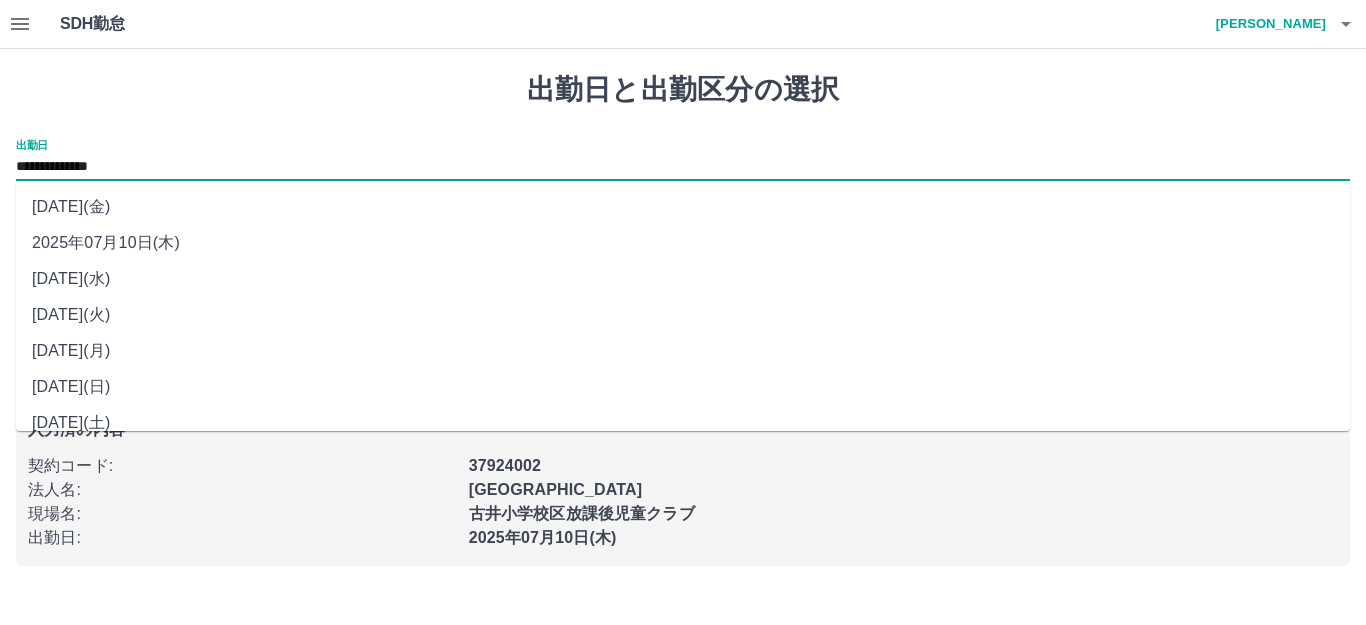 click on "**********" at bounding box center [683, 167] 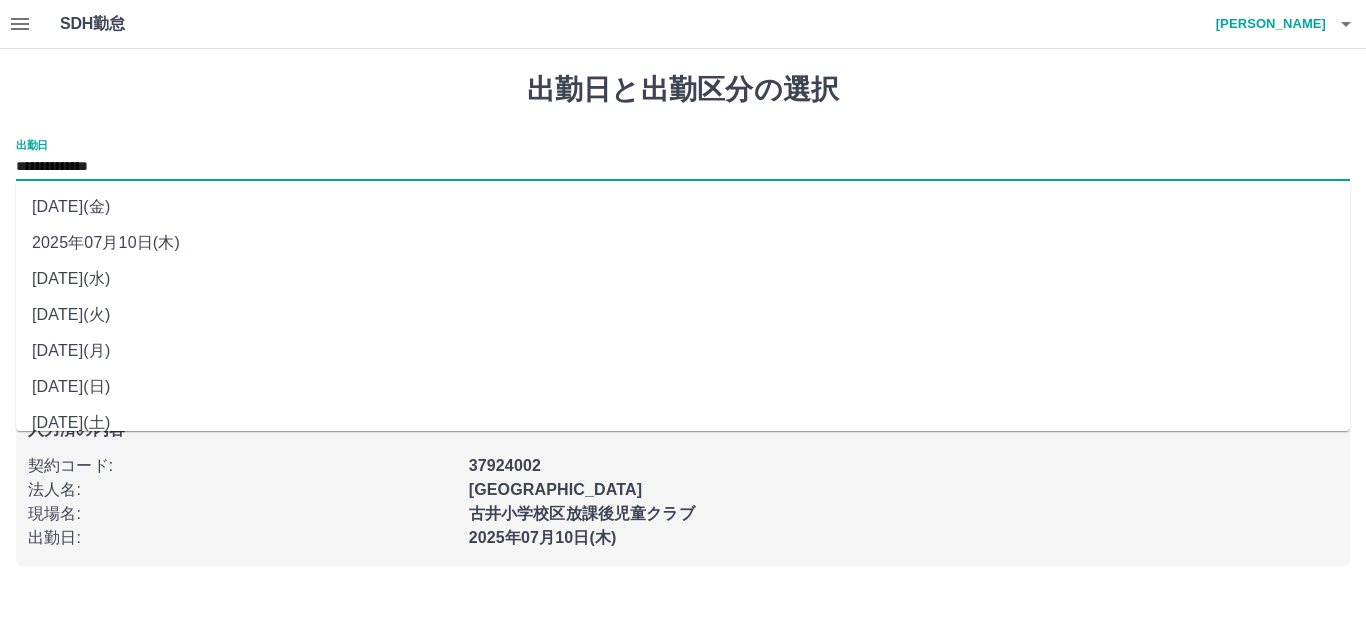 click on "2025年07月09日(水)" at bounding box center (683, 279) 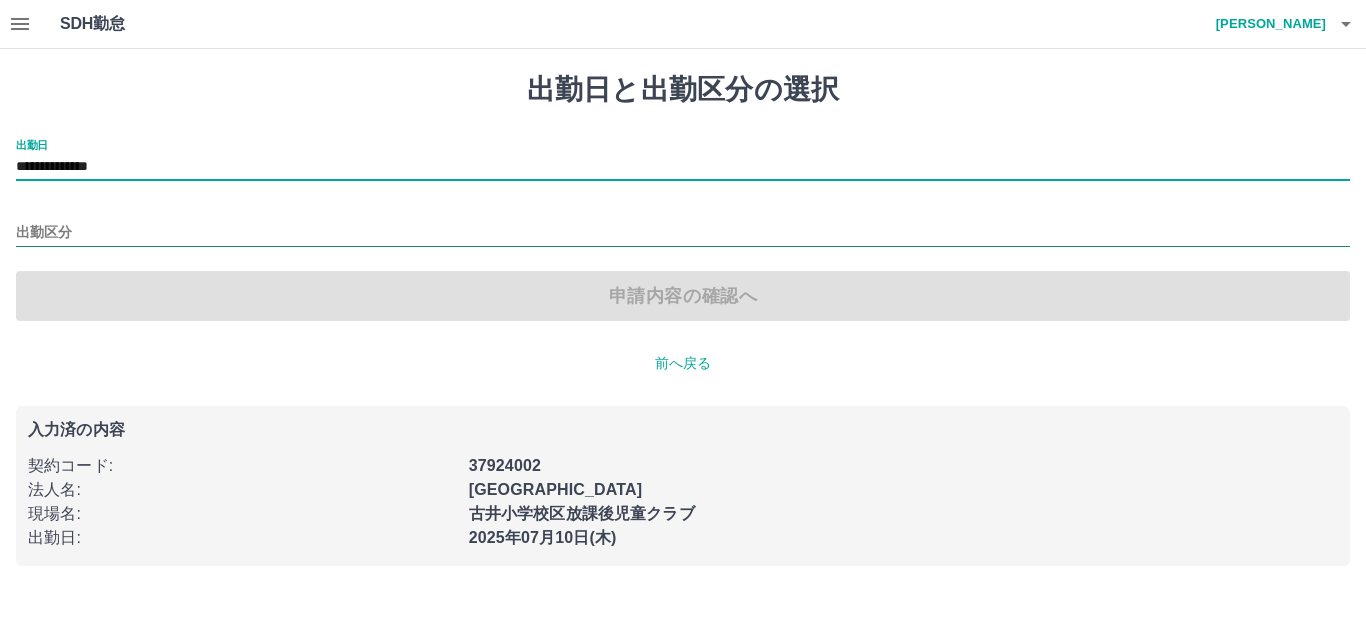 click on "出勤区分" at bounding box center [683, 233] 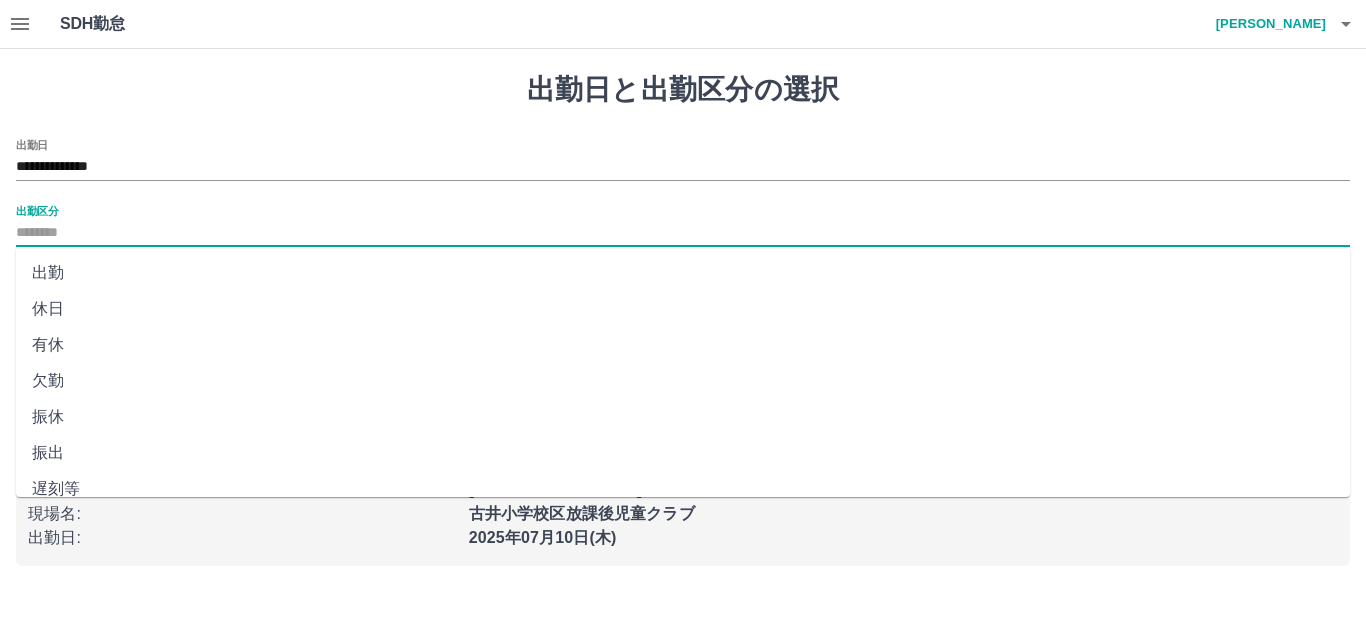 click on "出勤" at bounding box center [683, 273] 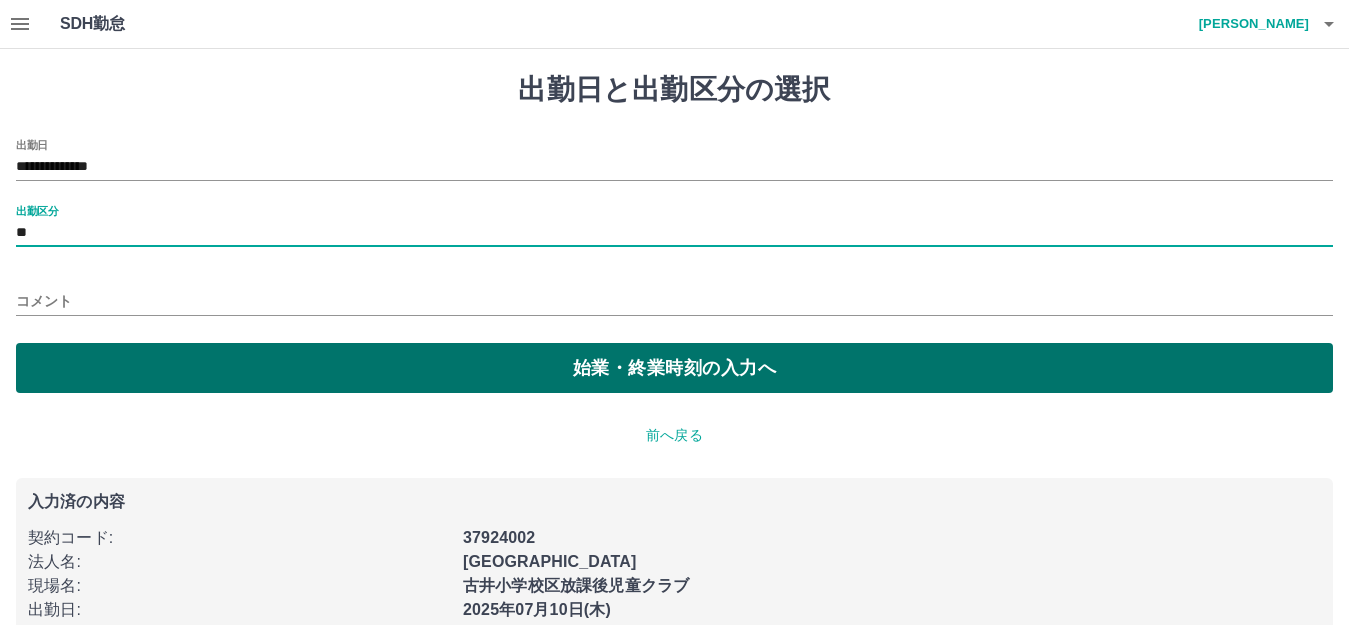 click on "始業・終業時刻の入力へ" at bounding box center [674, 368] 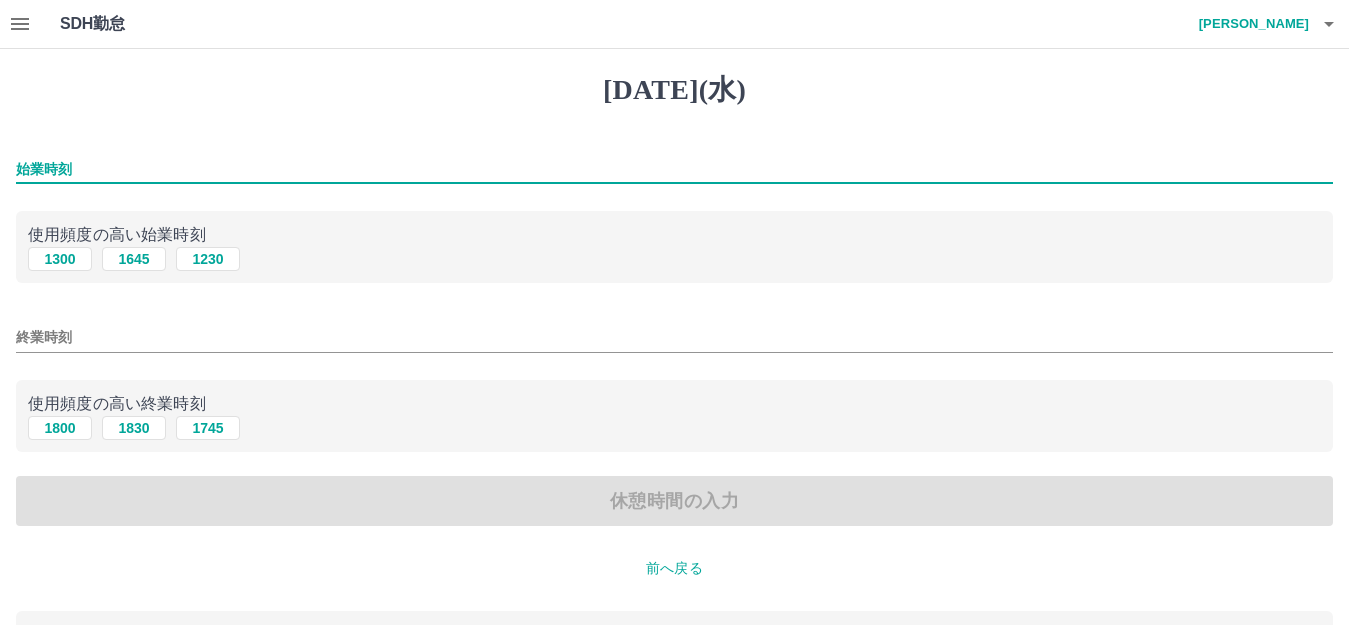 click on "始業時刻" at bounding box center [674, 169] 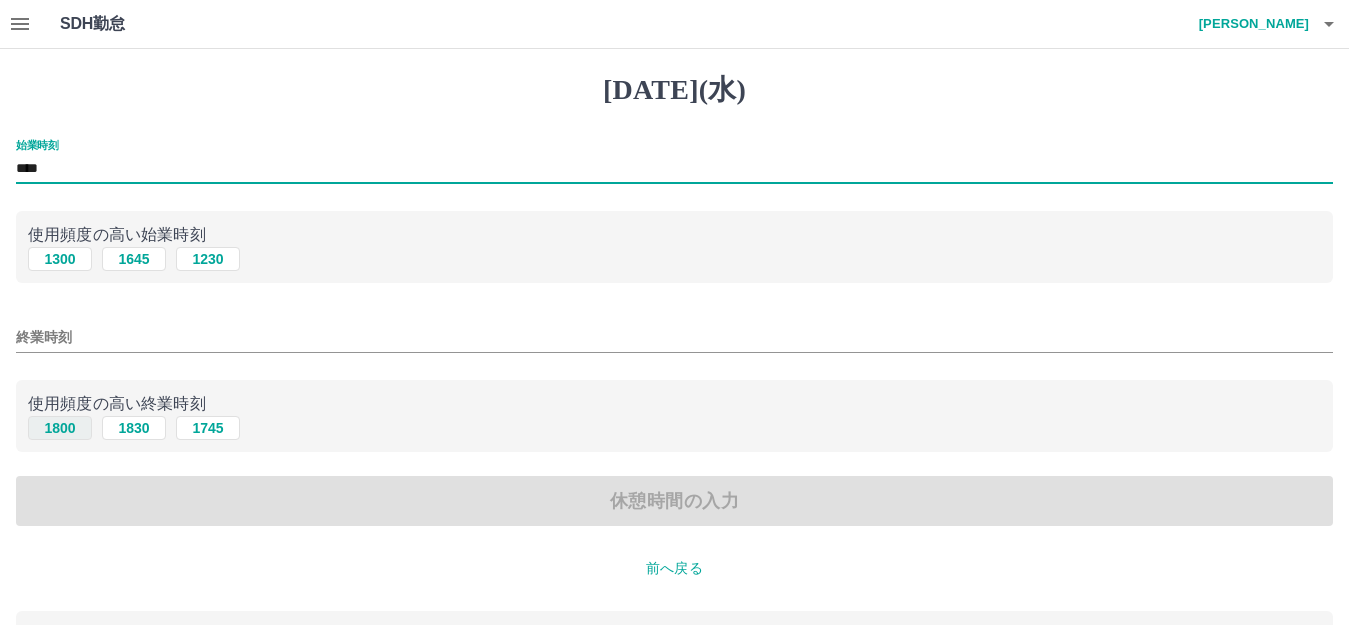 type on "****" 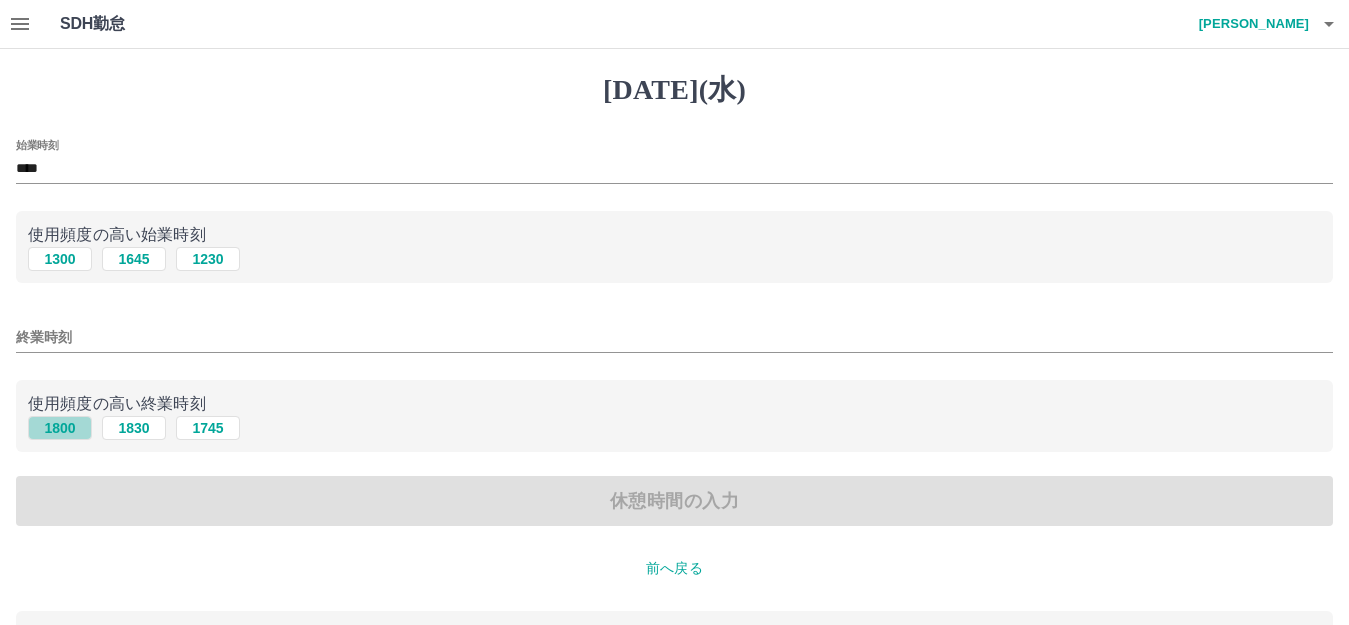 drag, startPoint x: 77, startPoint y: 422, endPoint x: 65, endPoint y: 477, distance: 56.293873 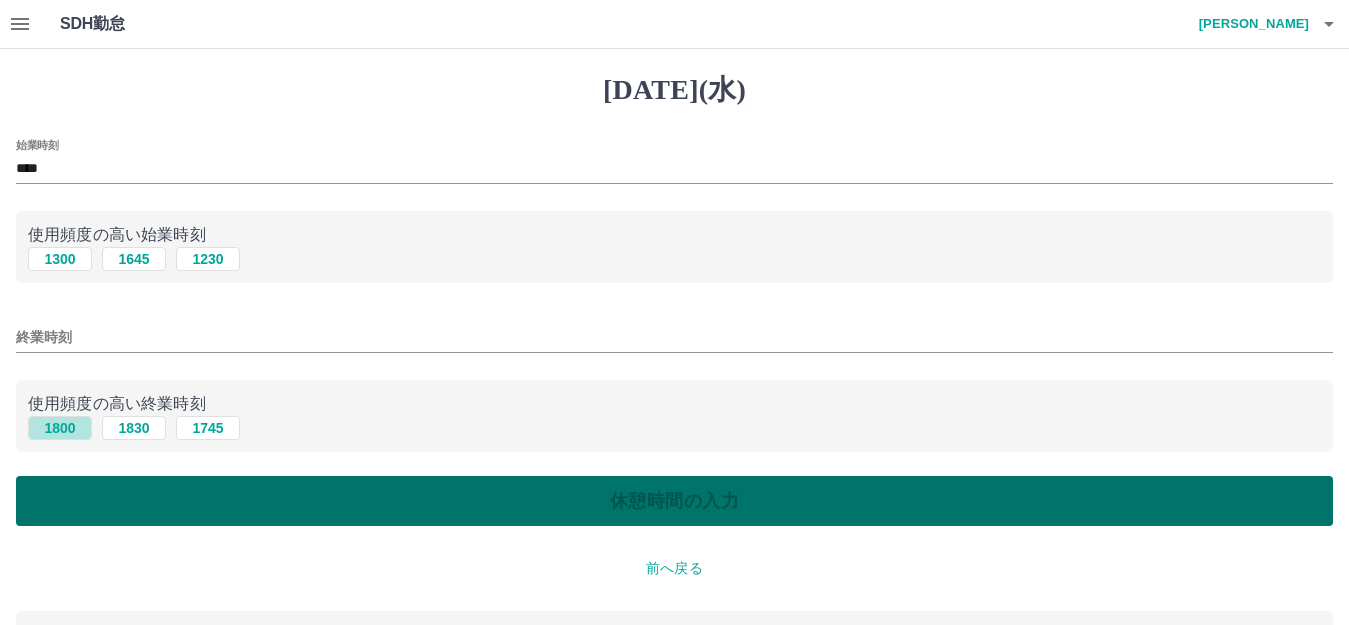 click on "1800" at bounding box center [60, 428] 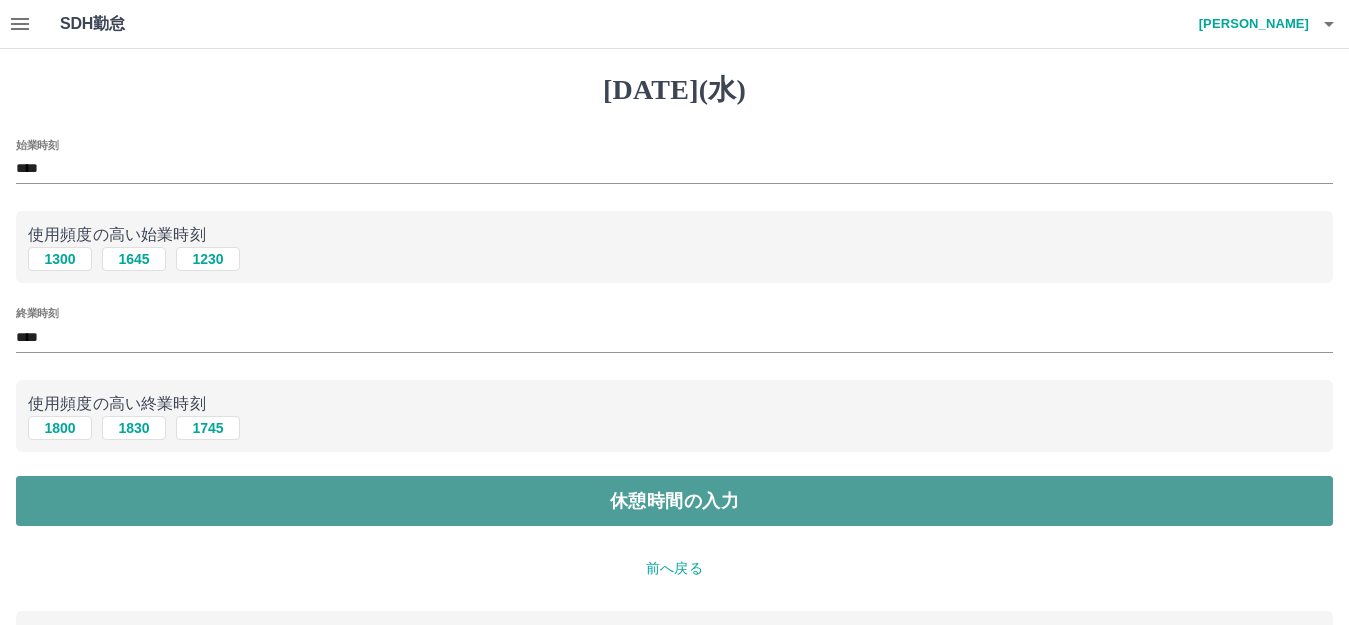 click on "休憩時間の入力" at bounding box center [674, 501] 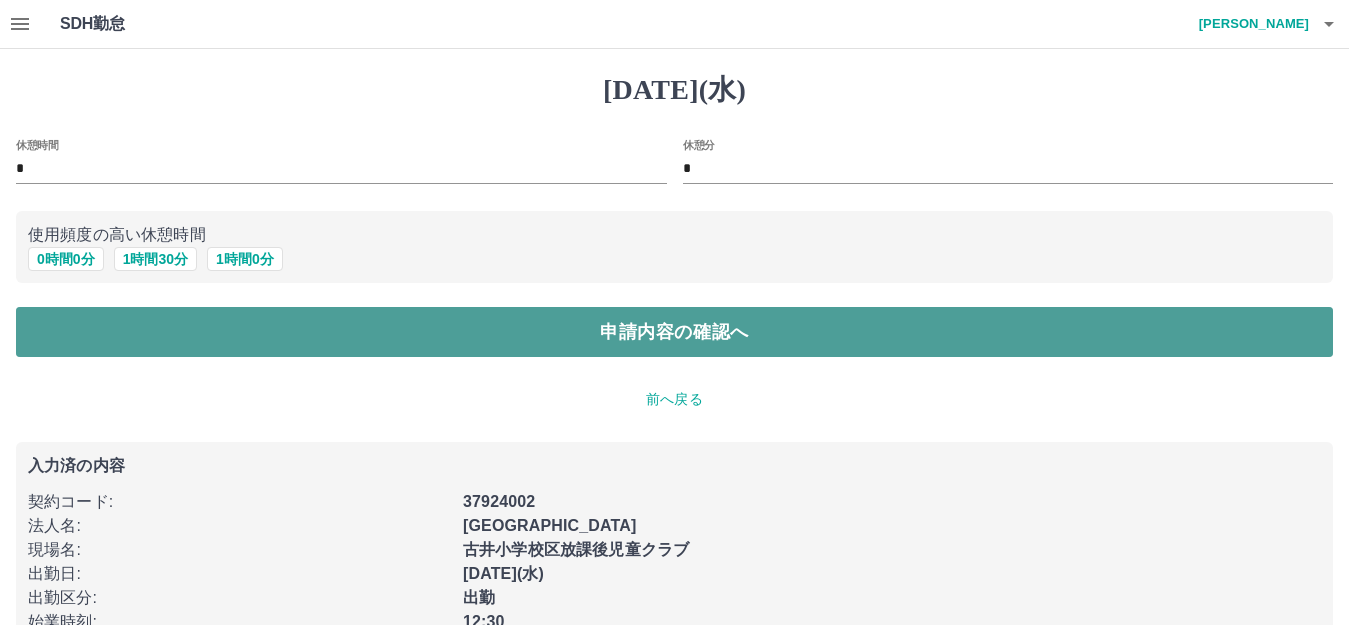 click on "申請内容の確認へ" at bounding box center [674, 332] 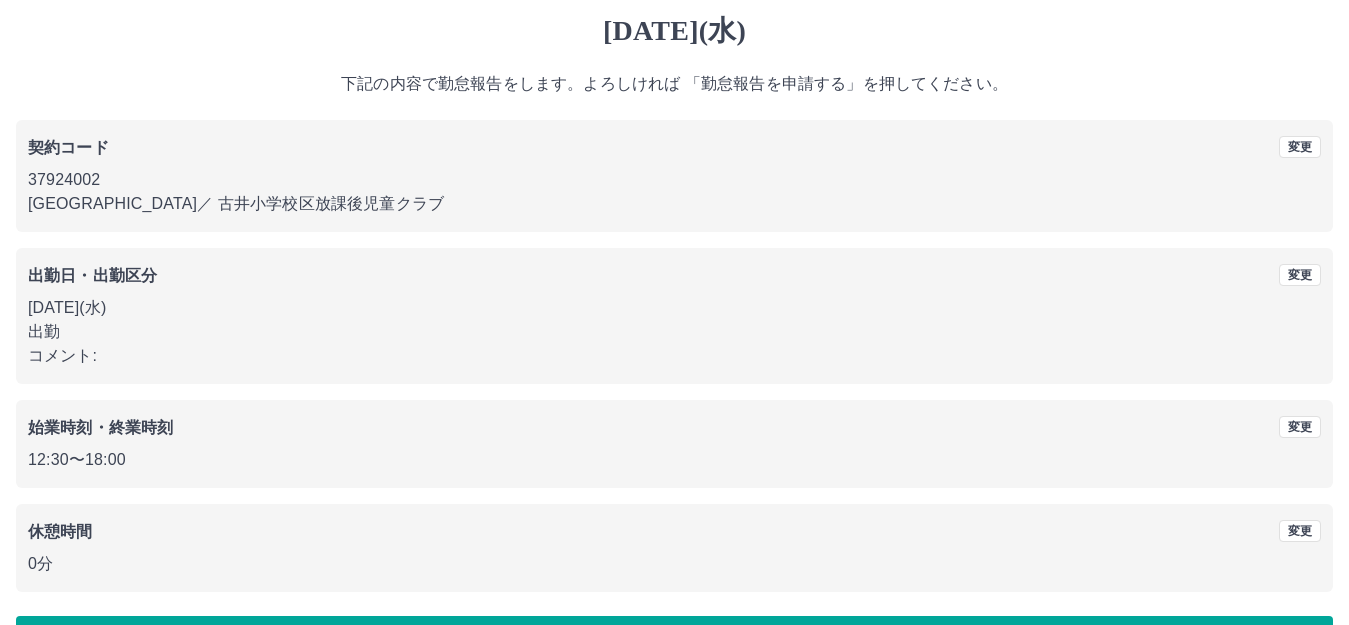 scroll, scrollTop: 124, scrollLeft: 0, axis: vertical 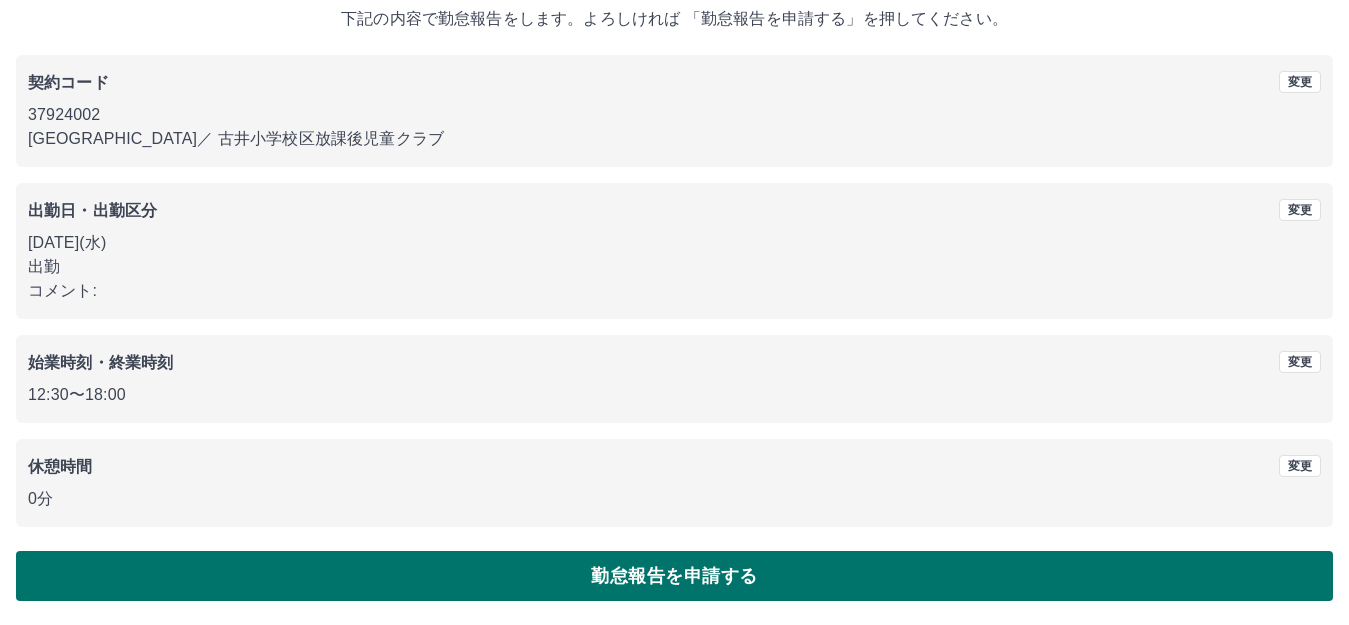 click on "勤怠報告を申請する" at bounding box center (674, 576) 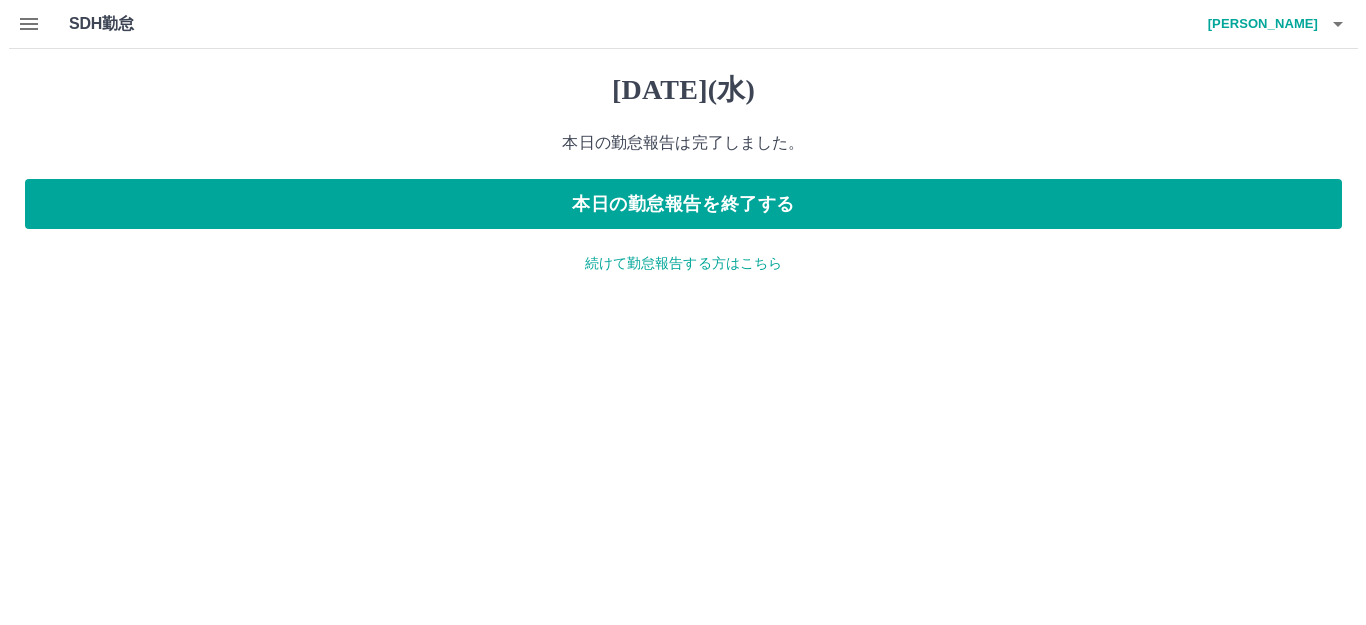 scroll, scrollTop: 0, scrollLeft: 0, axis: both 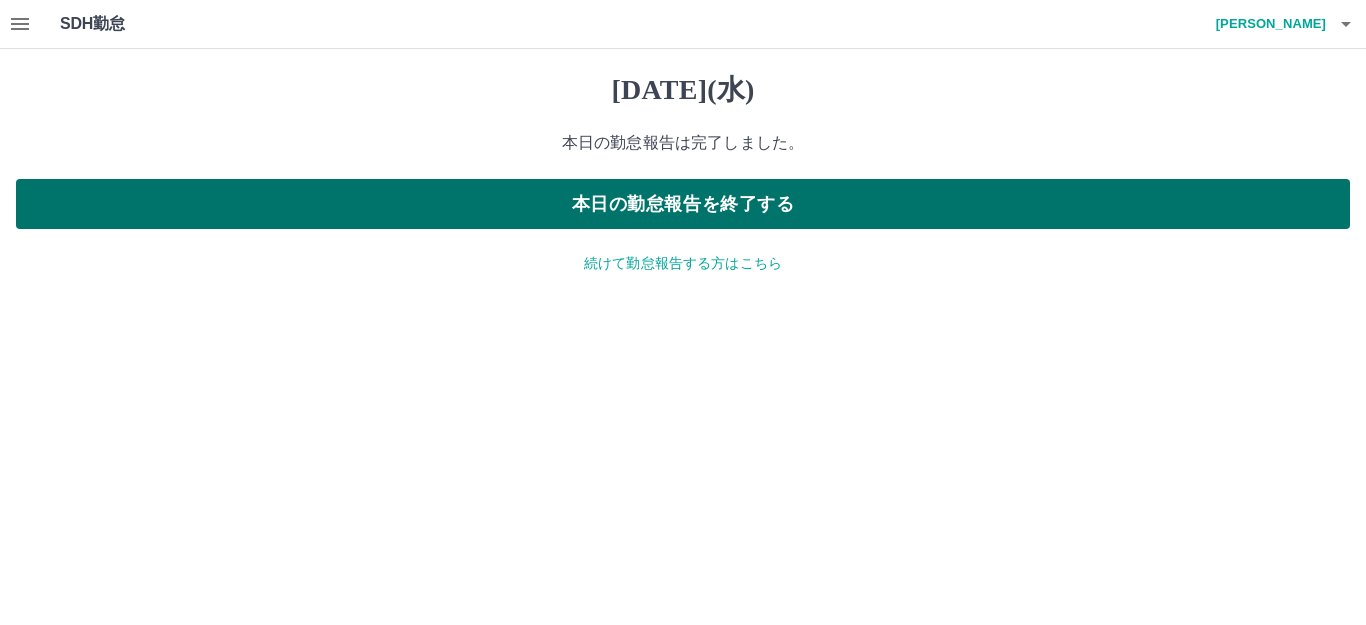 click on "本日の勤怠報告を終了する" at bounding box center (683, 204) 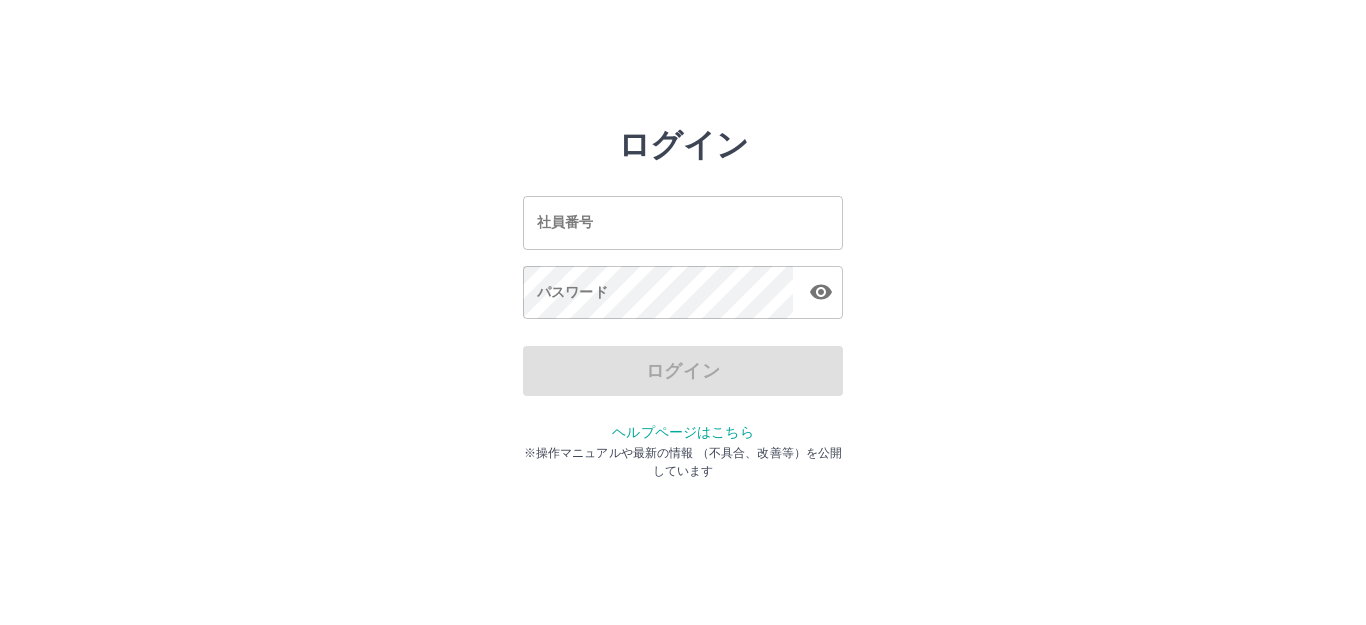 scroll, scrollTop: 0, scrollLeft: 0, axis: both 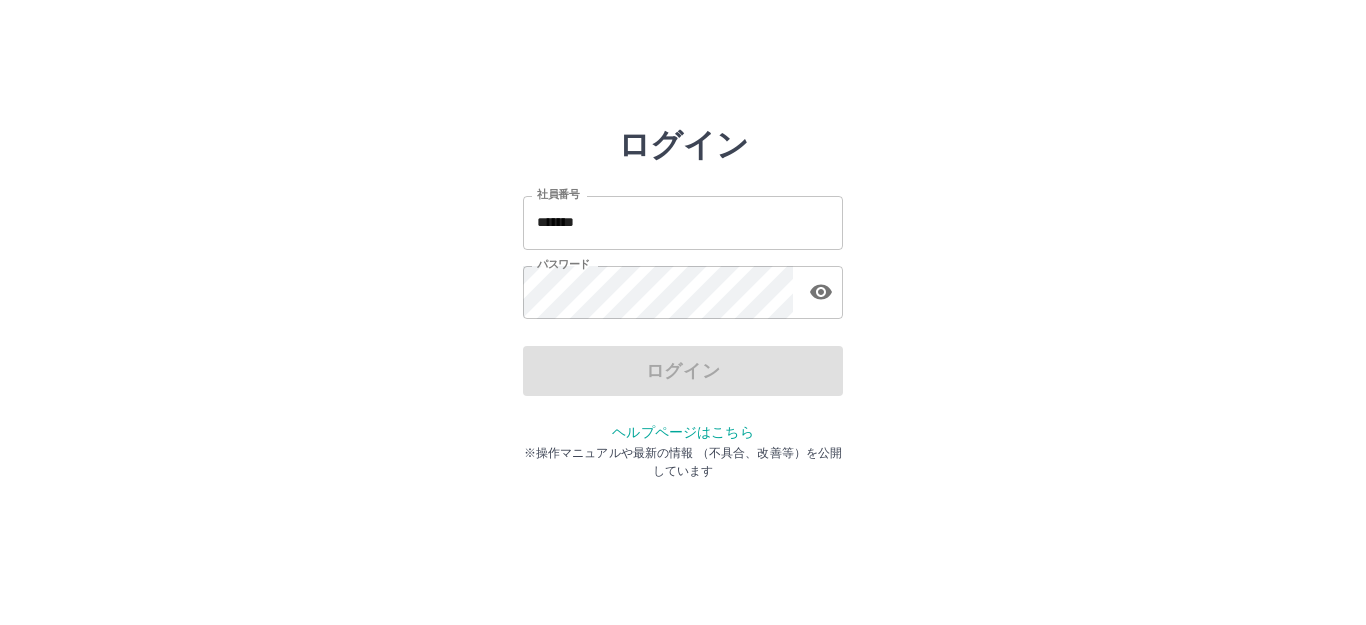drag, startPoint x: 653, startPoint y: 221, endPoint x: 715, endPoint y: 238, distance: 64.288414 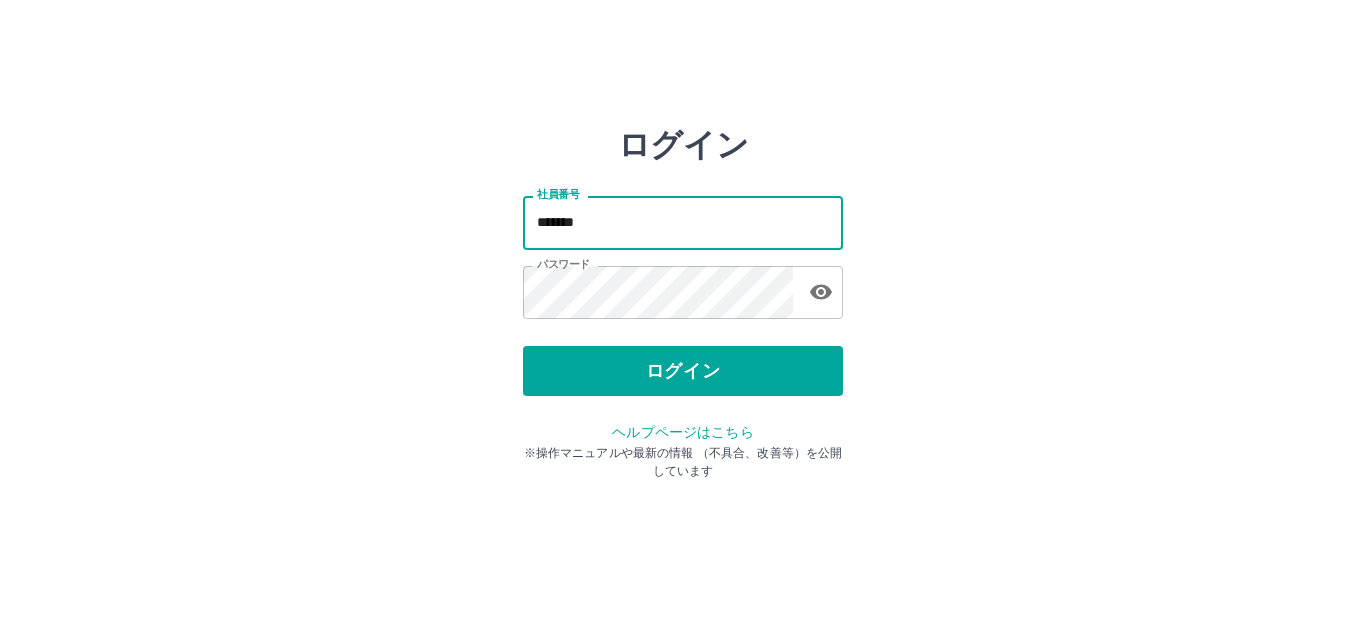 type on "*******" 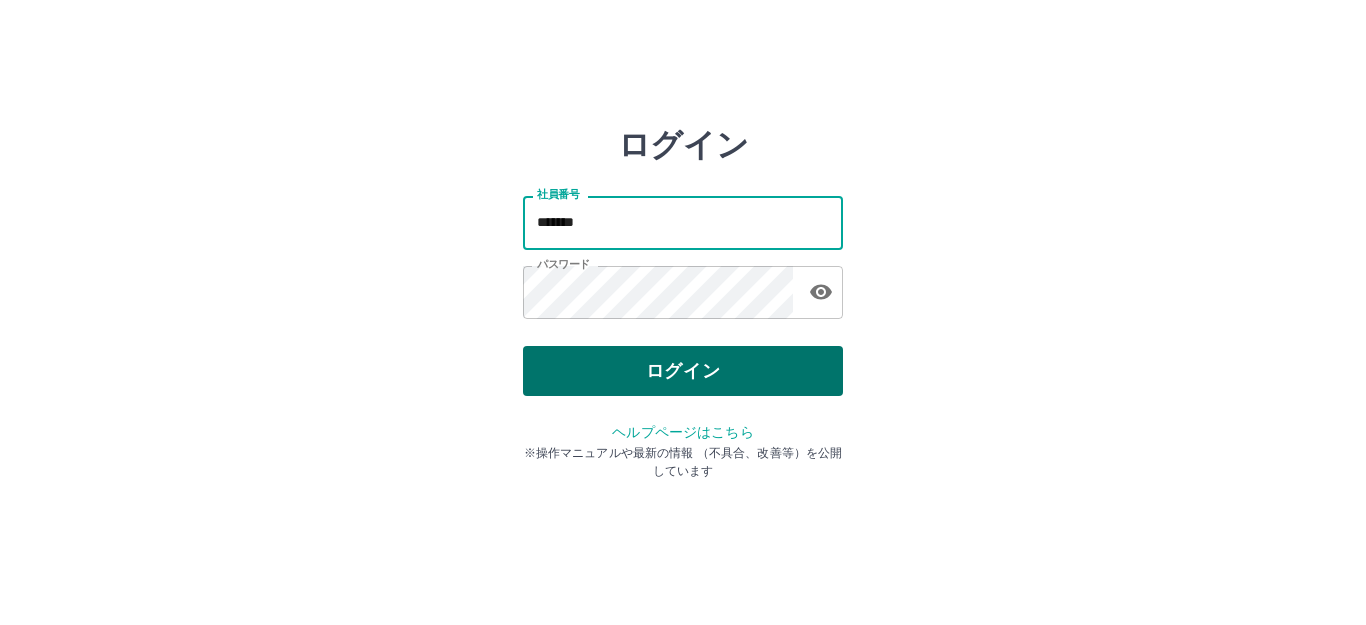 click on "ログイン" at bounding box center (683, 371) 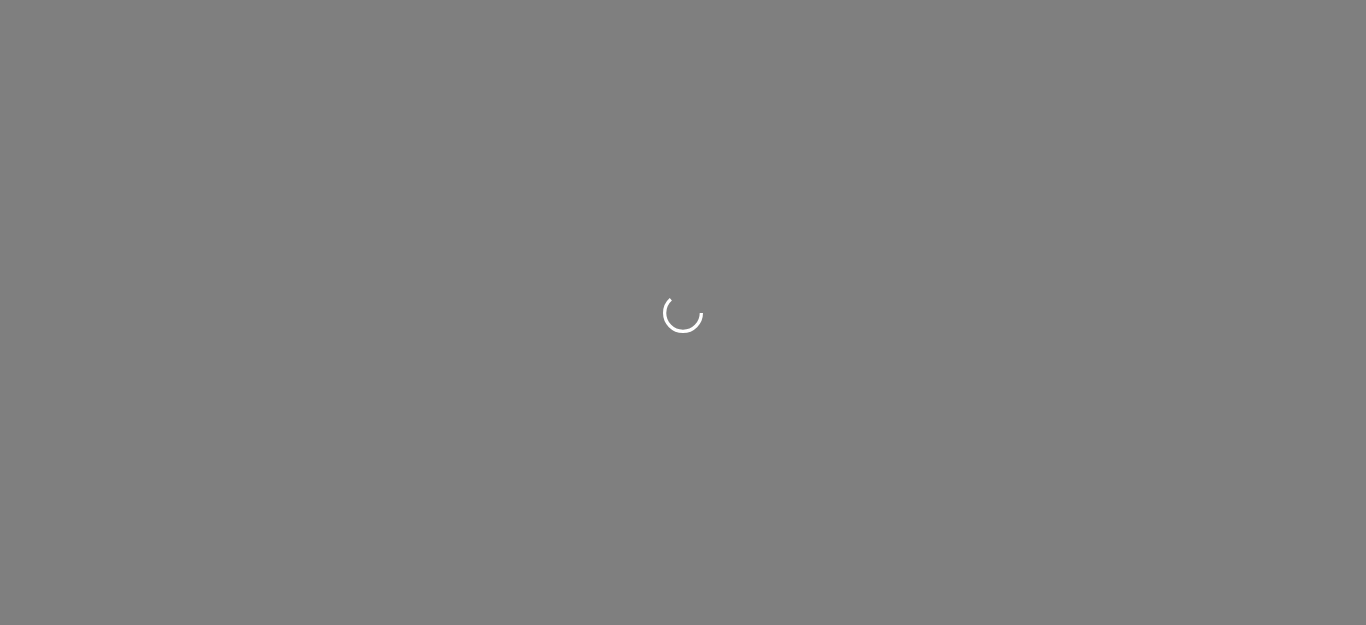 scroll, scrollTop: 0, scrollLeft: 0, axis: both 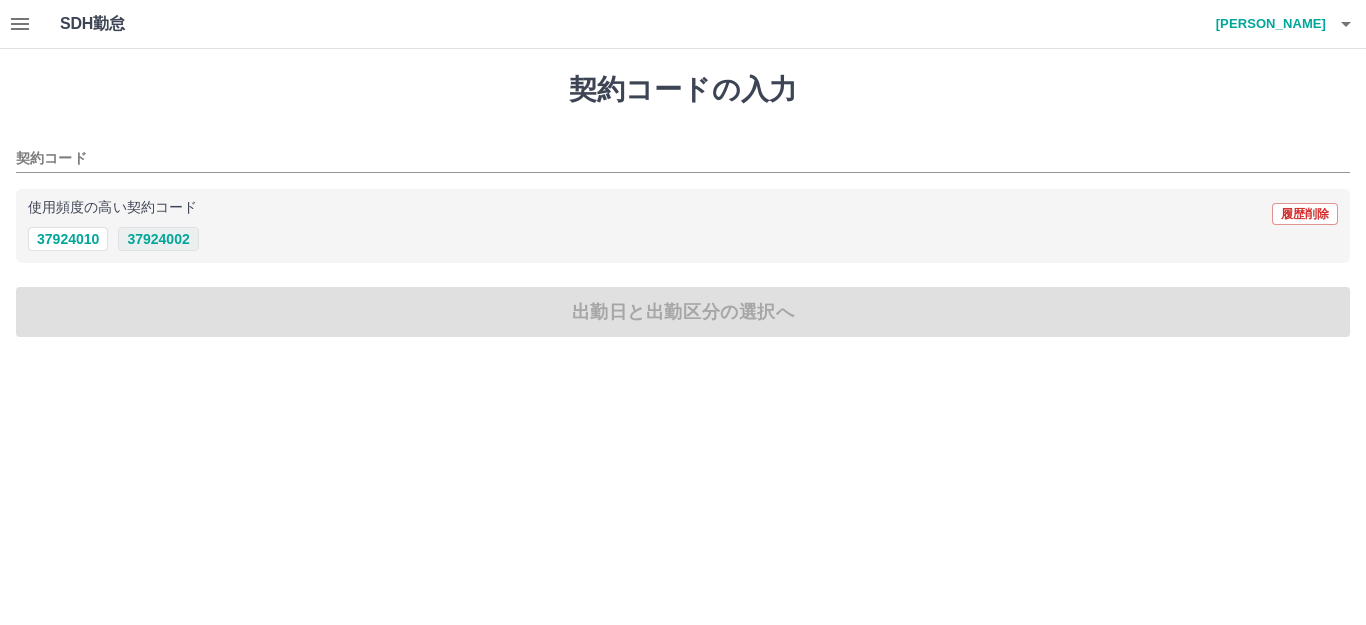 click on "37924002" at bounding box center (158, 239) 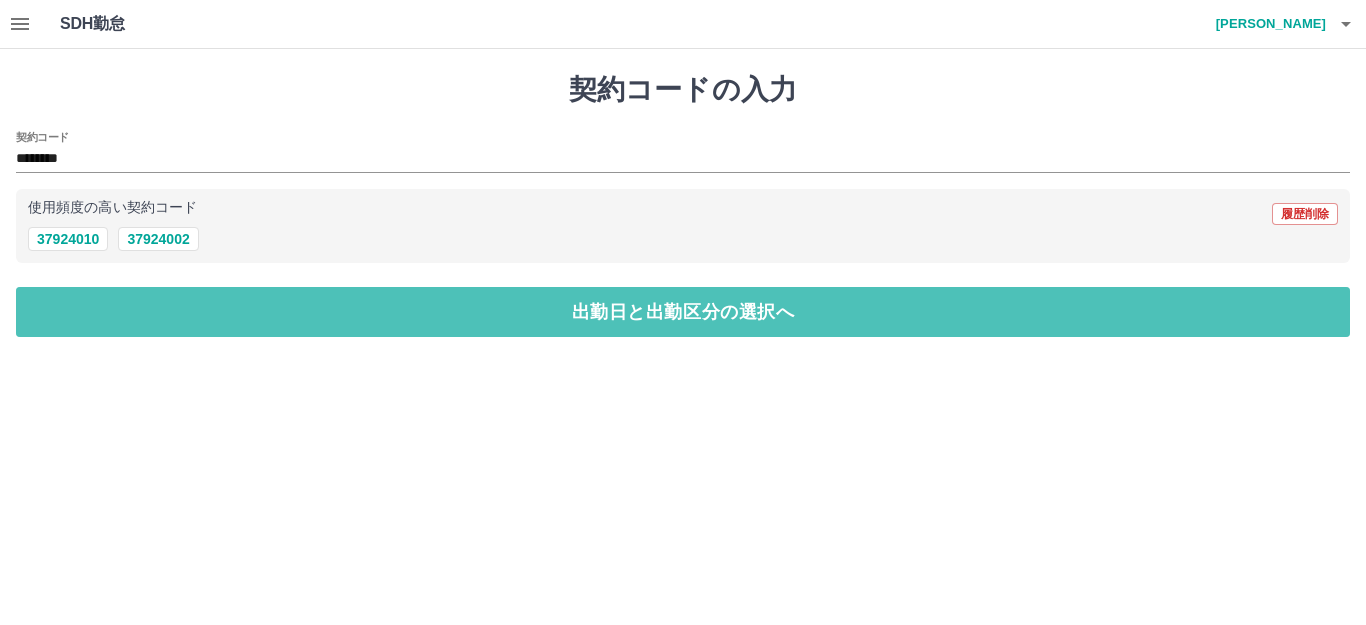 drag, startPoint x: 139, startPoint y: 310, endPoint x: 74, endPoint y: 180, distance: 145.34442 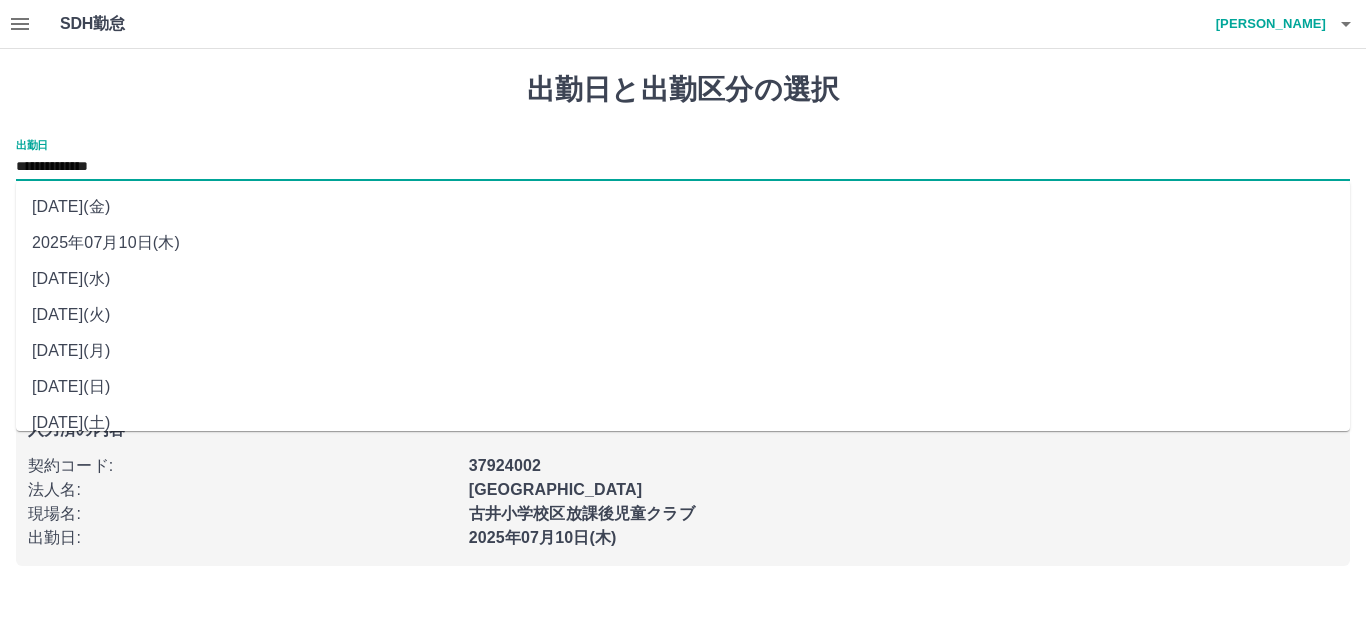 click on "**********" at bounding box center (683, 167) 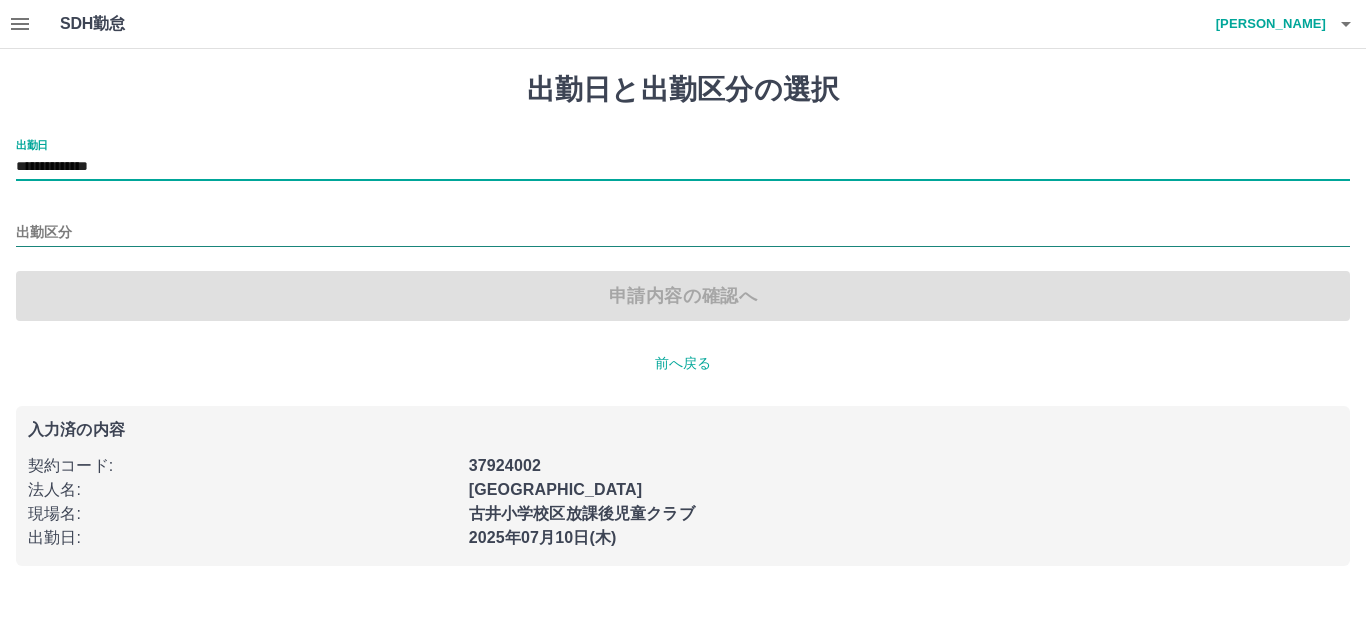 click on "出勤区分" at bounding box center [683, 233] 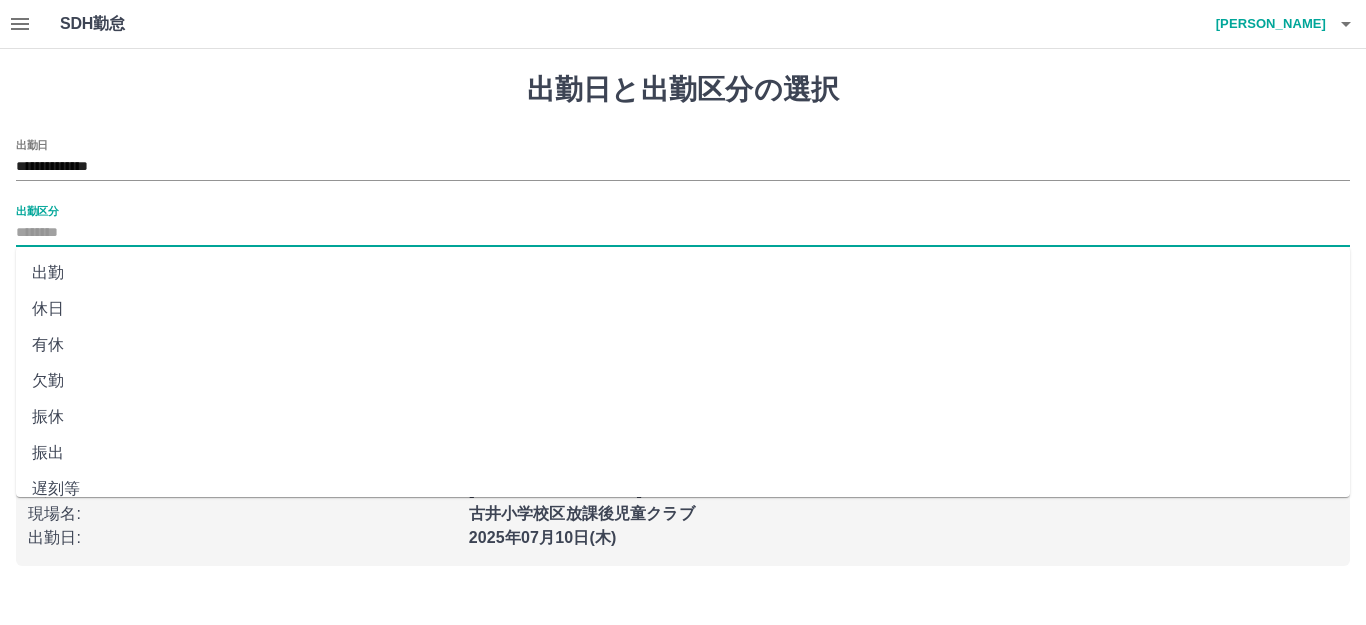 click on "休日" at bounding box center (683, 309) 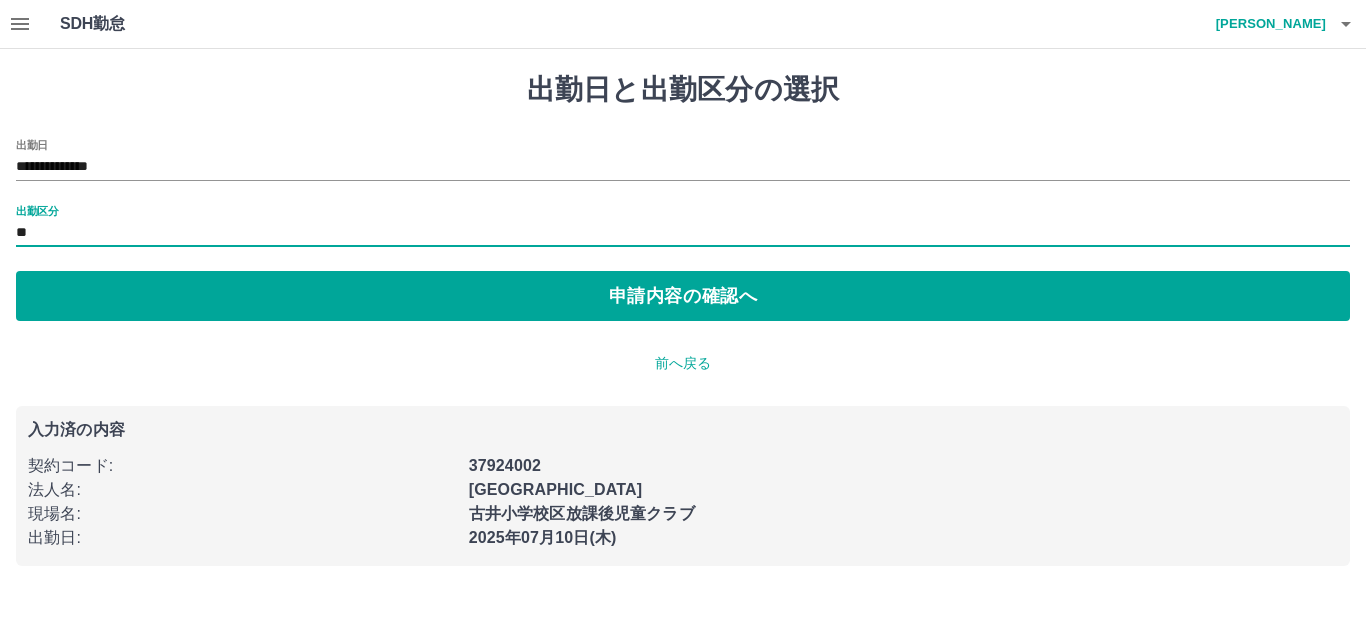 click on "申請内容の確認へ" at bounding box center (683, 296) 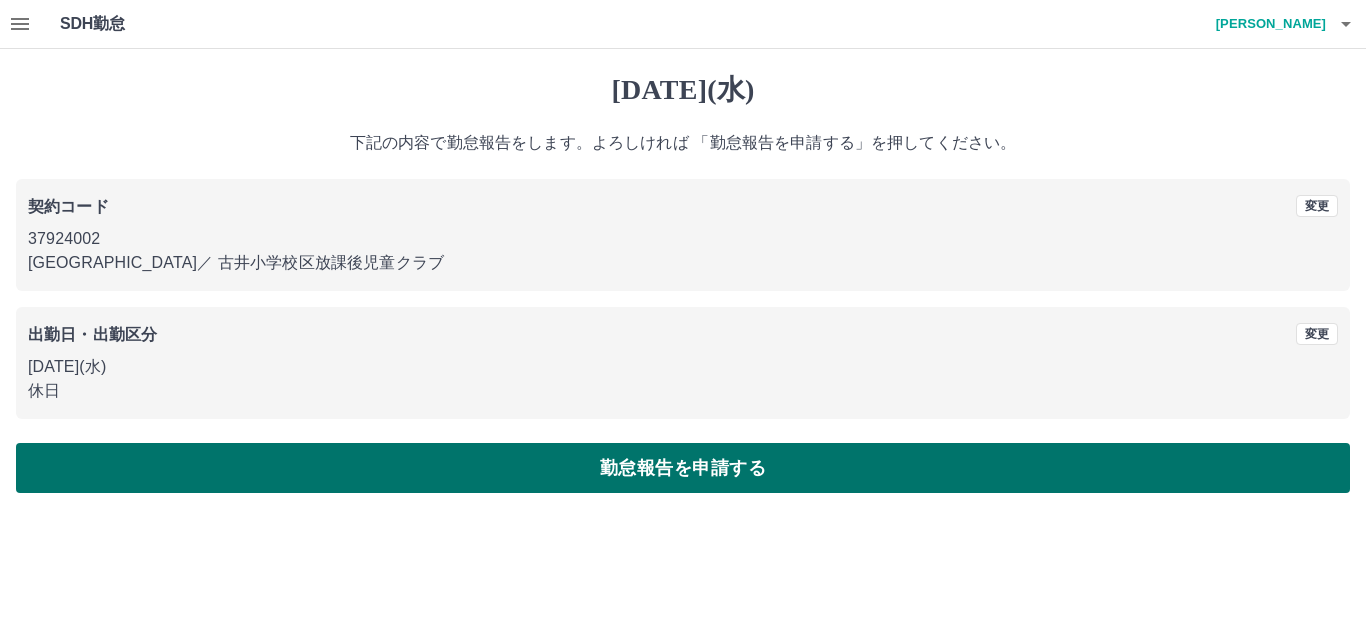 click on "勤怠報告を申請する" at bounding box center [683, 468] 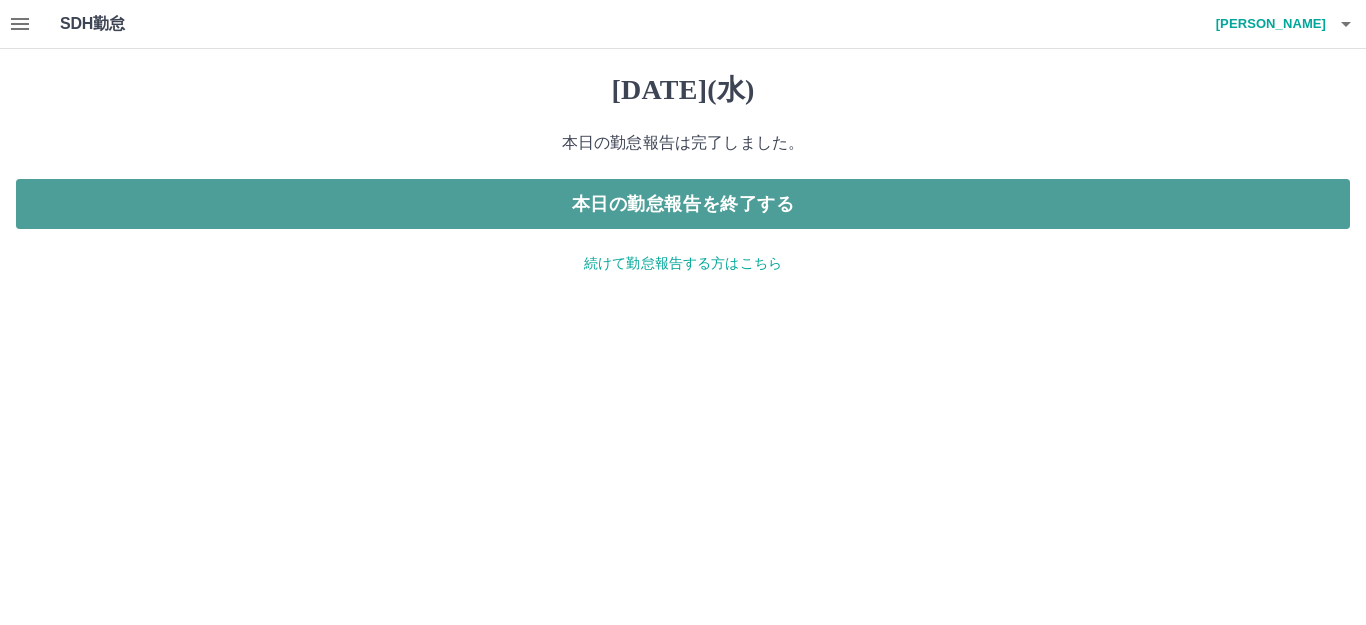 click on "本日の勤怠報告を終了する" at bounding box center (683, 204) 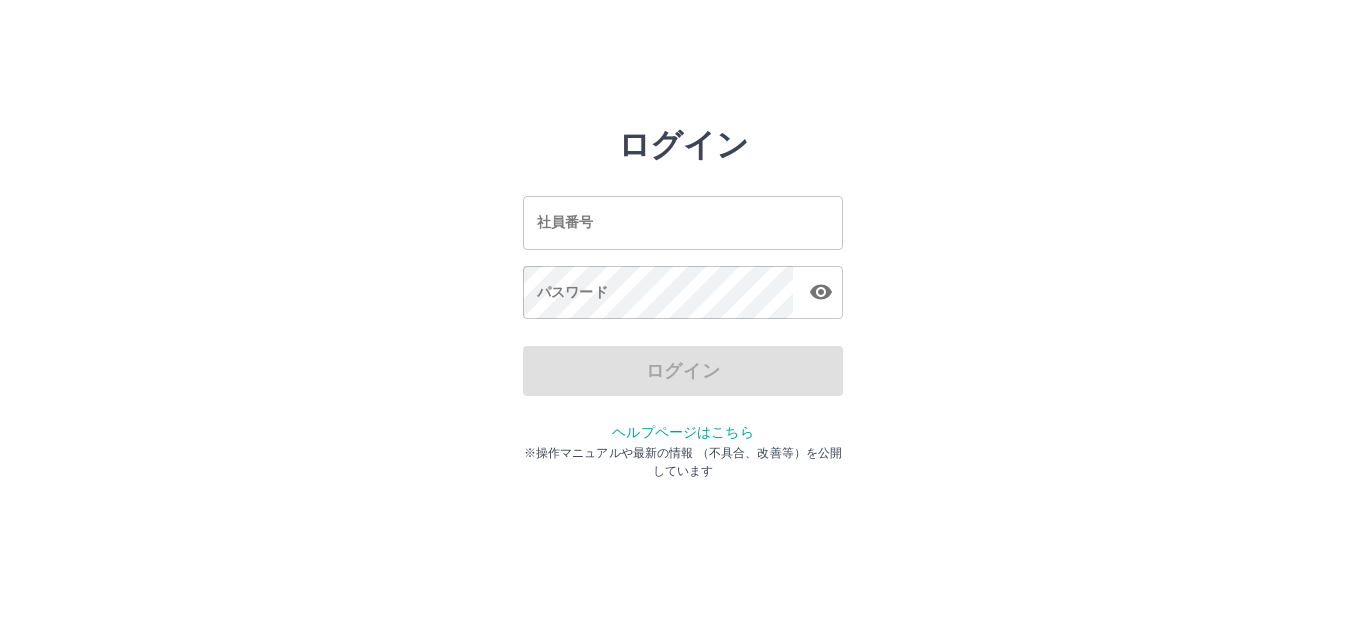 scroll, scrollTop: 0, scrollLeft: 0, axis: both 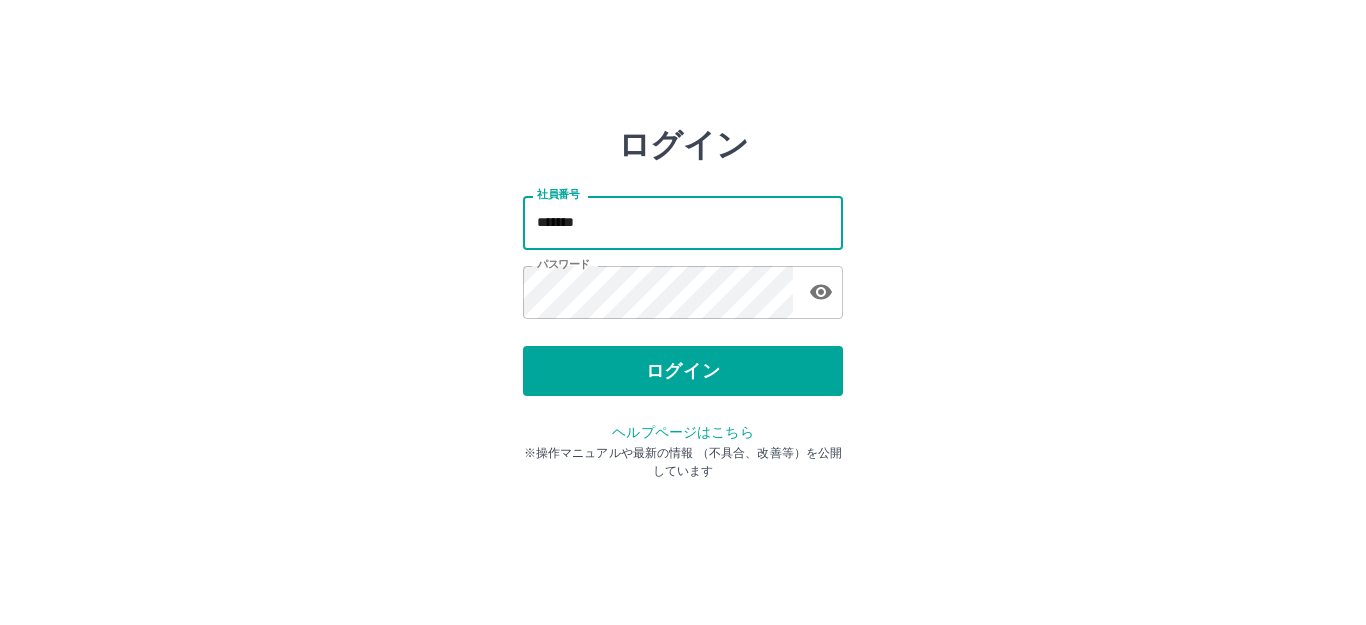 drag, startPoint x: 605, startPoint y: 228, endPoint x: 642, endPoint y: 233, distance: 37.336308 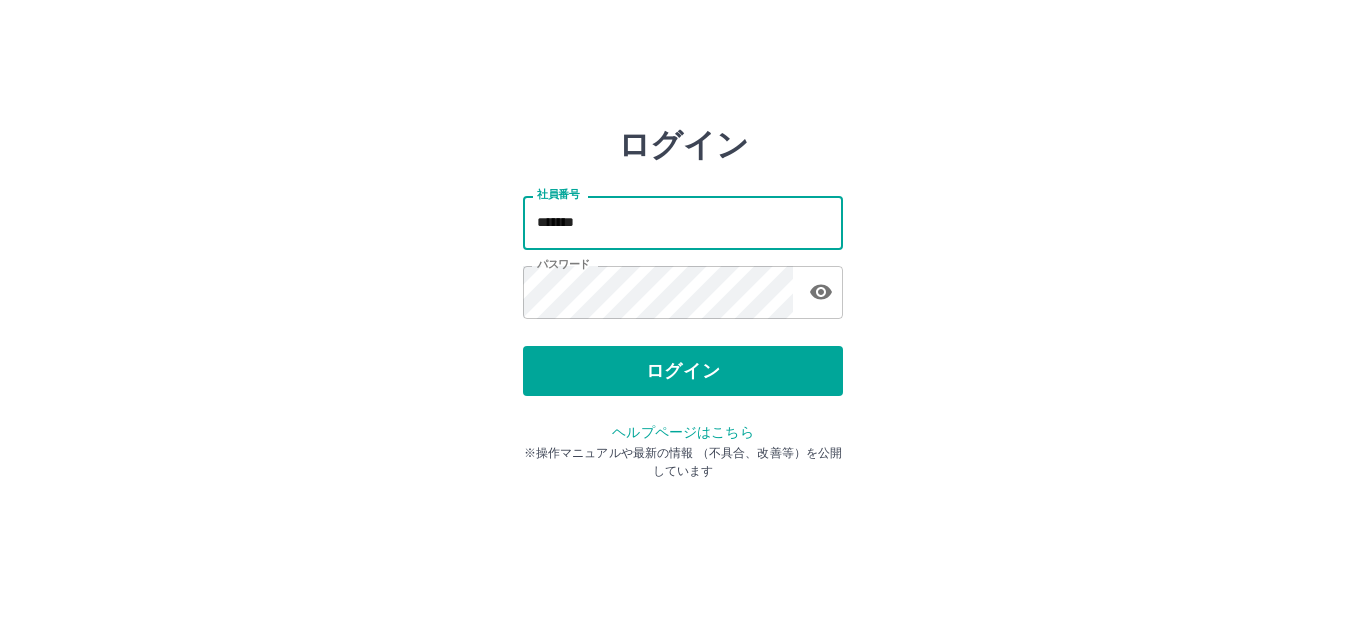 type on "*******" 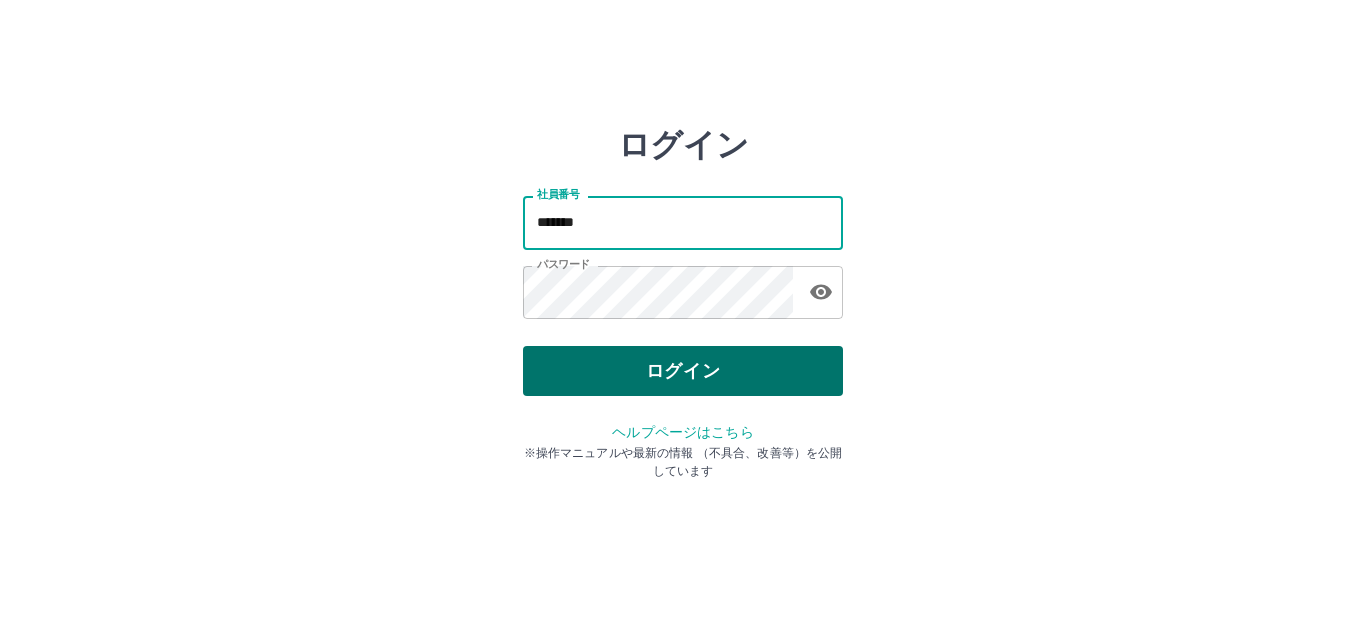 click on "ログイン" at bounding box center (683, 371) 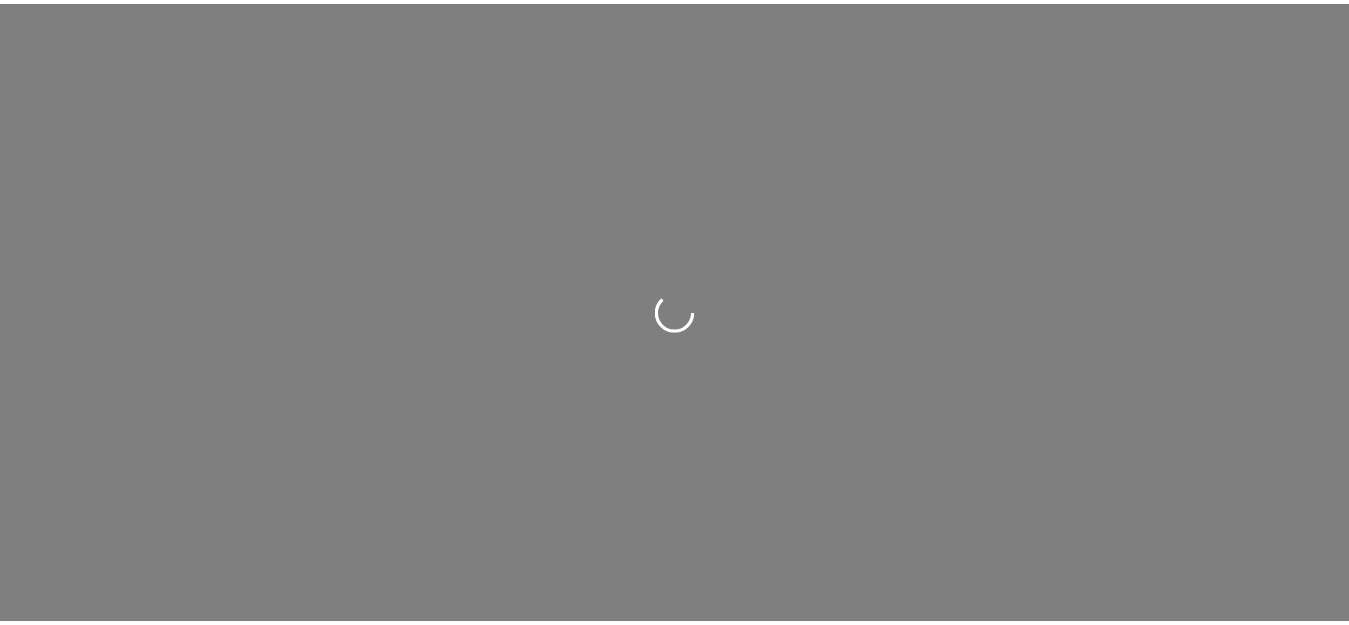 scroll, scrollTop: 0, scrollLeft: 0, axis: both 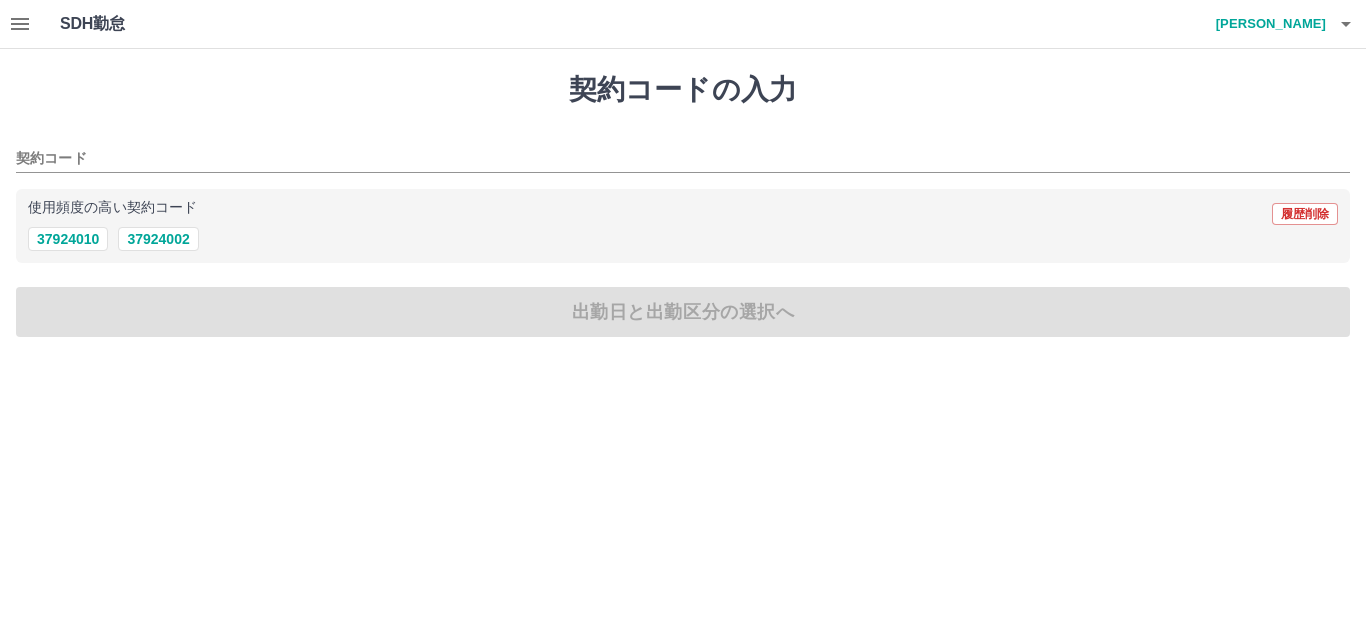 click on "使用頻度の高い契約コード 履歴削除 37924010 37924002" at bounding box center [683, 226] 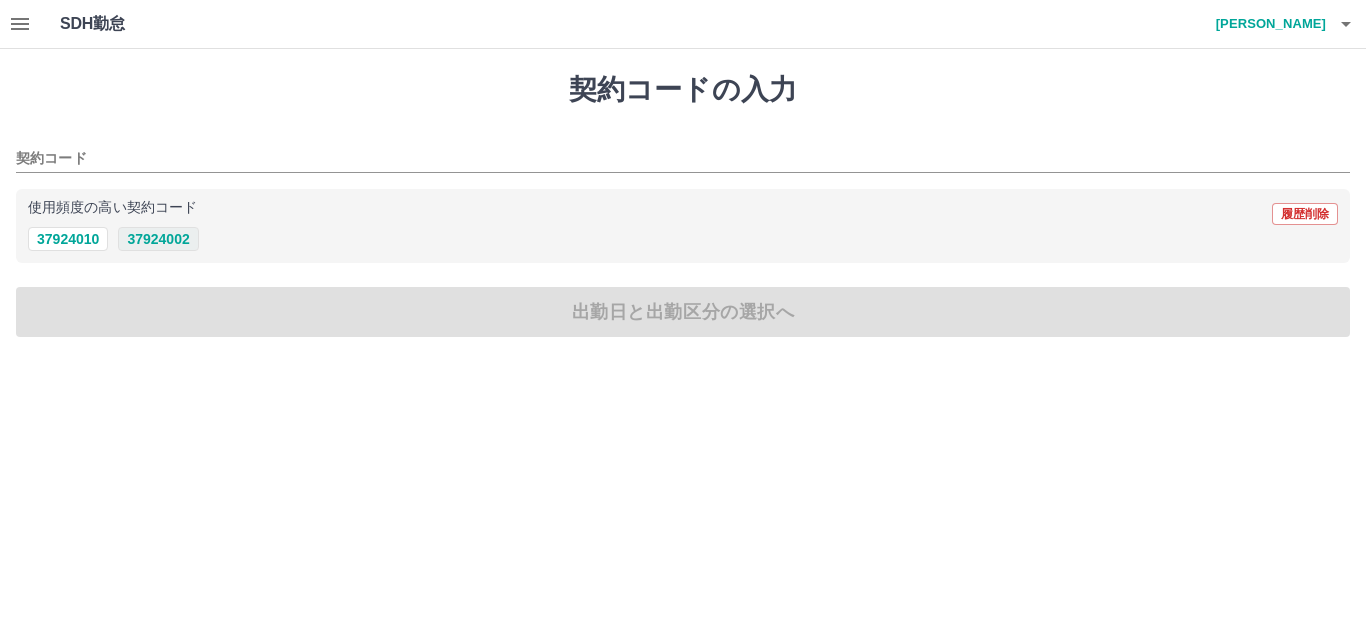 click on "37924002" at bounding box center [158, 239] 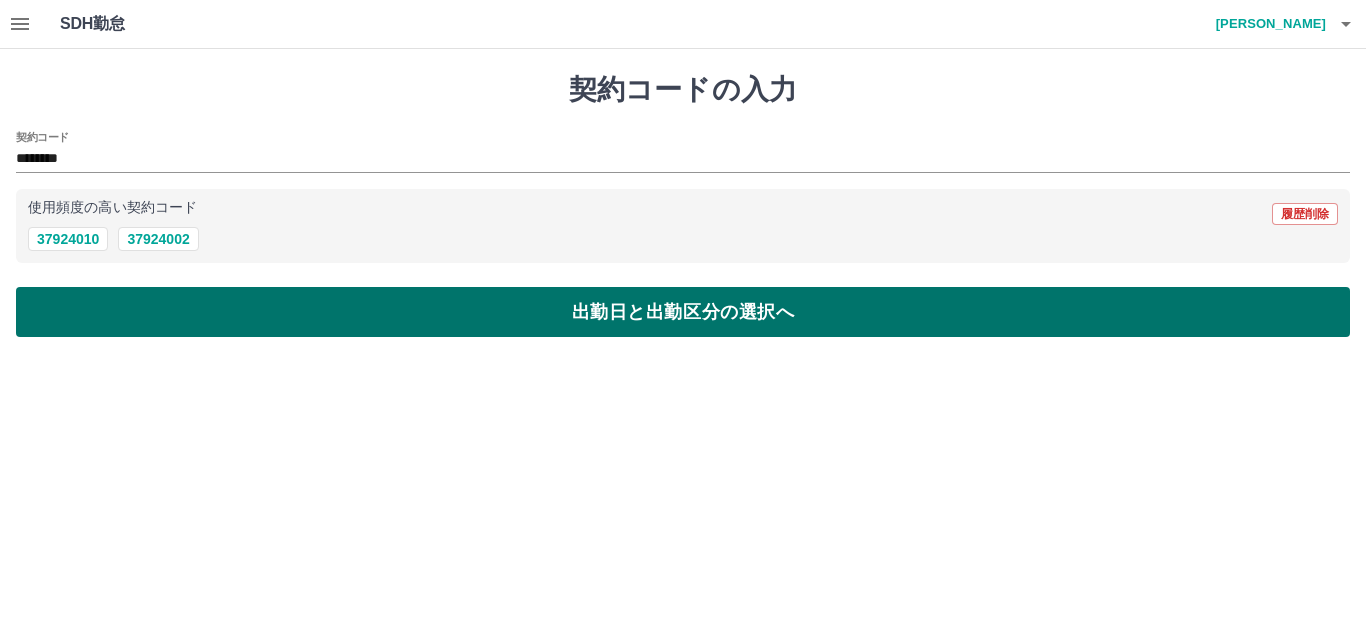 click on "出勤日と出勤区分の選択へ" at bounding box center [683, 312] 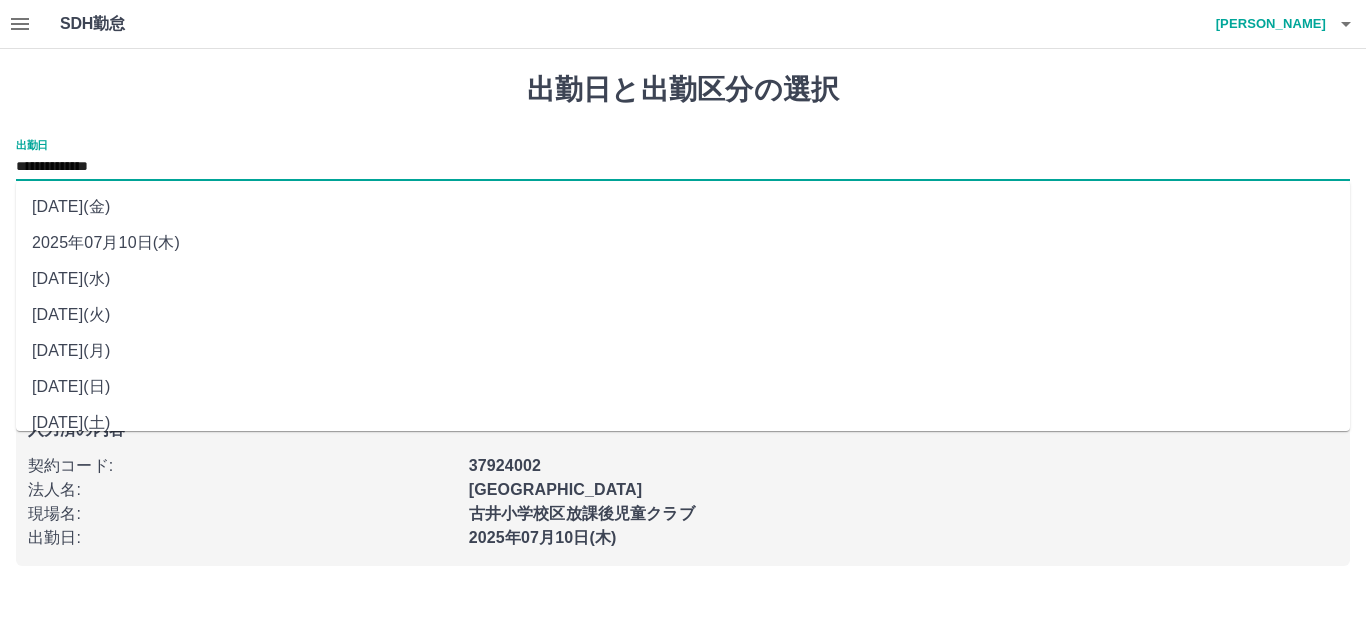 click on "**********" at bounding box center (683, 167) 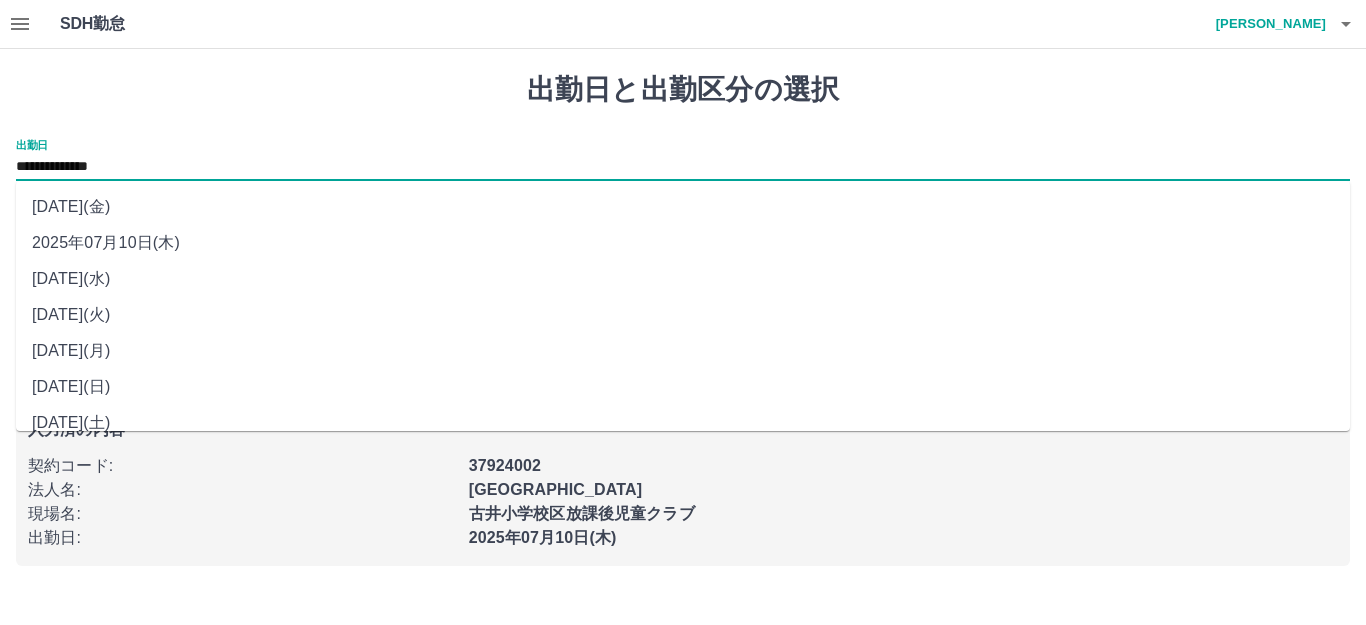 click on "[DATE](水)" at bounding box center (683, 279) 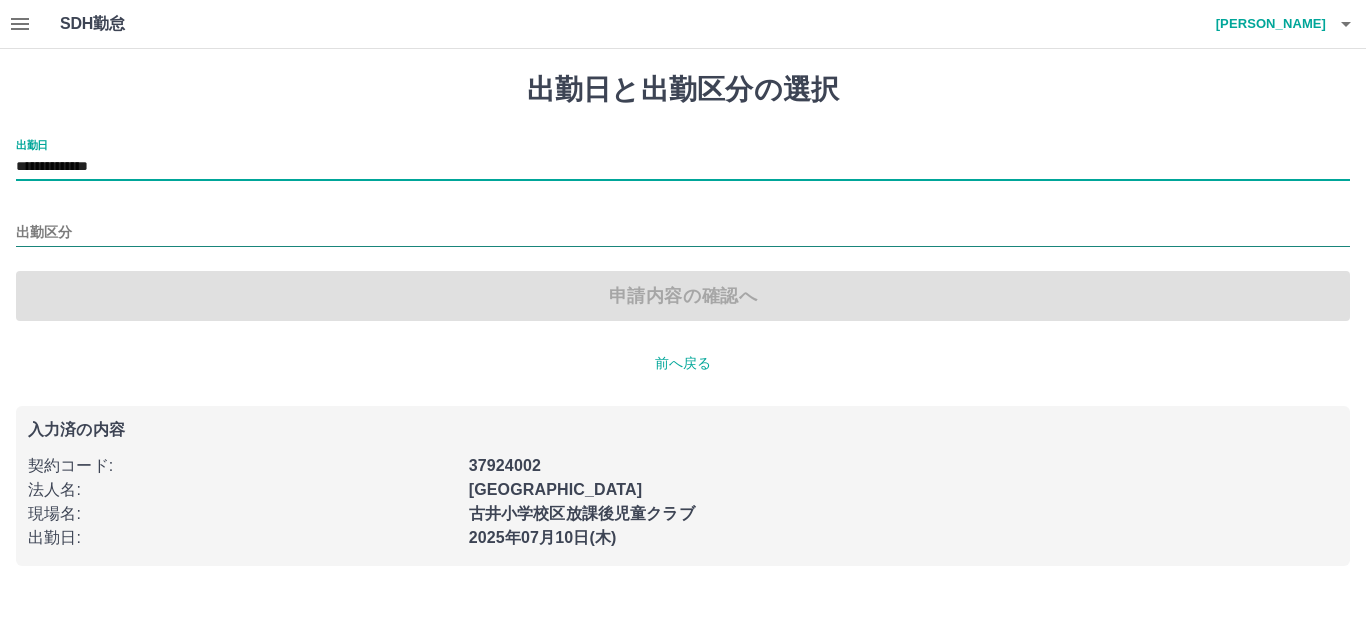 click on "出勤区分" at bounding box center [683, 233] 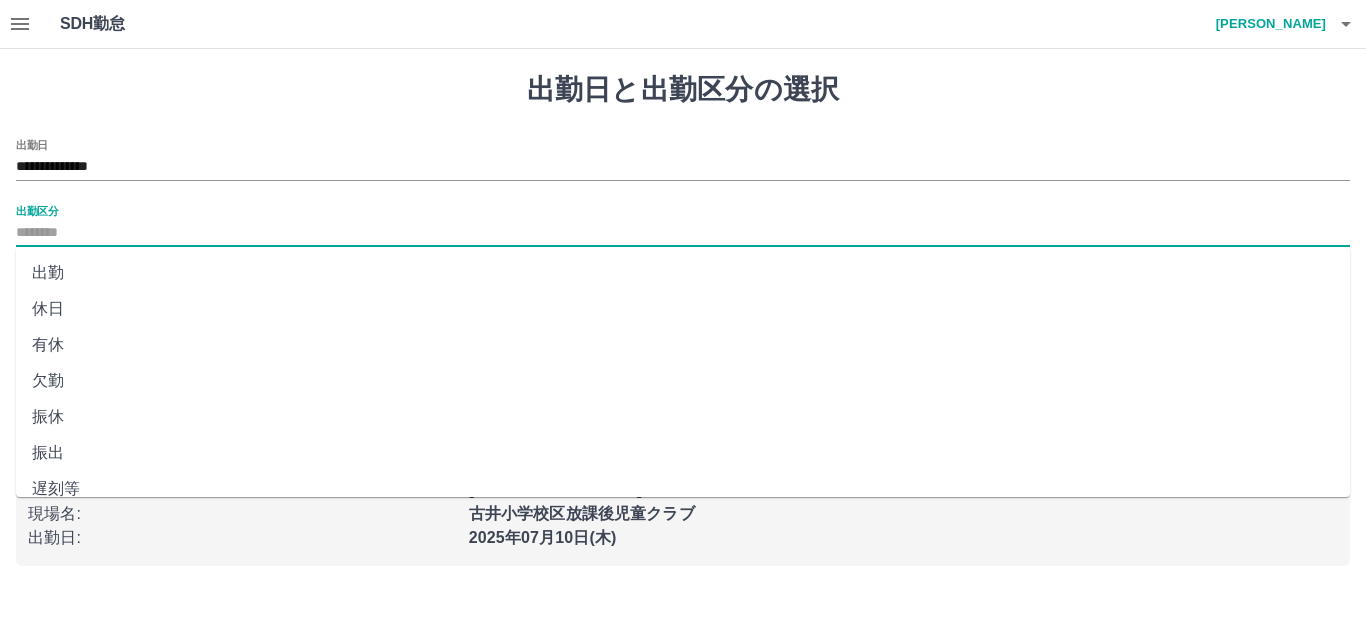 click on "出勤" at bounding box center (683, 273) 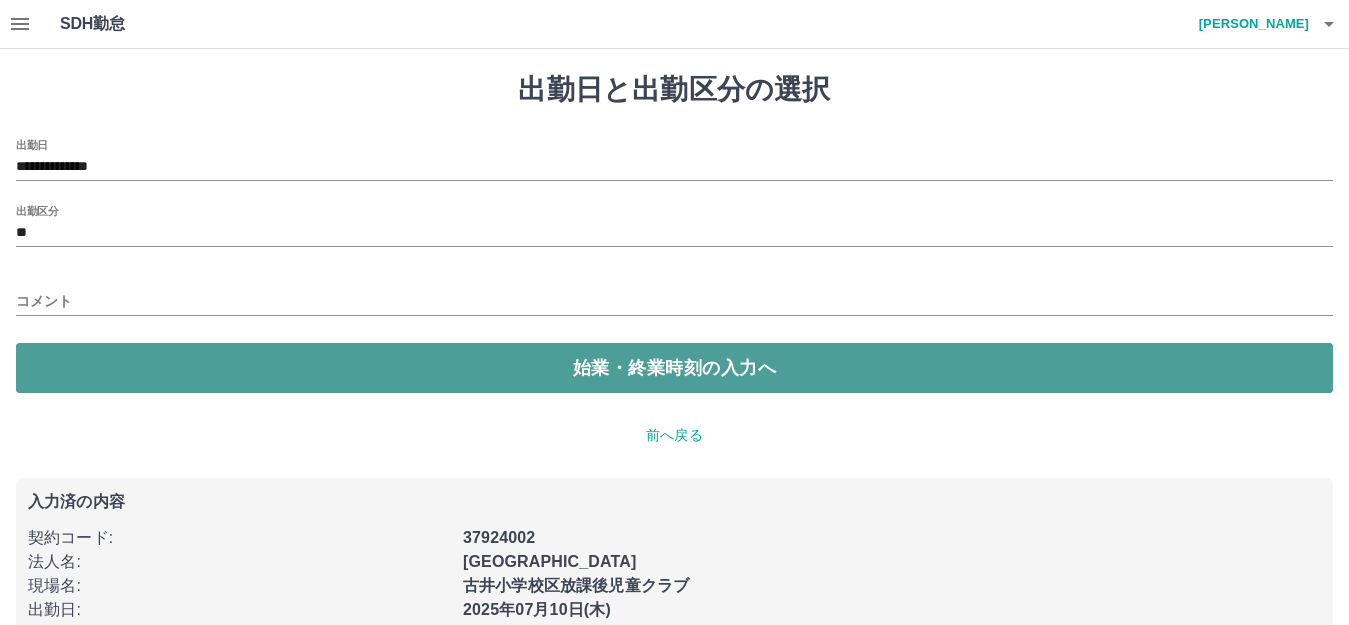 click on "始業・終業時刻の入力へ" at bounding box center [674, 368] 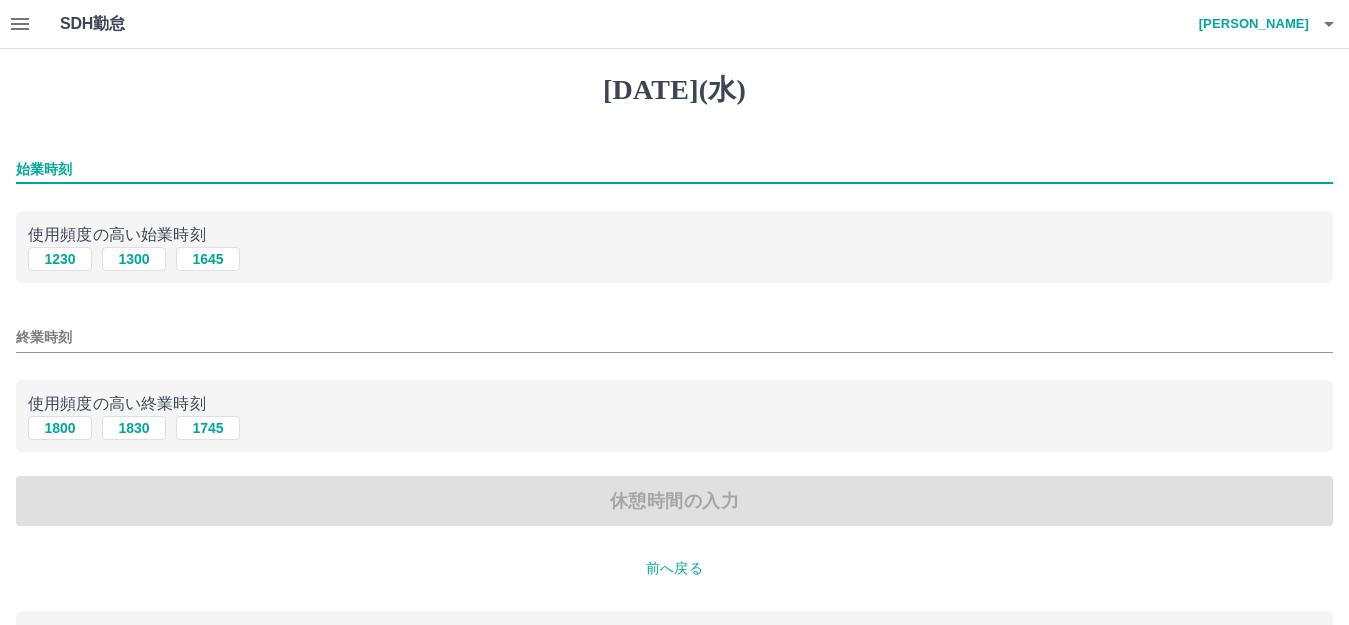 click on "始業時刻" at bounding box center (674, 169) 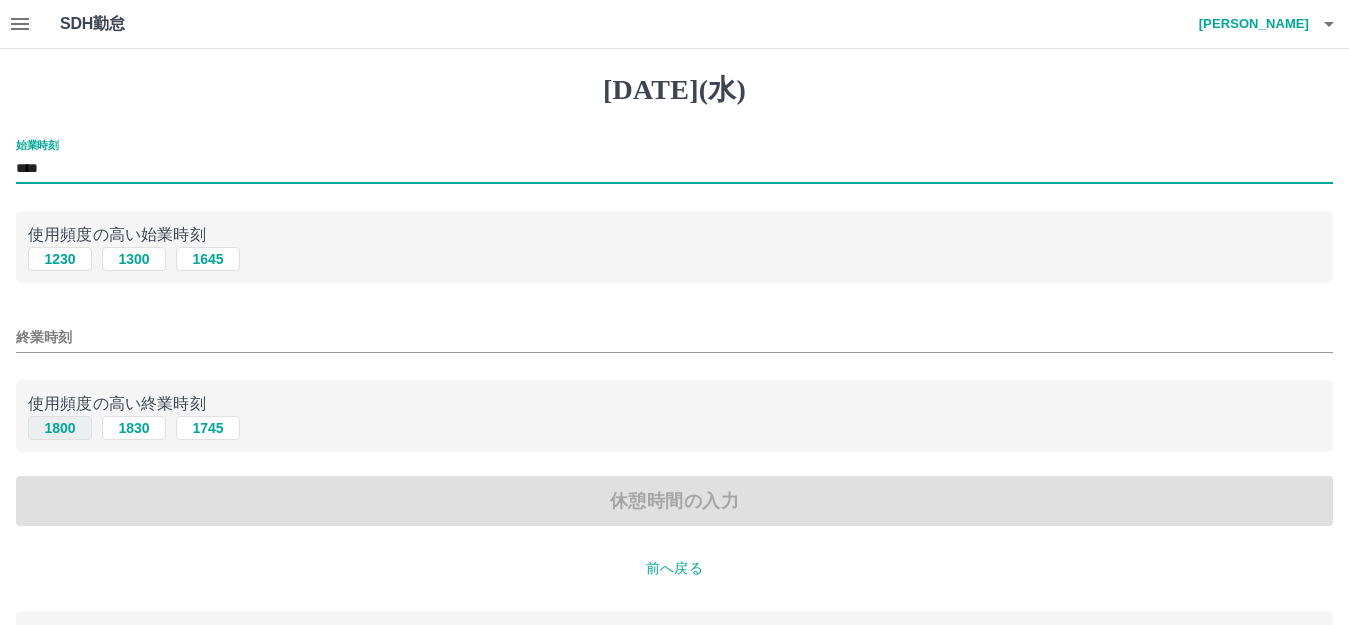 type on "****" 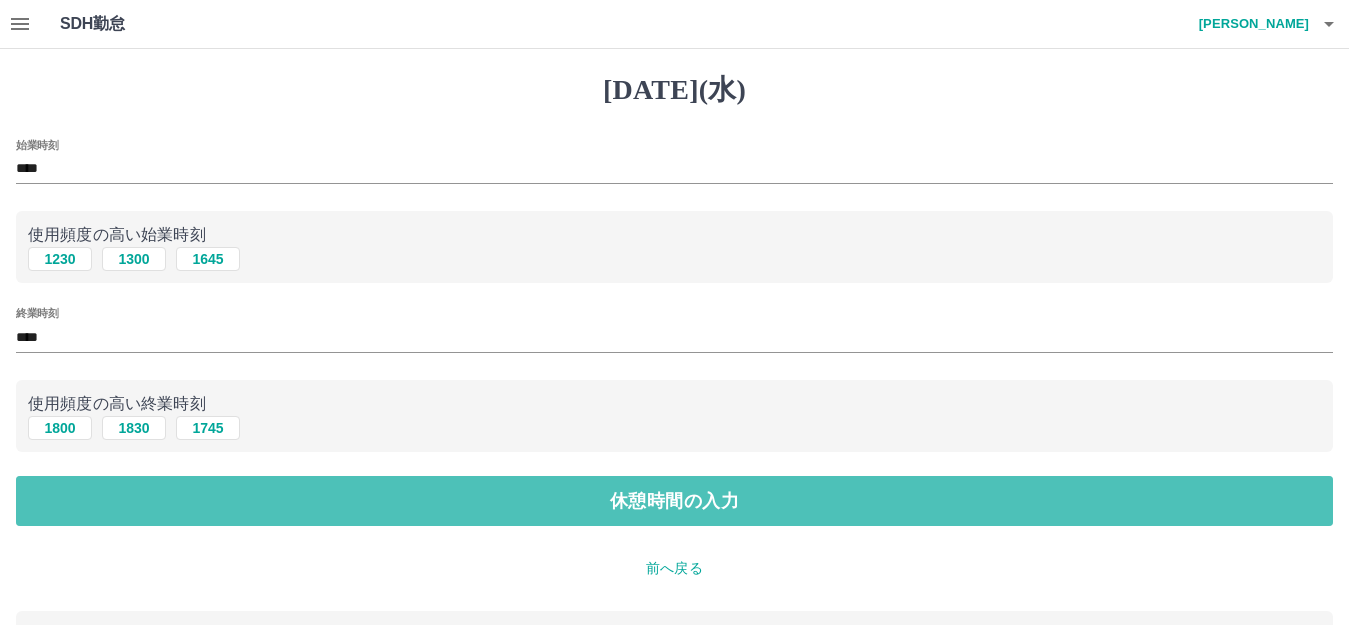 drag, startPoint x: 61, startPoint y: 494, endPoint x: 92, endPoint y: 409, distance: 90.47652 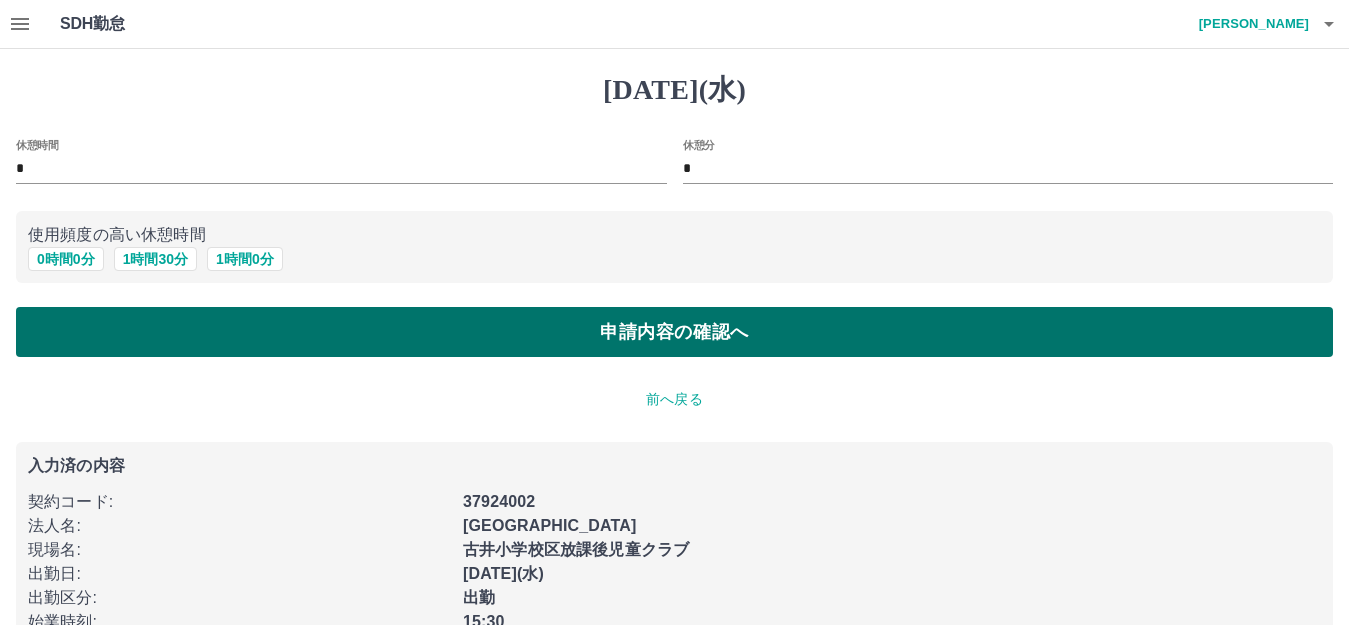 click on "申請内容の確認へ" at bounding box center (674, 332) 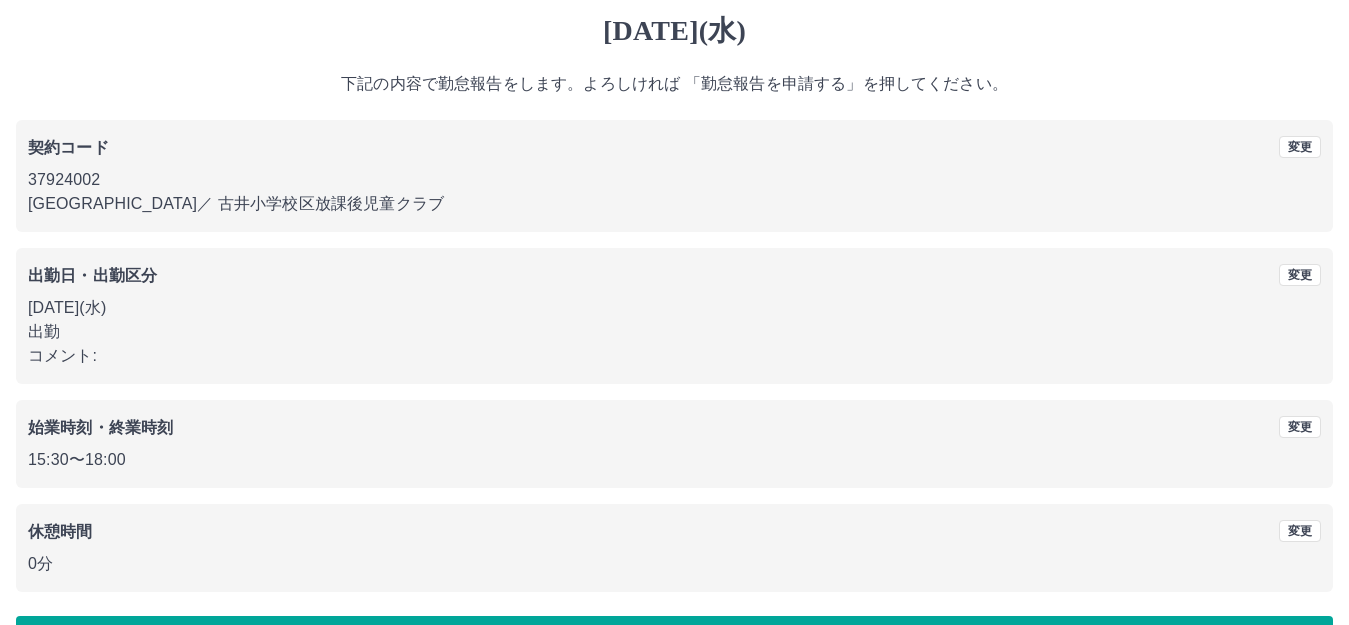 scroll, scrollTop: 124, scrollLeft: 0, axis: vertical 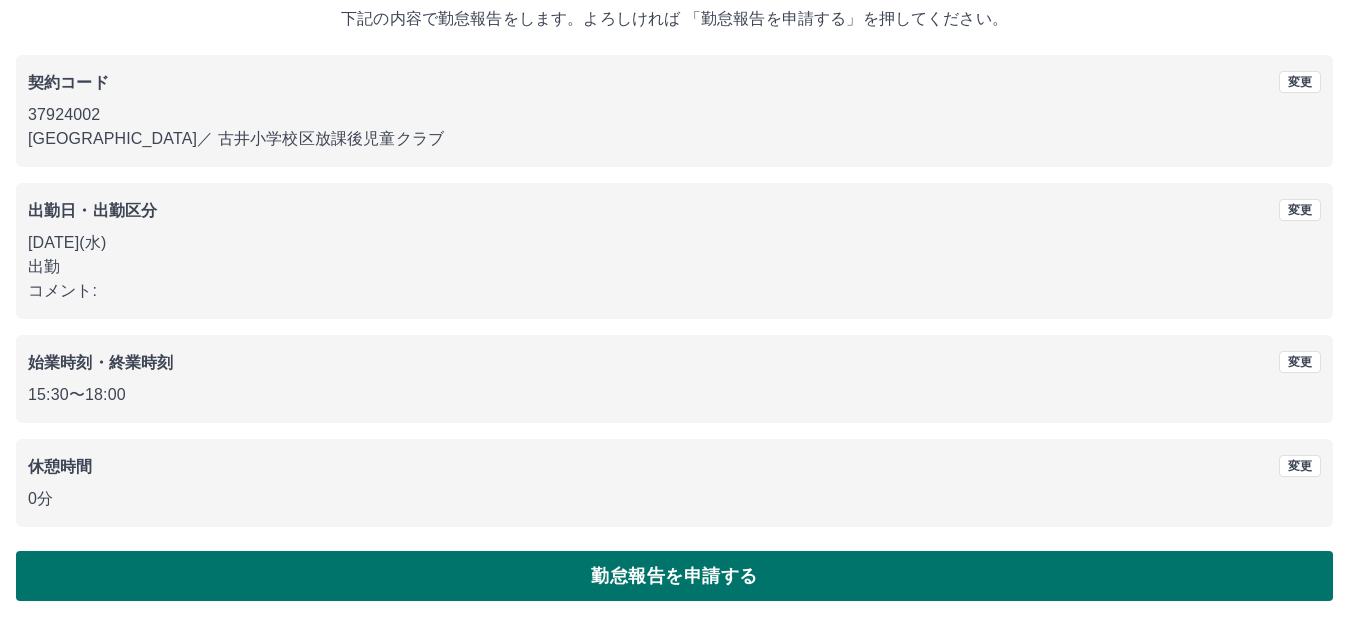 click on "勤怠報告を申請する" at bounding box center [674, 576] 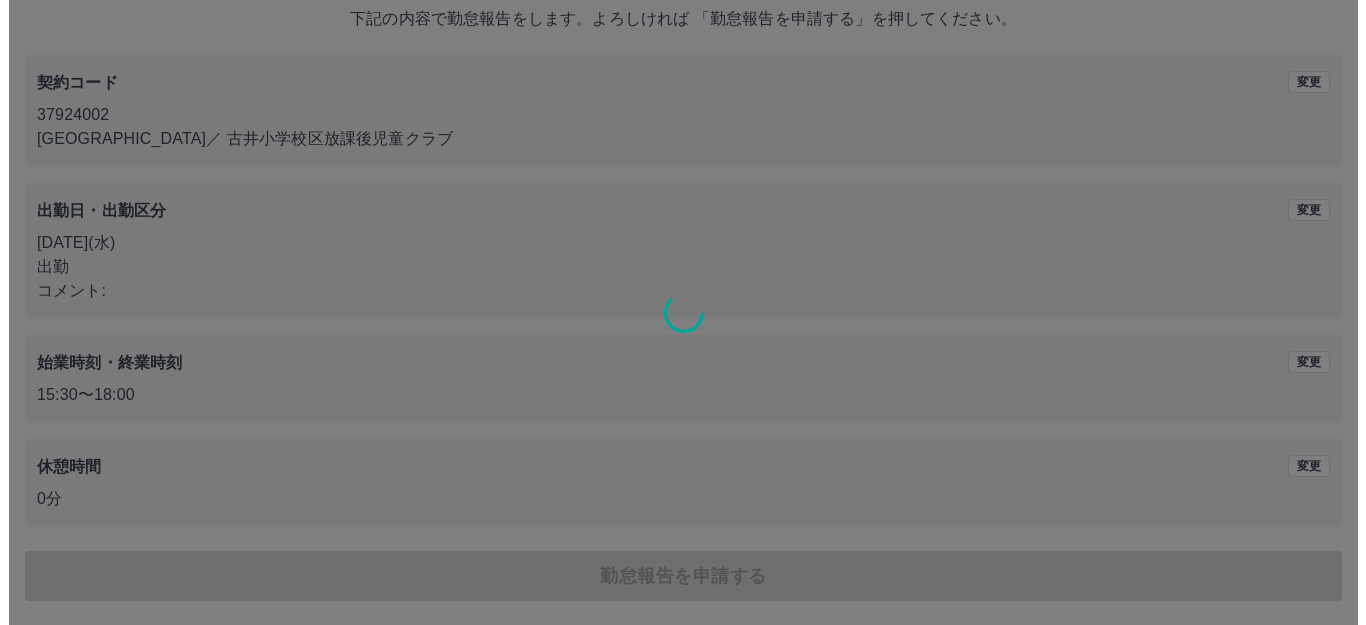 scroll, scrollTop: 0, scrollLeft: 0, axis: both 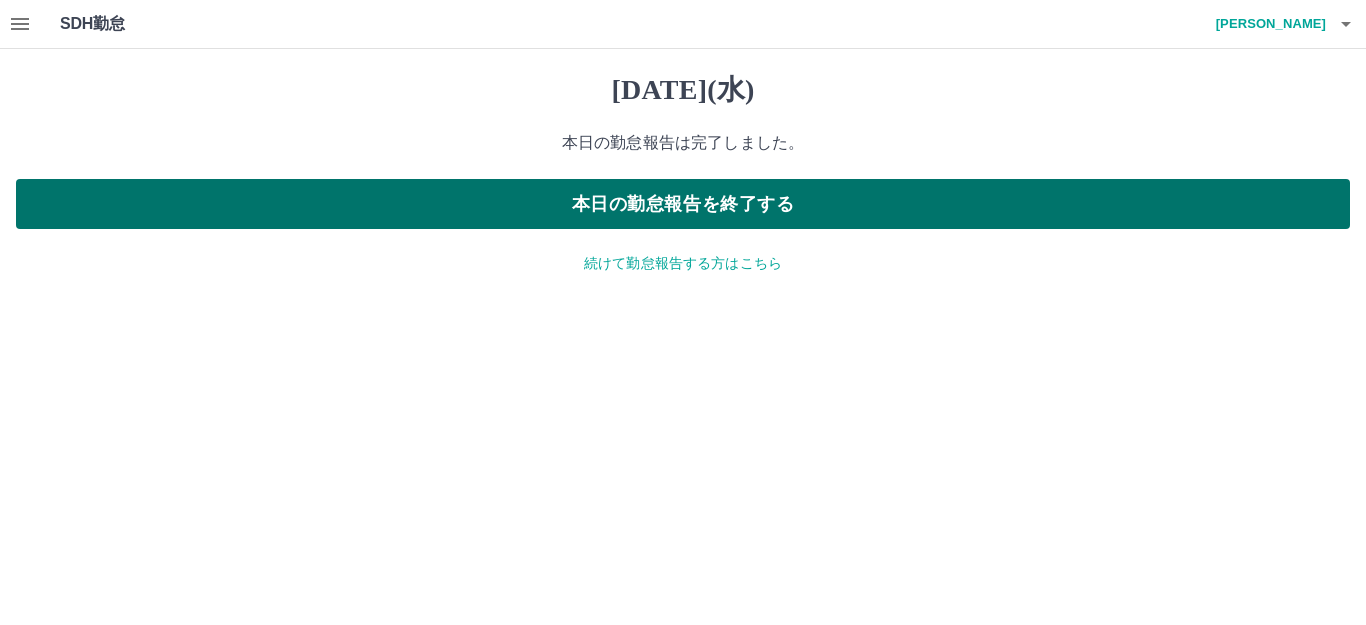 click on "本日の勤怠報告を終了する" at bounding box center (683, 204) 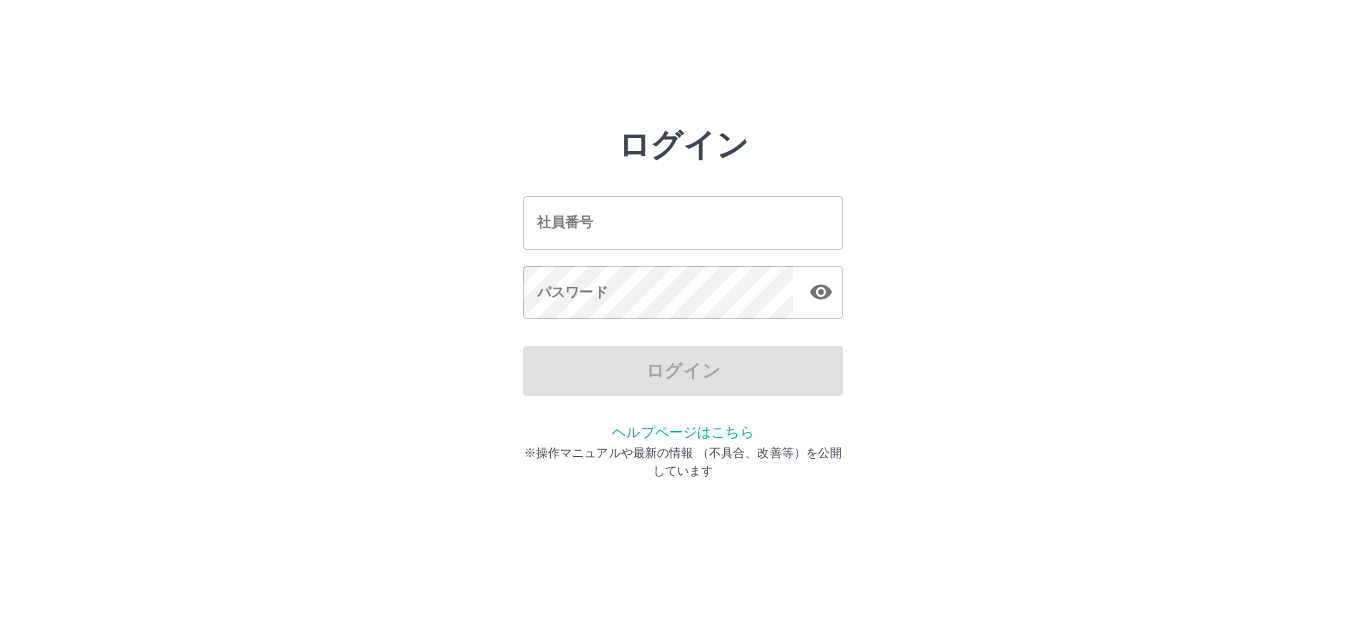 scroll, scrollTop: 0, scrollLeft: 0, axis: both 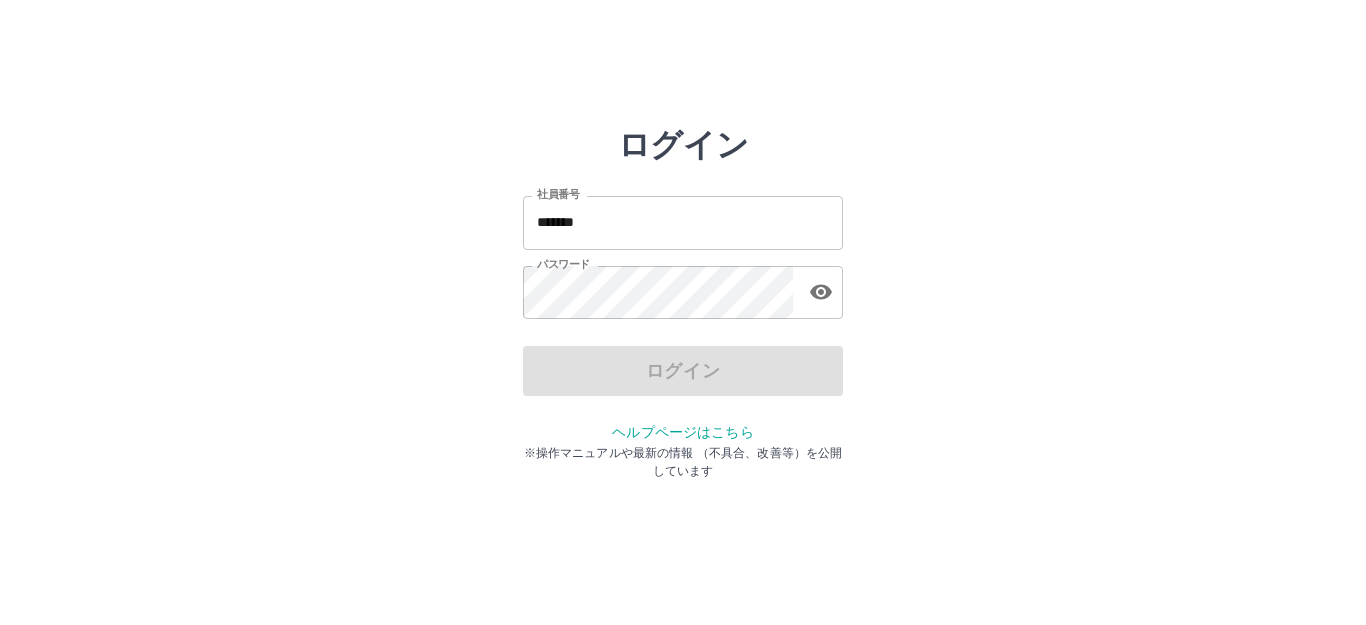 click on "*******" at bounding box center [683, 222] 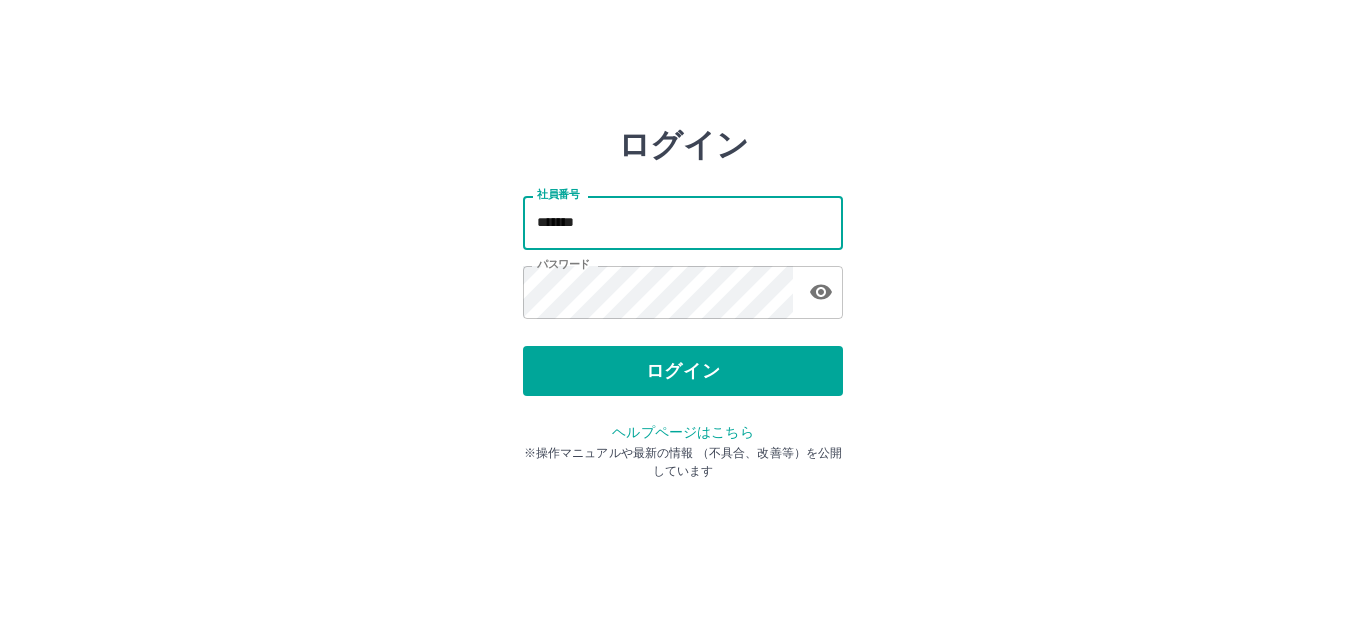 type on "*******" 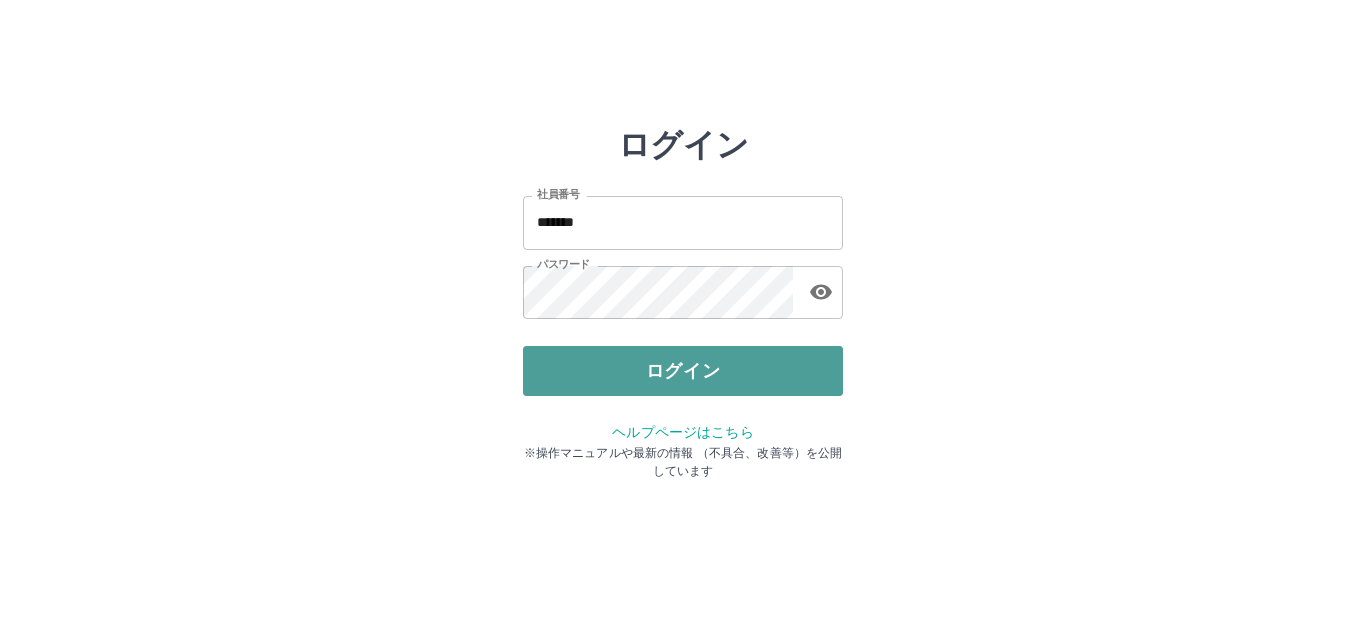 click on "ログイン" at bounding box center (683, 371) 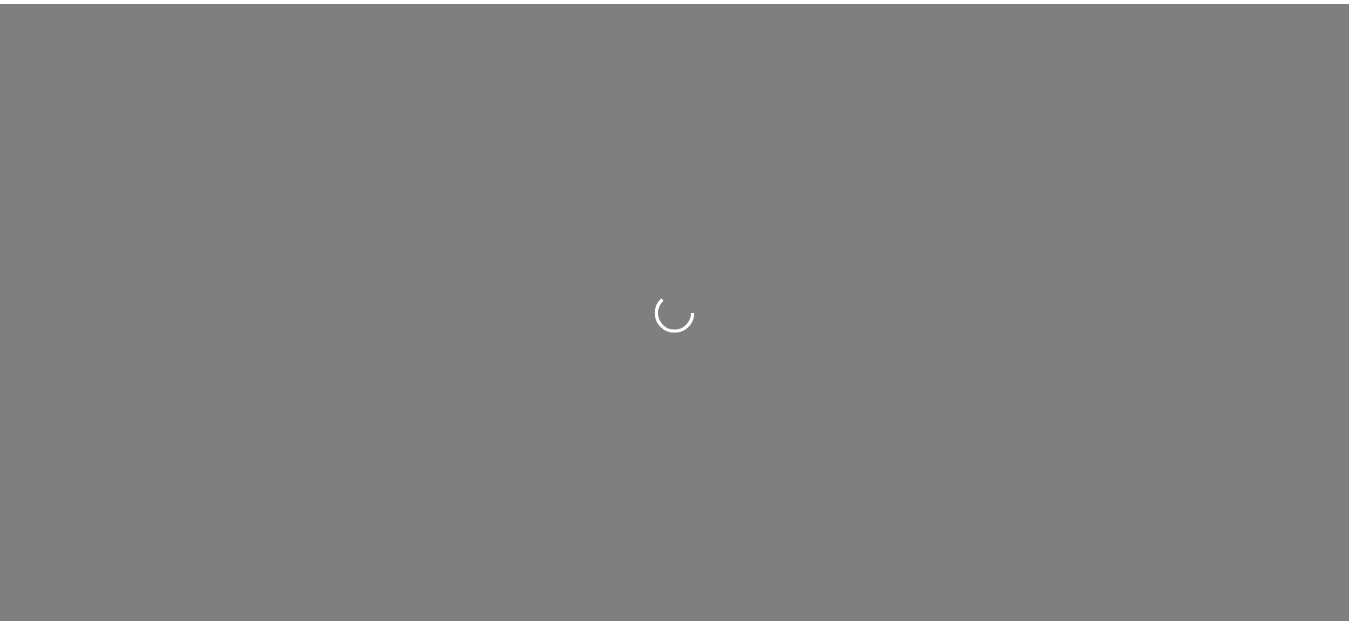 scroll, scrollTop: 0, scrollLeft: 0, axis: both 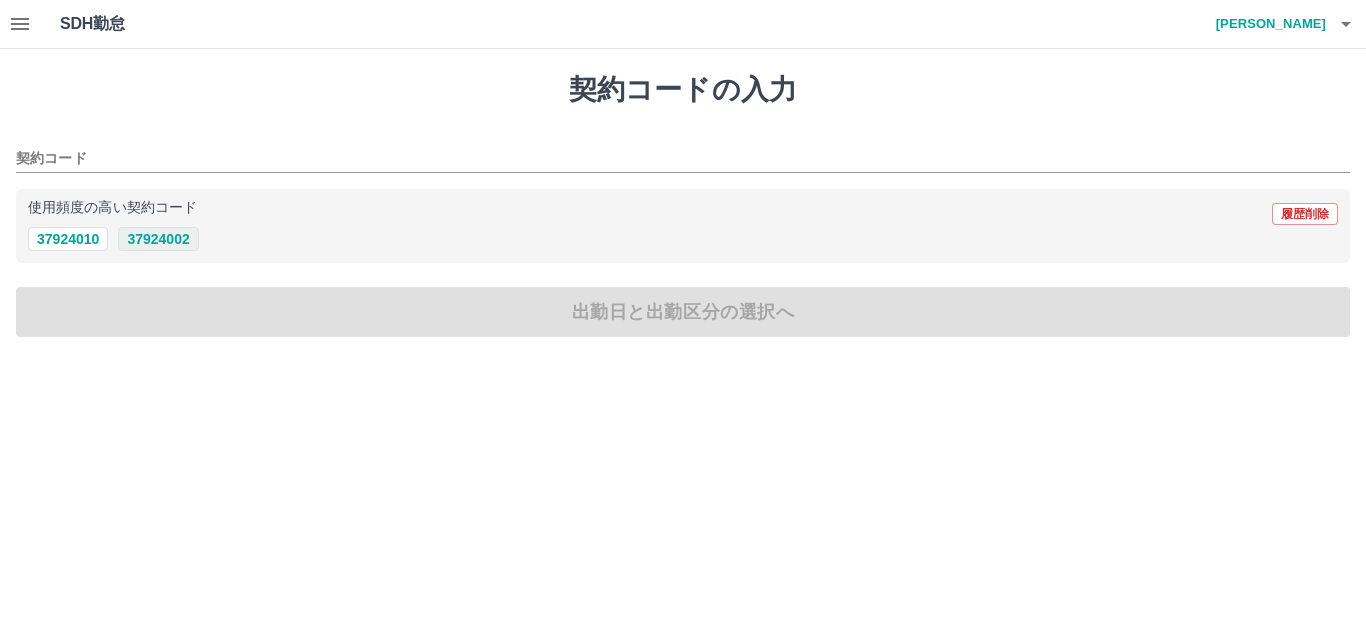 click on "37924002" at bounding box center [158, 239] 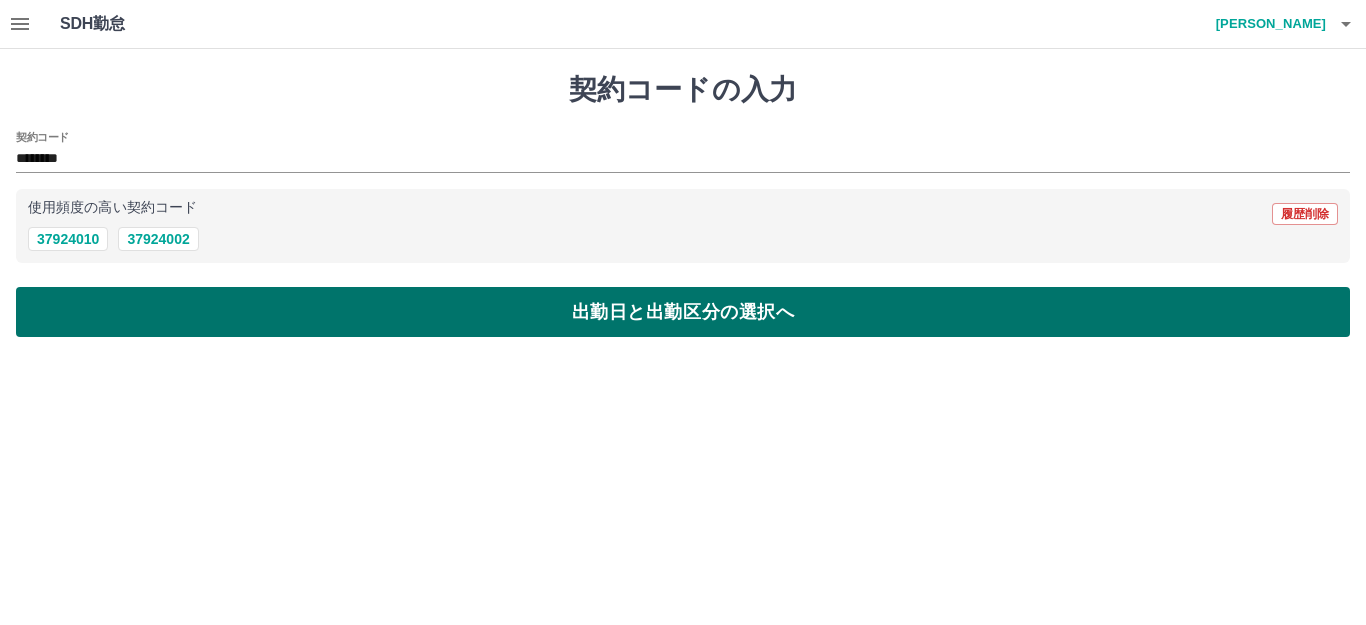 click on "出勤日と出勤区分の選択へ" at bounding box center [683, 312] 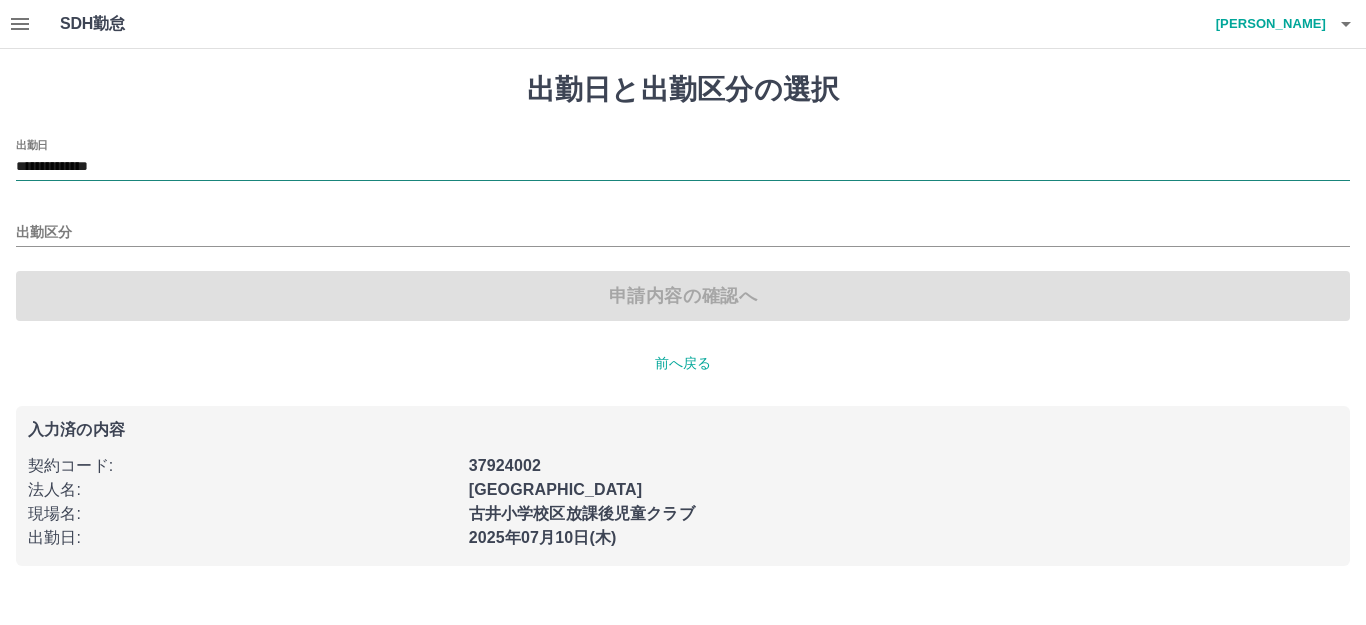 click on "**********" at bounding box center [683, 167] 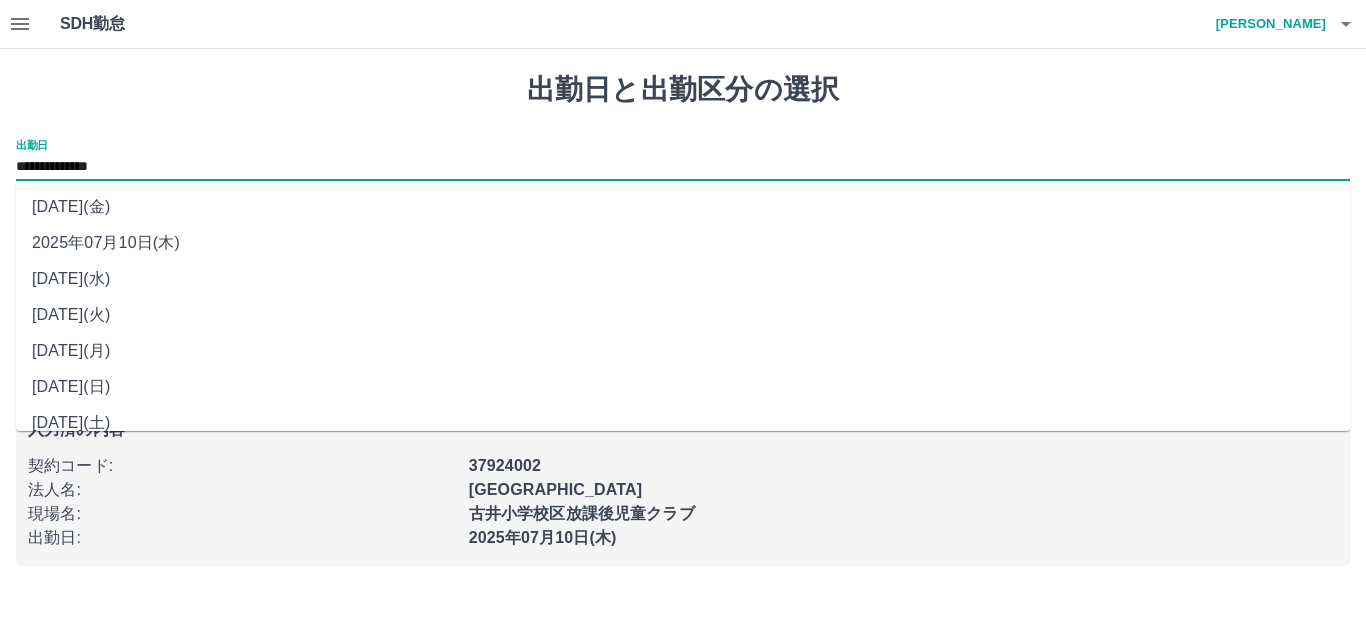 click on "[DATE](水)" at bounding box center [683, 279] 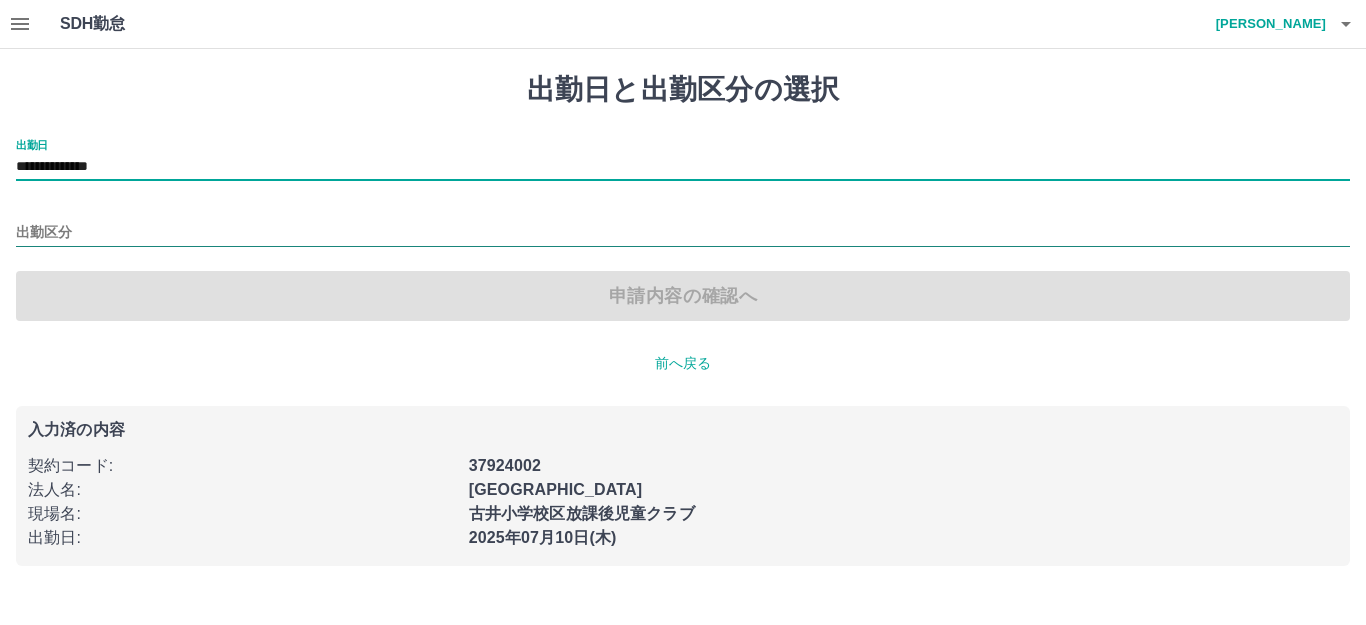 click on "出勤区分" at bounding box center [683, 233] 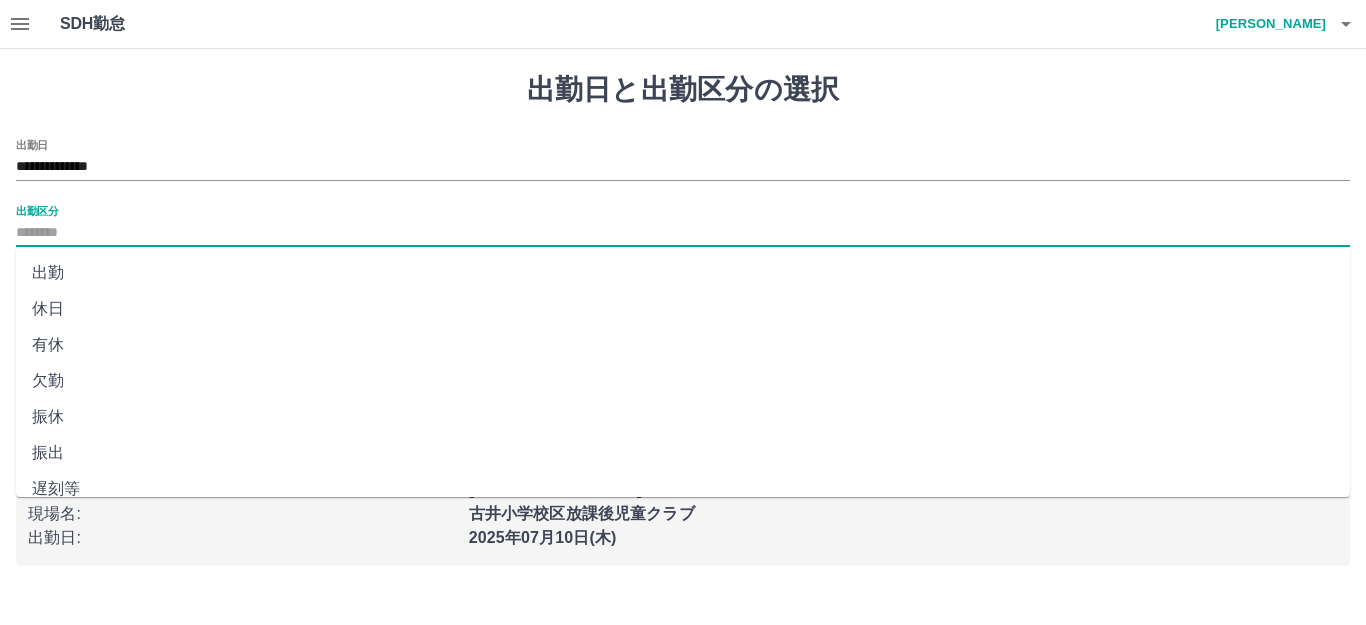 click on "出勤" at bounding box center (683, 273) 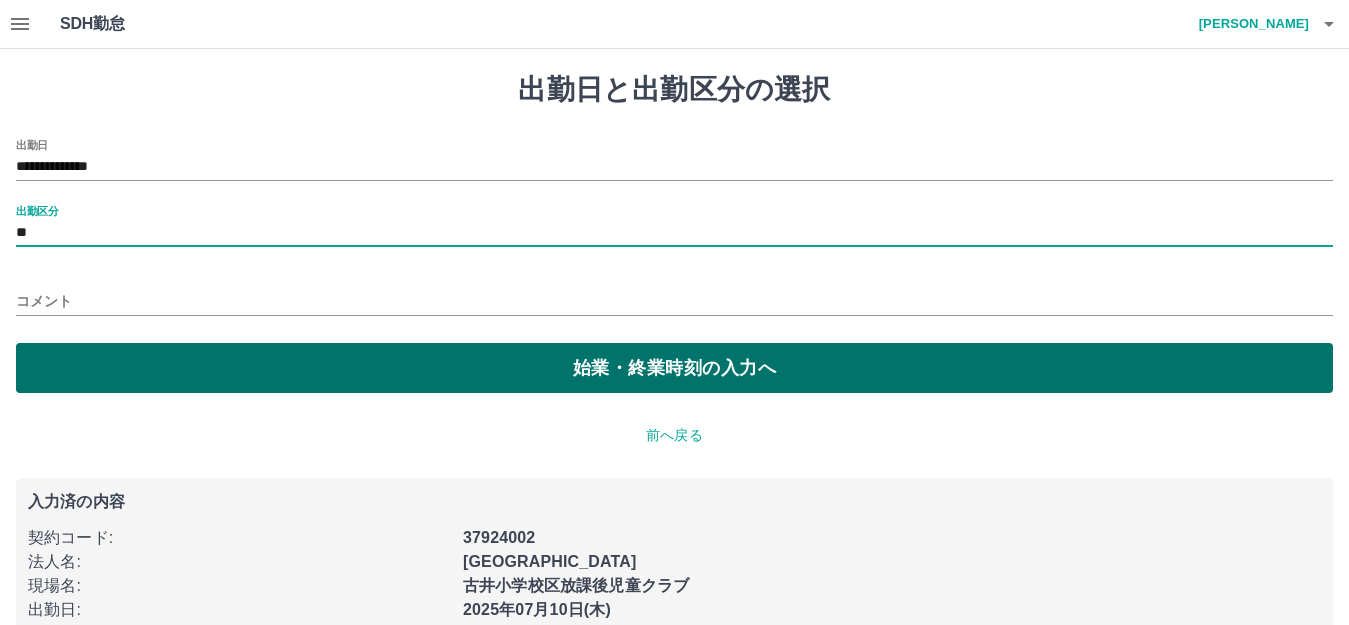 click on "始業・終業時刻の入力へ" at bounding box center (674, 368) 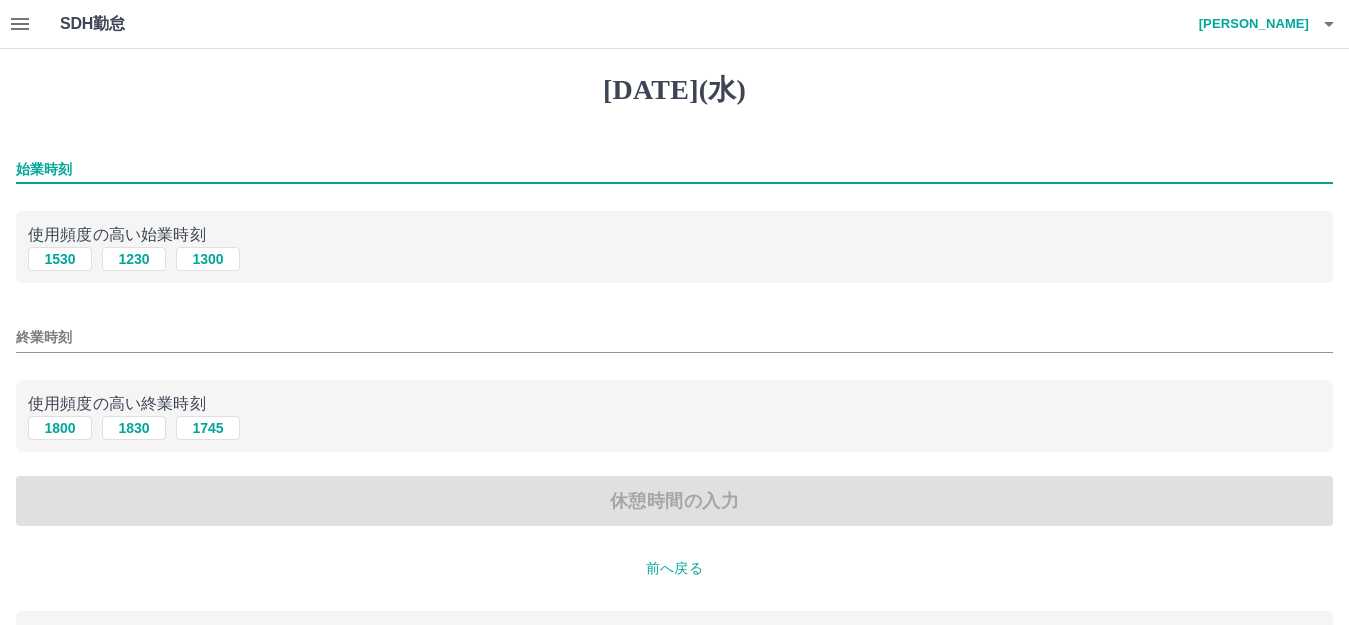 click on "始業時刻" at bounding box center [674, 169] 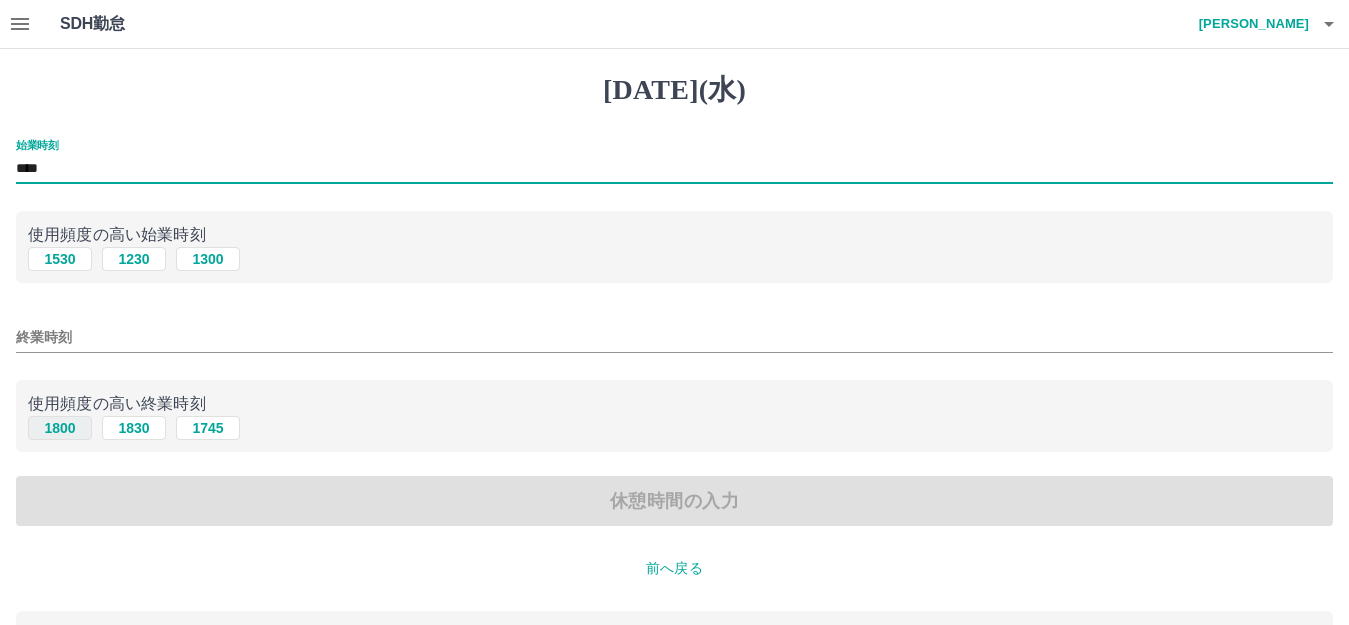 type on "****" 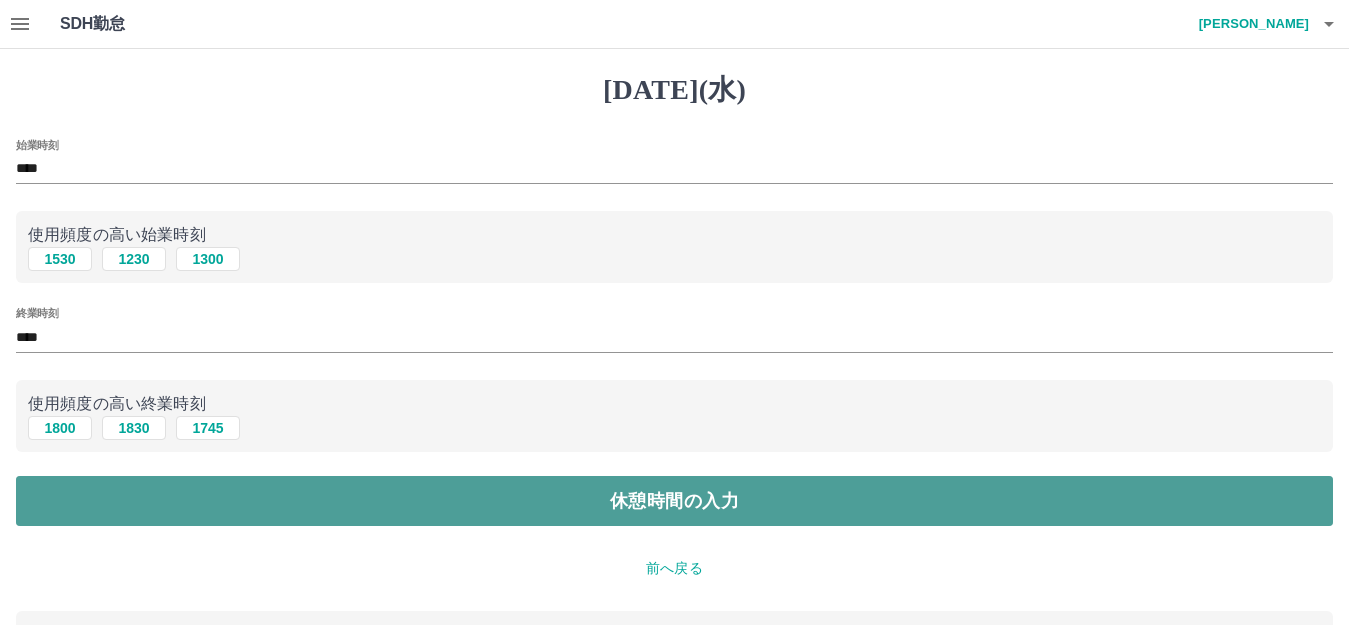 click on "休憩時間の入力" at bounding box center [674, 501] 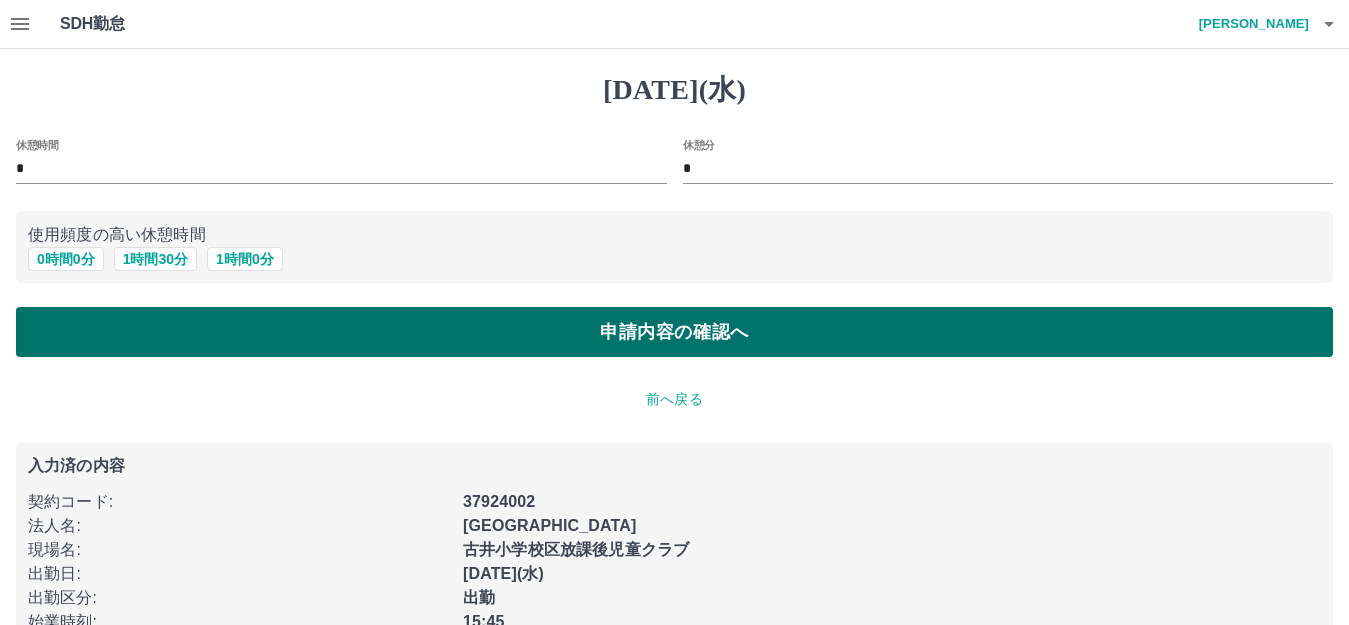 click on "申請内容の確認へ" at bounding box center [674, 332] 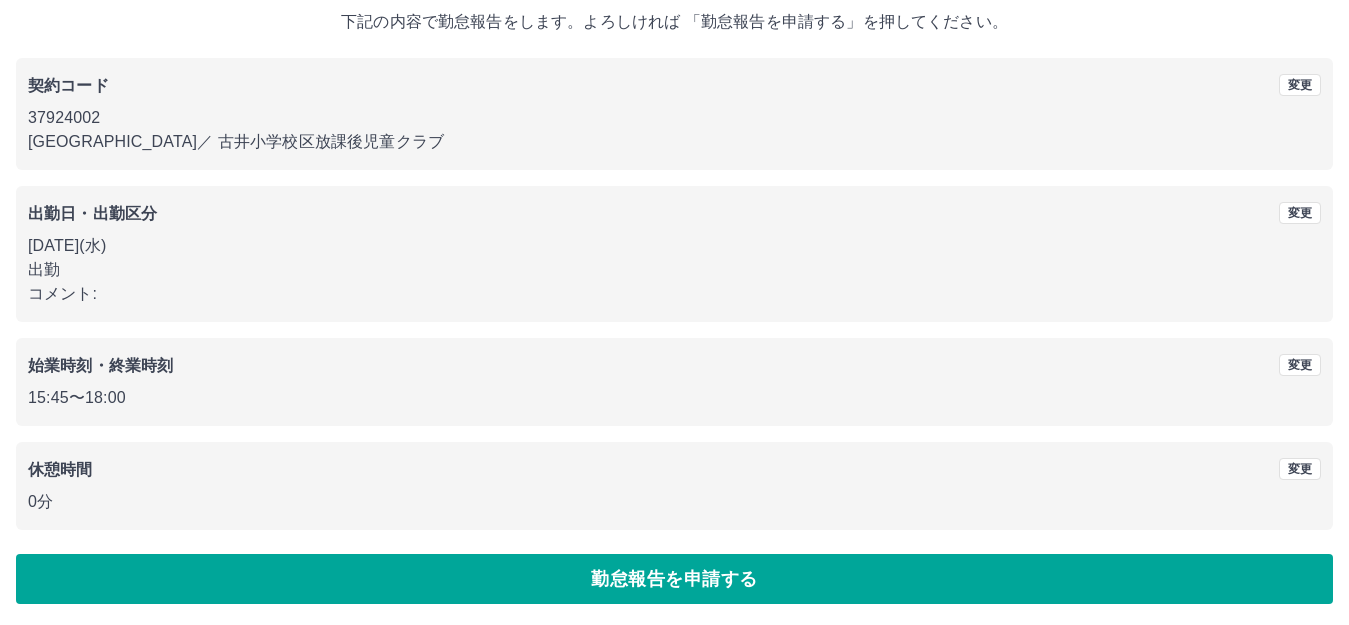 scroll, scrollTop: 124, scrollLeft: 0, axis: vertical 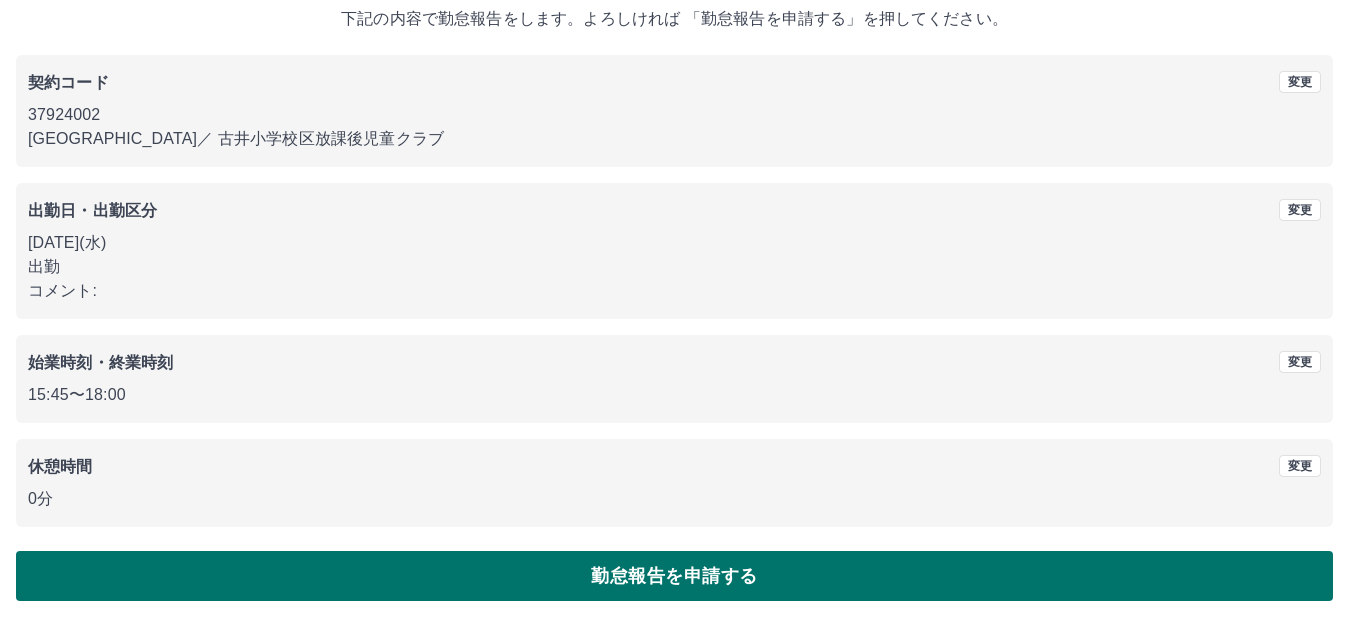 click on "勤怠報告を申請する" at bounding box center [674, 576] 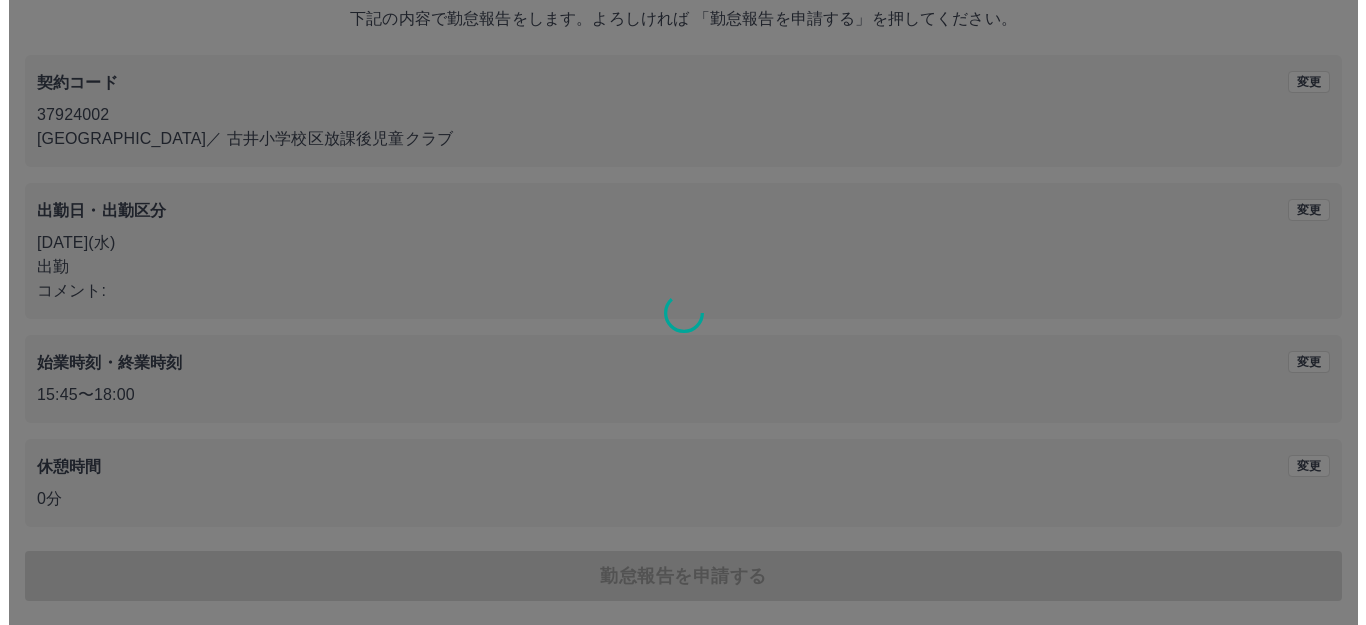 scroll, scrollTop: 0, scrollLeft: 0, axis: both 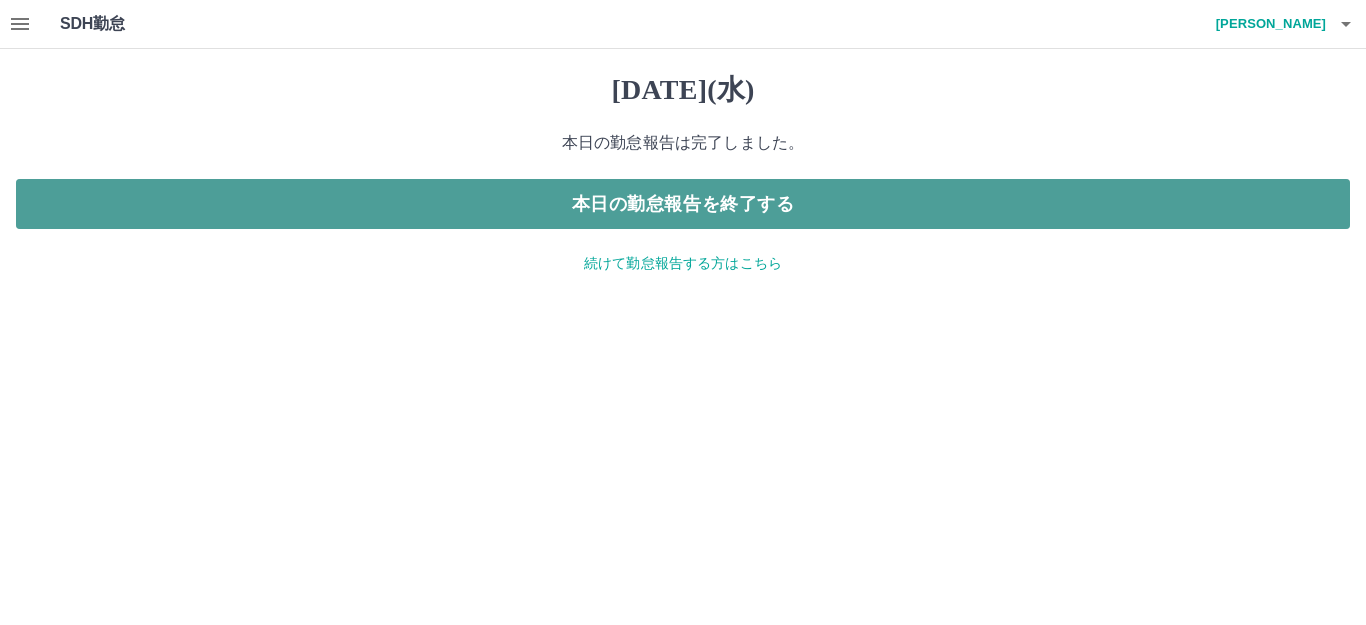 click on "本日の勤怠報告を終了する" at bounding box center (683, 204) 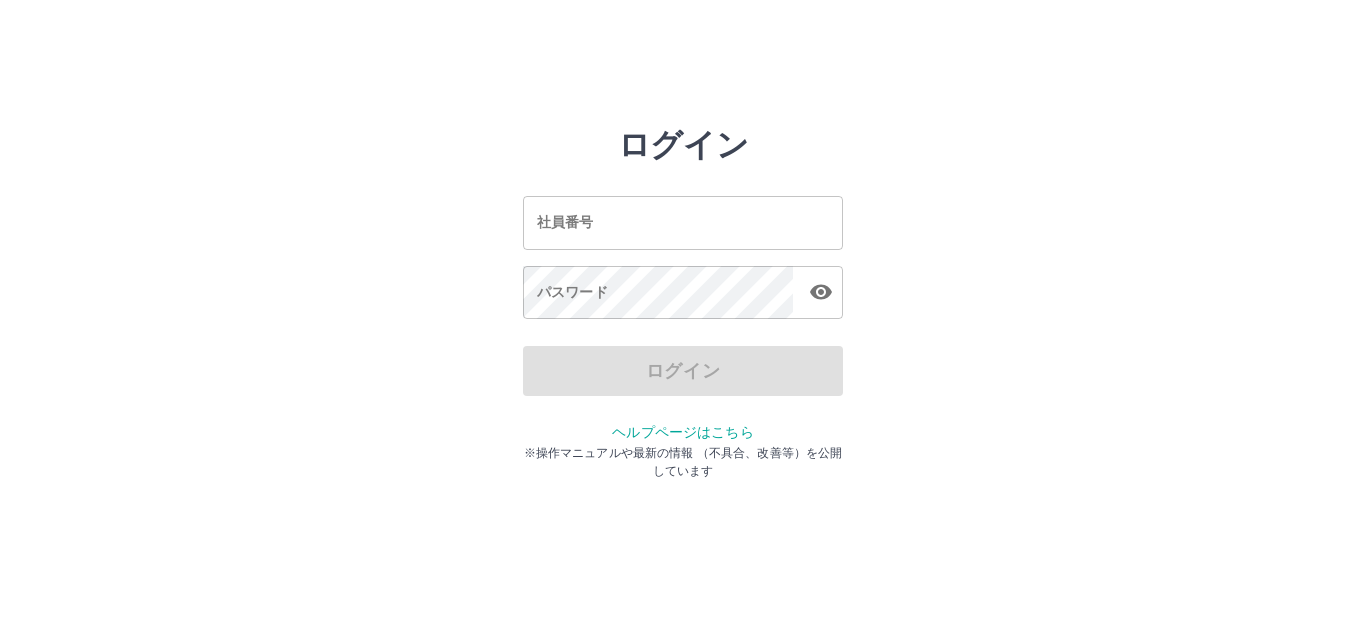 scroll, scrollTop: 0, scrollLeft: 0, axis: both 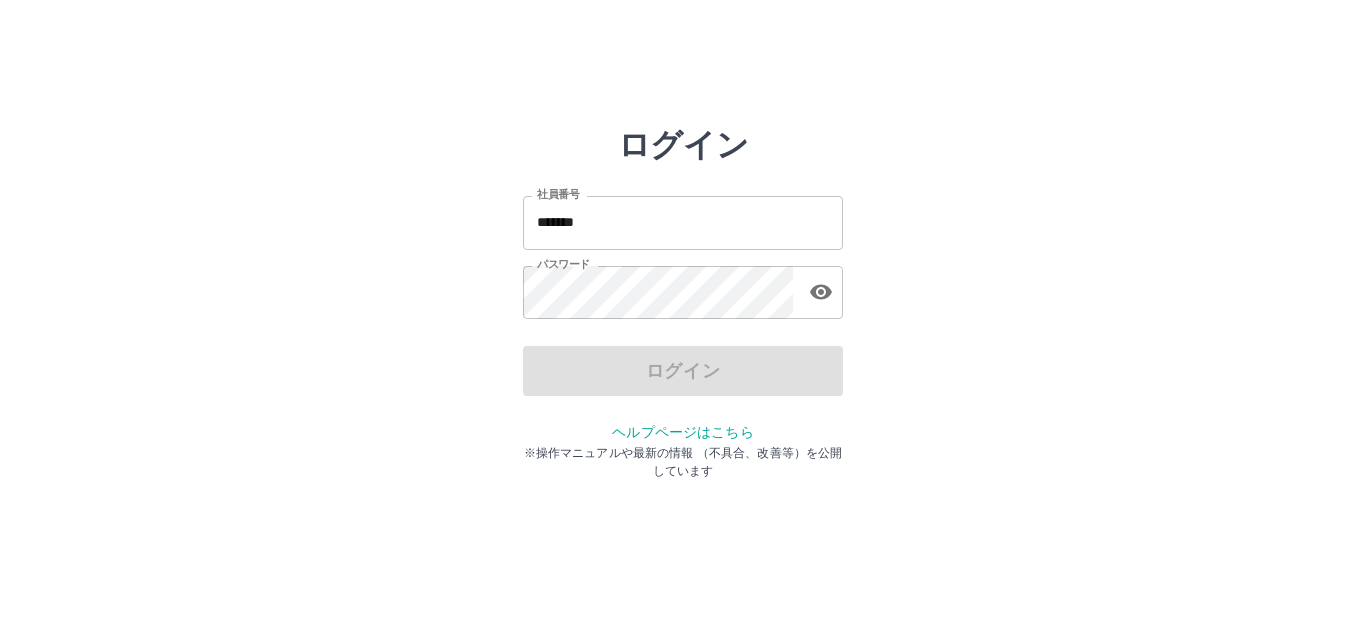 click on "*******" at bounding box center (683, 222) 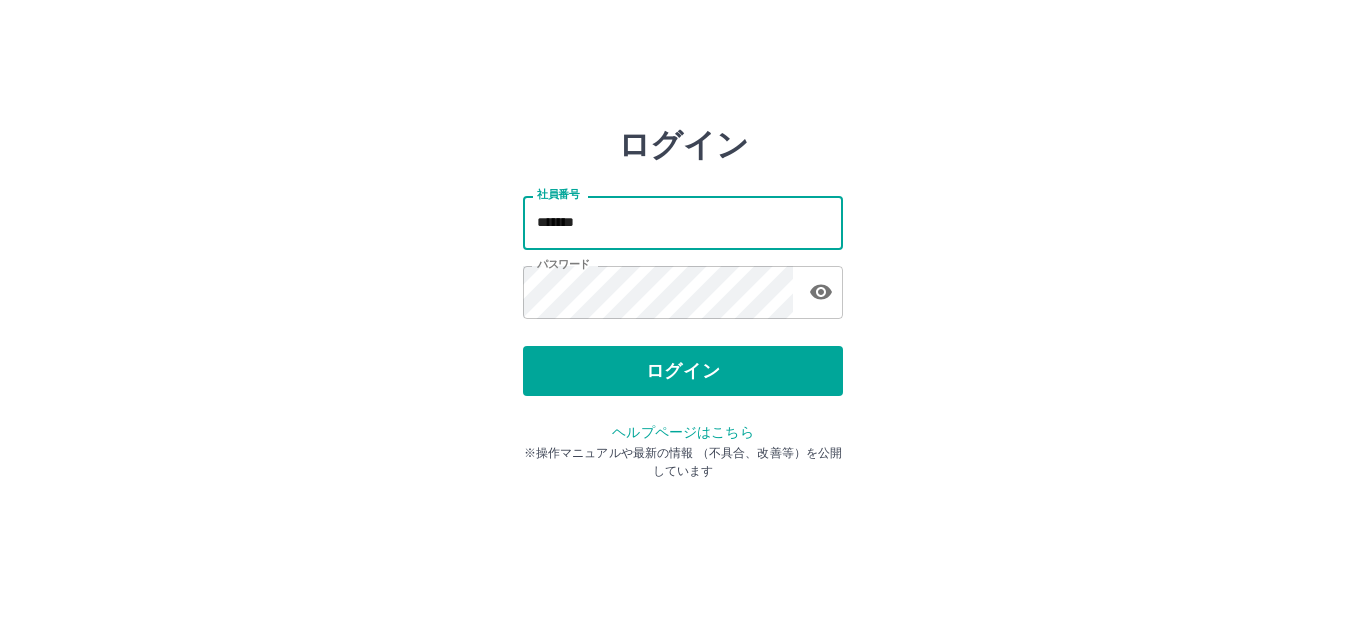 type on "*******" 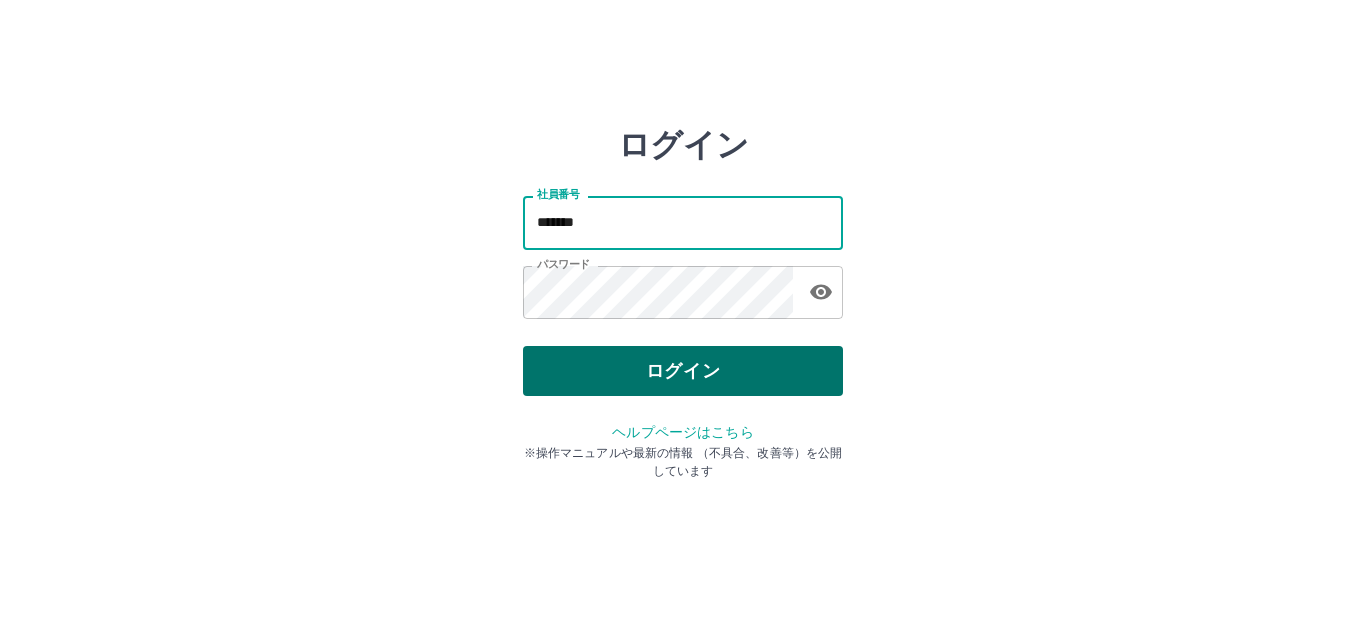click on "ログイン" at bounding box center [683, 371] 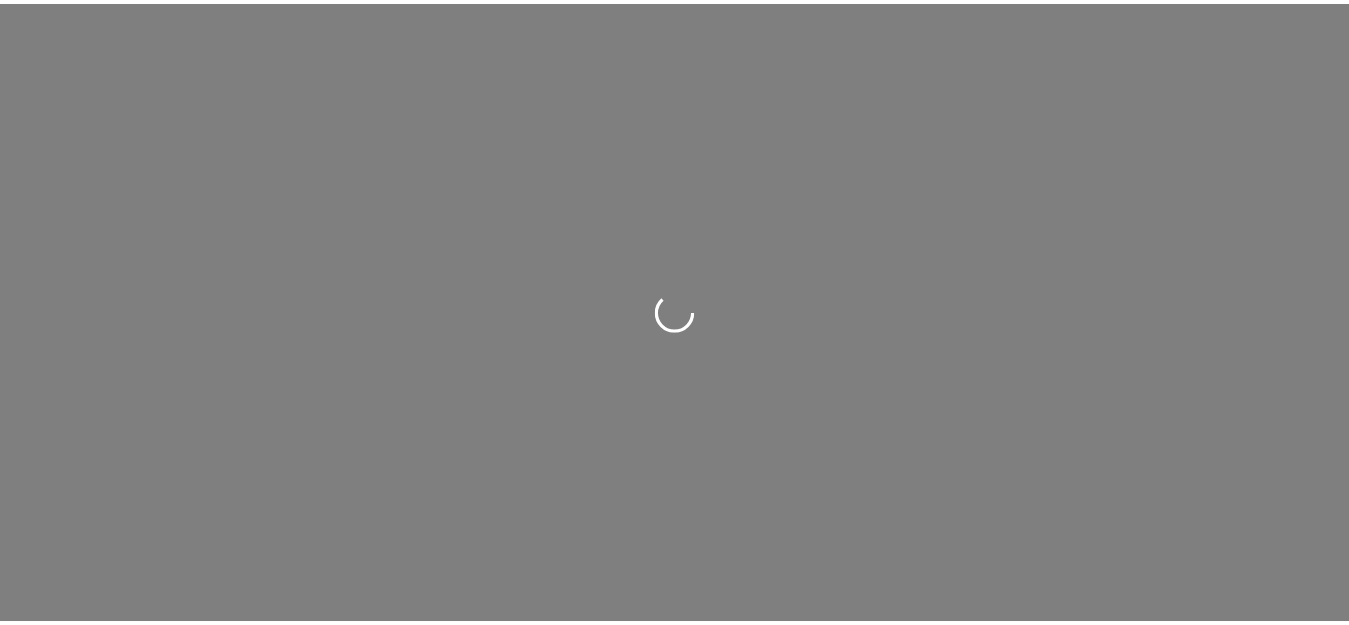 scroll, scrollTop: 0, scrollLeft: 0, axis: both 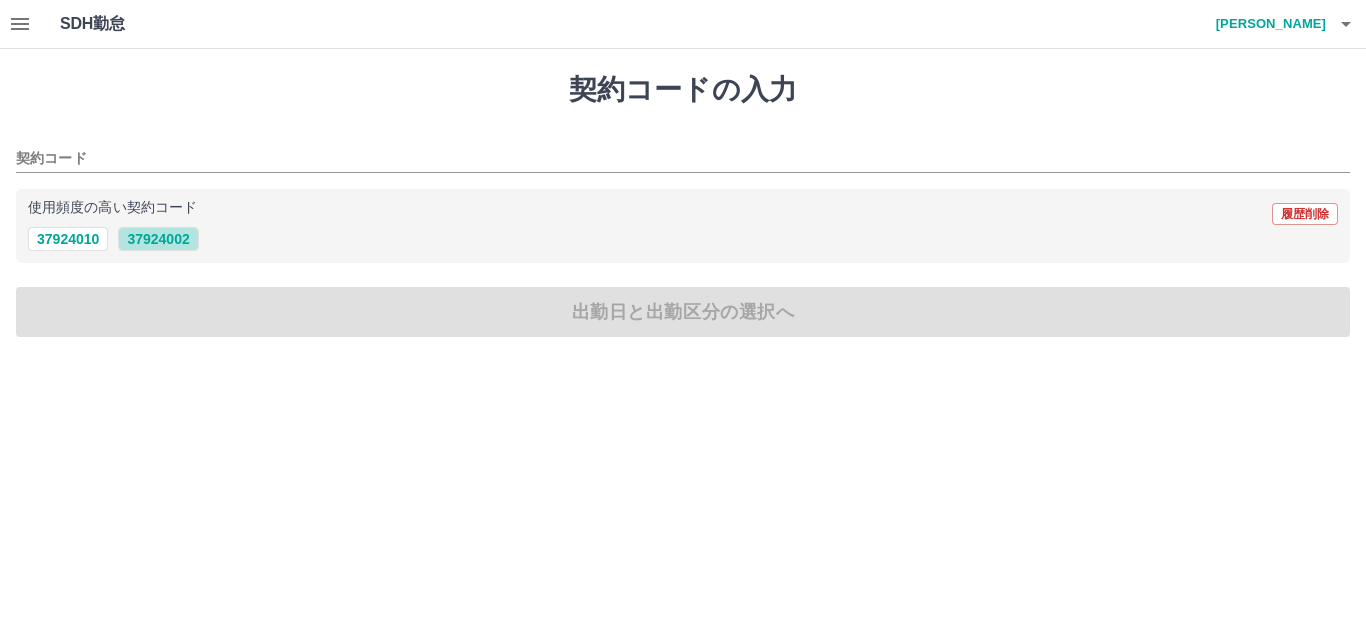 drag, startPoint x: 87, startPoint y: 261, endPoint x: 125, endPoint y: 296, distance: 51.662365 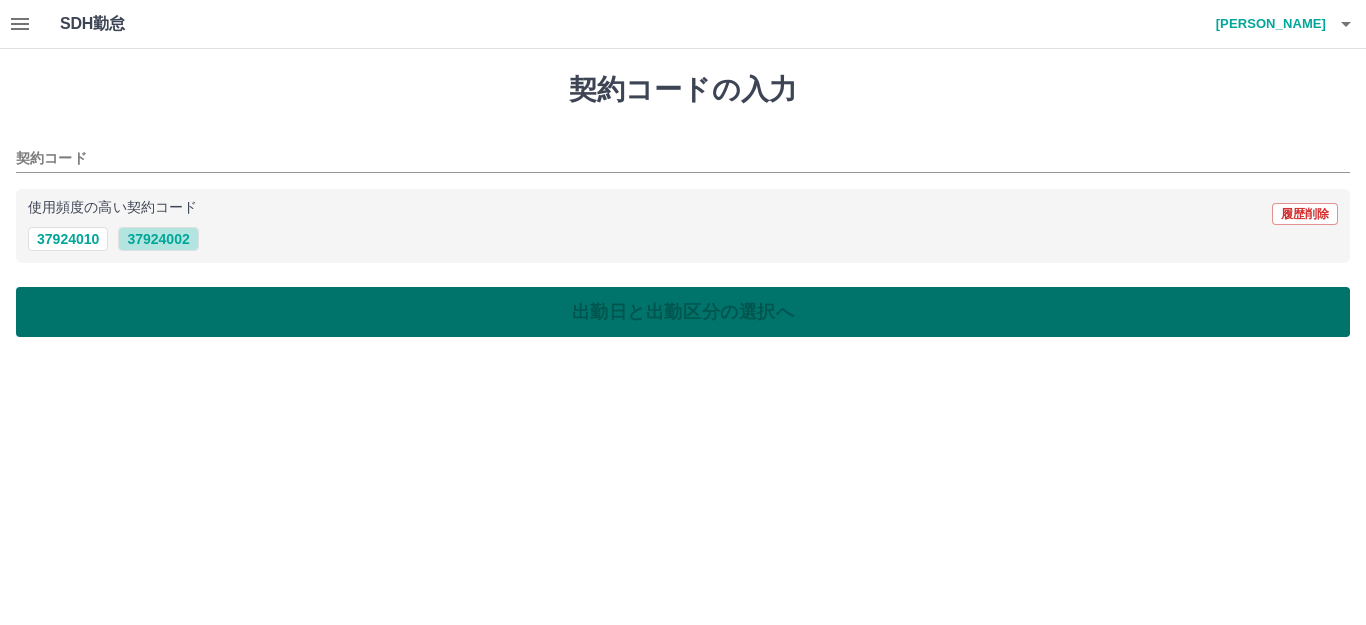 click on "37924002" at bounding box center [158, 239] 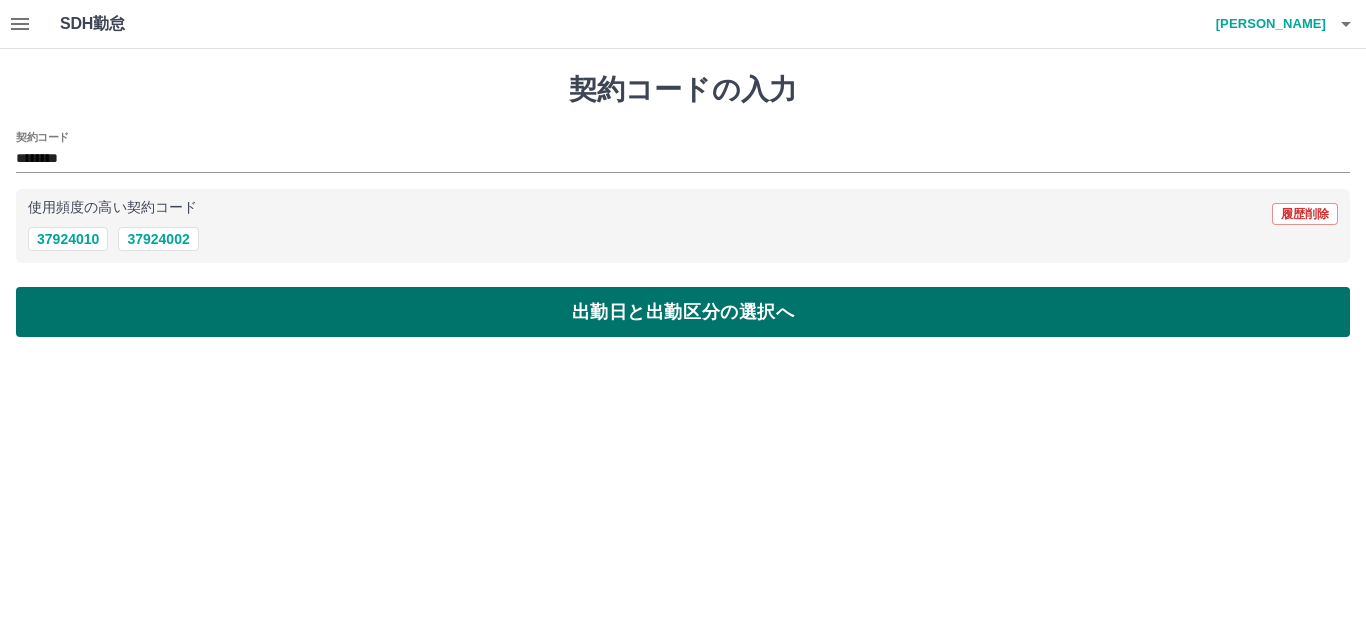 click on "出勤日と出勤区分の選択へ" at bounding box center [683, 312] 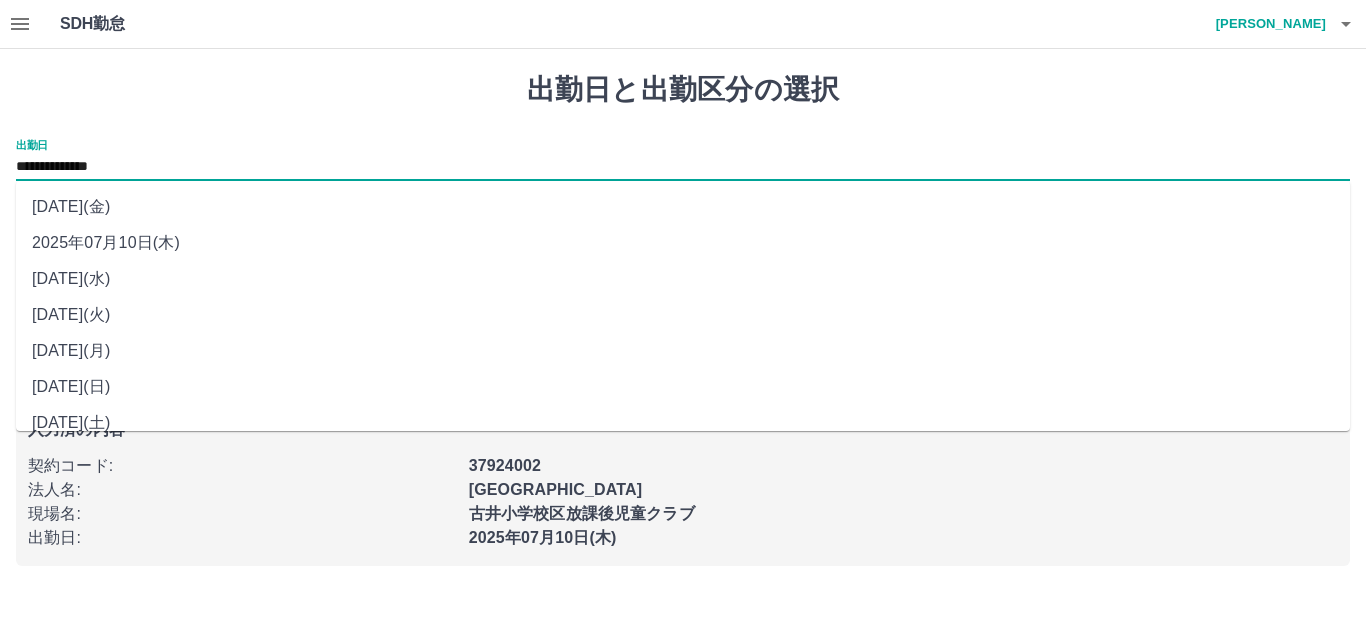 click on "**********" at bounding box center [683, 167] 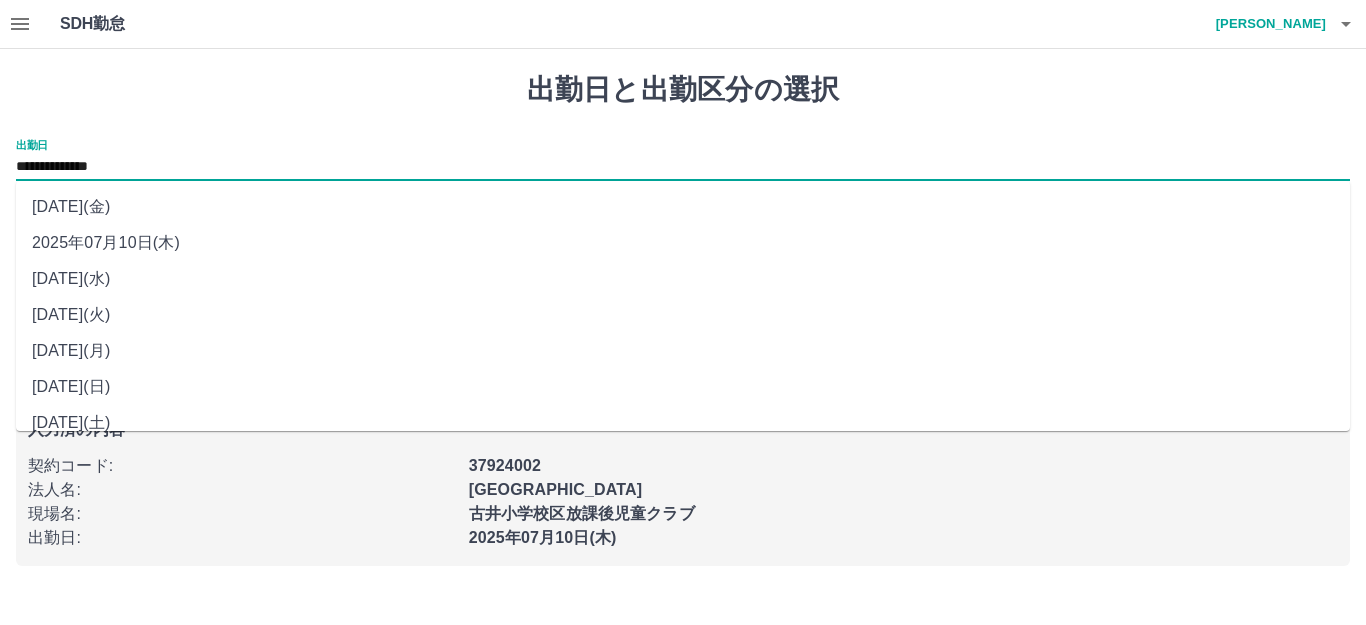 click on "[DATE](水)" at bounding box center [683, 279] 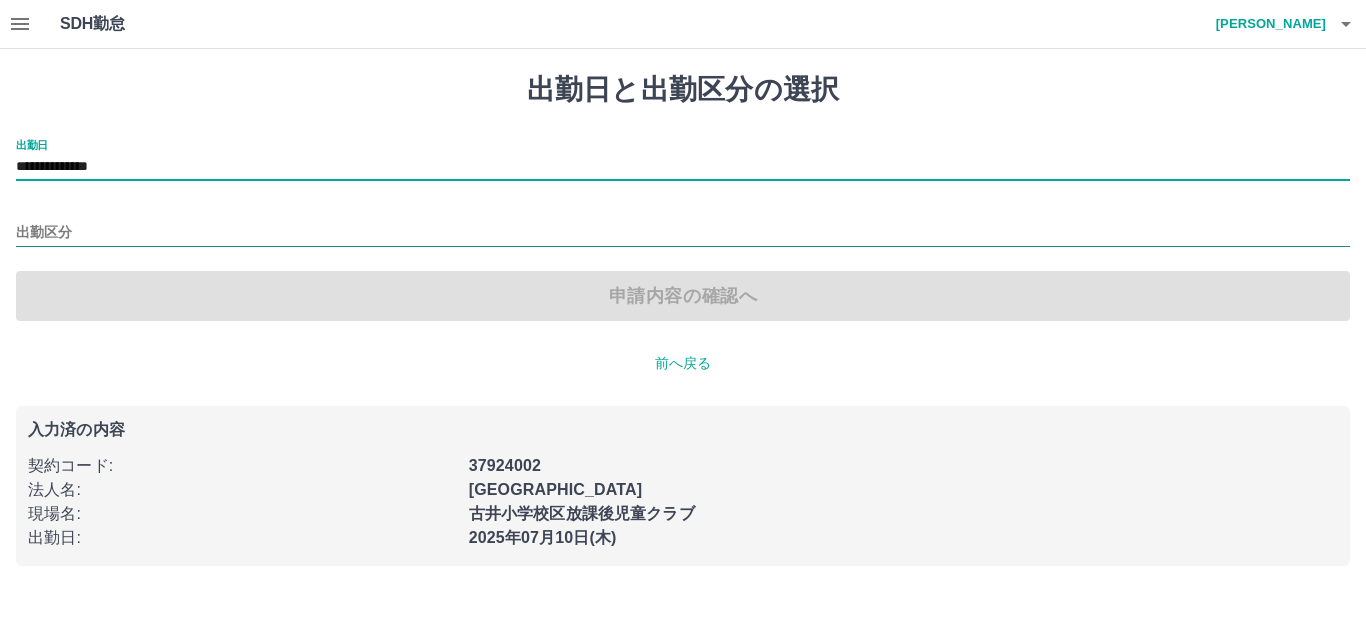 click on "出勤区分" at bounding box center (683, 233) 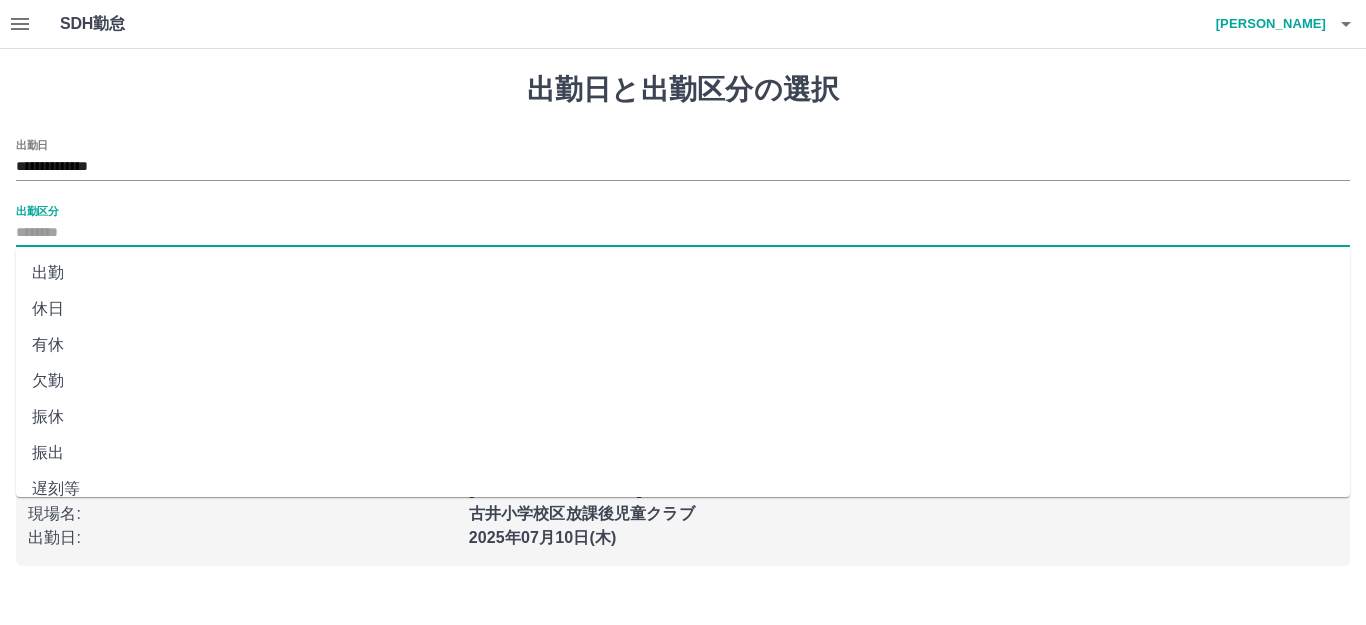 click on "出勤" at bounding box center [683, 273] 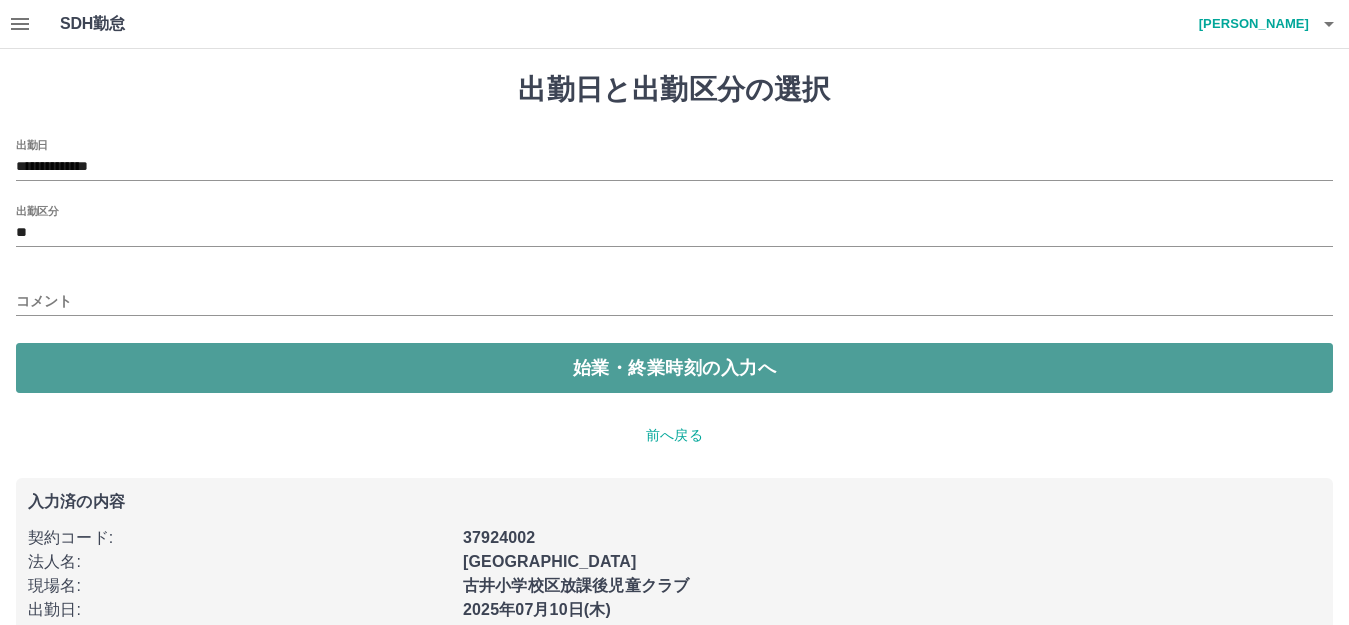 click on "始業・終業時刻の入力へ" at bounding box center (674, 368) 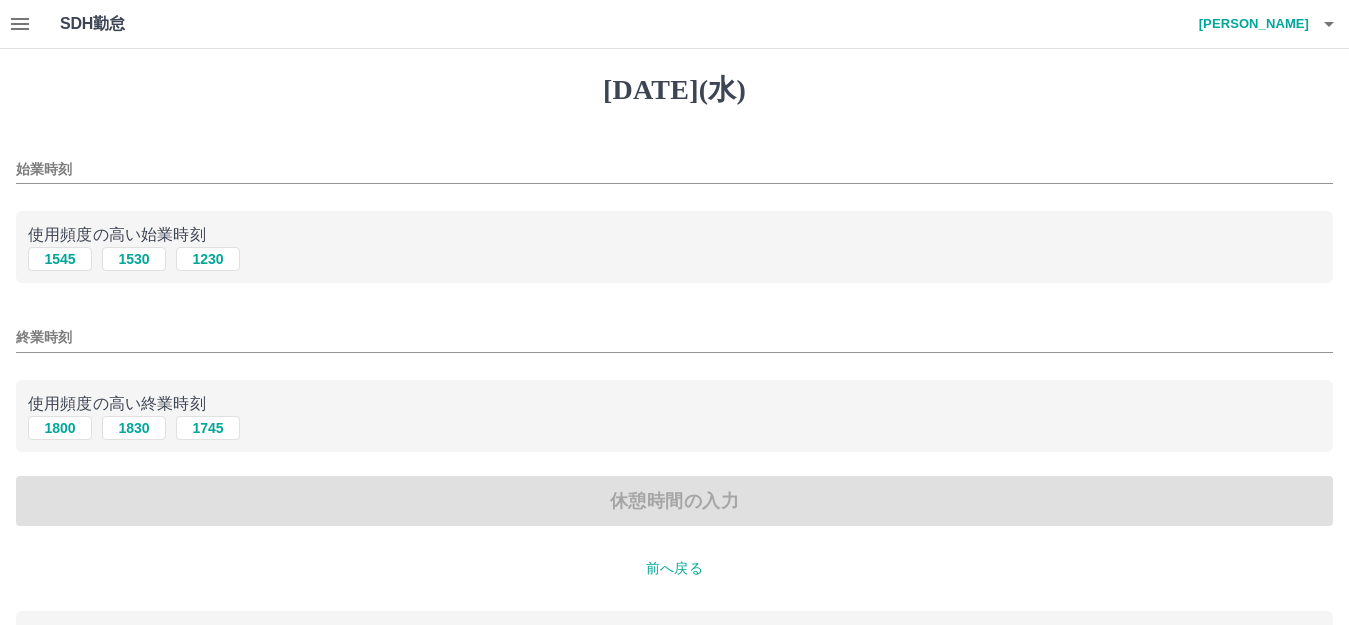click on "始業時刻" at bounding box center (674, 169) 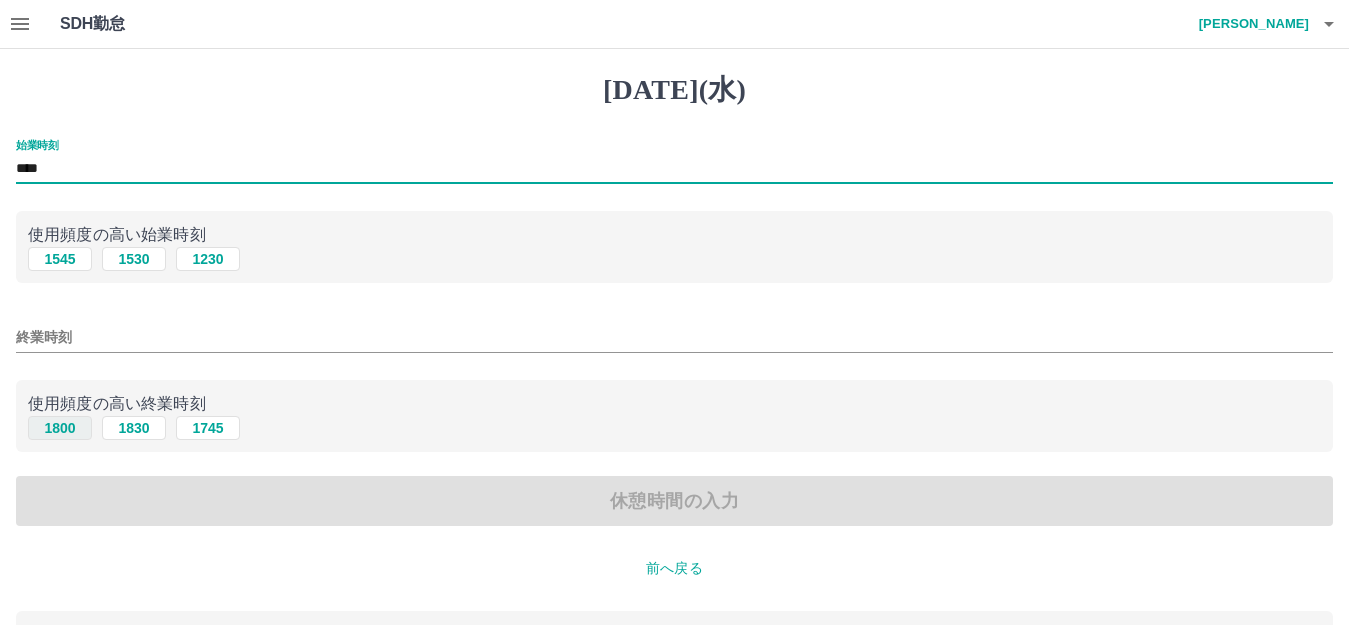 type on "****" 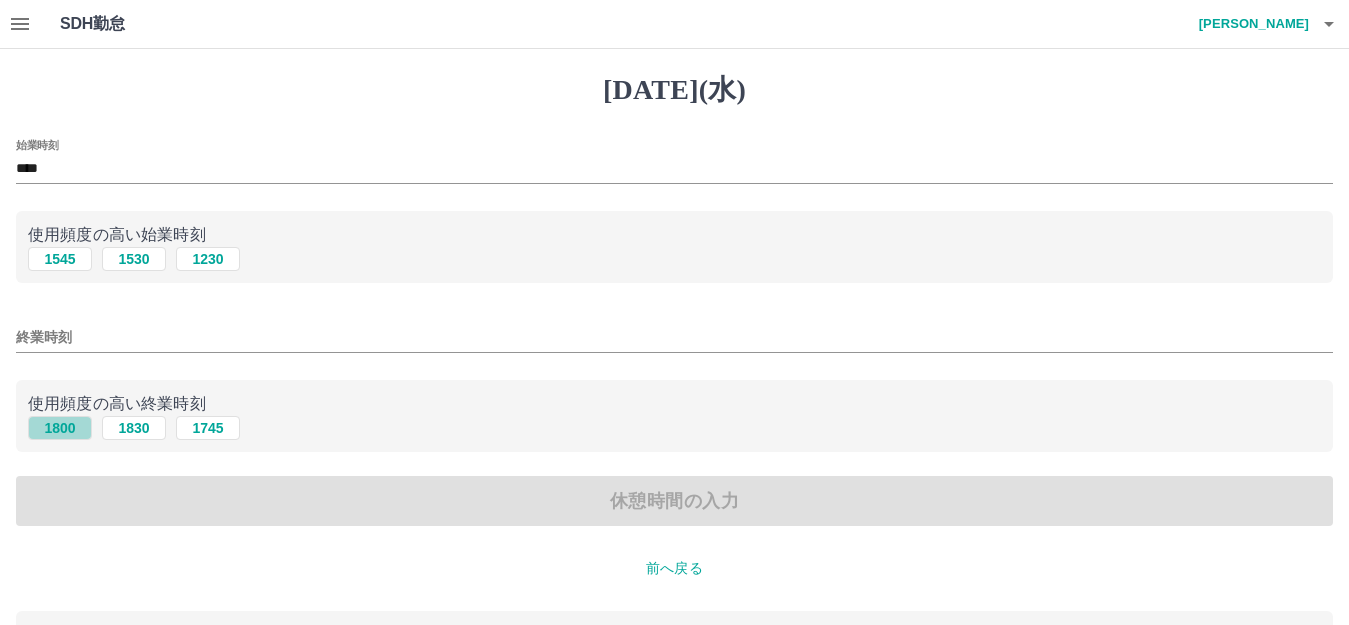 click on "1800" at bounding box center (60, 428) 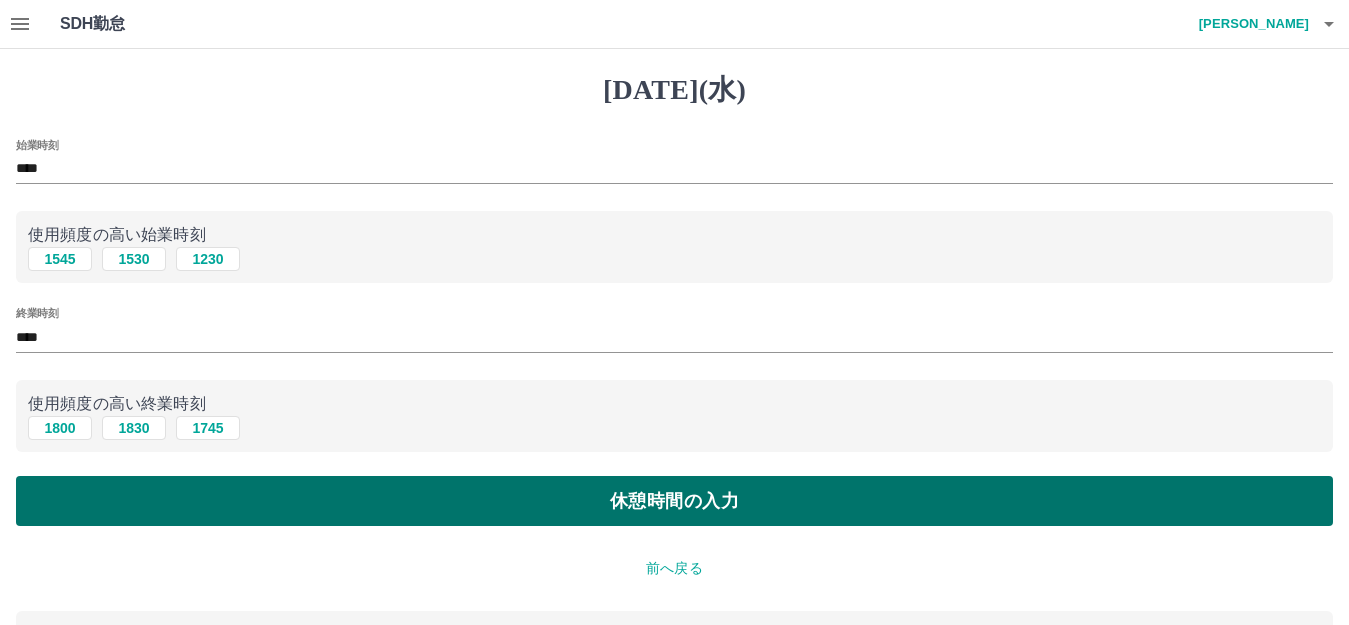 click on "休憩時間の入力" at bounding box center (674, 501) 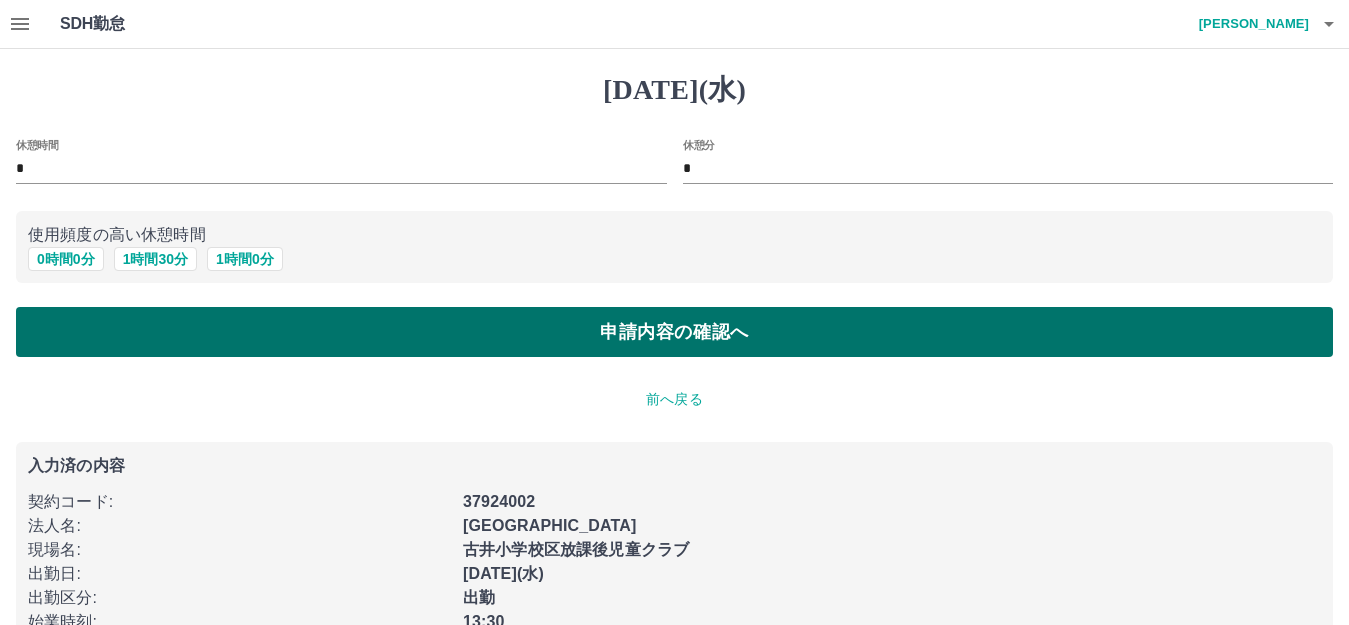 click on "申請内容の確認へ" at bounding box center [674, 332] 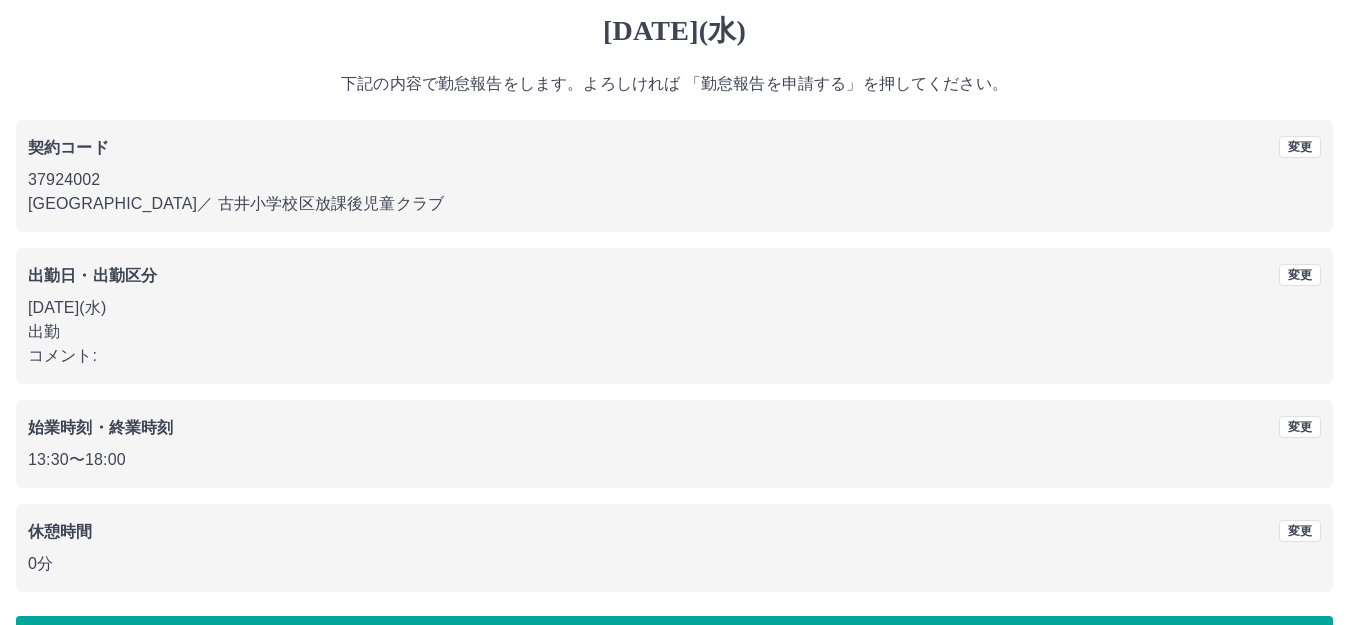 scroll, scrollTop: 124, scrollLeft: 0, axis: vertical 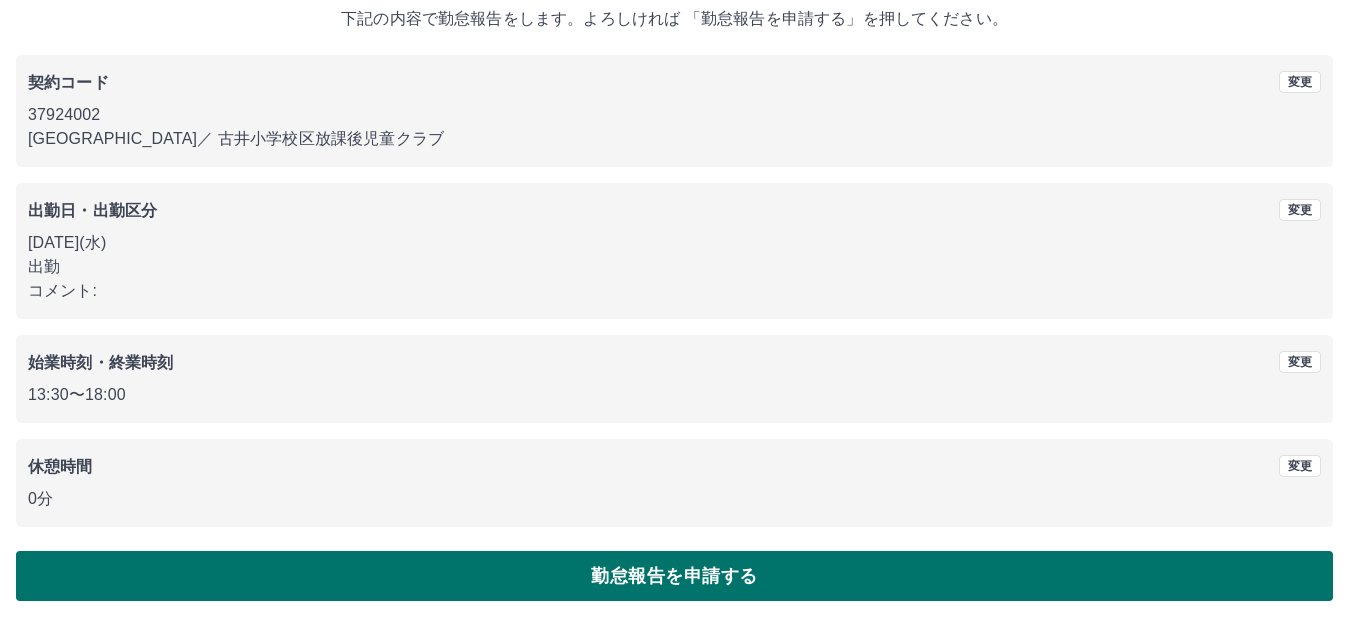 click on "勤怠報告を申請する" at bounding box center [674, 576] 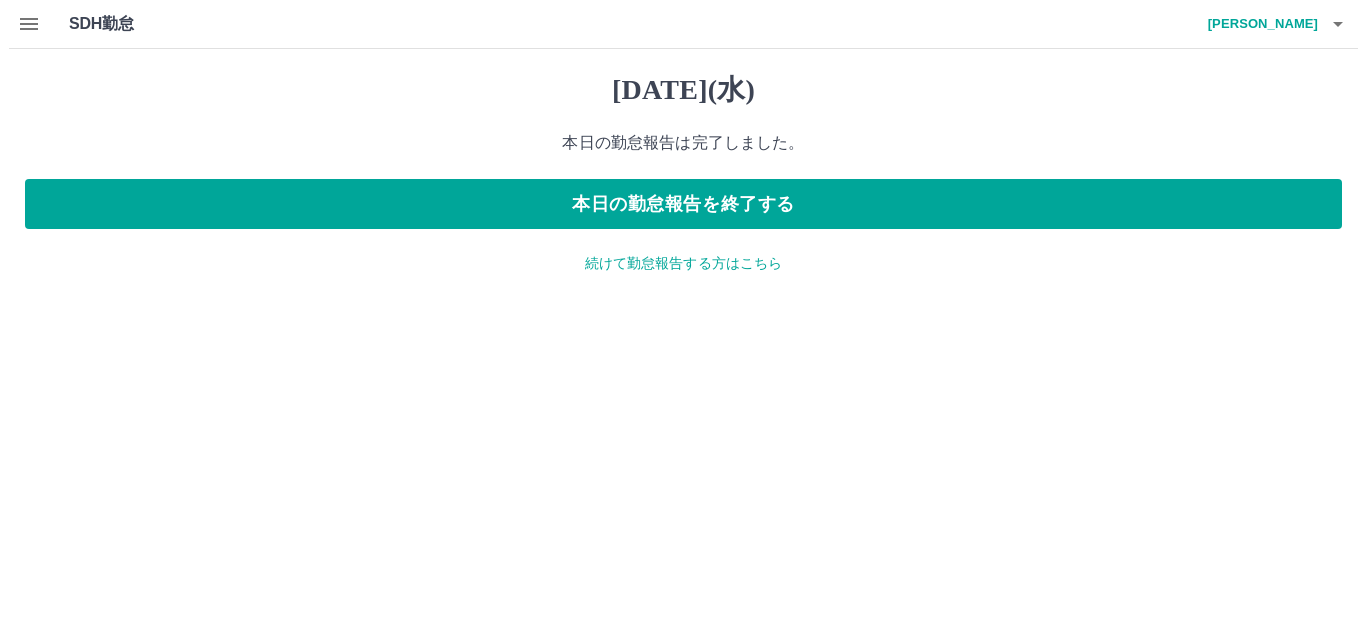 scroll, scrollTop: 0, scrollLeft: 0, axis: both 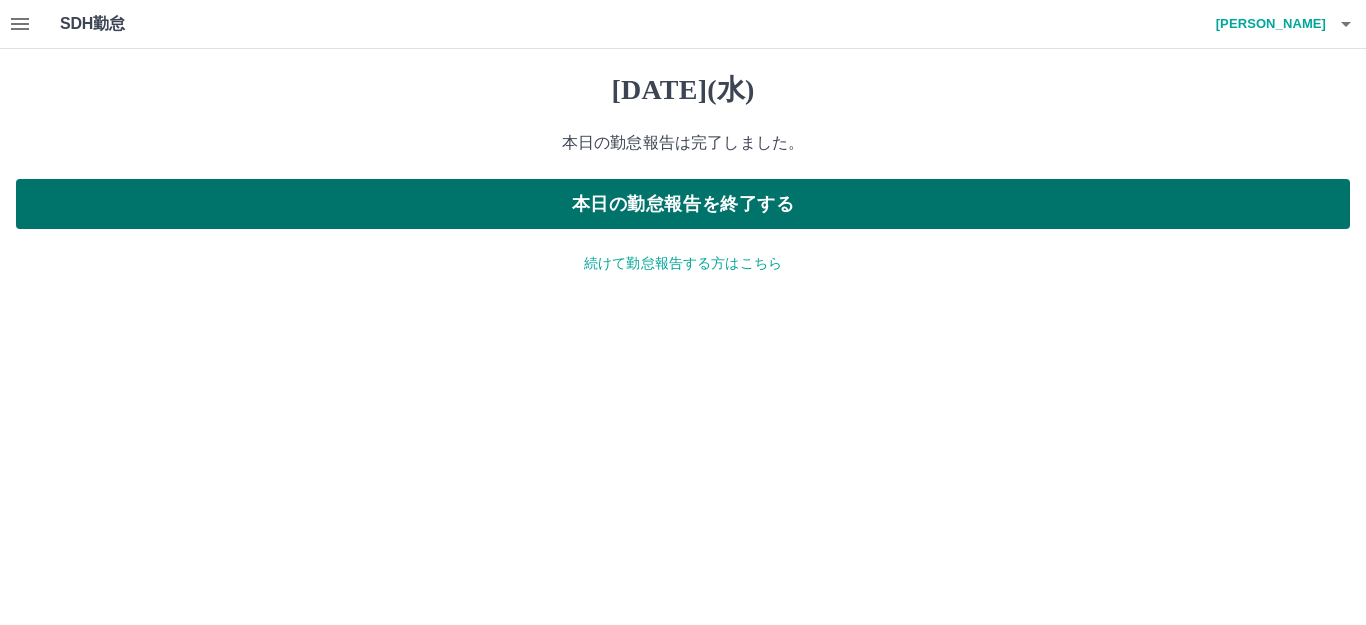 click on "本日の勤怠報告を終了する" at bounding box center [683, 204] 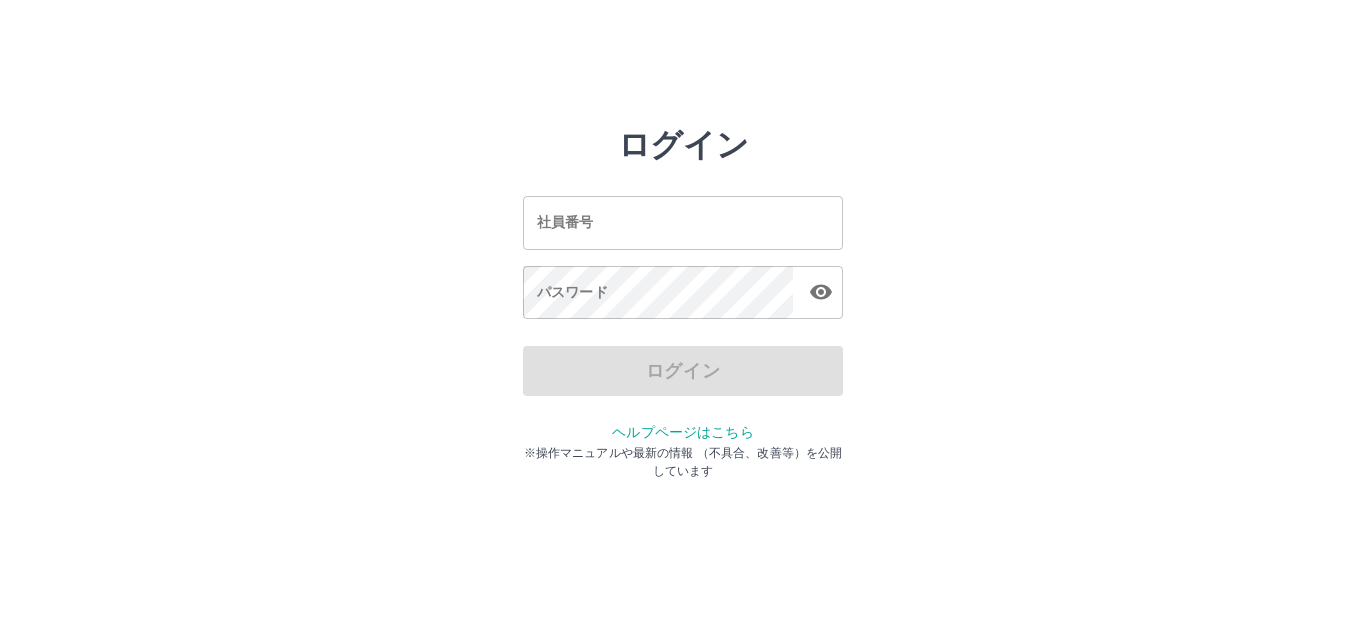 scroll, scrollTop: 0, scrollLeft: 0, axis: both 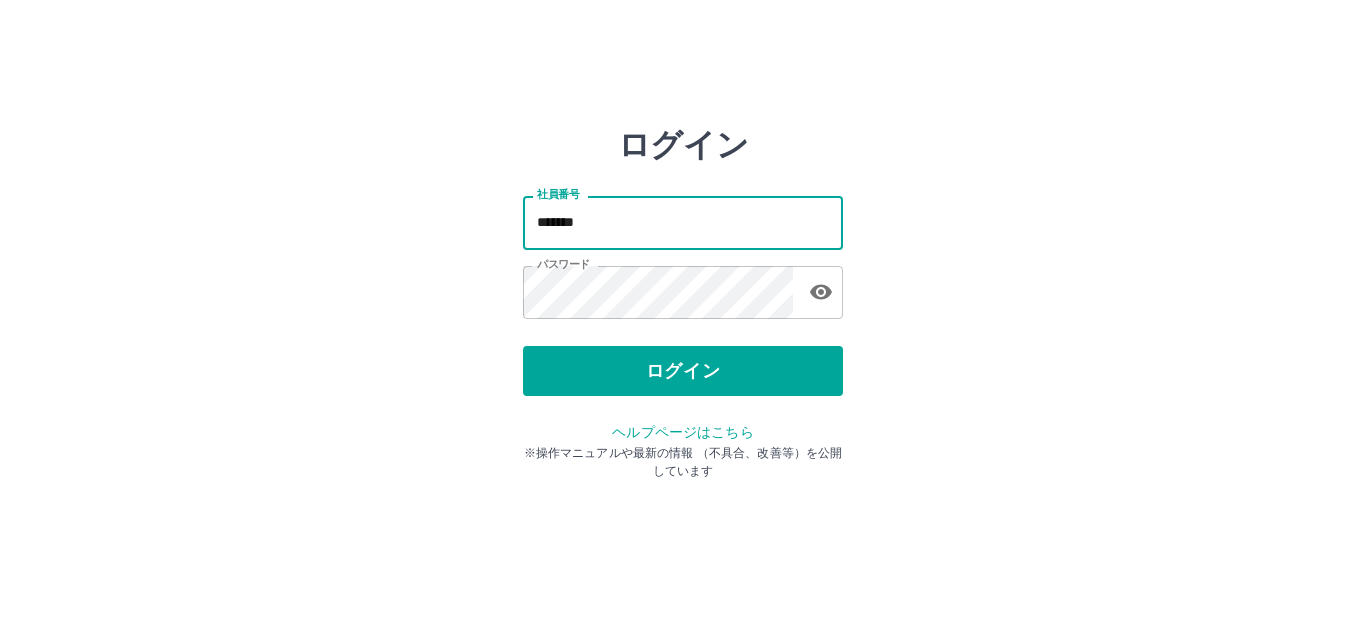 click on "*******" at bounding box center [683, 222] 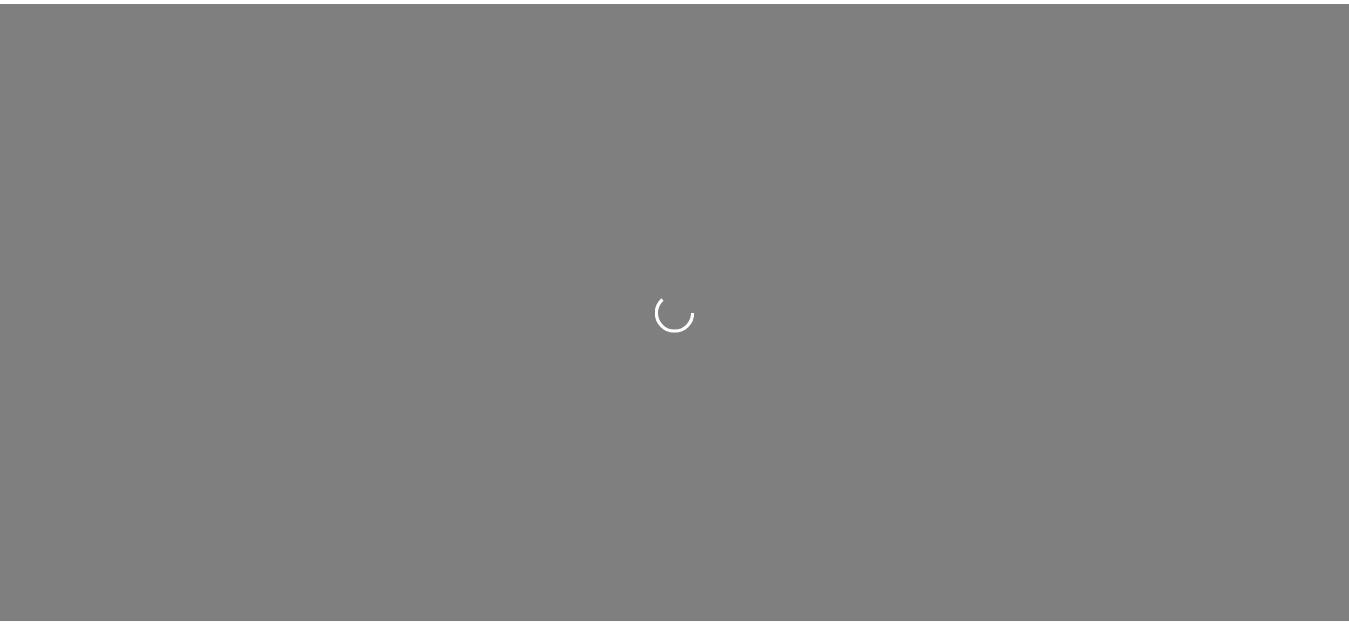 scroll, scrollTop: 0, scrollLeft: 0, axis: both 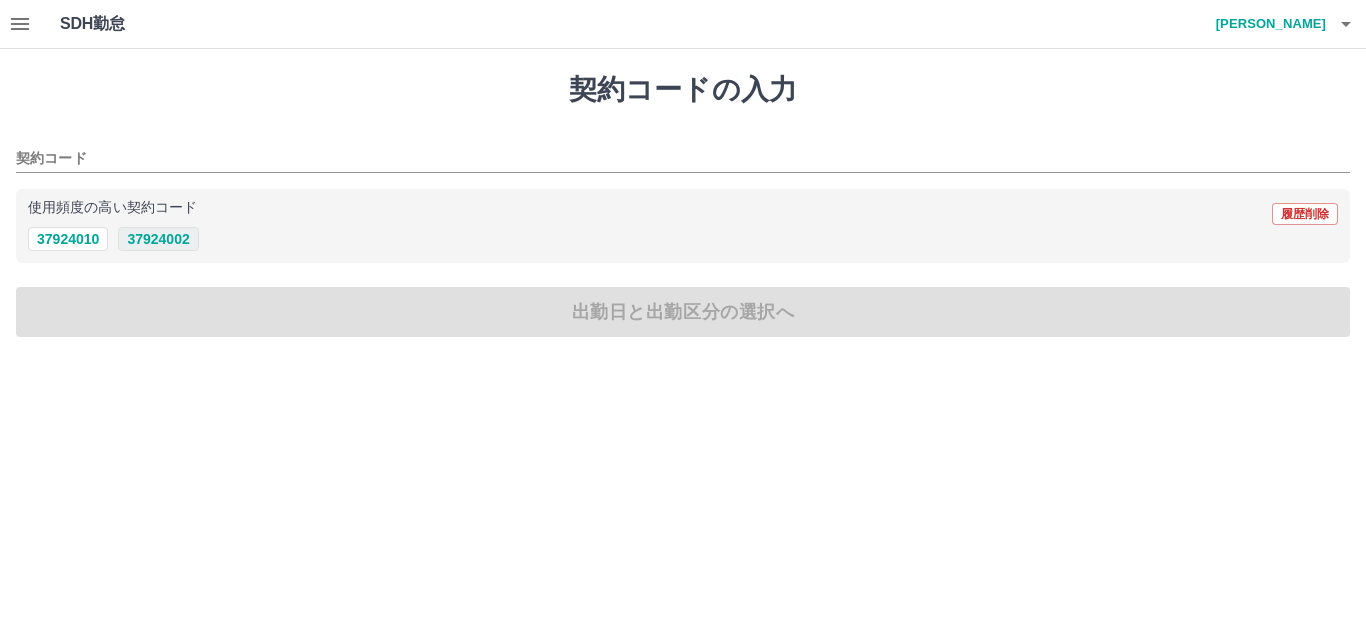 click on "37924002" at bounding box center (158, 239) 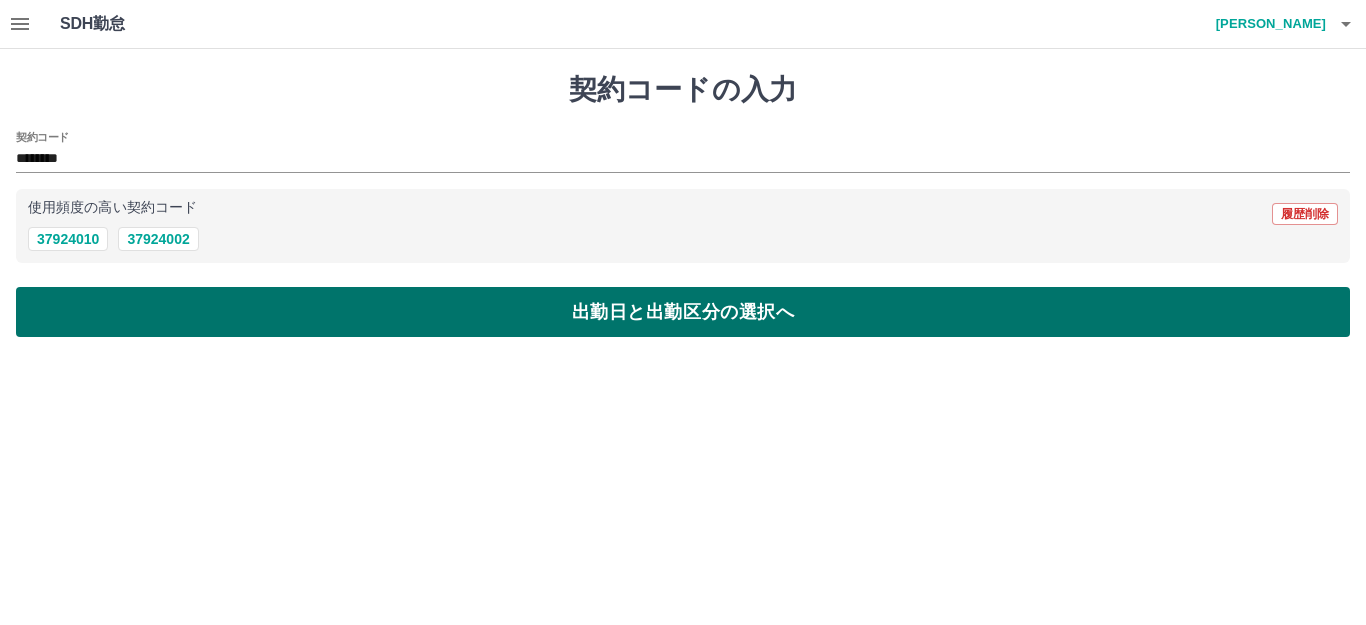 click on "出勤日と出勤区分の選択へ" at bounding box center [683, 312] 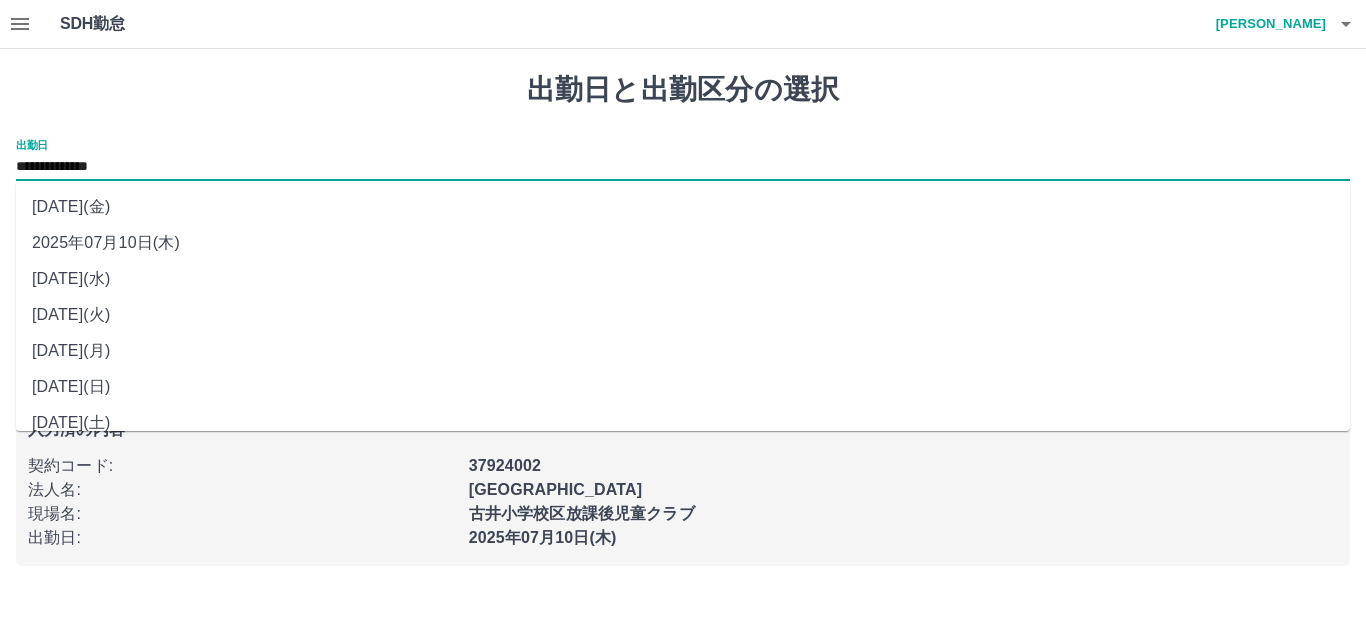 click on "**********" at bounding box center [683, 167] 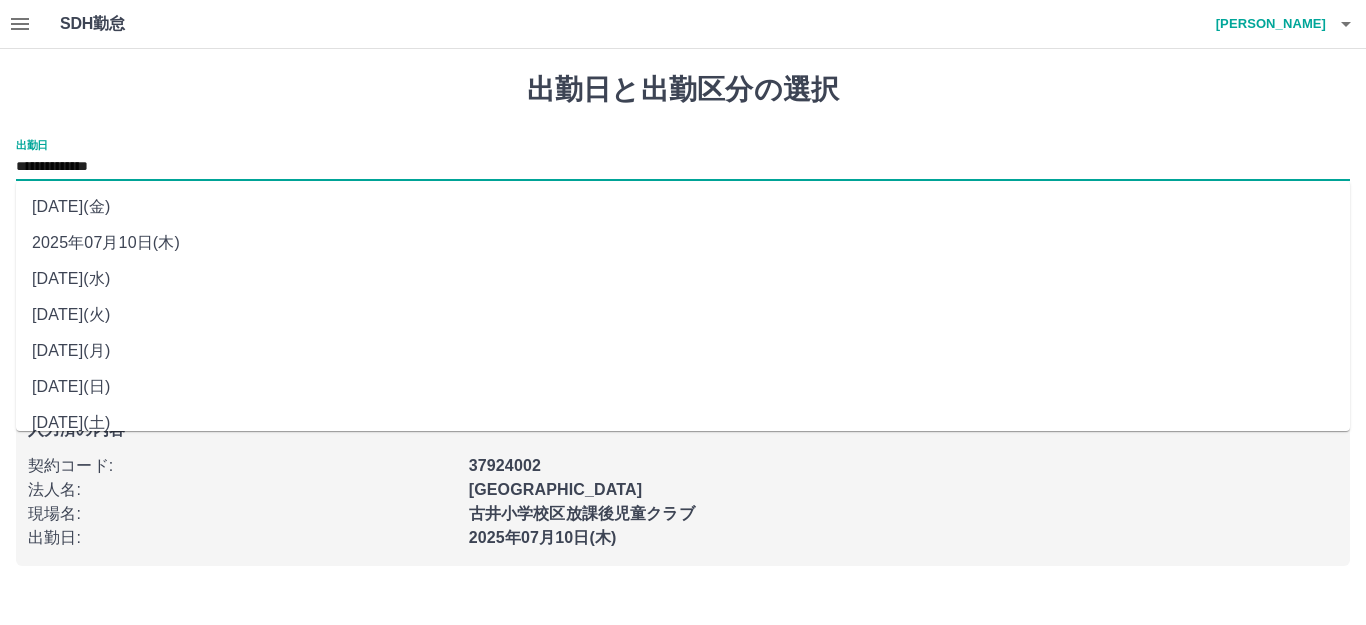 click on "2025年07月09日(水)" at bounding box center [683, 279] 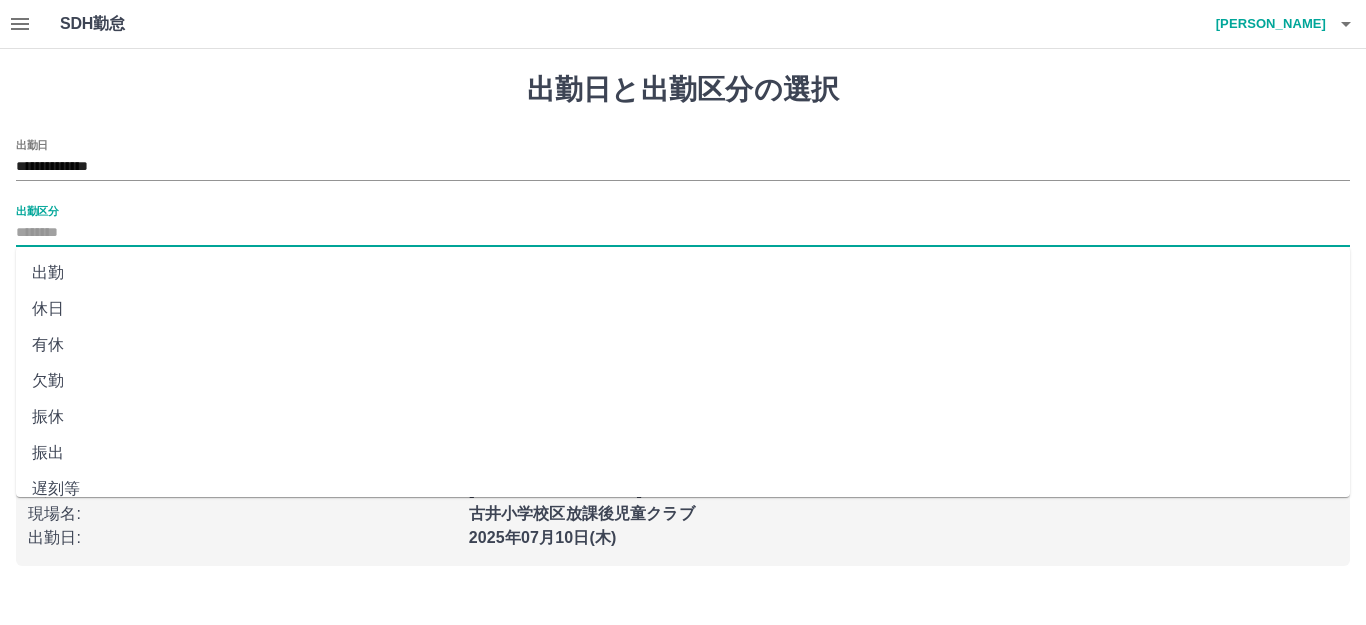 click on "出勤区分" at bounding box center (683, 233) 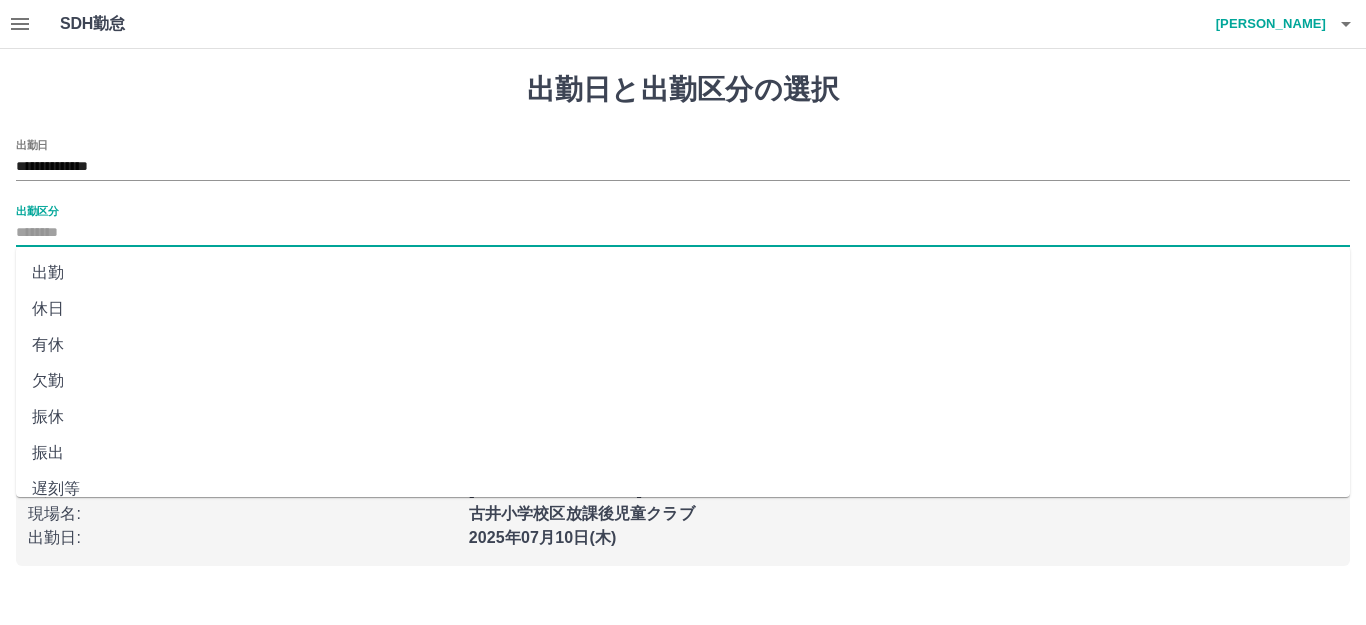 click on "出勤" at bounding box center [683, 273] 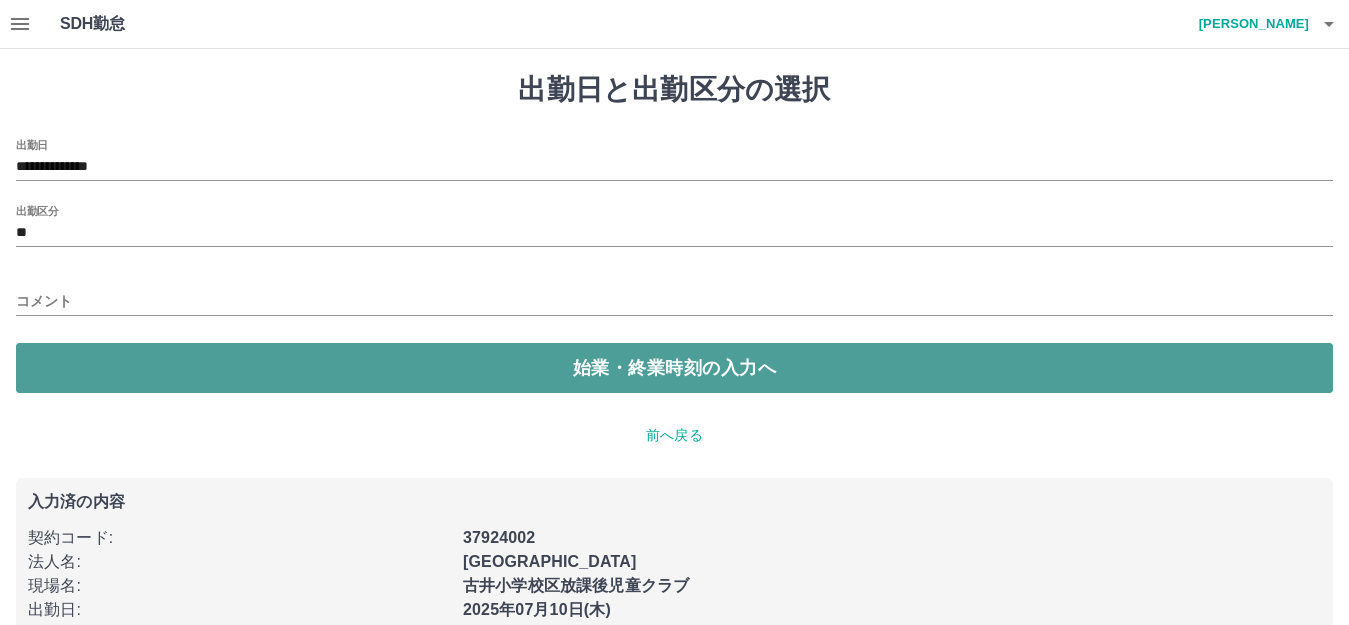 click on "始業・終業時刻の入力へ" at bounding box center [674, 368] 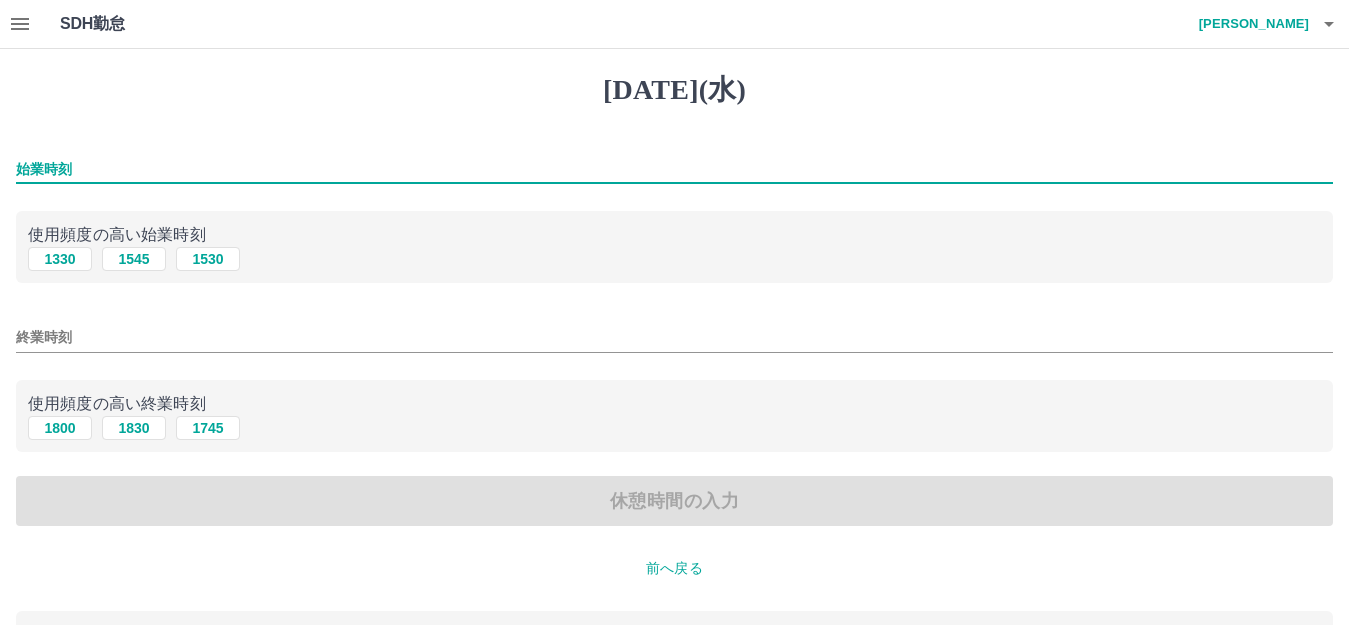 click on "始業時刻" at bounding box center (674, 169) 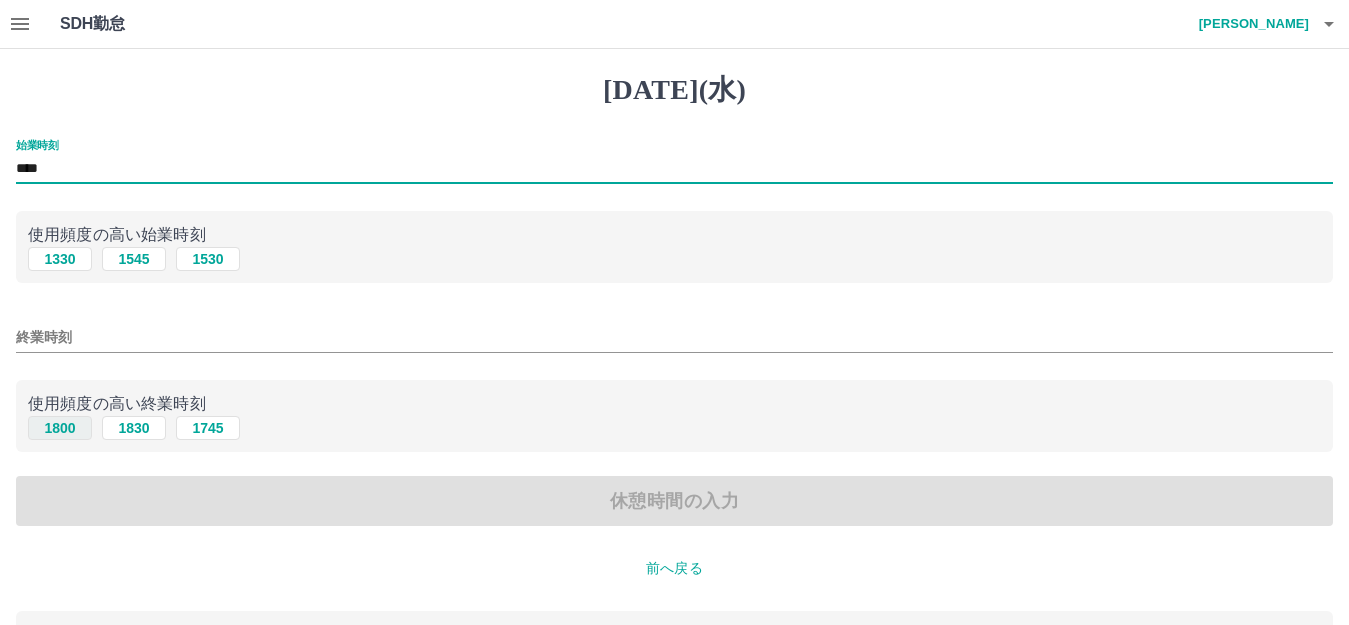 type on "****" 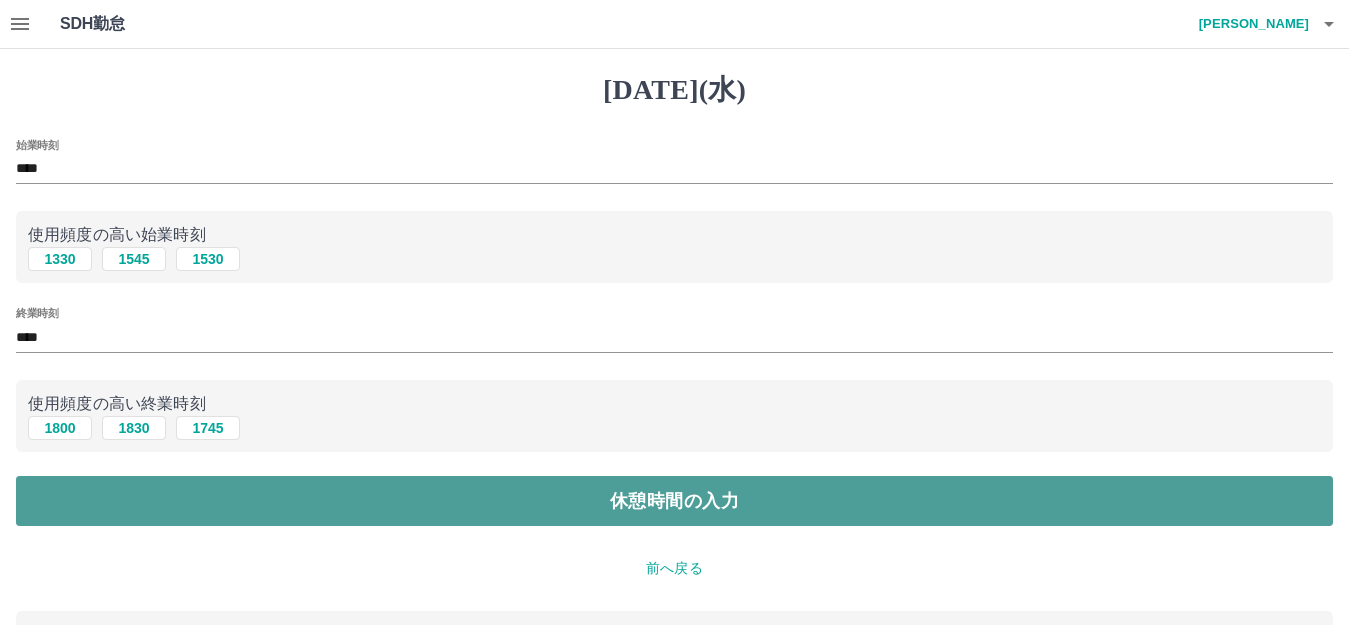click on "休憩時間の入力" at bounding box center [674, 501] 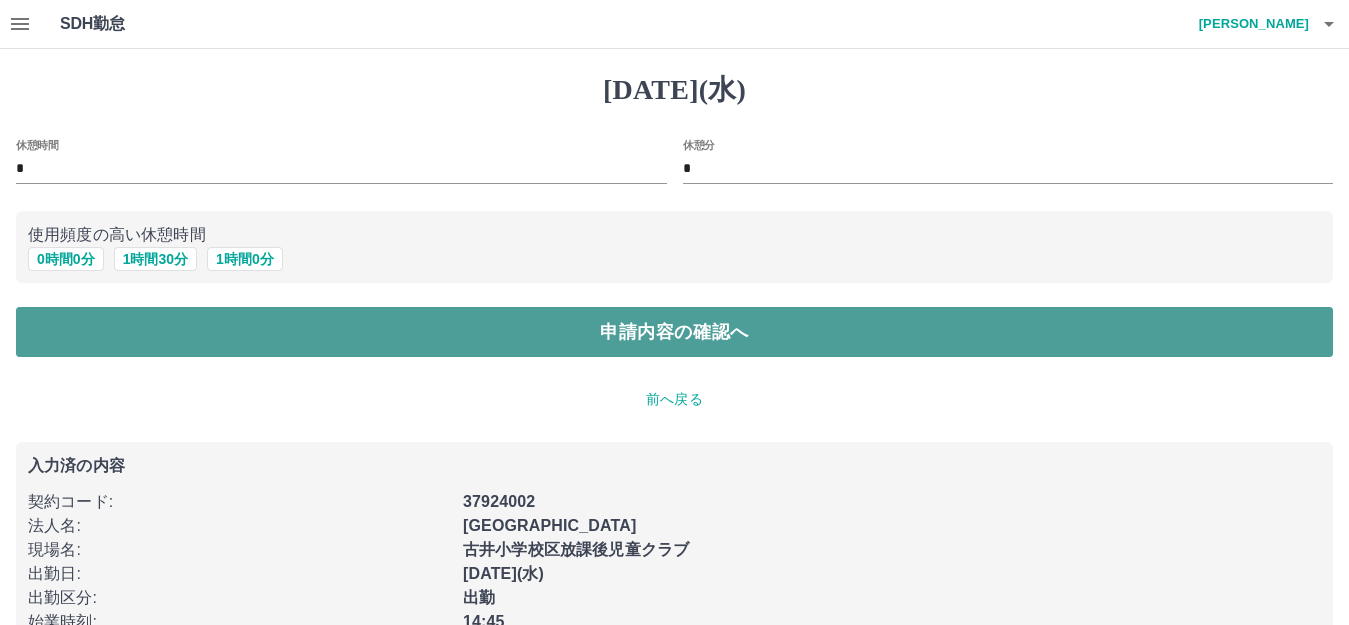 click on "申請内容の確認へ" at bounding box center [674, 332] 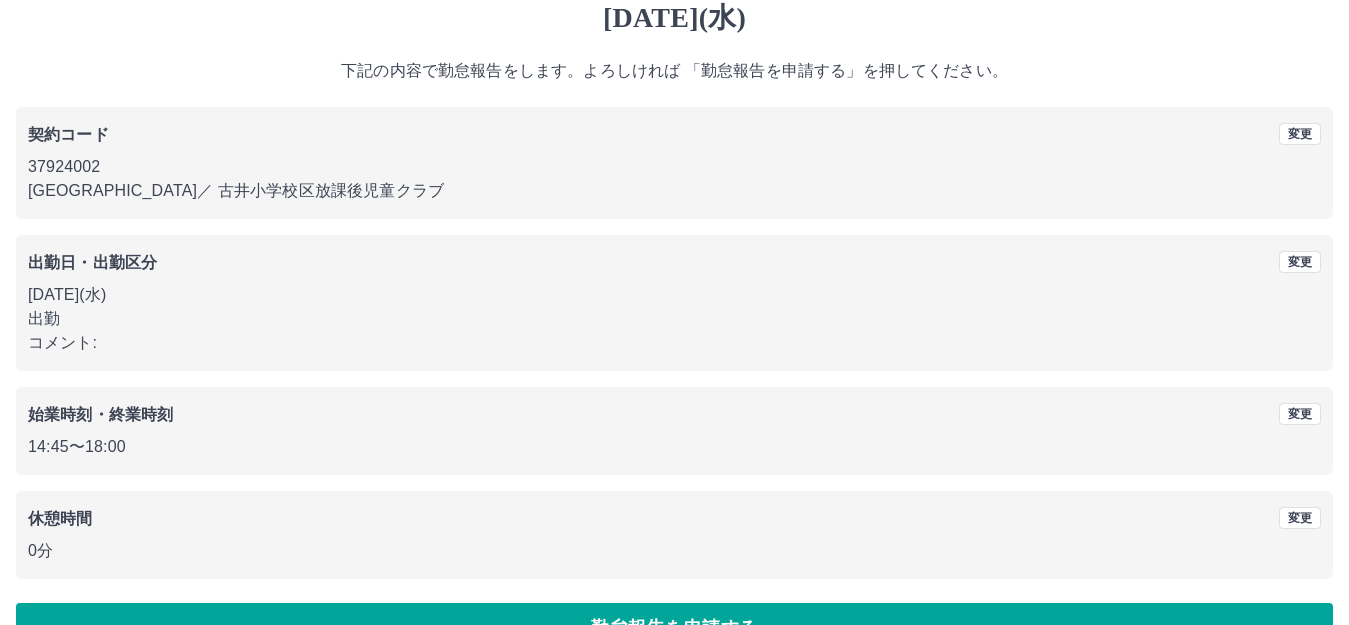 scroll, scrollTop: 124, scrollLeft: 0, axis: vertical 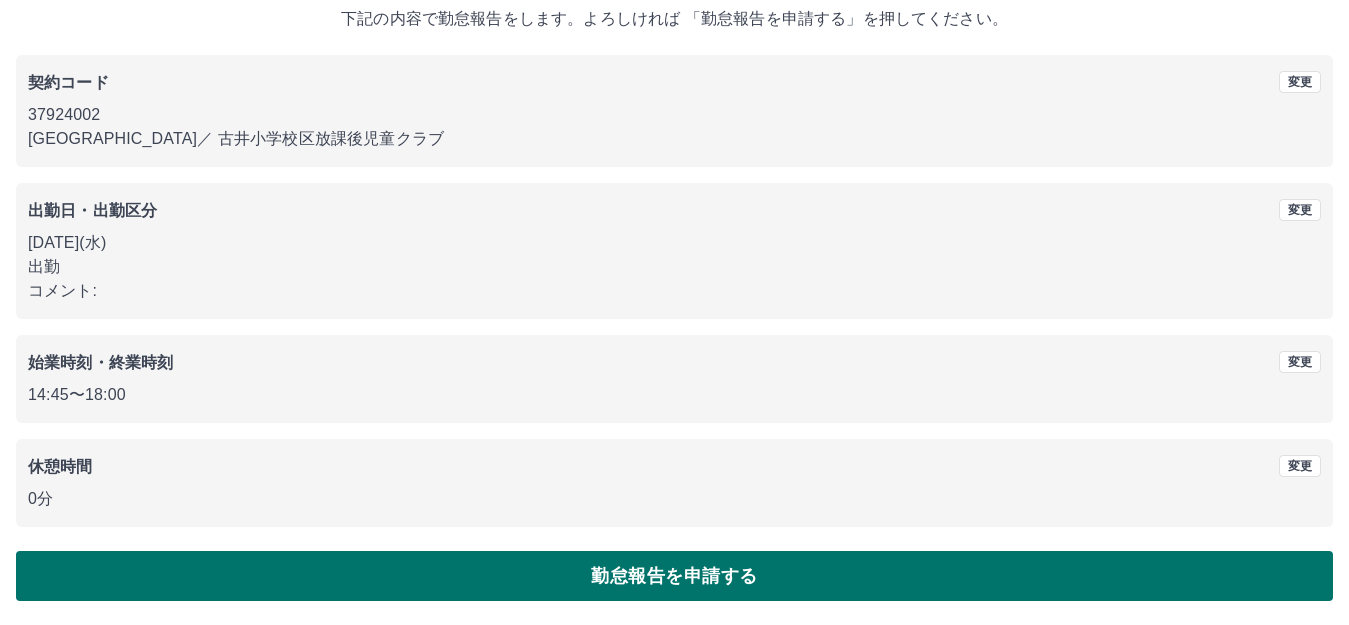 click on "勤怠報告を申請する" at bounding box center (674, 576) 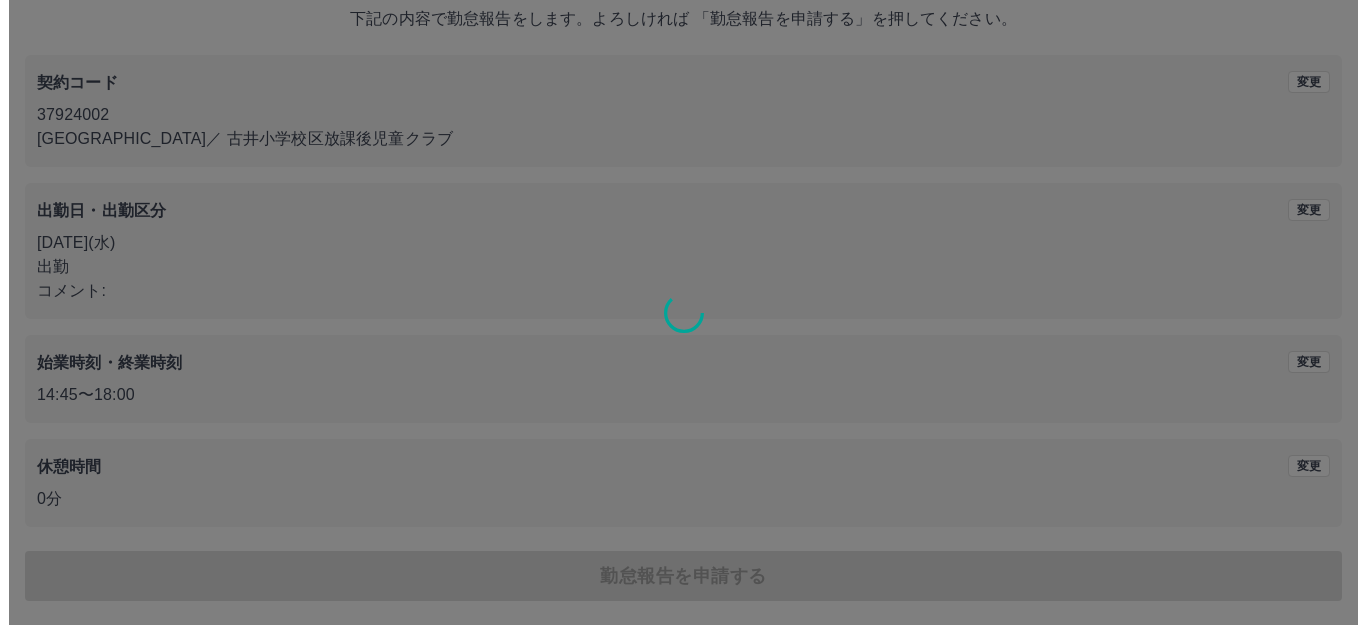 scroll, scrollTop: 0, scrollLeft: 0, axis: both 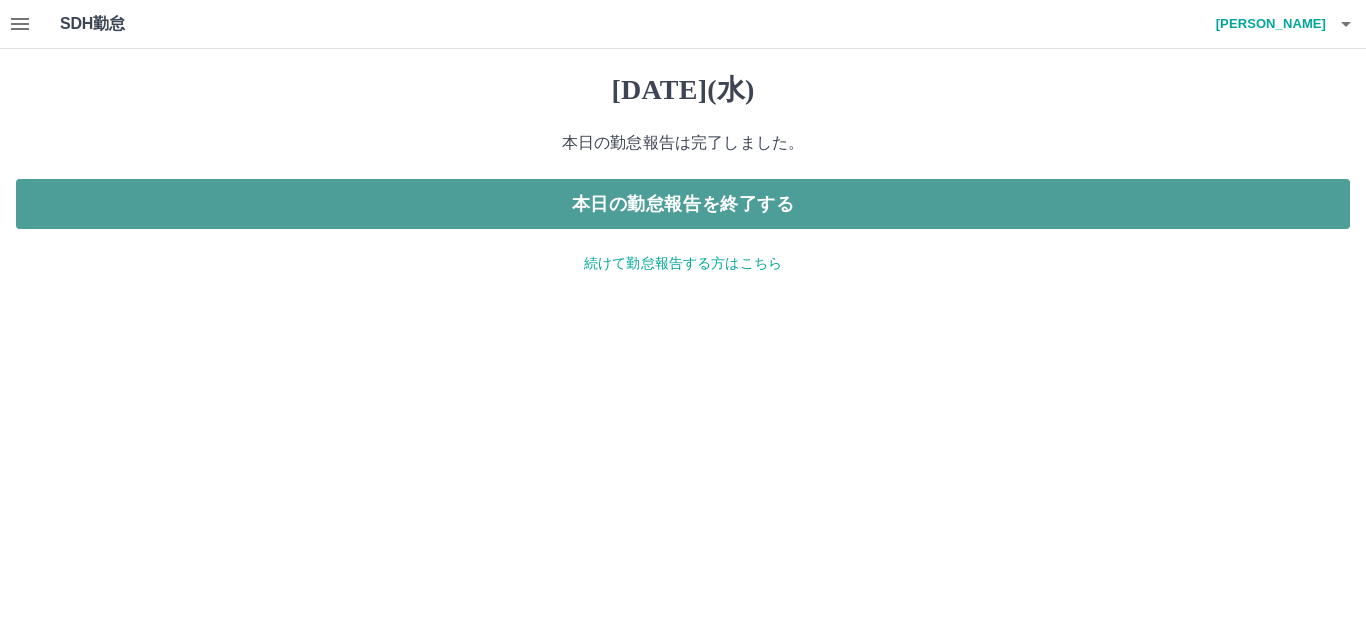click on "本日の勤怠報告を終了する" at bounding box center [683, 204] 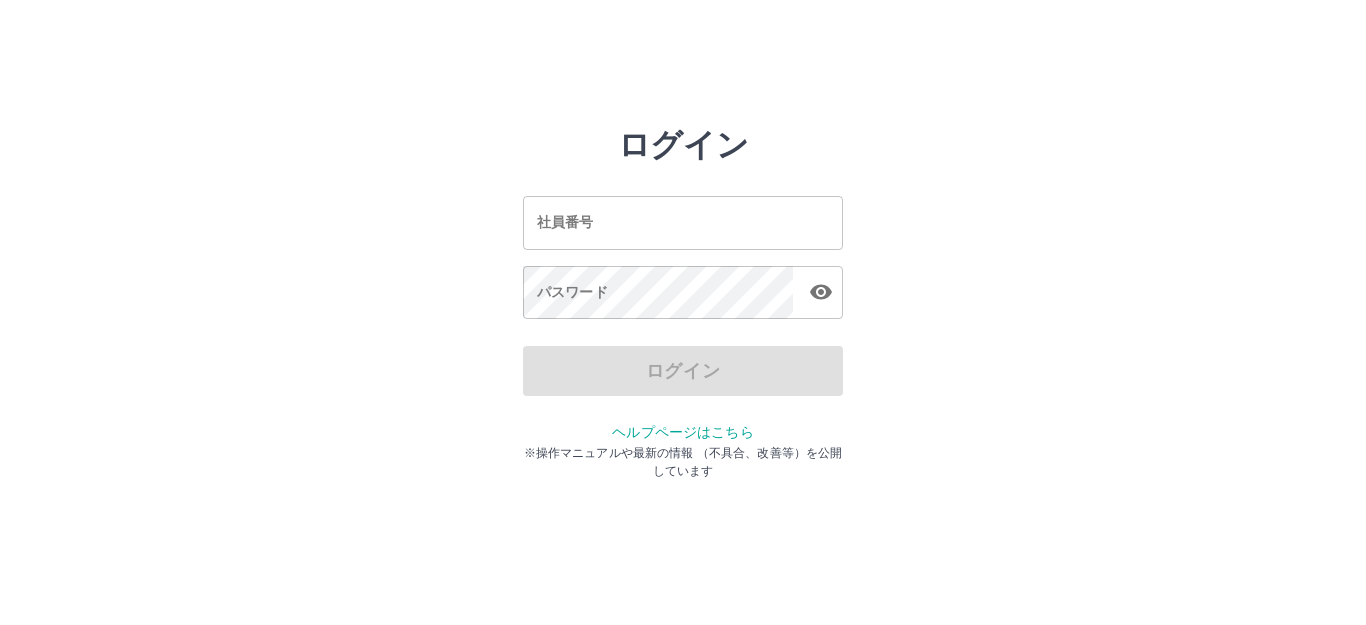 scroll, scrollTop: 0, scrollLeft: 0, axis: both 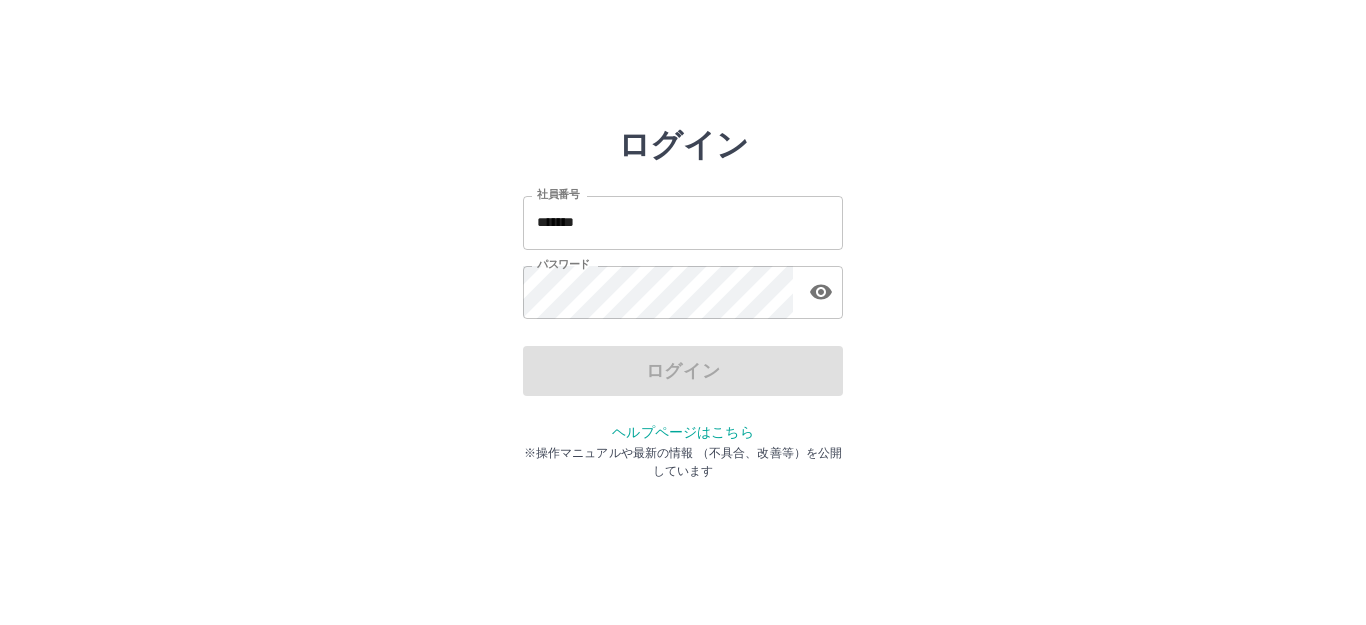 click on "*******" at bounding box center [683, 222] 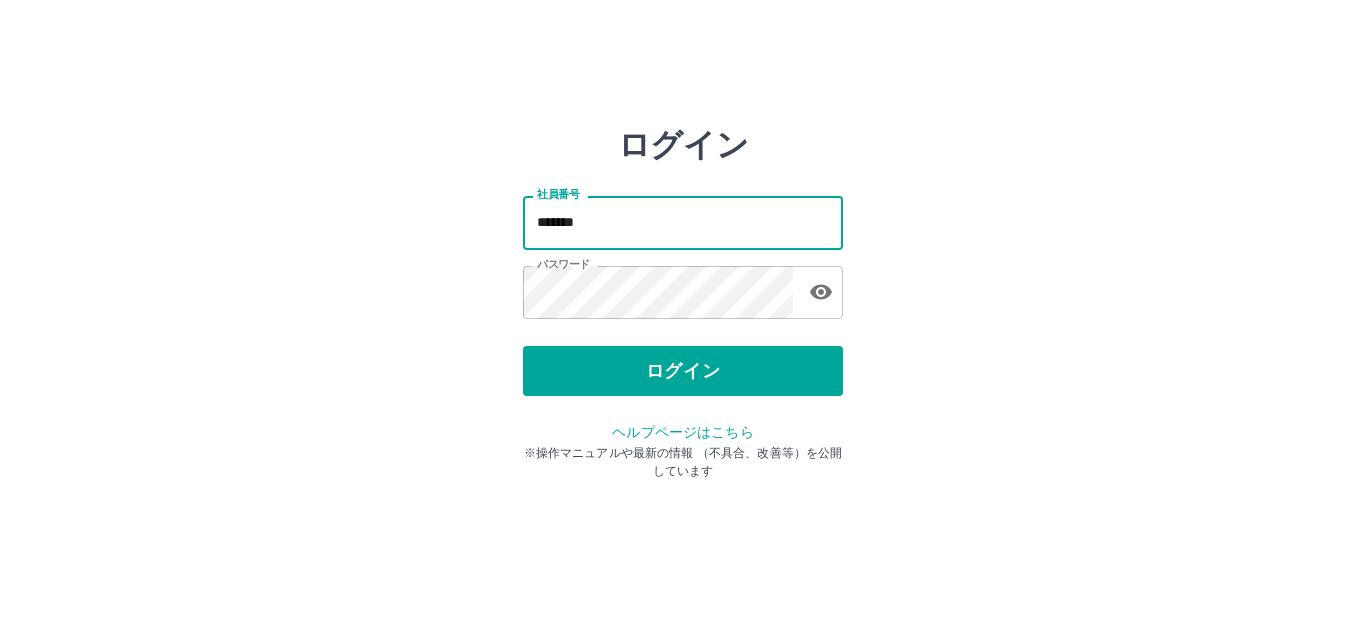 type on "*******" 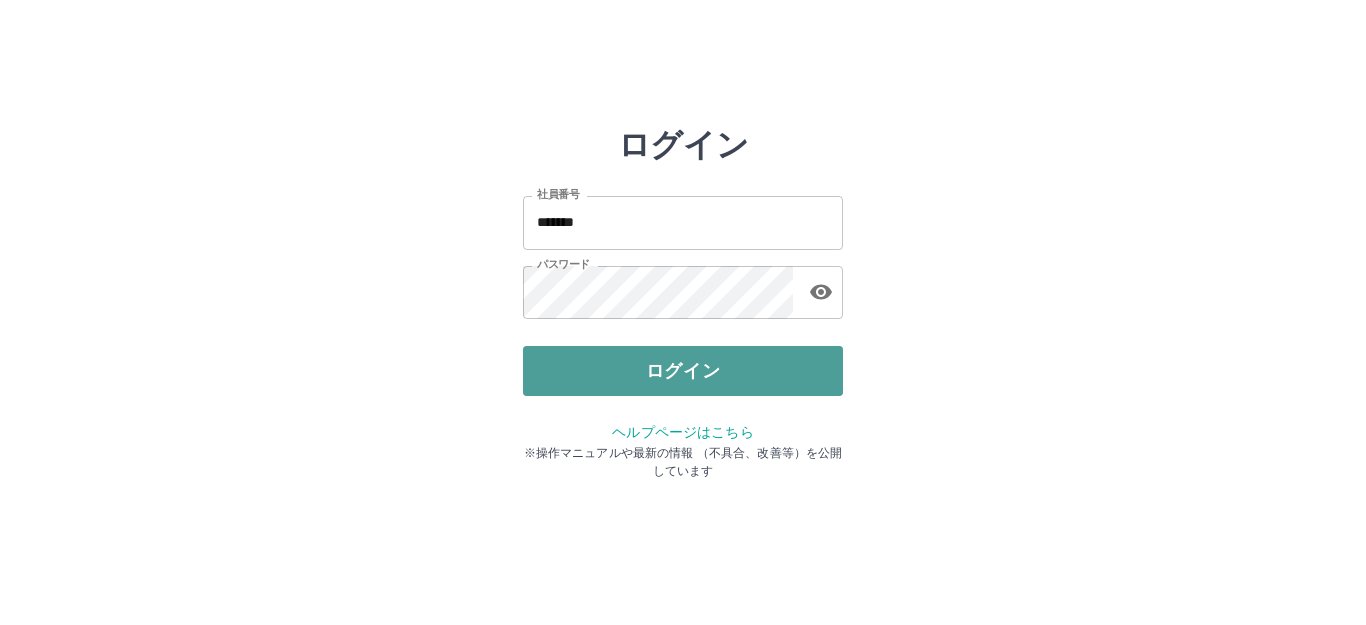 click on "ログイン" at bounding box center (683, 371) 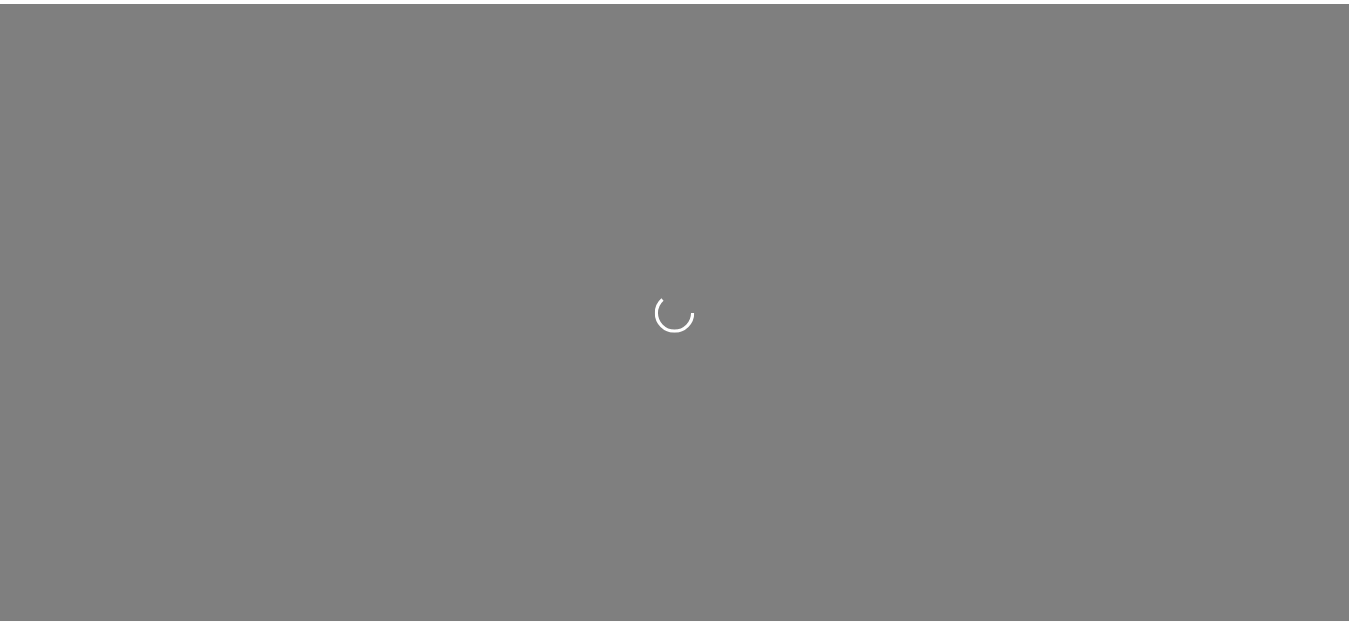 scroll, scrollTop: 0, scrollLeft: 0, axis: both 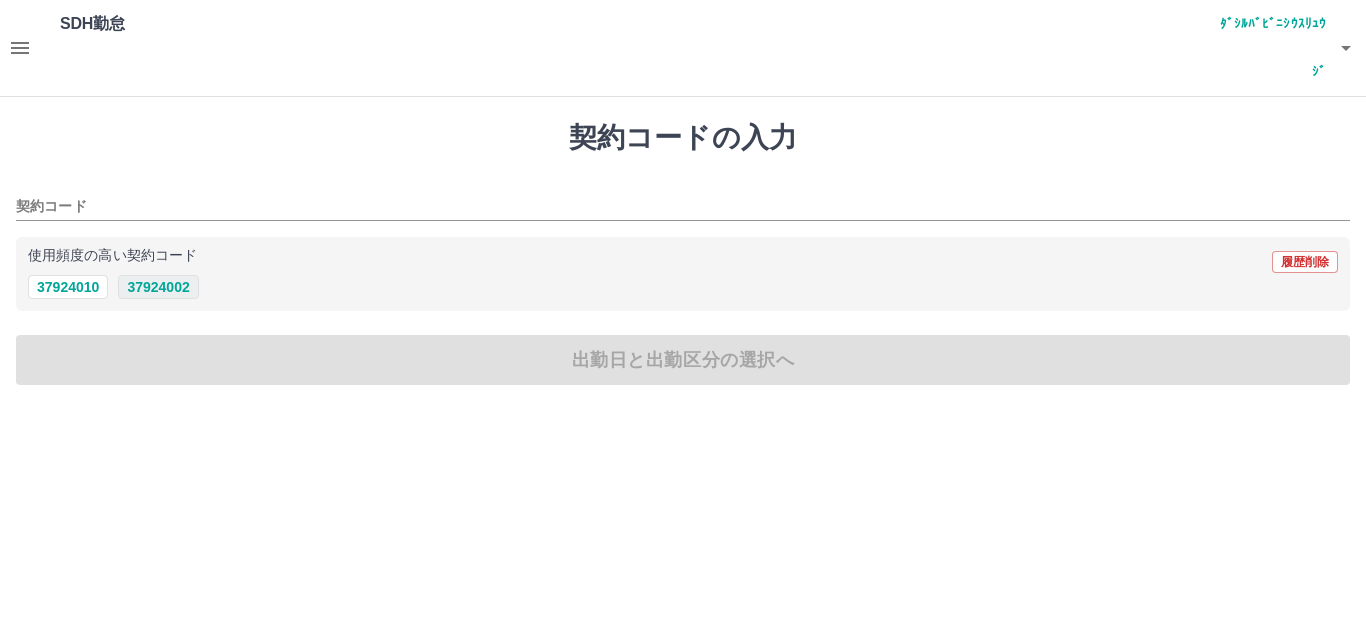 click on "37924002" at bounding box center [158, 287] 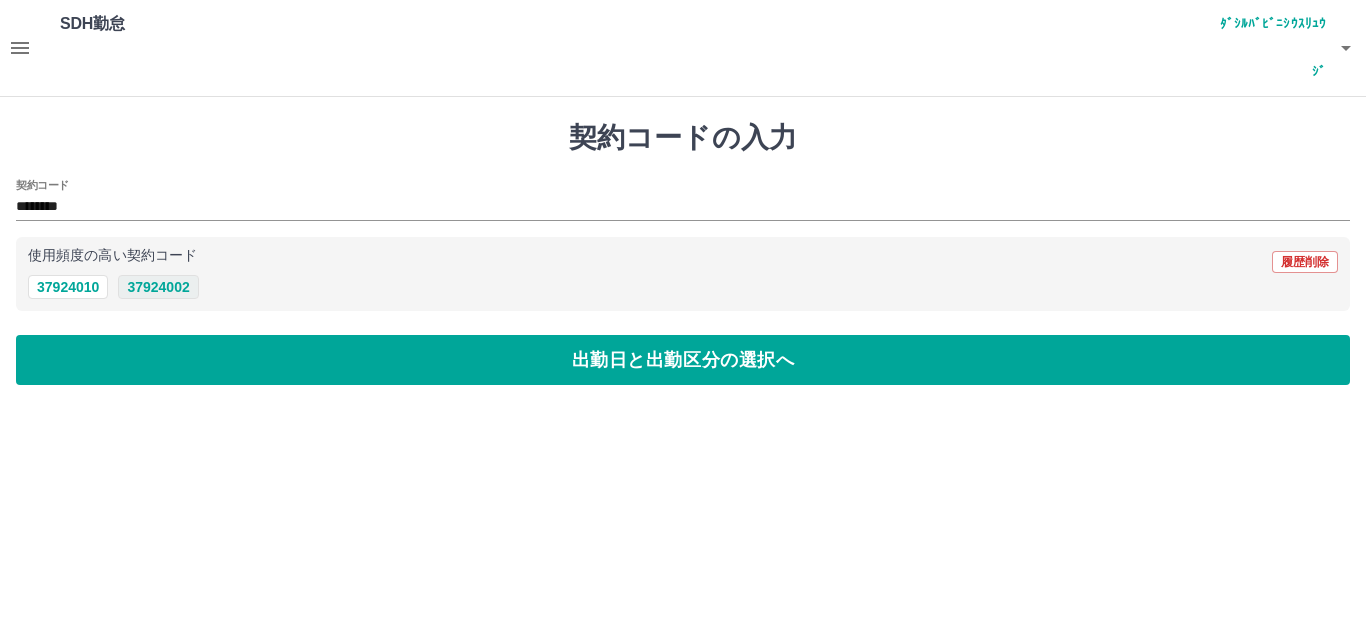 type on "********" 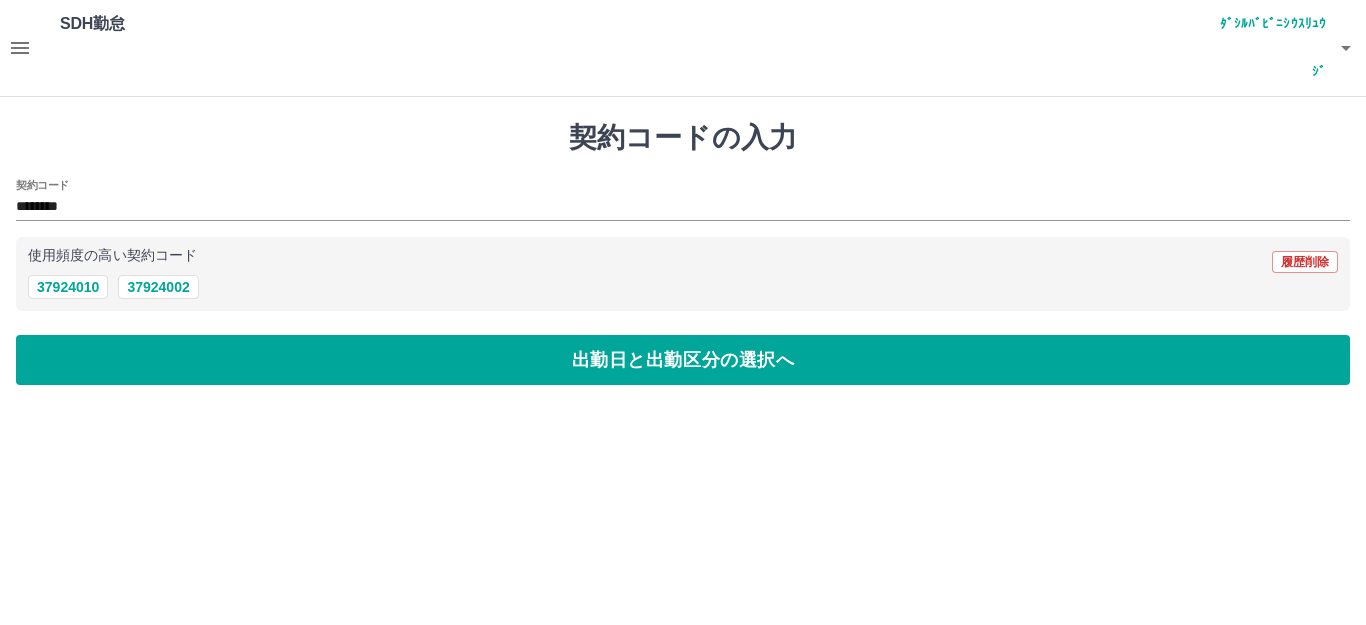 drag, startPoint x: 143, startPoint y: 327, endPoint x: 130, endPoint y: 280, distance: 48.76474 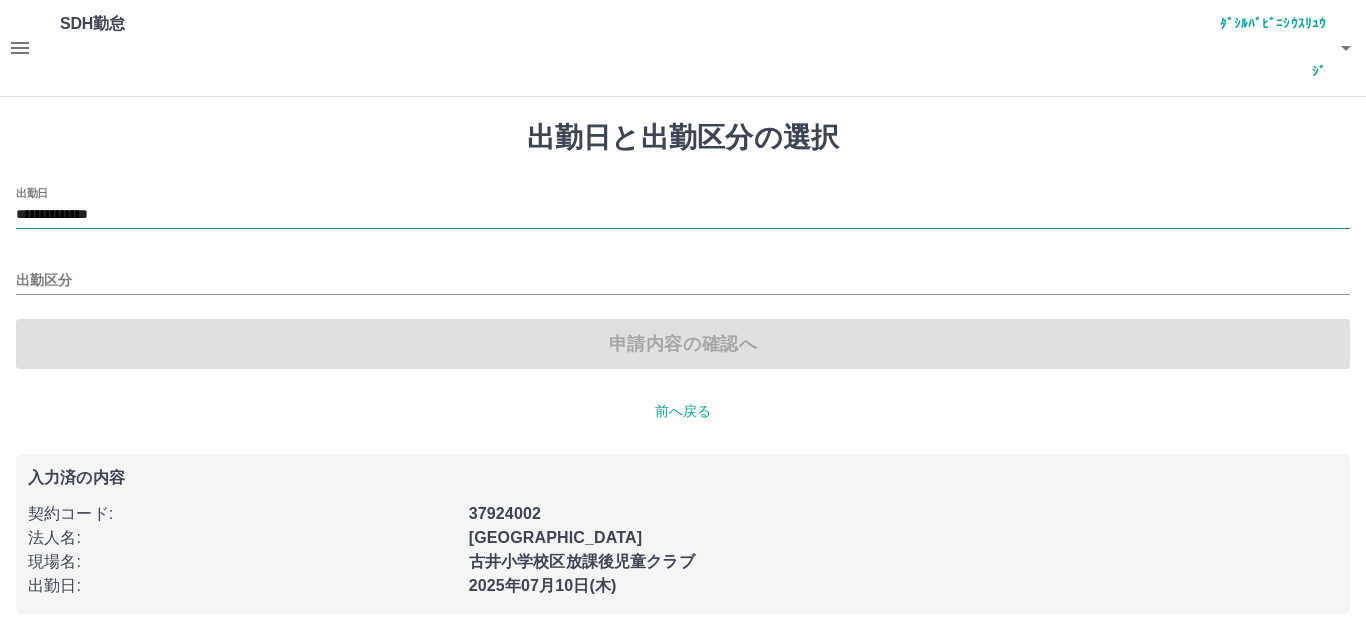 click on "**********" at bounding box center (683, 215) 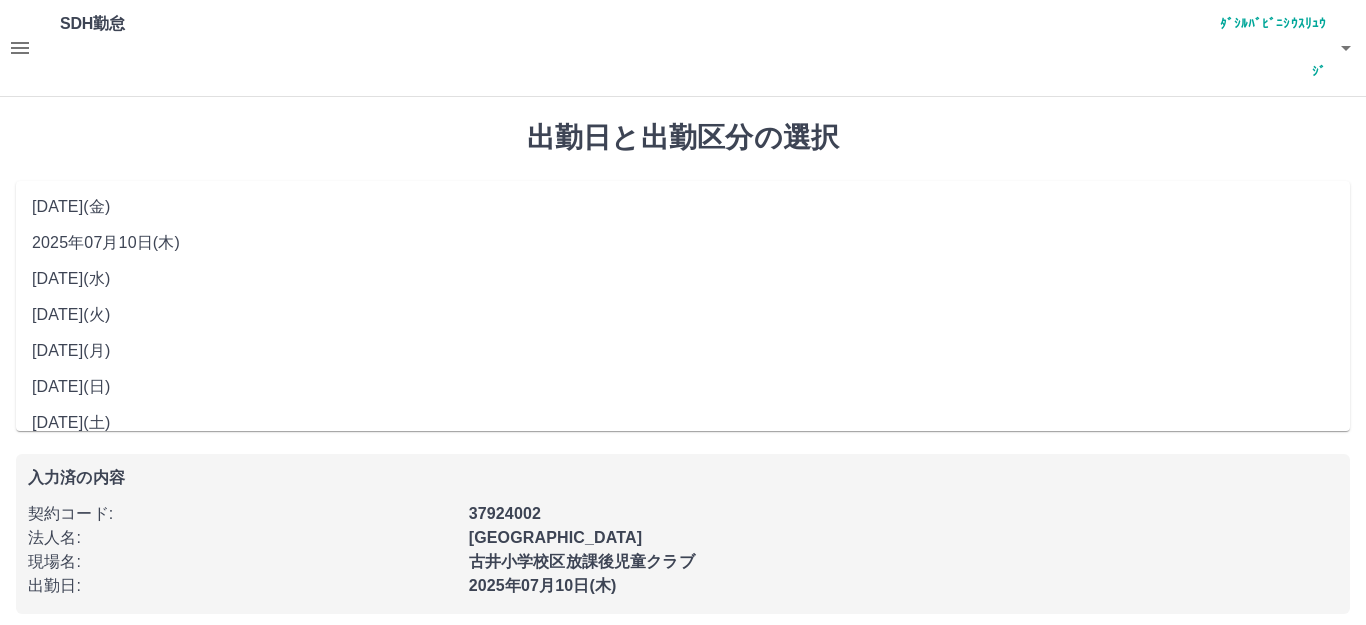 click on "2025年07月09日(水)" at bounding box center (683, 279) 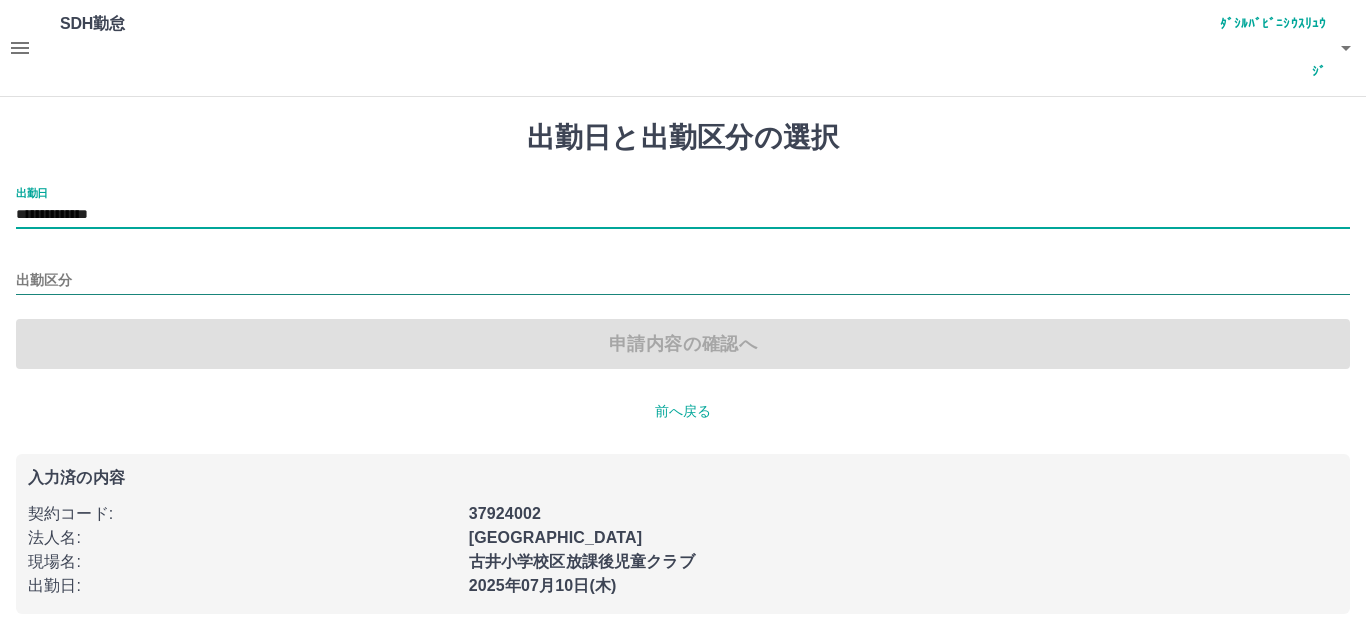 click on "出勤区分" at bounding box center [683, 281] 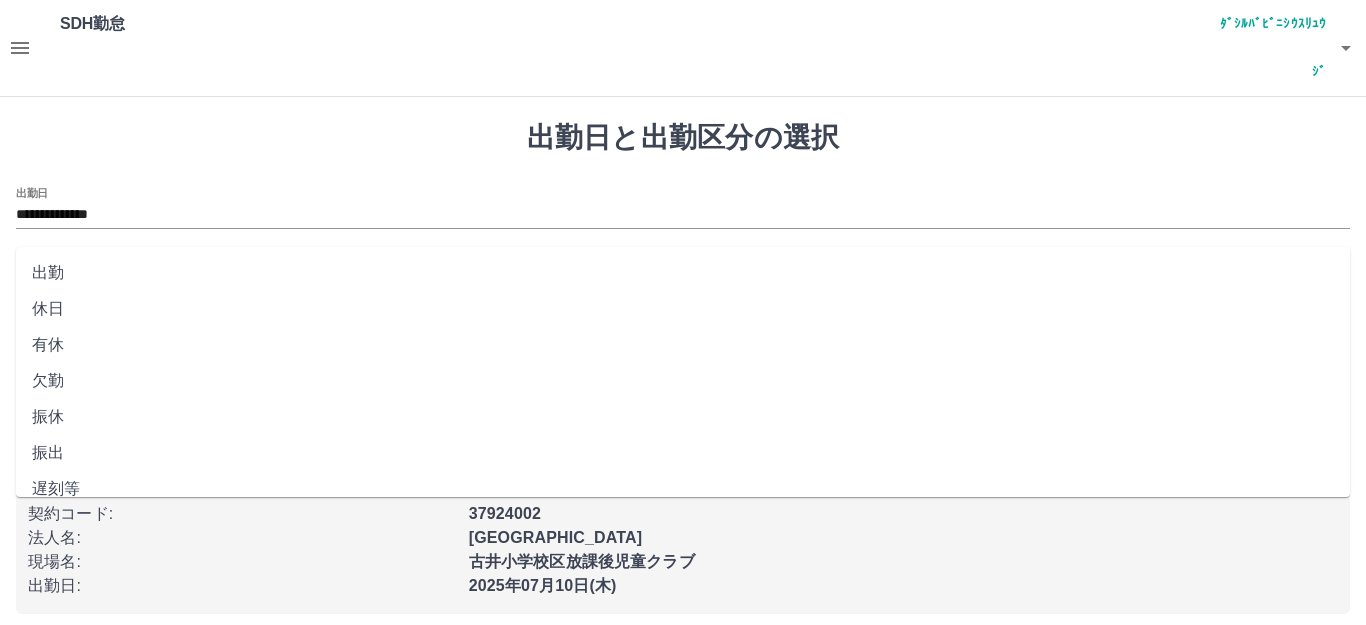 click on "出勤" at bounding box center (683, 273) 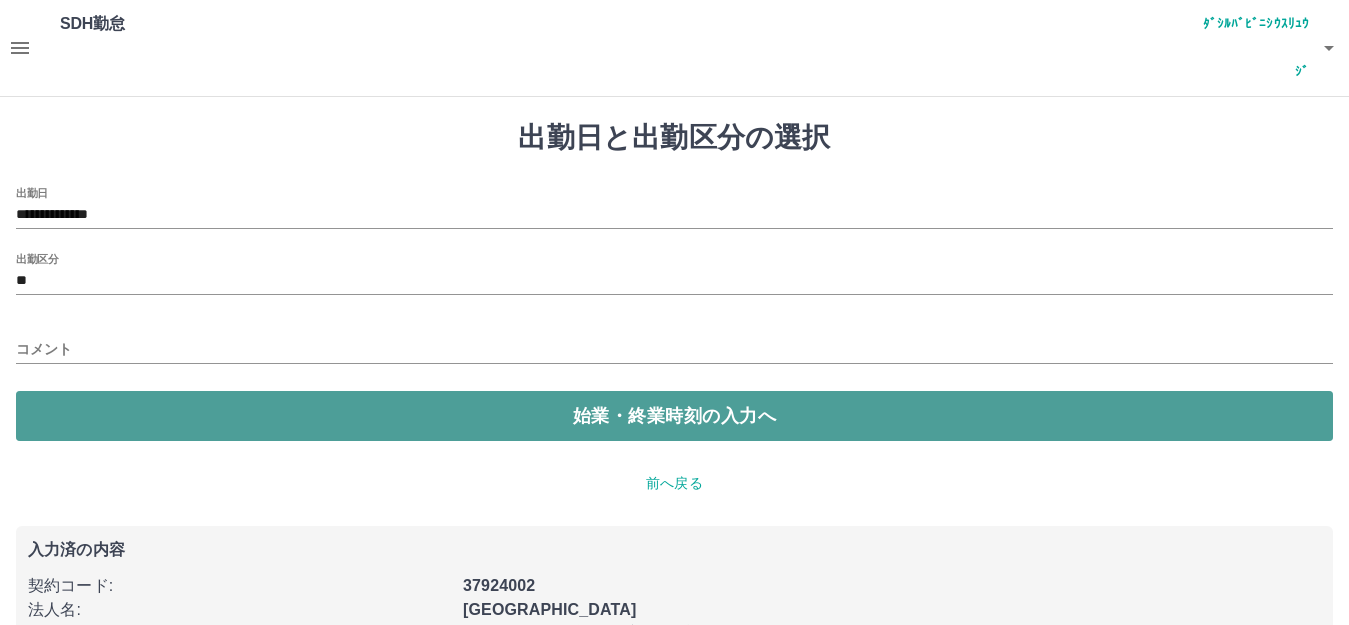 click on "始業・終業時刻の入力へ" at bounding box center [674, 416] 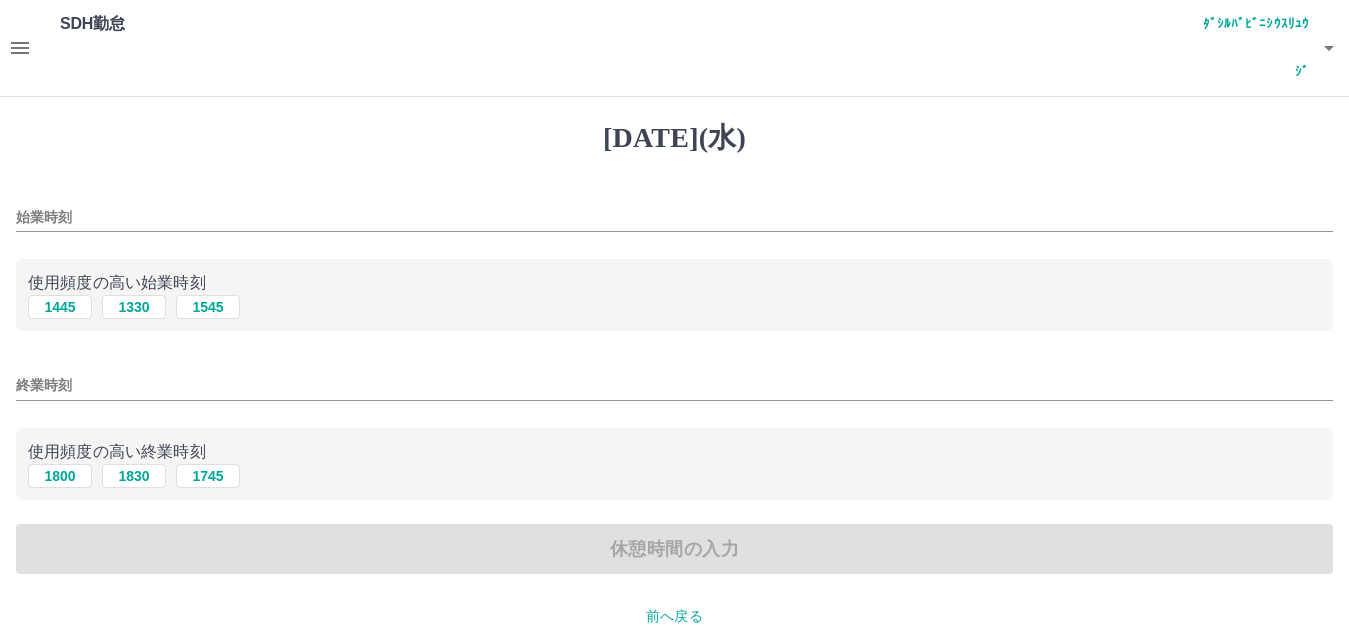 click on "始業時刻" at bounding box center (674, 217) 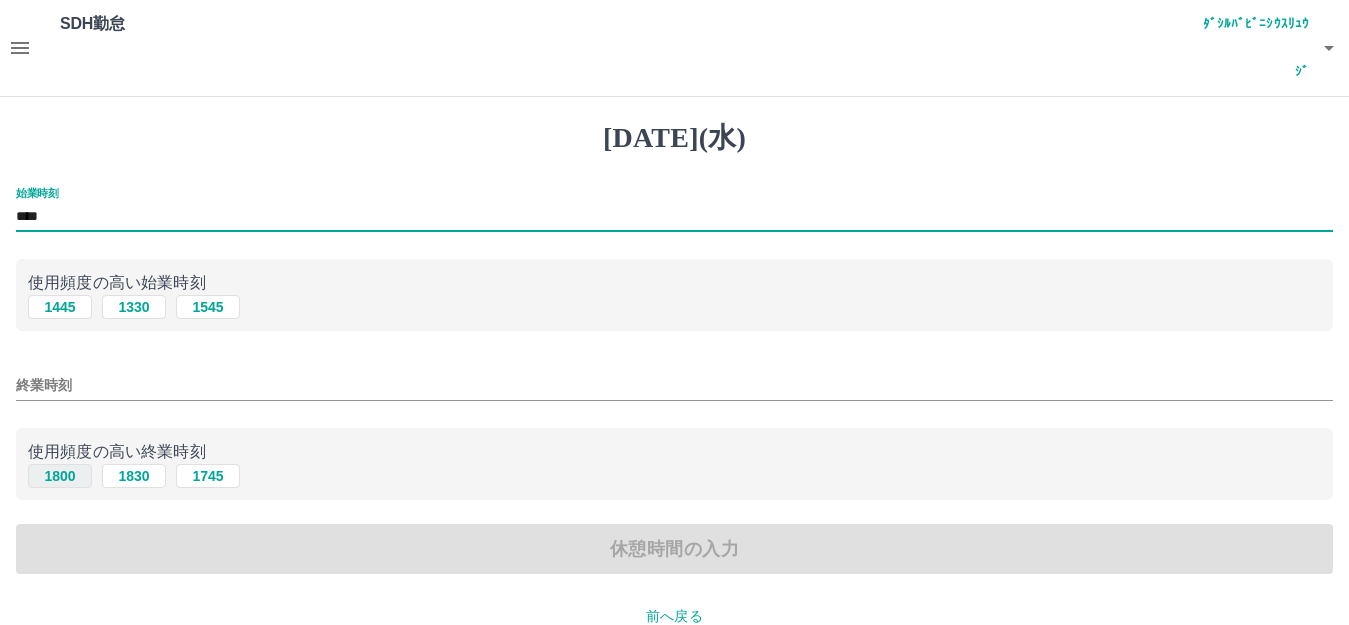 type on "****" 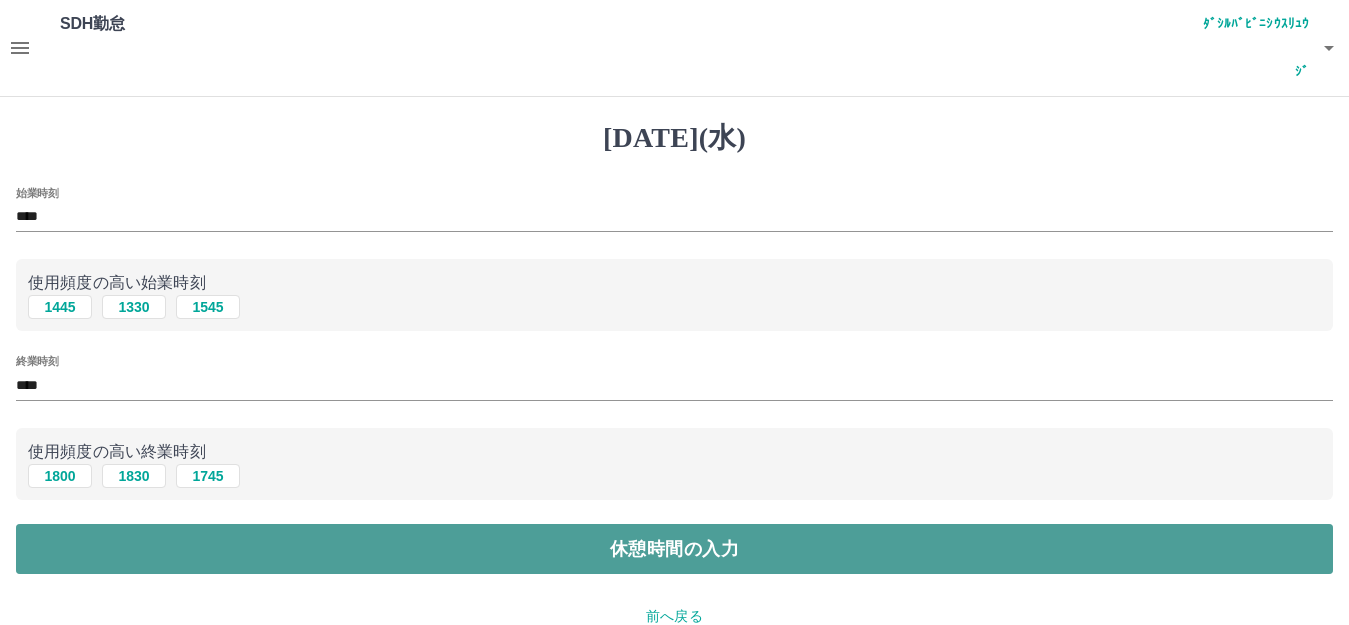 click on "休憩時間の入力" at bounding box center (674, 549) 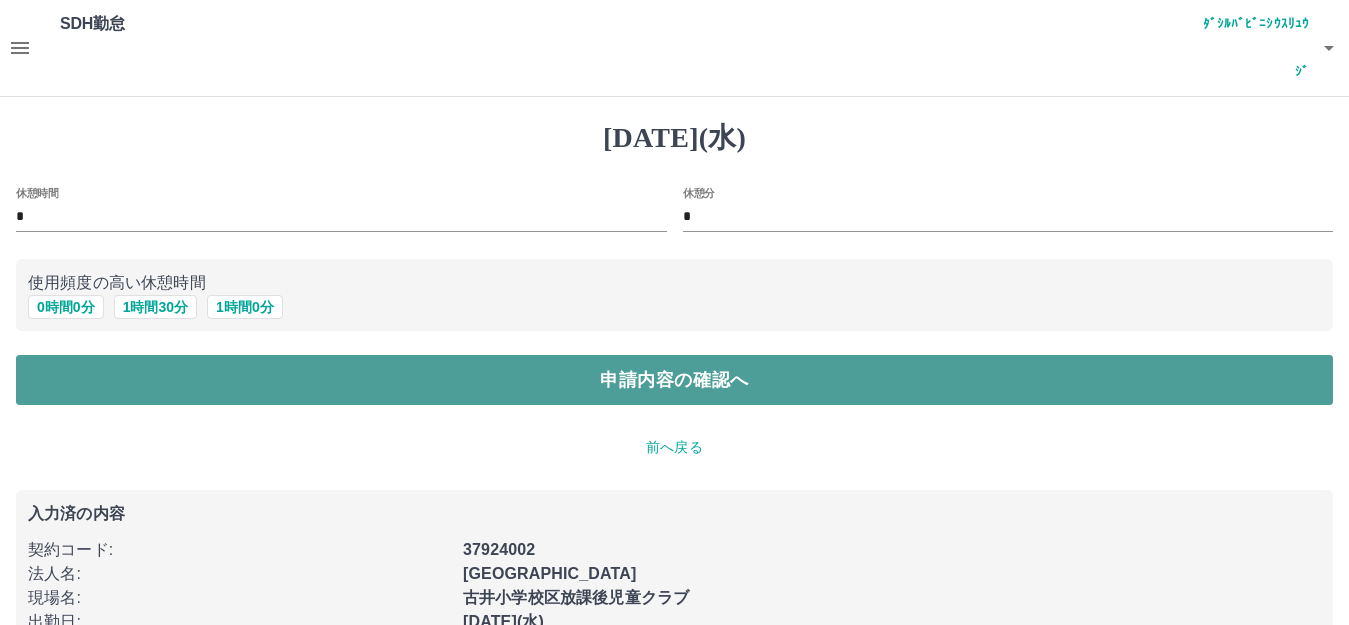 click on "申請内容の確認へ" at bounding box center [674, 380] 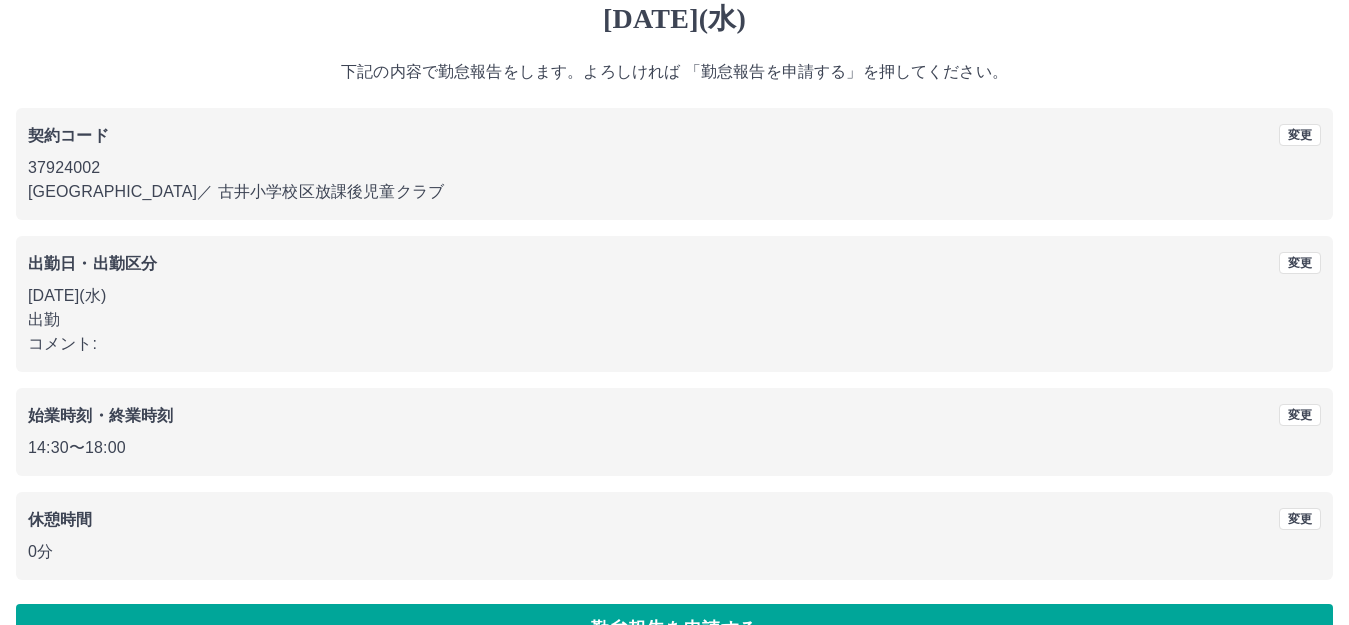 scroll, scrollTop: 124, scrollLeft: 0, axis: vertical 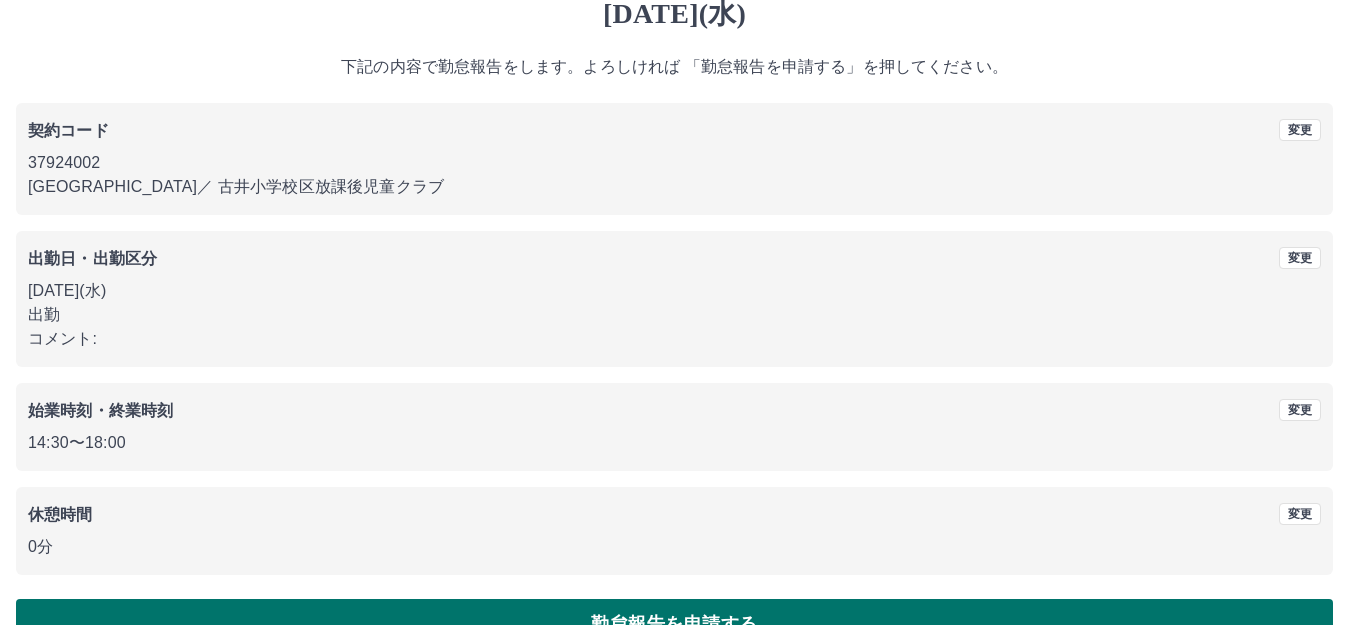 click on "勤怠報告を申請する" at bounding box center [674, 624] 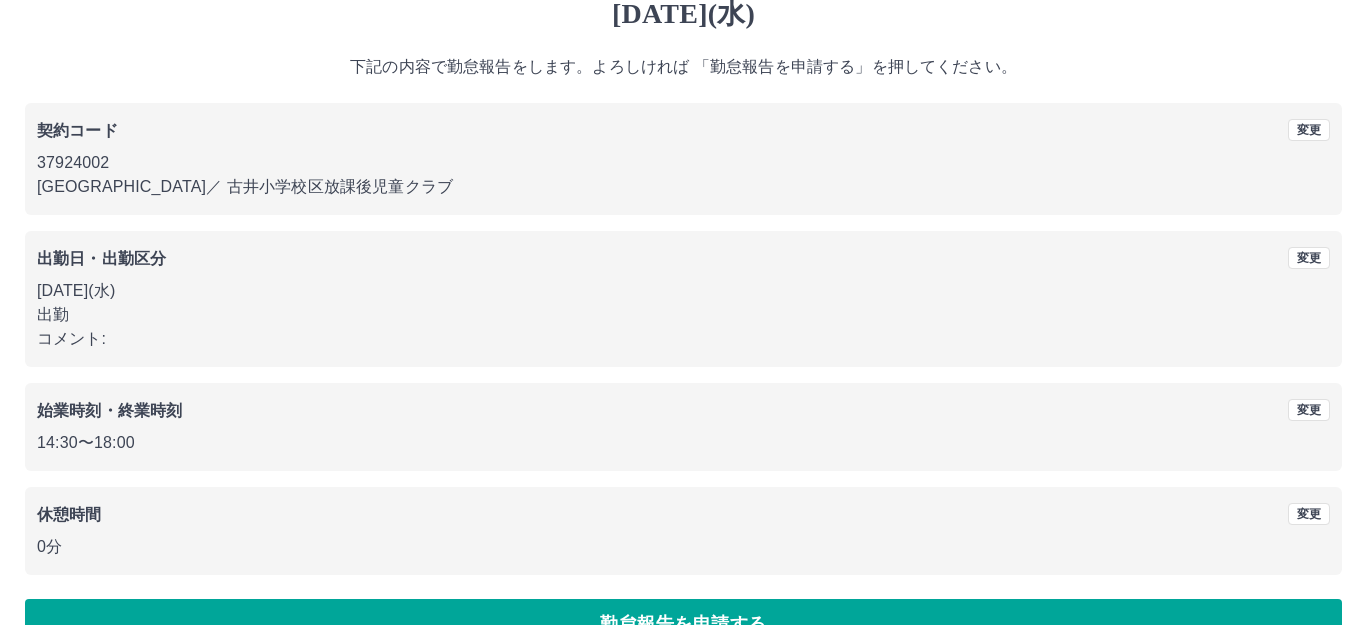 scroll, scrollTop: 0, scrollLeft: 0, axis: both 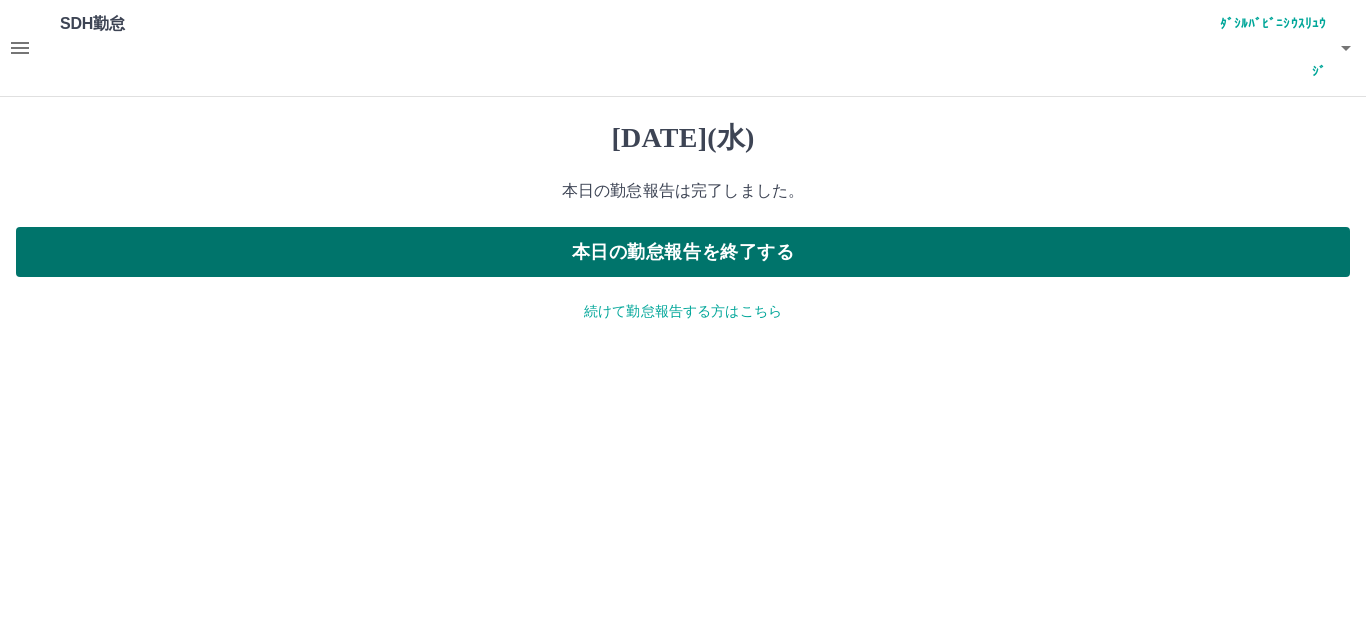 click on "本日の勤怠報告を終了する" at bounding box center (683, 252) 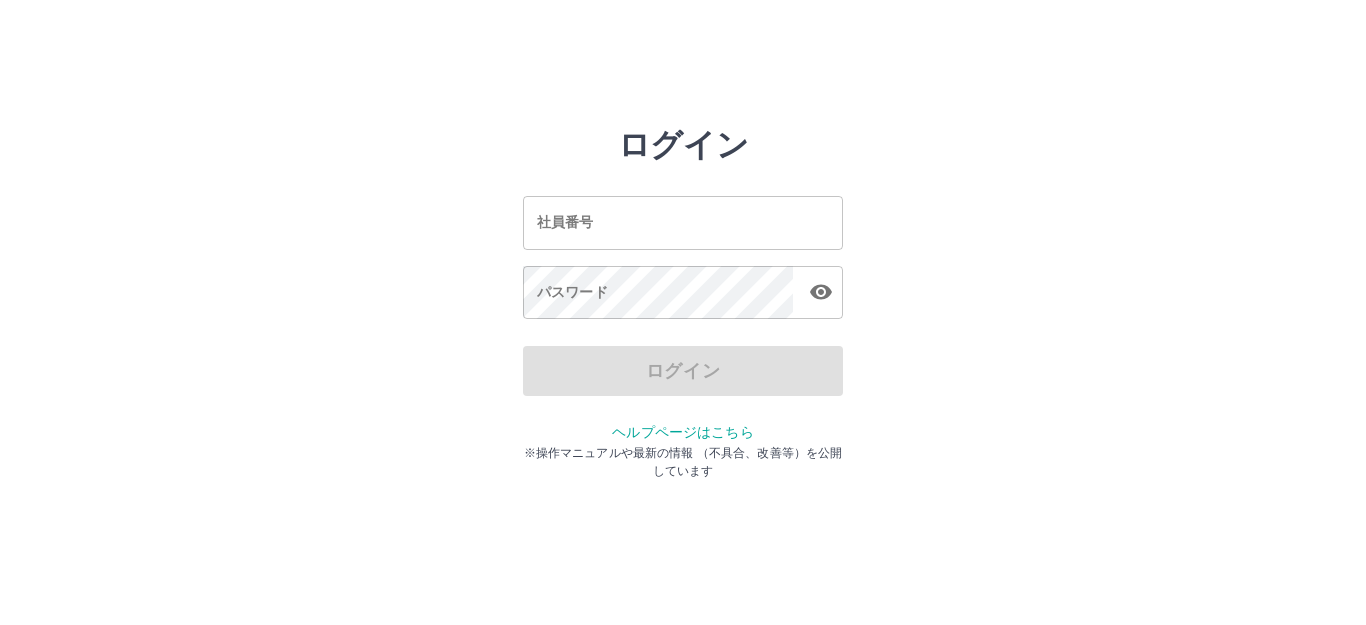 scroll, scrollTop: 0, scrollLeft: 0, axis: both 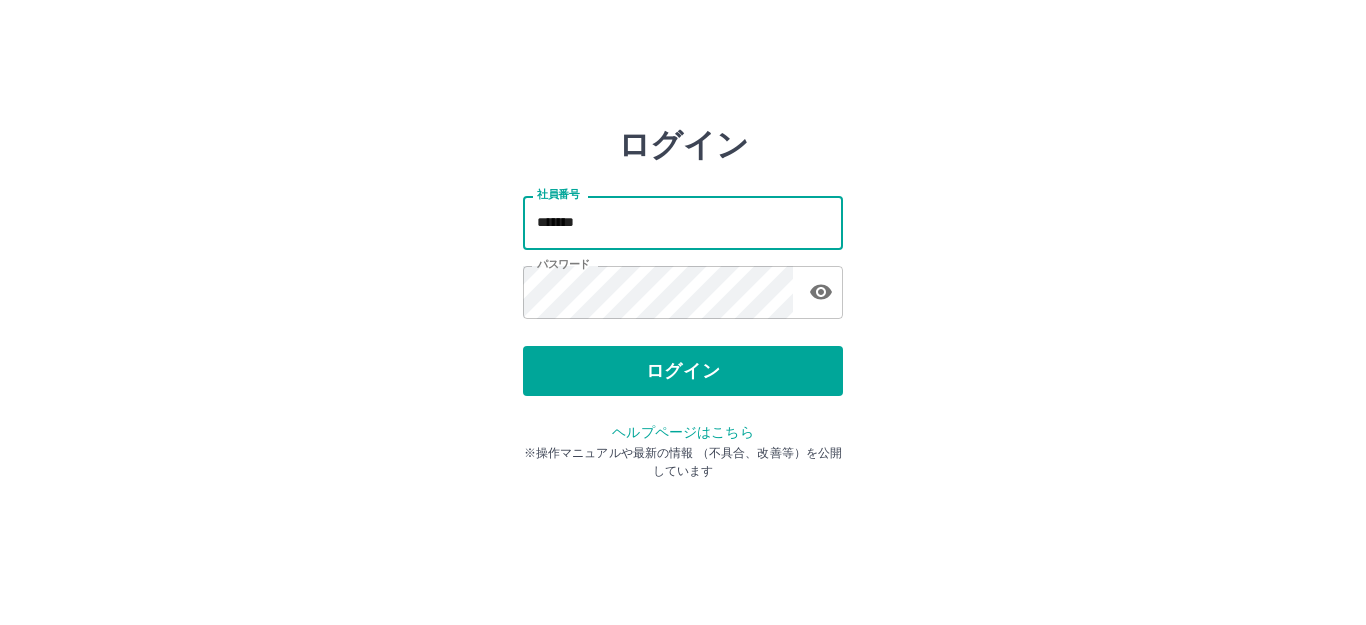 click on "*******" at bounding box center [683, 222] 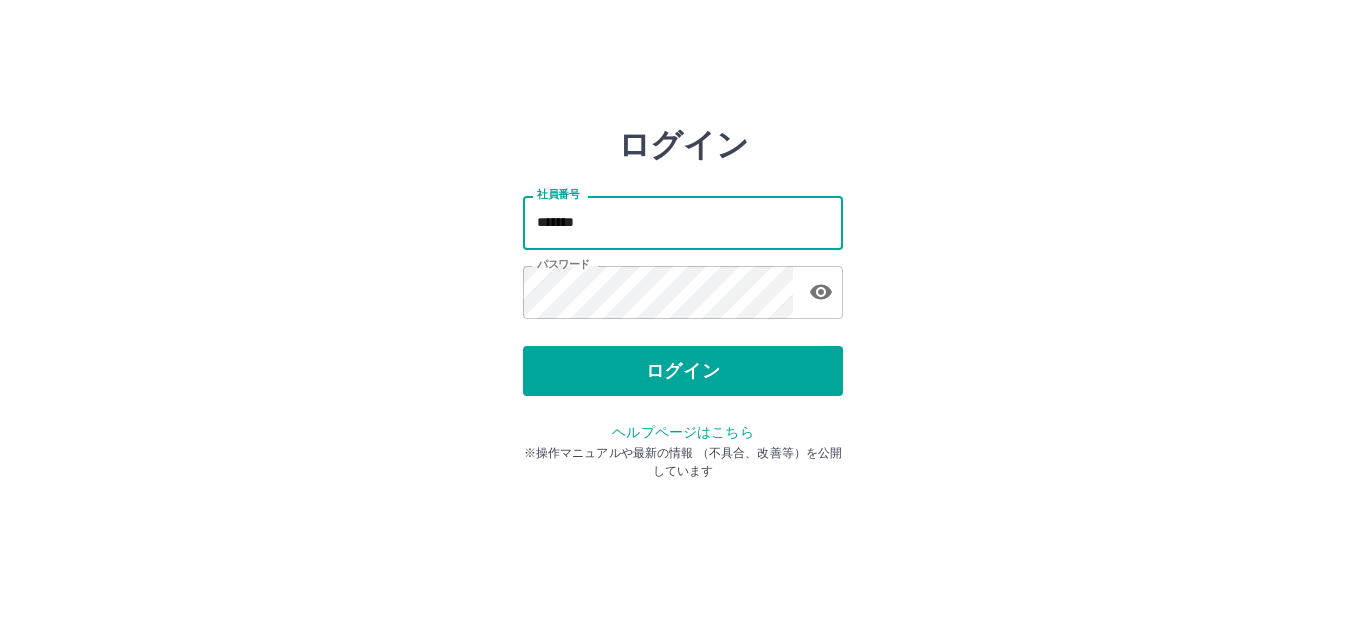 type on "*******" 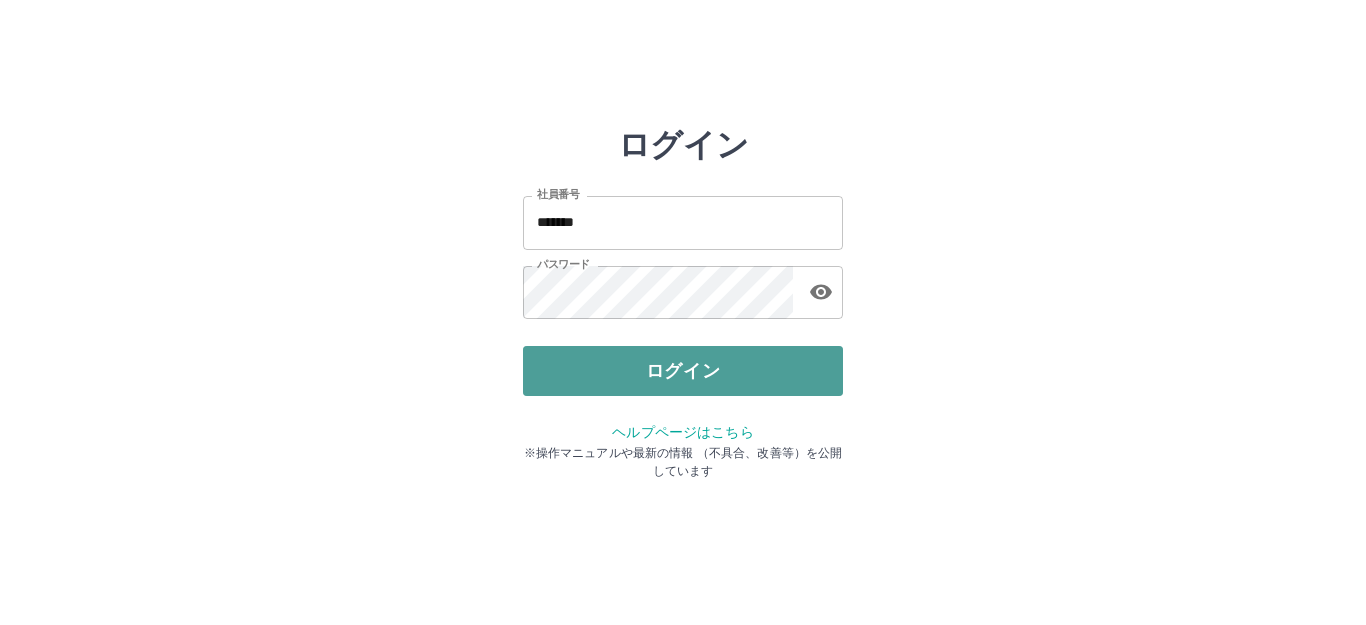 click on "ログイン" at bounding box center (683, 371) 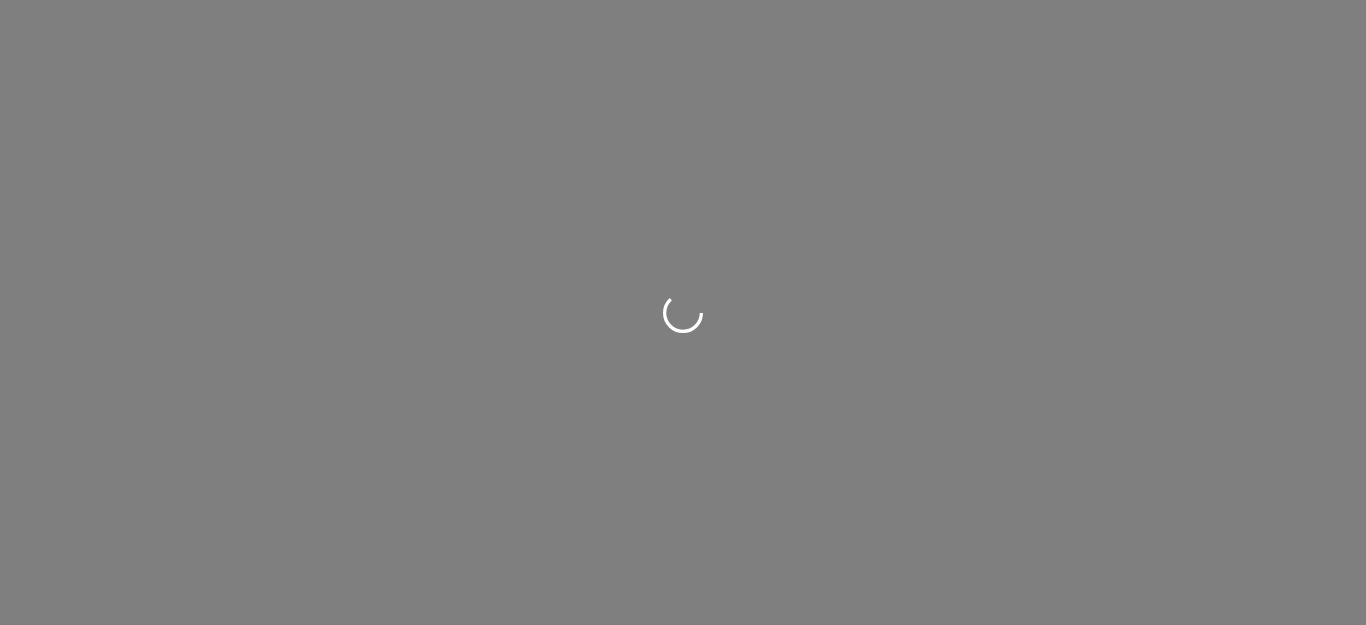 scroll, scrollTop: 0, scrollLeft: 0, axis: both 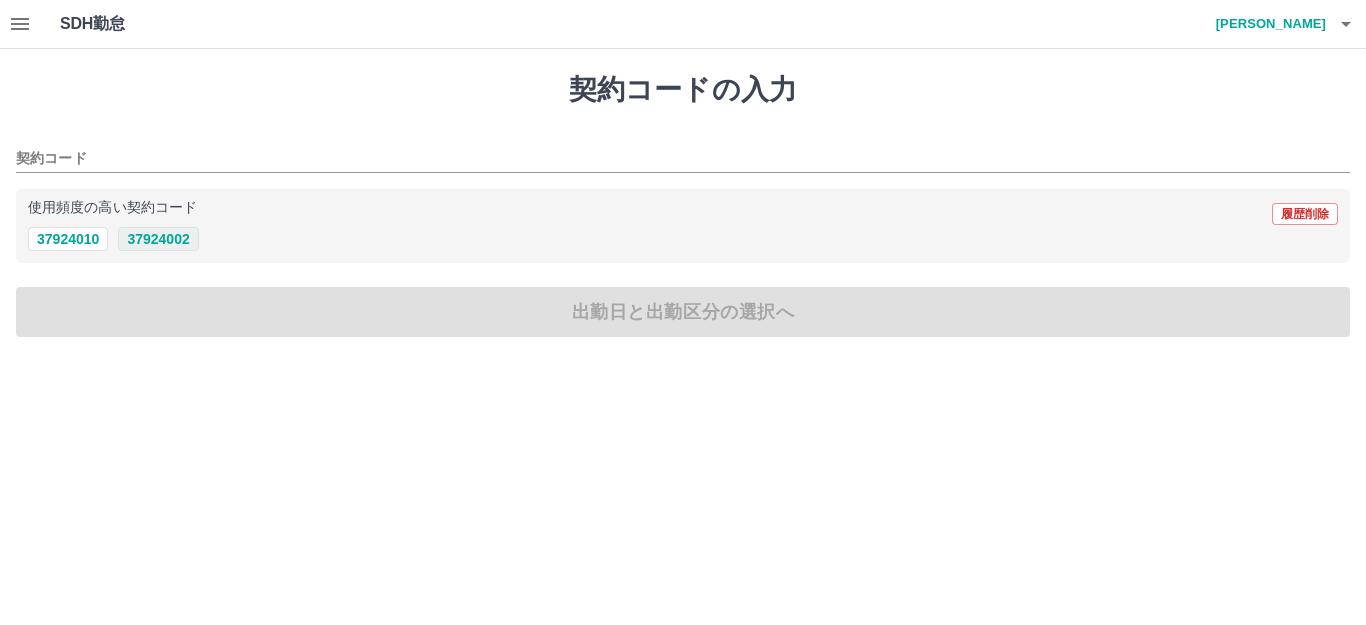 click on "37924002" at bounding box center (158, 239) 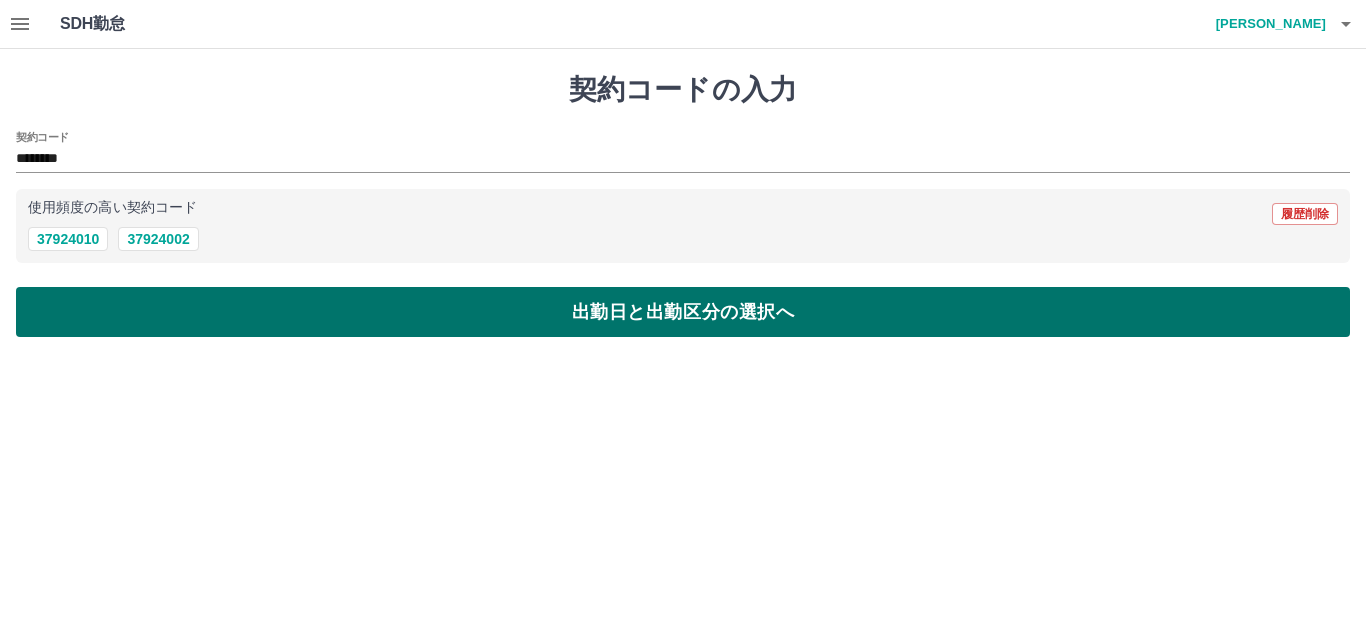 click on "出勤日と出勤区分の選択へ" at bounding box center (683, 312) 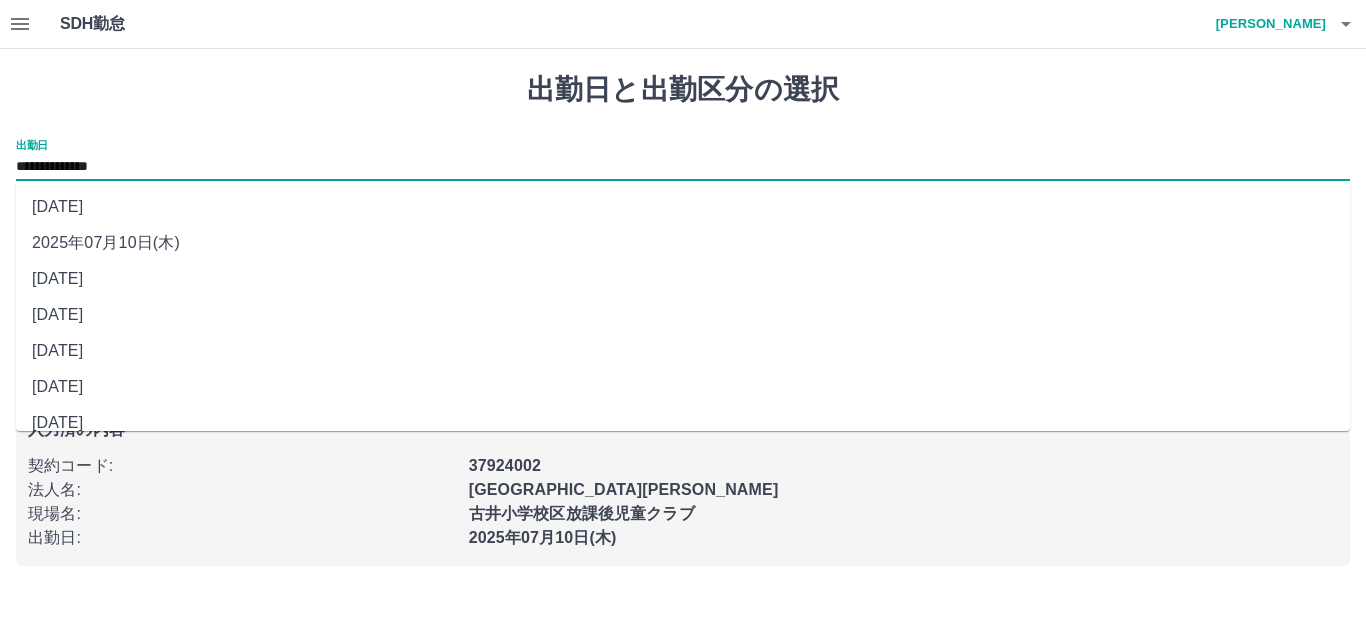 click on "**********" at bounding box center (683, 167) 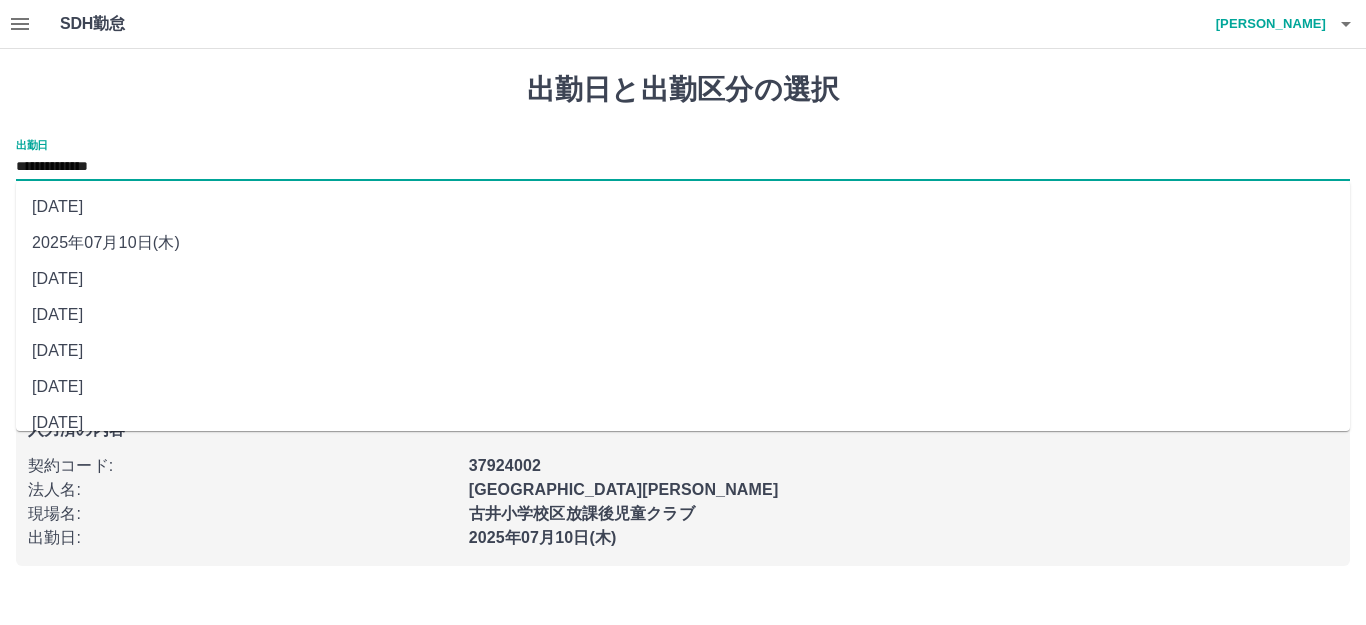 click on "2025年07月09日(水)" at bounding box center [683, 279] 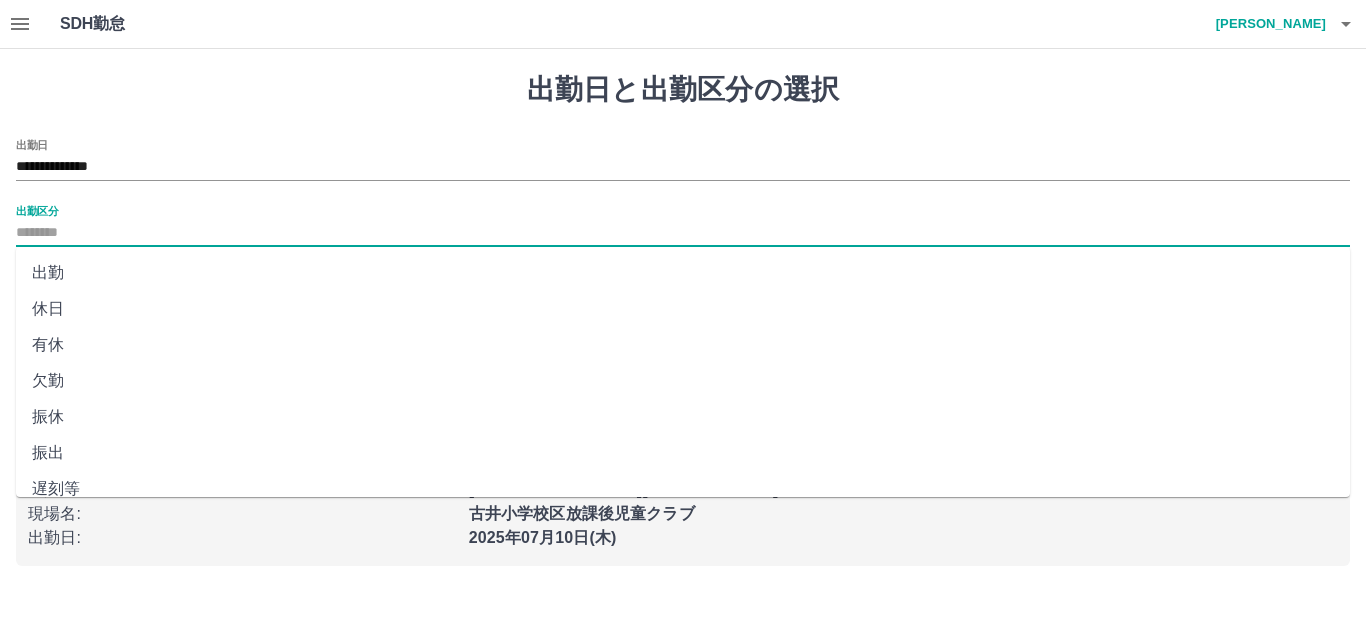 click on "出勤区分" at bounding box center (683, 233) 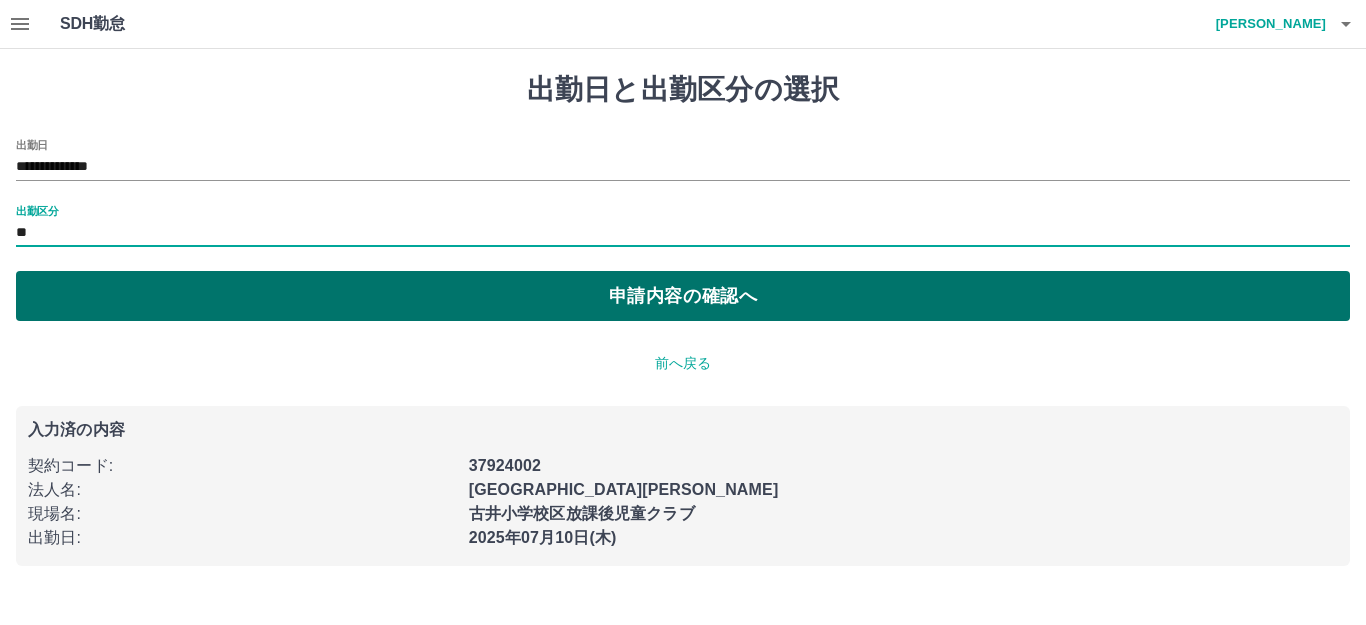 click on "申請内容の確認へ" at bounding box center [683, 296] 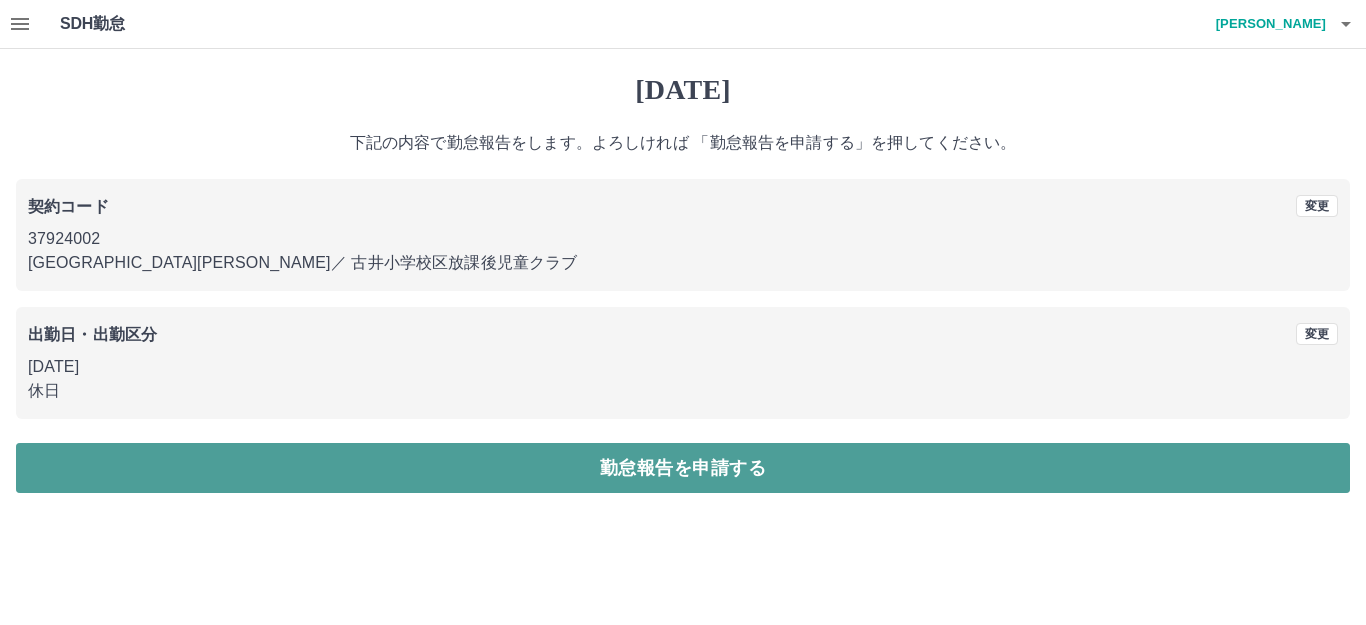 click on "勤怠報告を申請する" at bounding box center [683, 468] 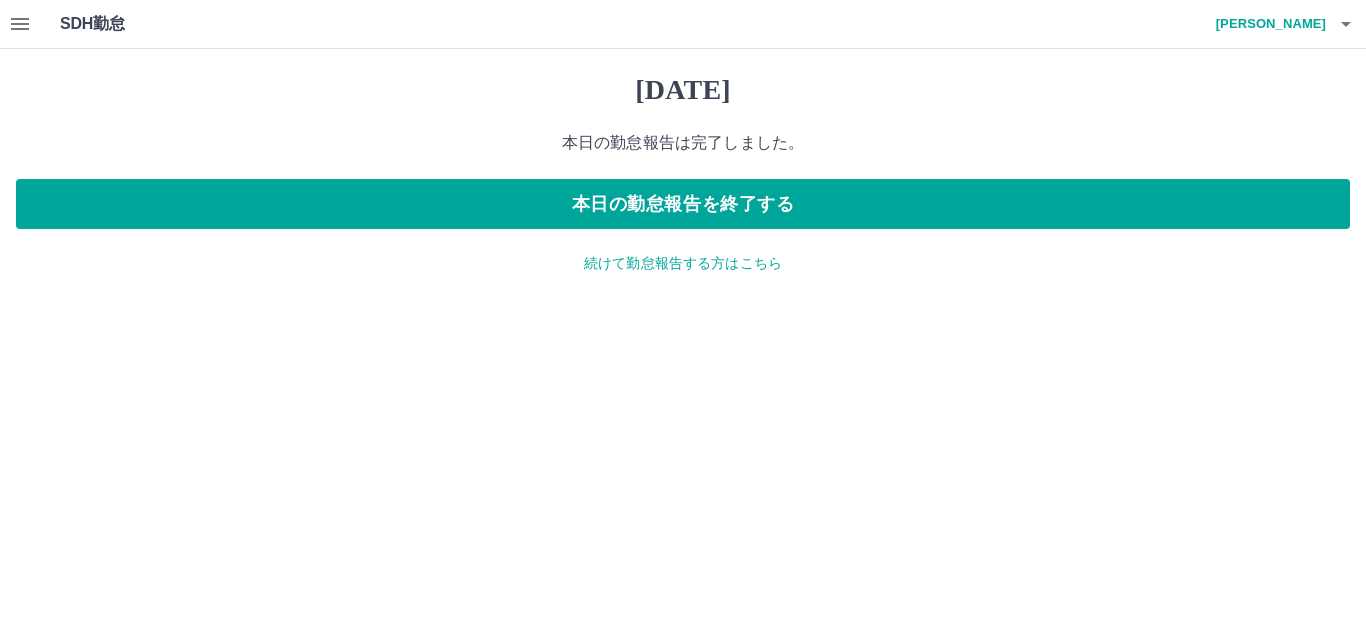 click on "2025年07月09日(水) 本日の勤怠報告は完了しました。 本日の勤怠報告を終了する 続けて勤怠報告する方はこちら" at bounding box center (683, 173) 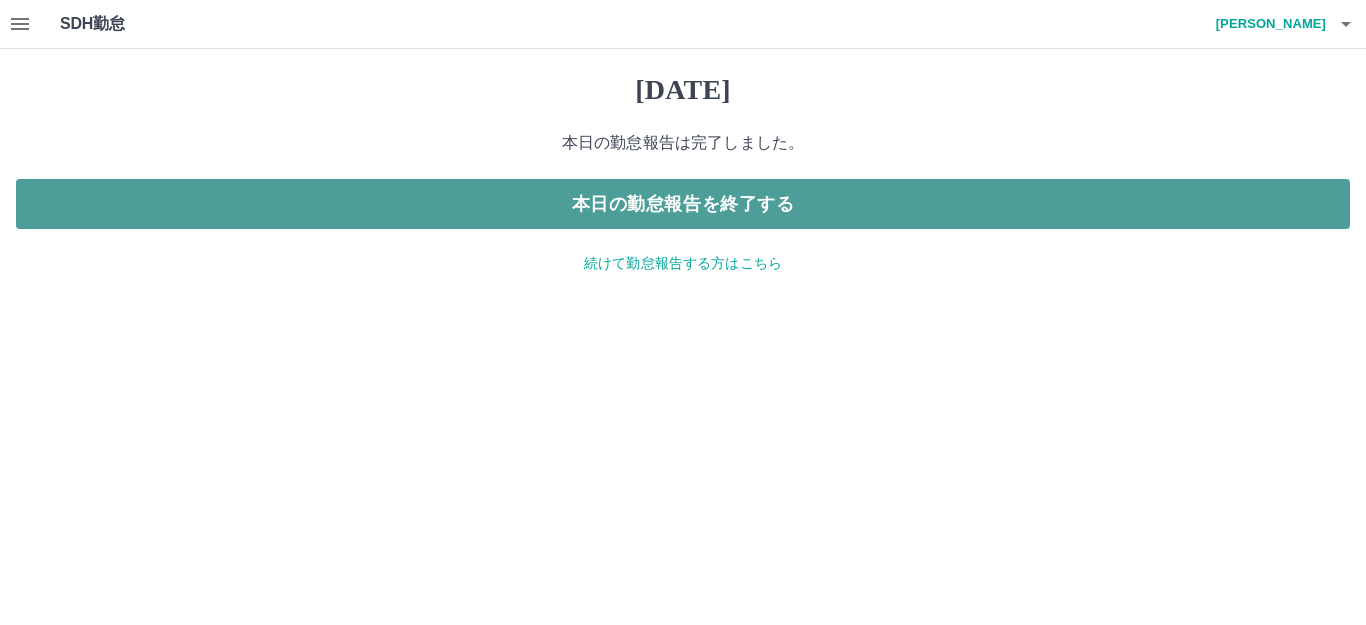 click on "本日の勤怠報告を終了する" at bounding box center (683, 204) 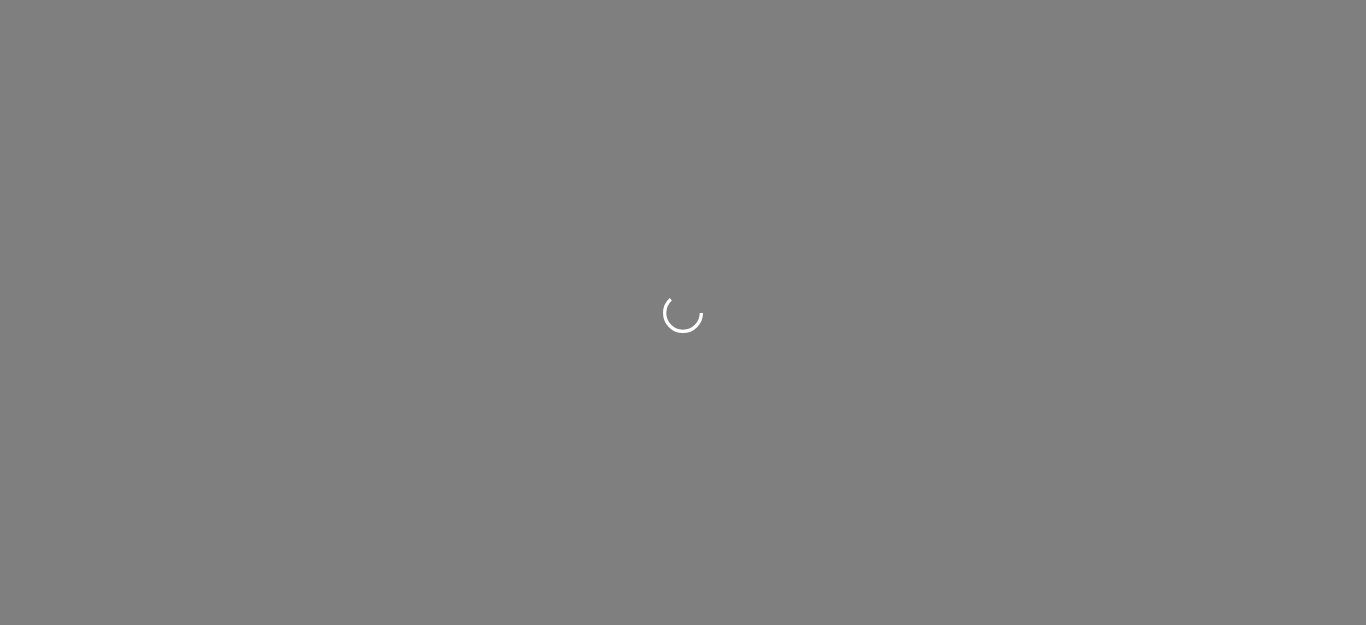 scroll, scrollTop: 0, scrollLeft: 0, axis: both 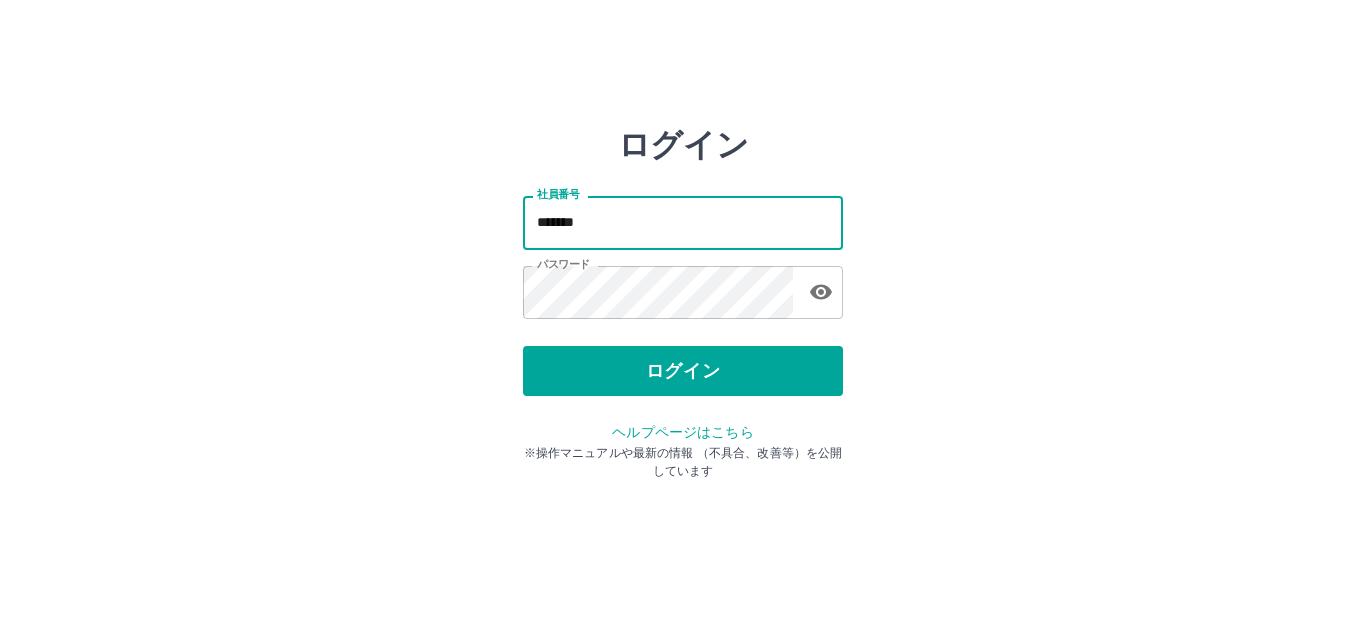 drag, startPoint x: 636, startPoint y: 225, endPoint x: 644, endPoint y: 232, distance: 10.630146 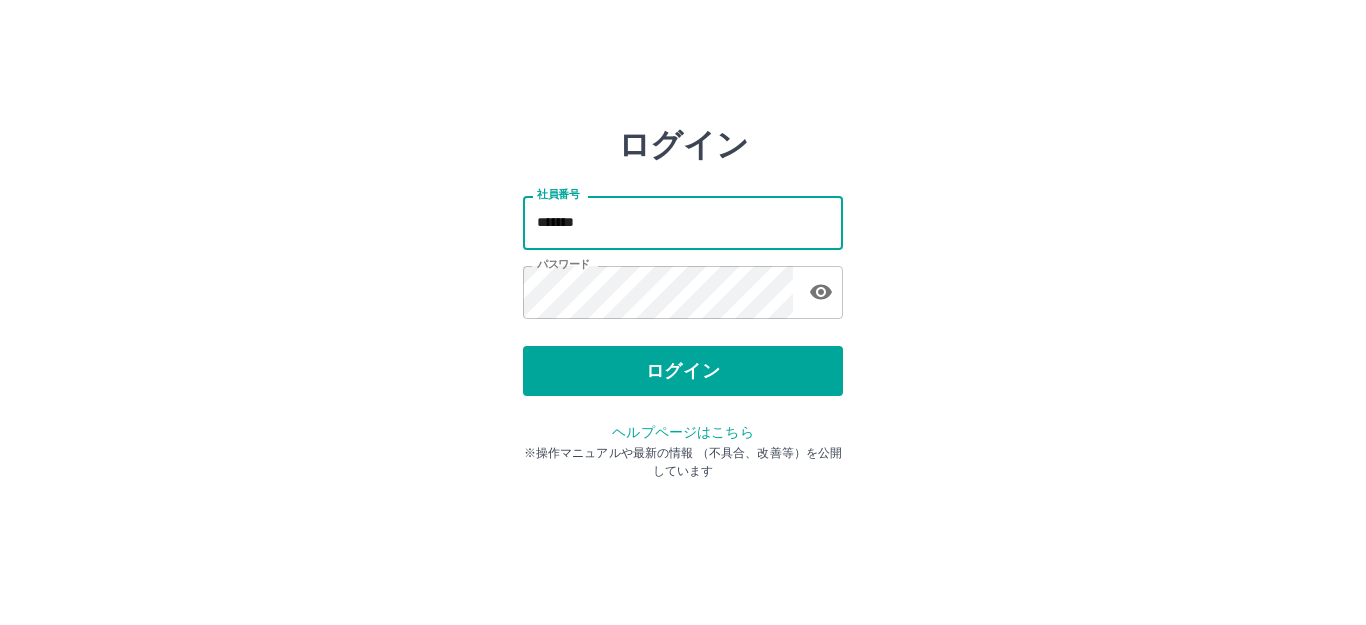 type on "*******" 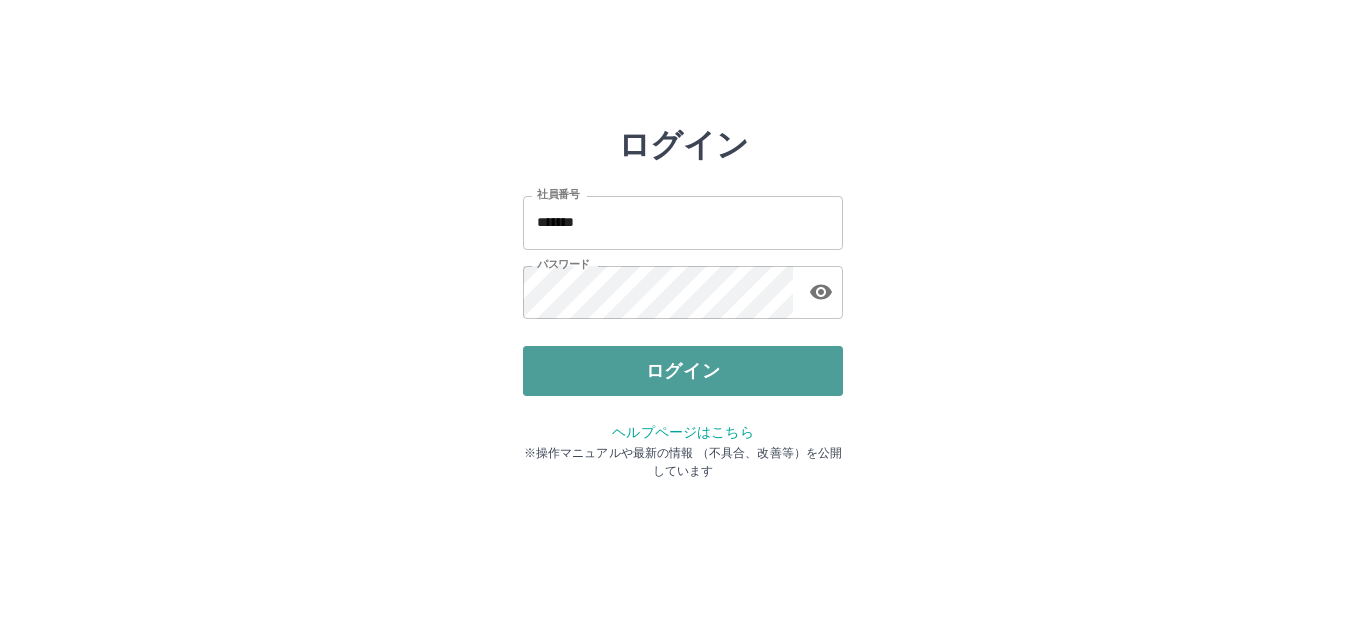click on "ログイン" at bounding box center [683, 371] 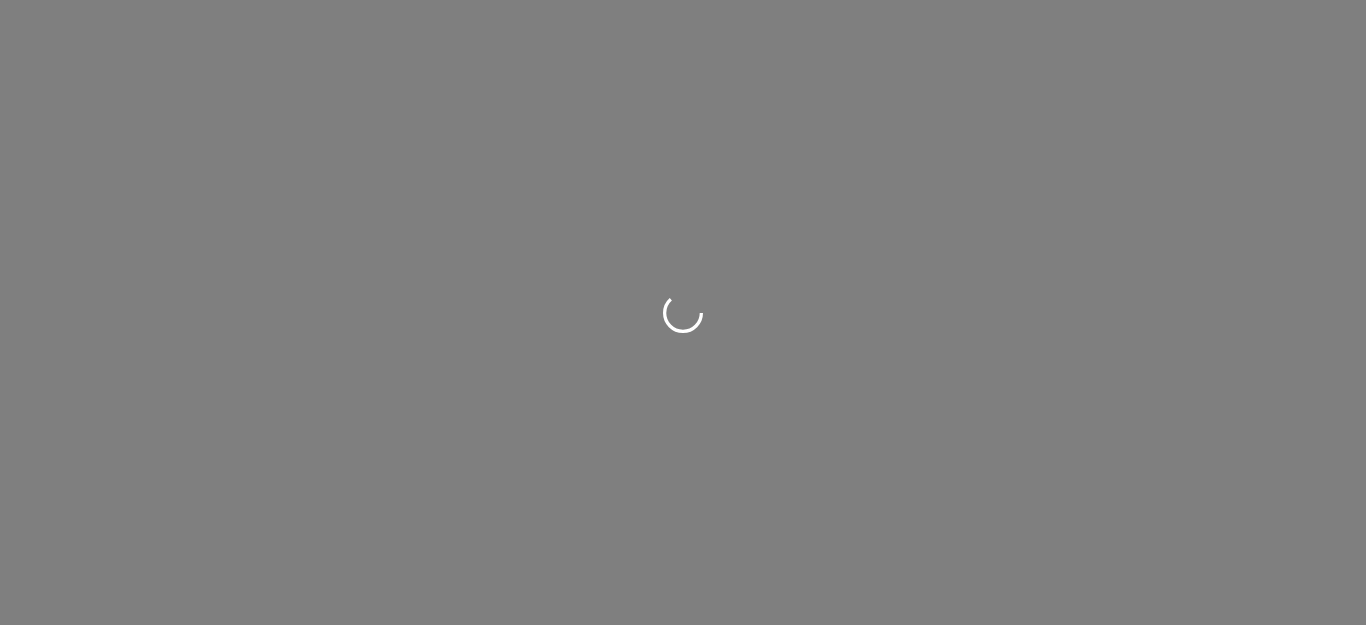 scroll, scrollTop: 0, scrollLeft: 0, axis: both 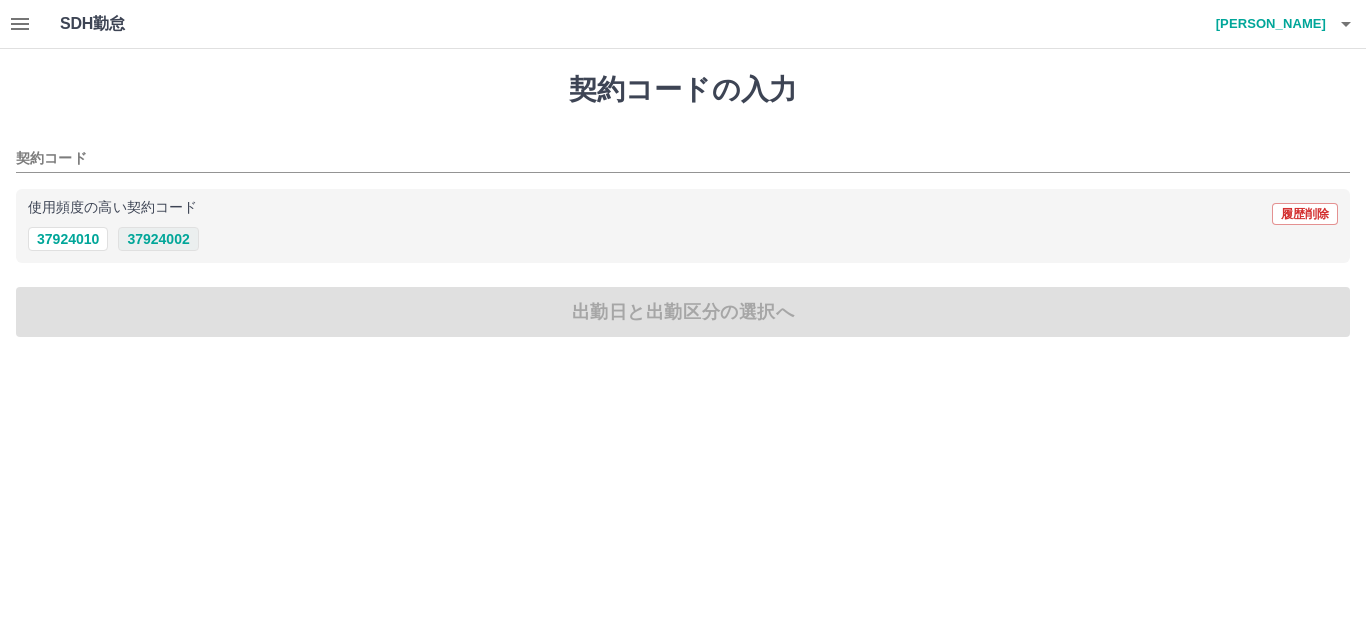 click on "37924002" at bounding box center [158, 239] 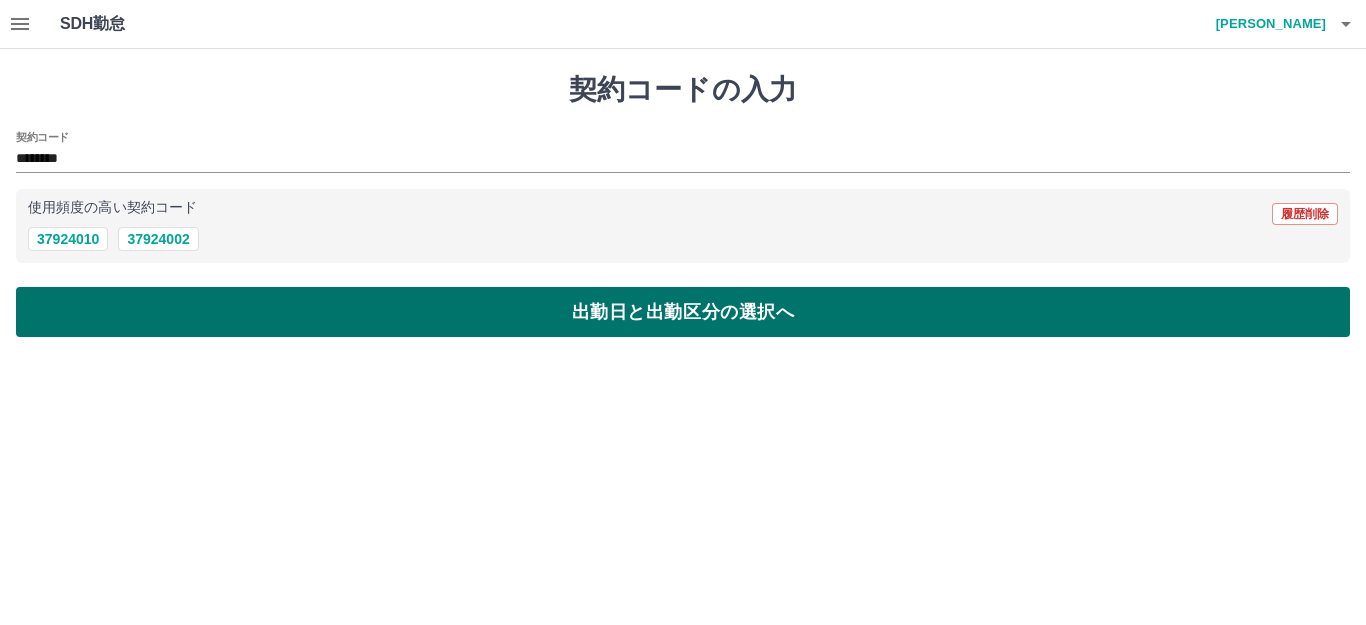click on "出勤日と出勤区分の選択へ" at bounding box center (683, 312) 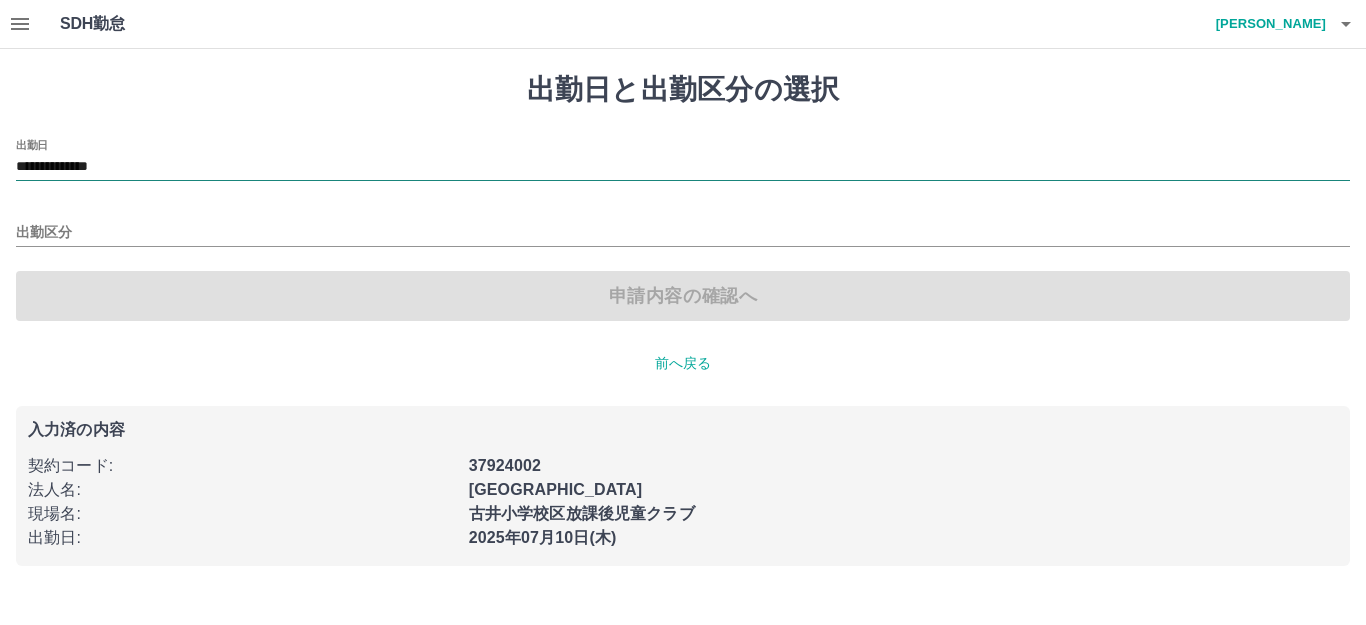 click on "**********" at bounding box center (683, 167) 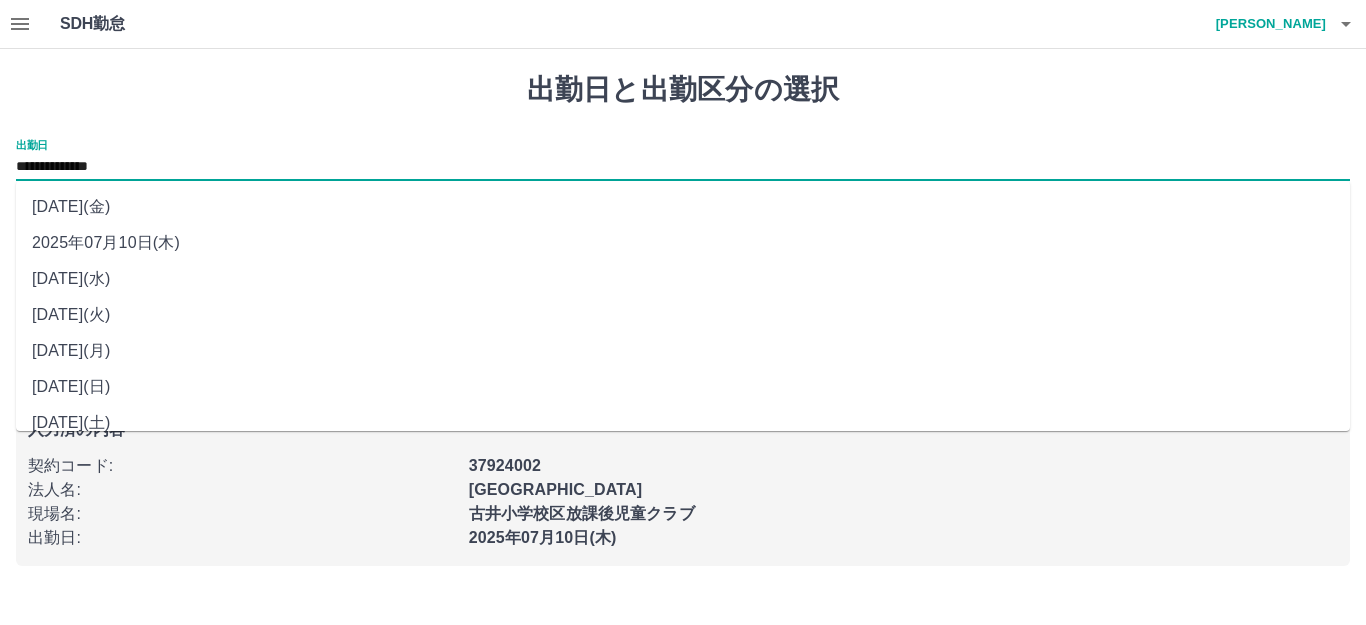 click on "2025年07月09日(水)" at bounding box center (683, 279) 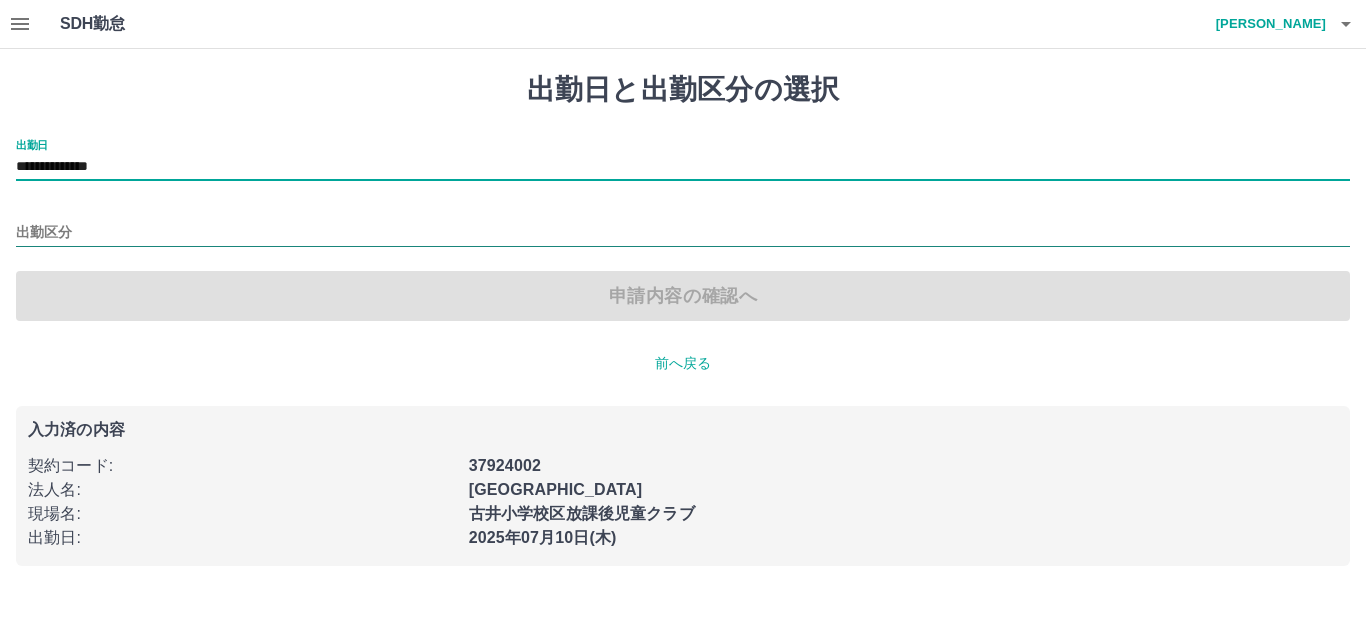 click on "出勤区分" at bounding box center (683, 233) 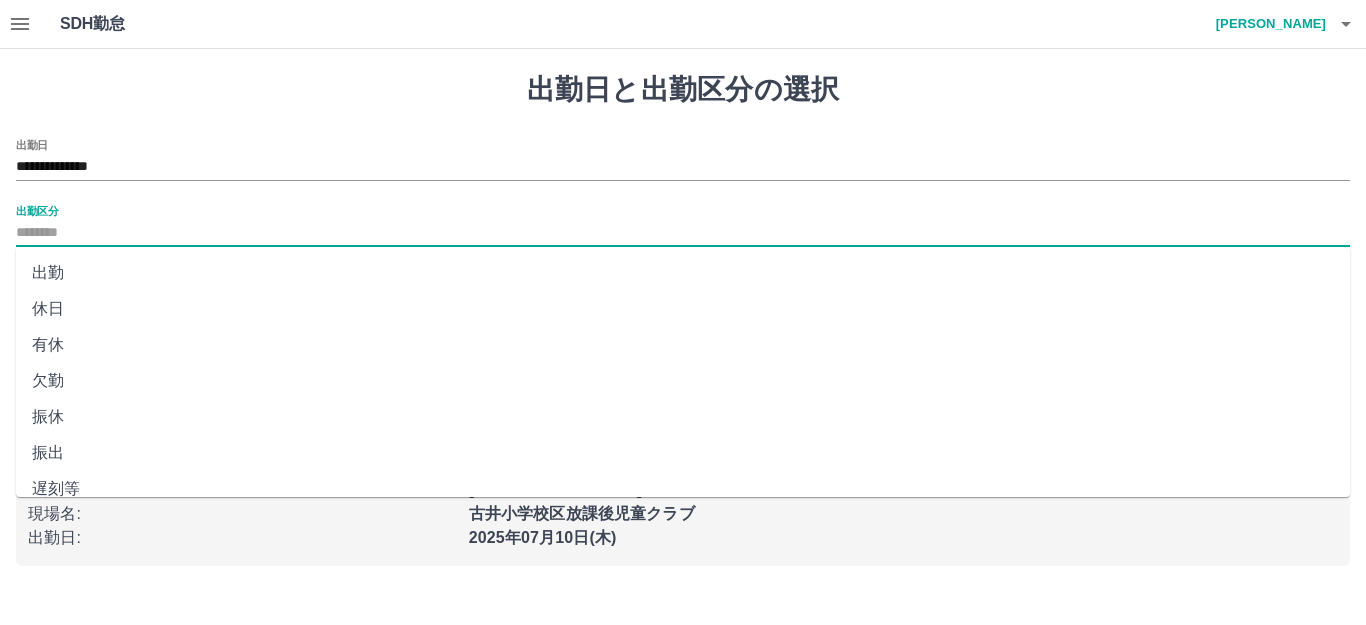 click on "休日" at bounding box center (683, 309) 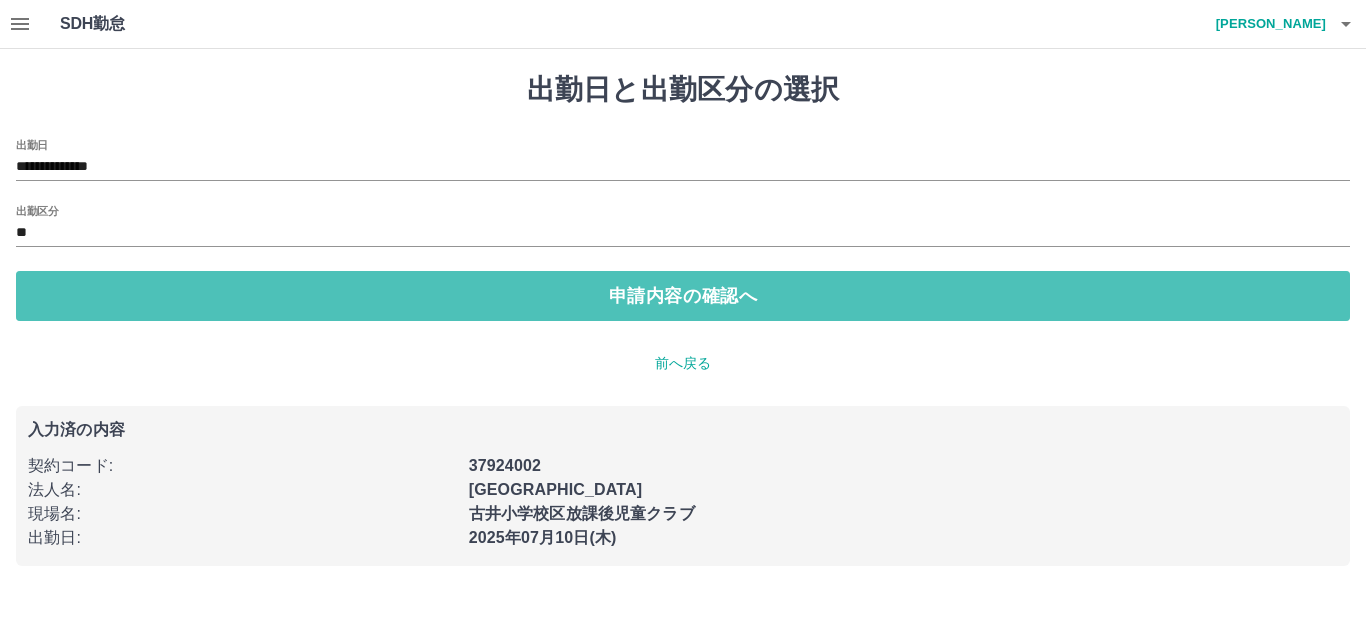 click on "申請内容の確認へ" at bounding box center (683, 296) 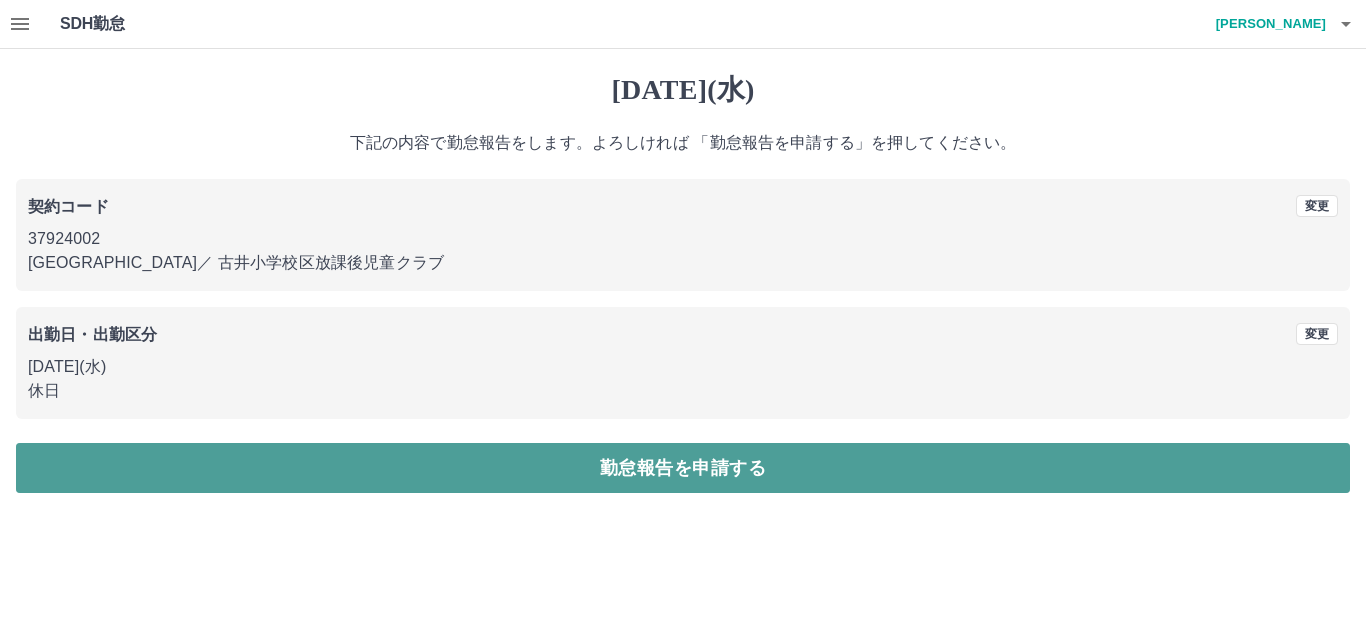 click on "勤怠報告を申請する" at bounding box center [683, 468] 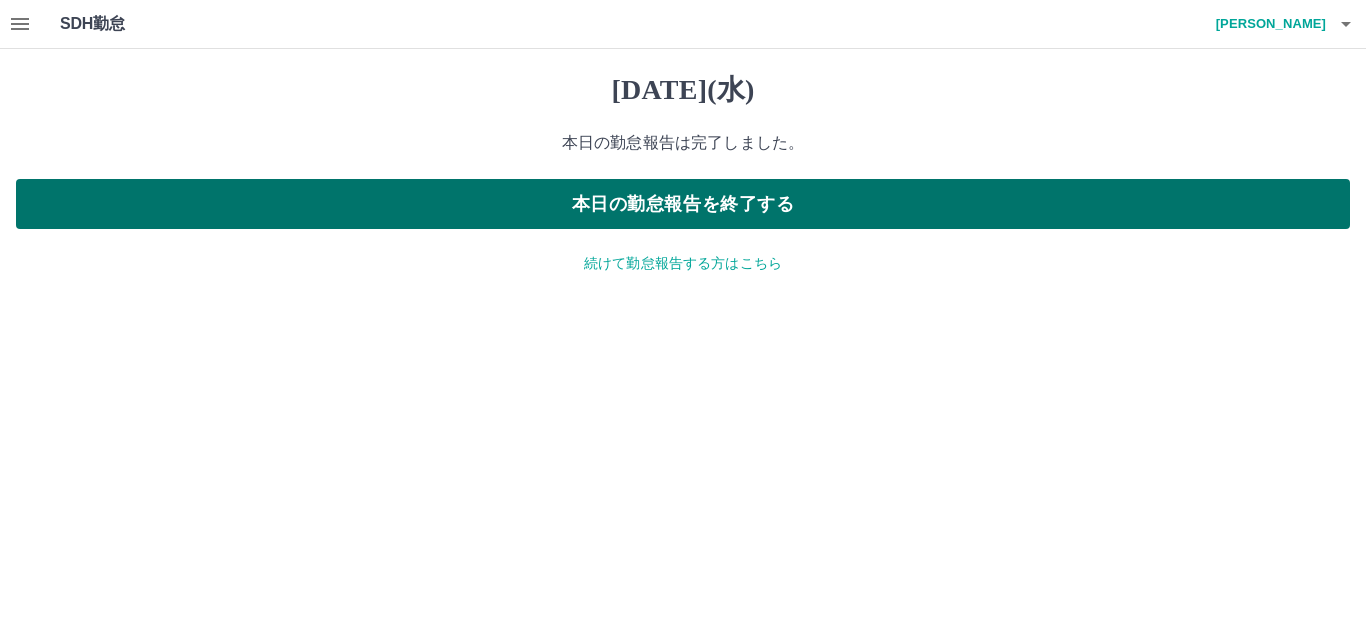 click on "本日の勤怠報告を終了する" at bounding box center [683, 204] 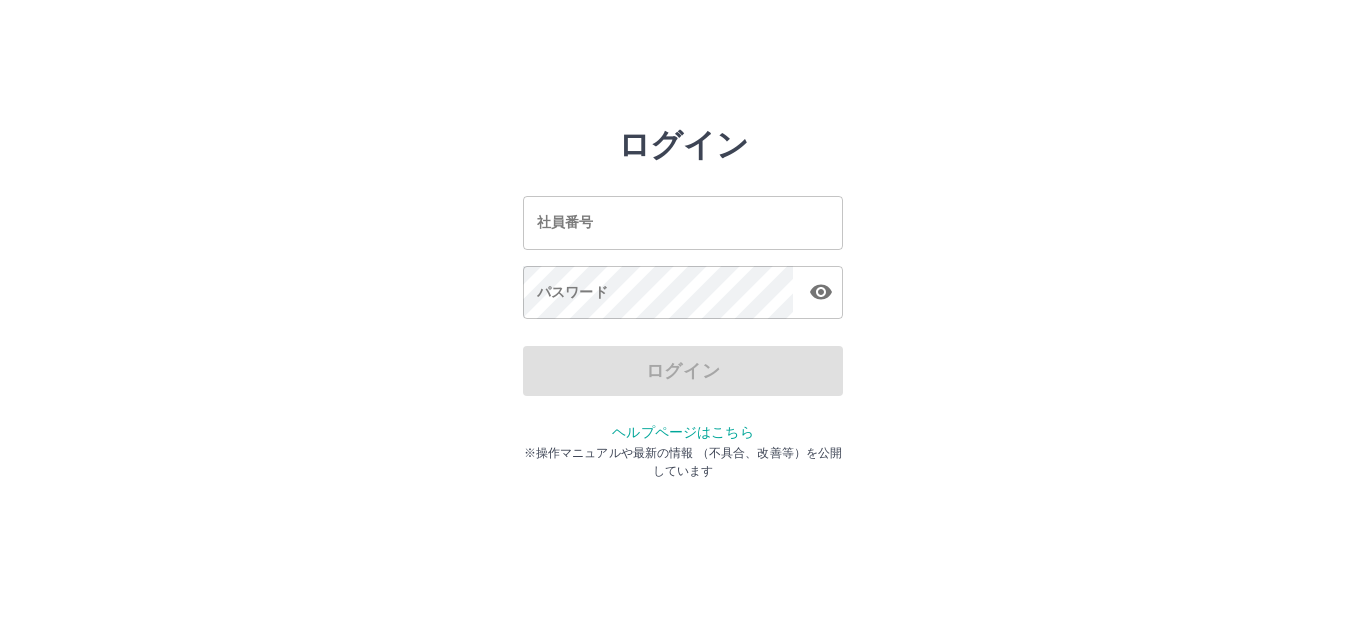 scroll, scrollTop: 0, scrollLeft: 0, axis: both 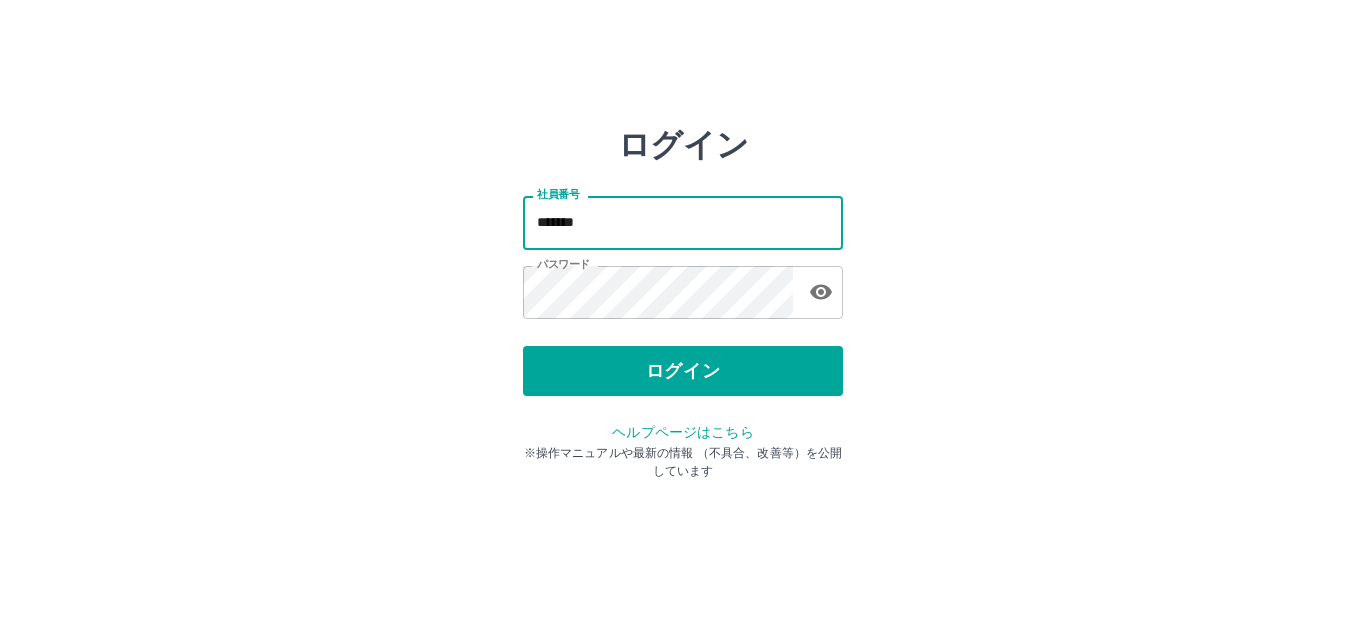 drag, startPoint x: 615, startPoint y: 233, endPoint x: 628, endPoint y: 231, distance: 13.152946 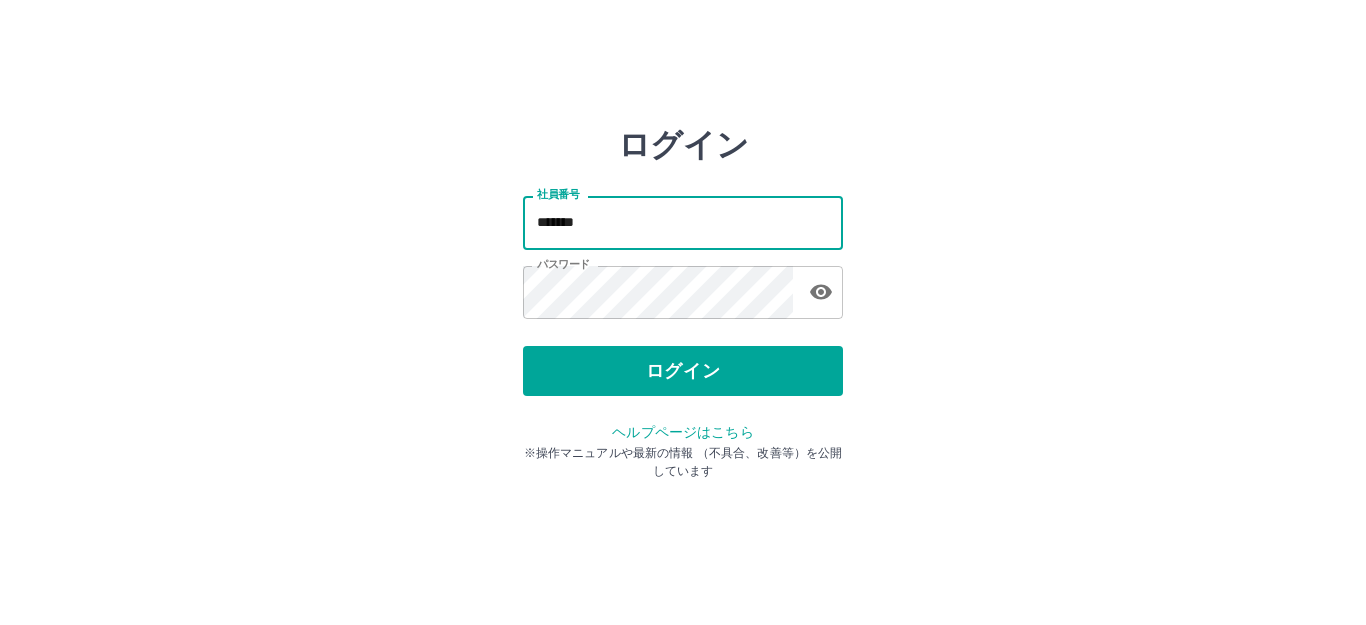 type on "*******" 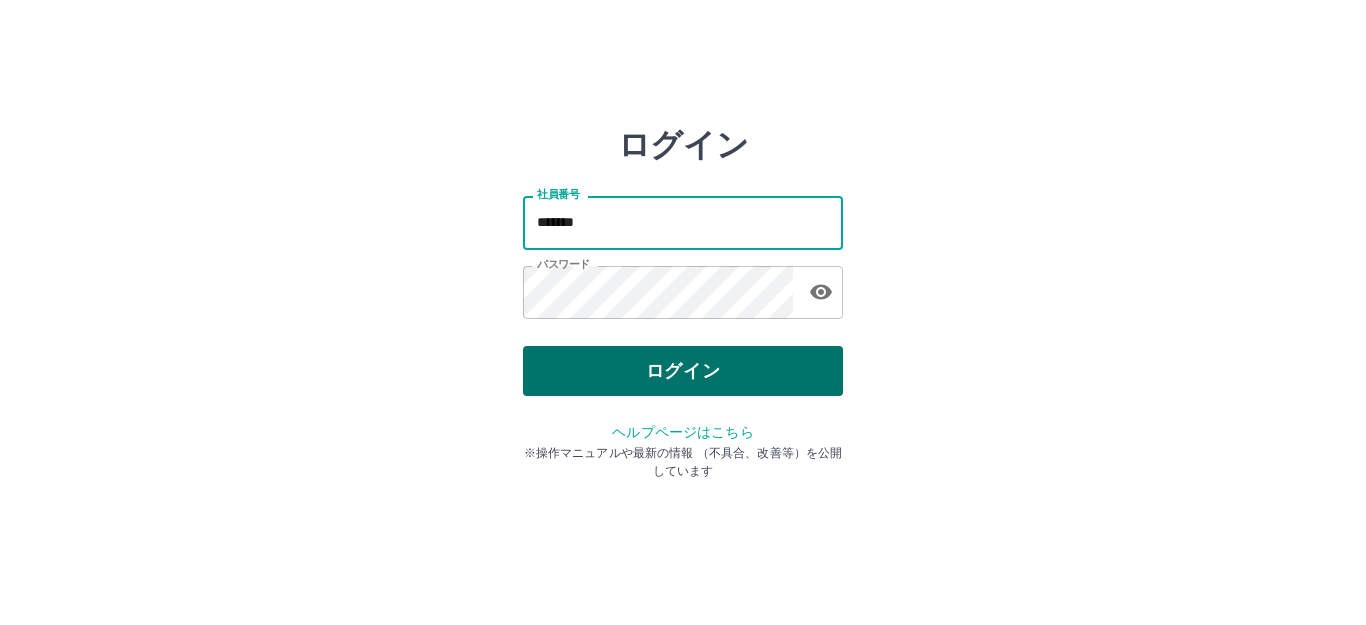 click on "ログイン" at bounding box center [683, 371] 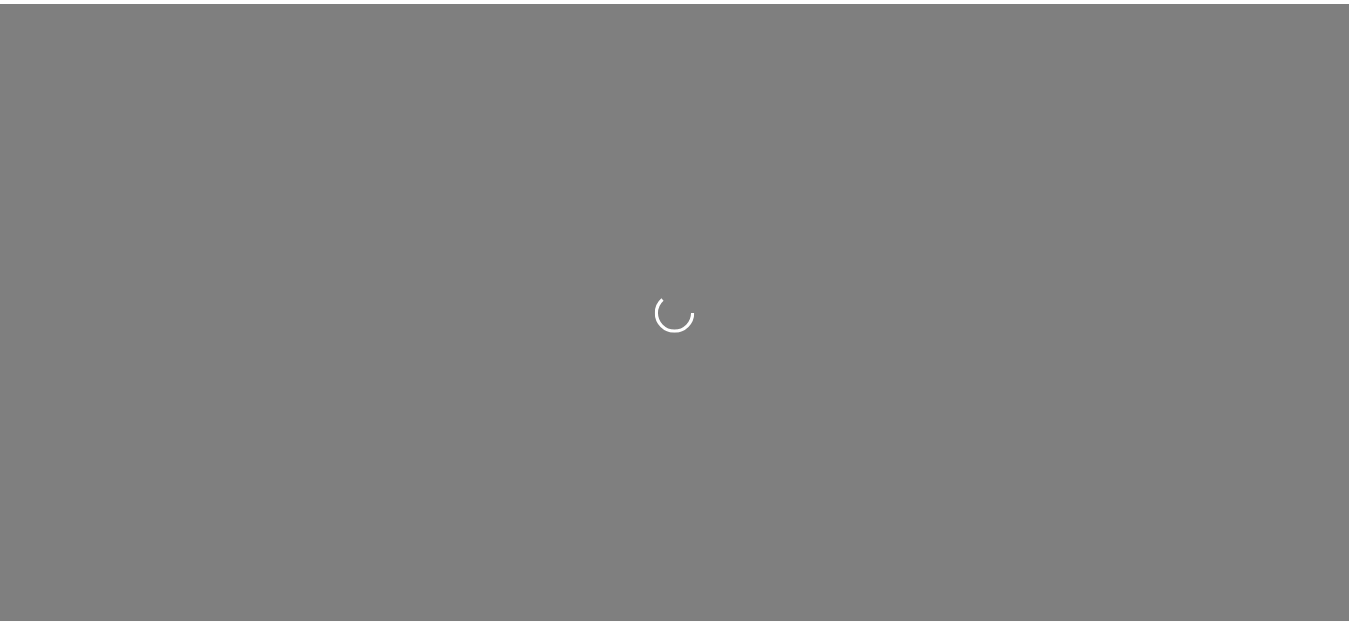 scroll, scrollTop: 0, scrollLeft: 0, axis: both 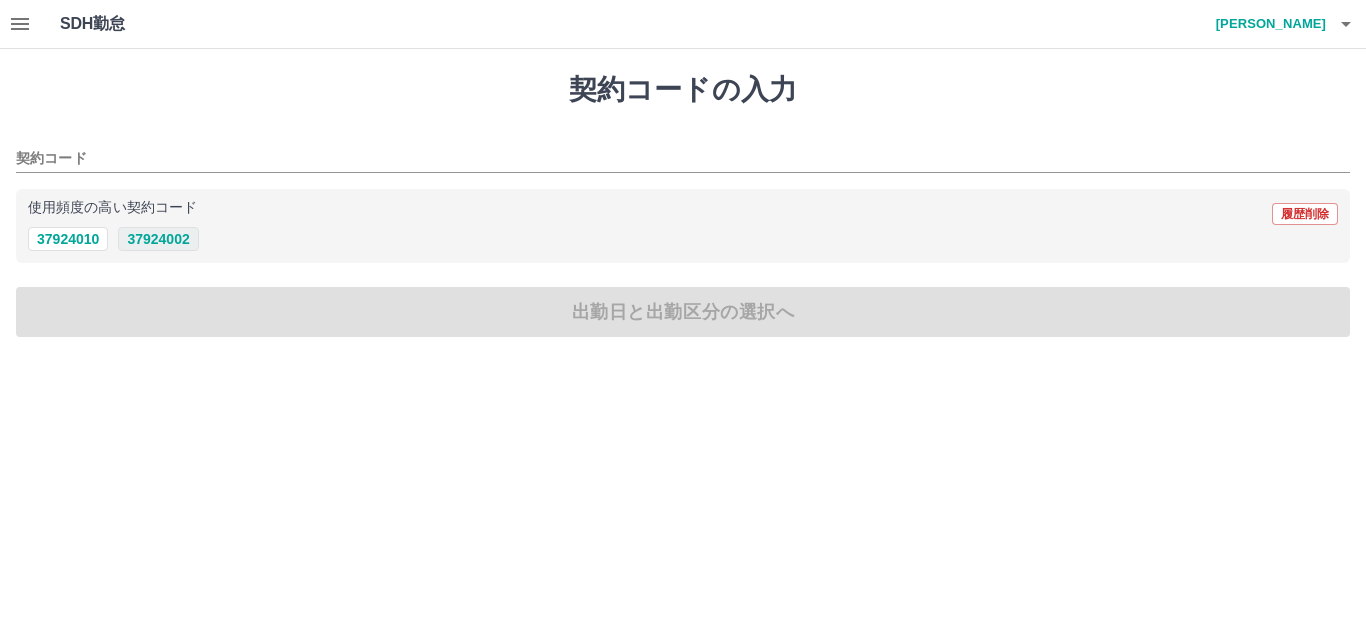 click on "37924002" at bounding box center (158, 239) 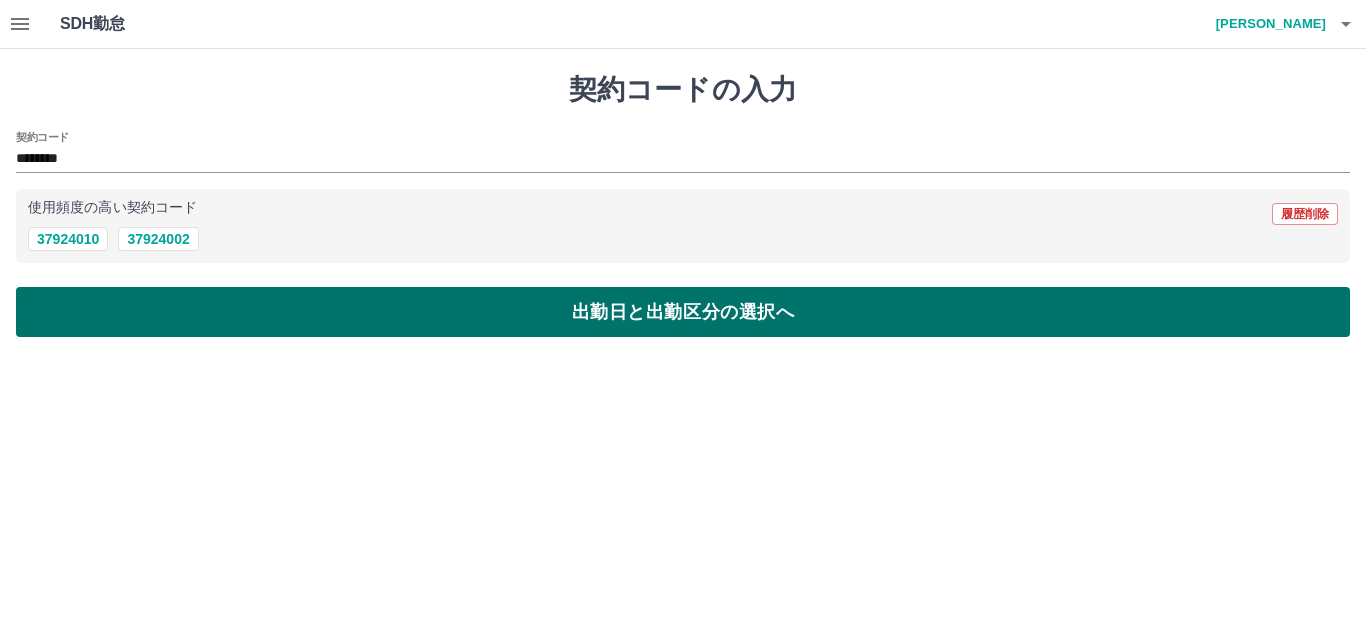 click on "出勤日と出勤区分の選択へ" at bounding box center (683, 312) 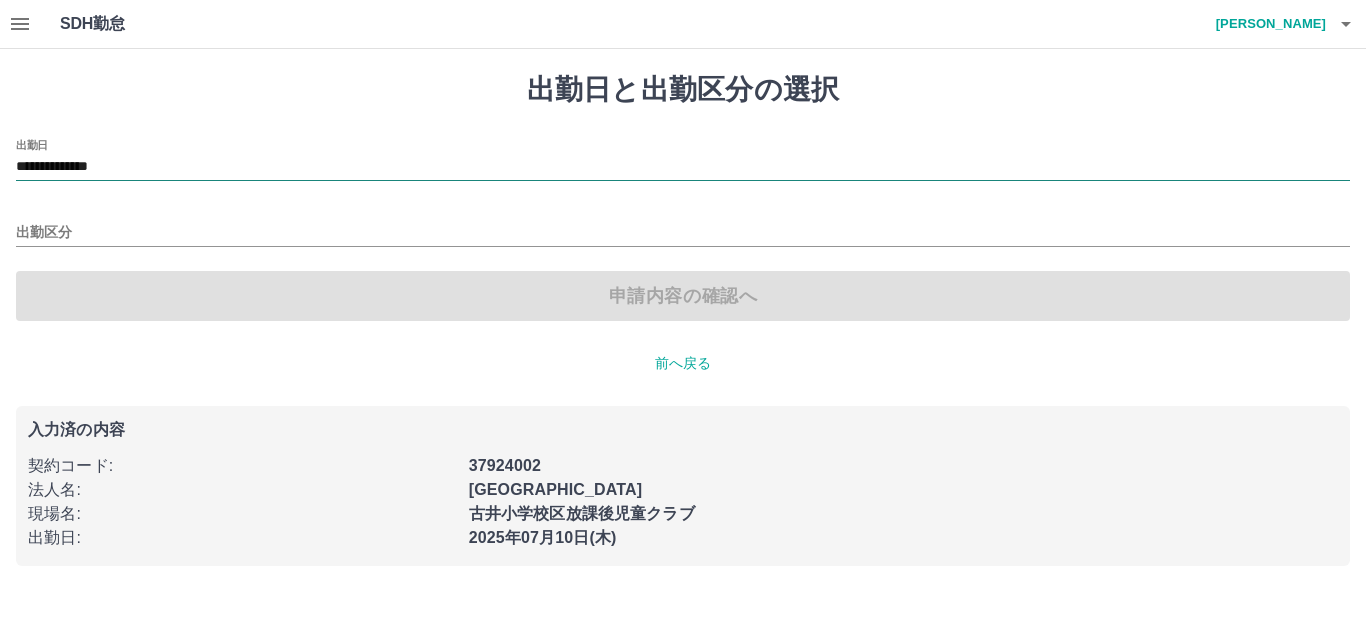 click on "**********" at bounding box center [683, 167] 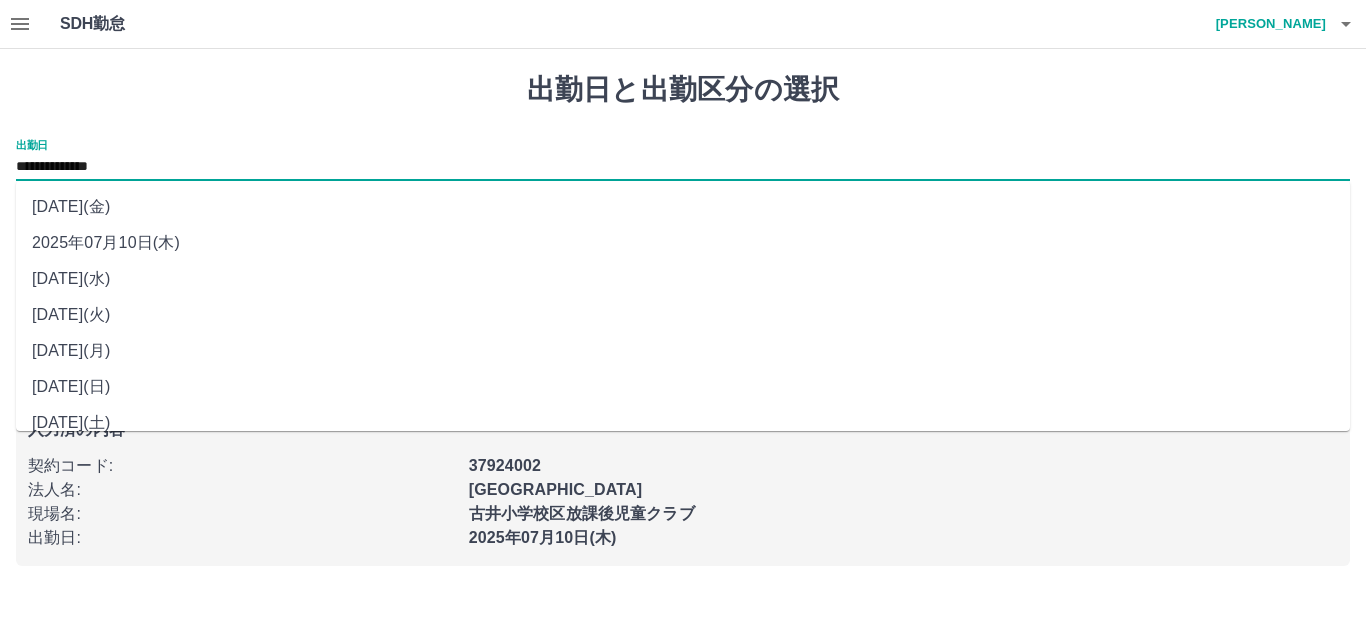 click on "2025年07月09日(水)" at bounding box center [683, 279] 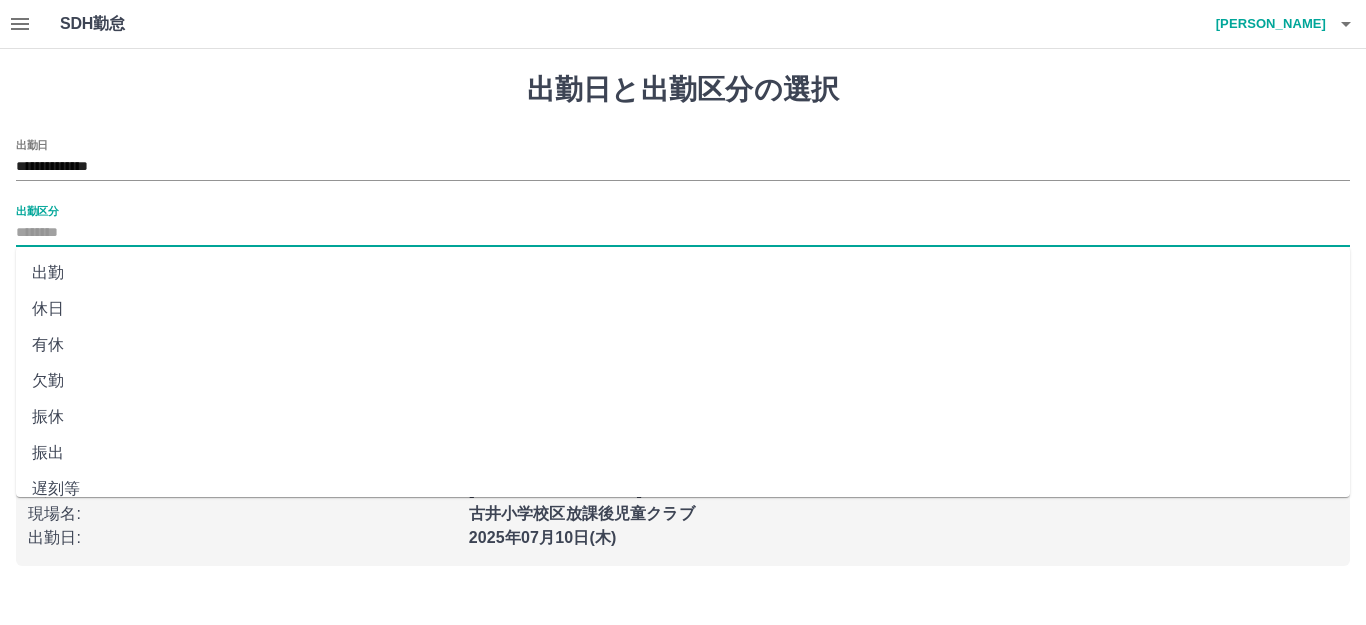 click on "出勤区分" at bounding box center [683, 233] 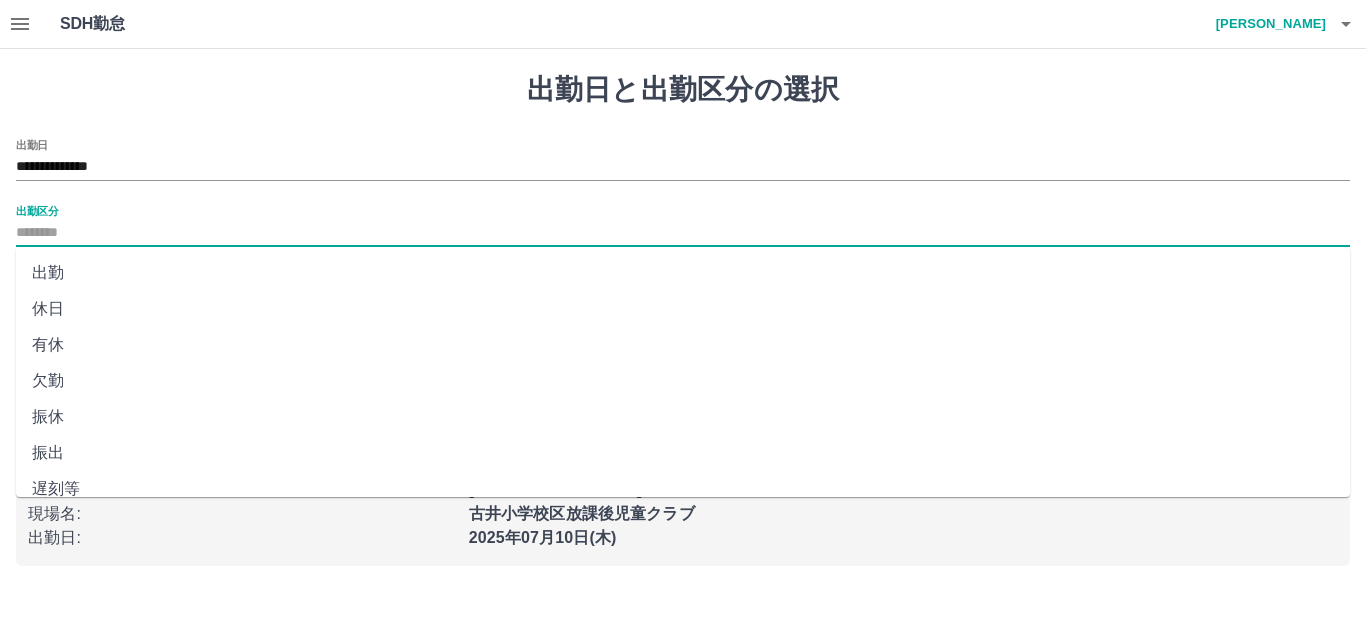 click on "出勤" at bounding box center (683, 273) 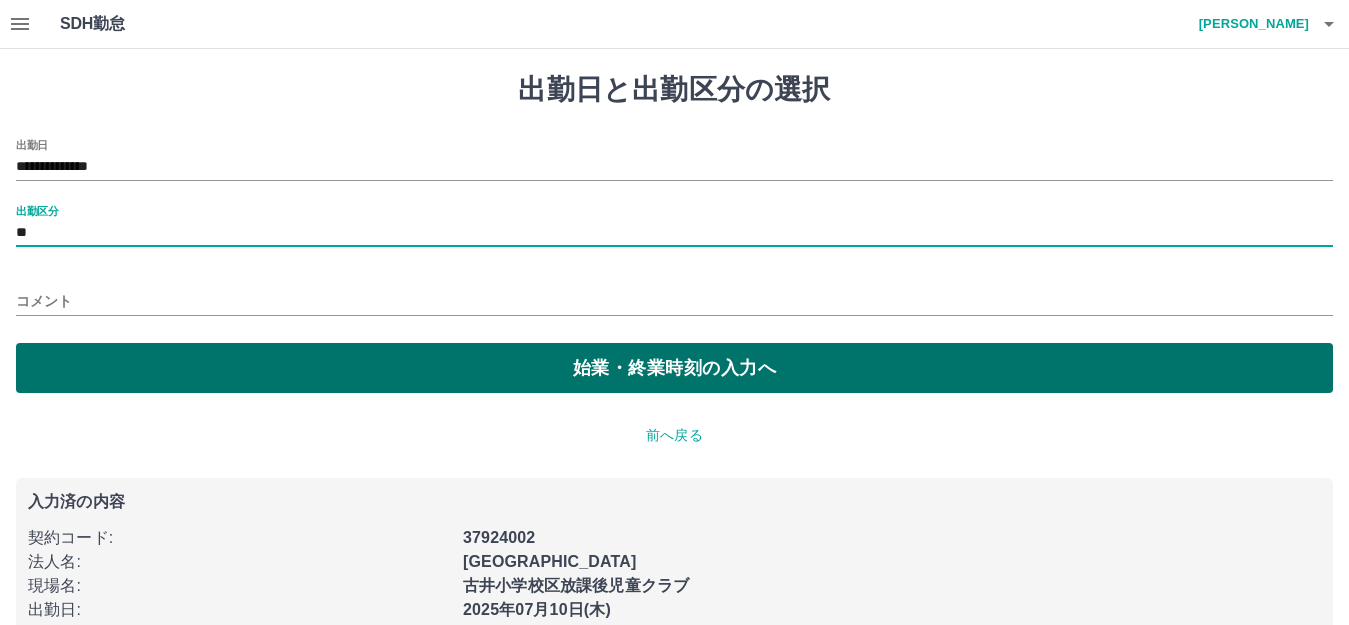 click on "始業・終業時刻の入力へ" at bounding box center [674, 368] 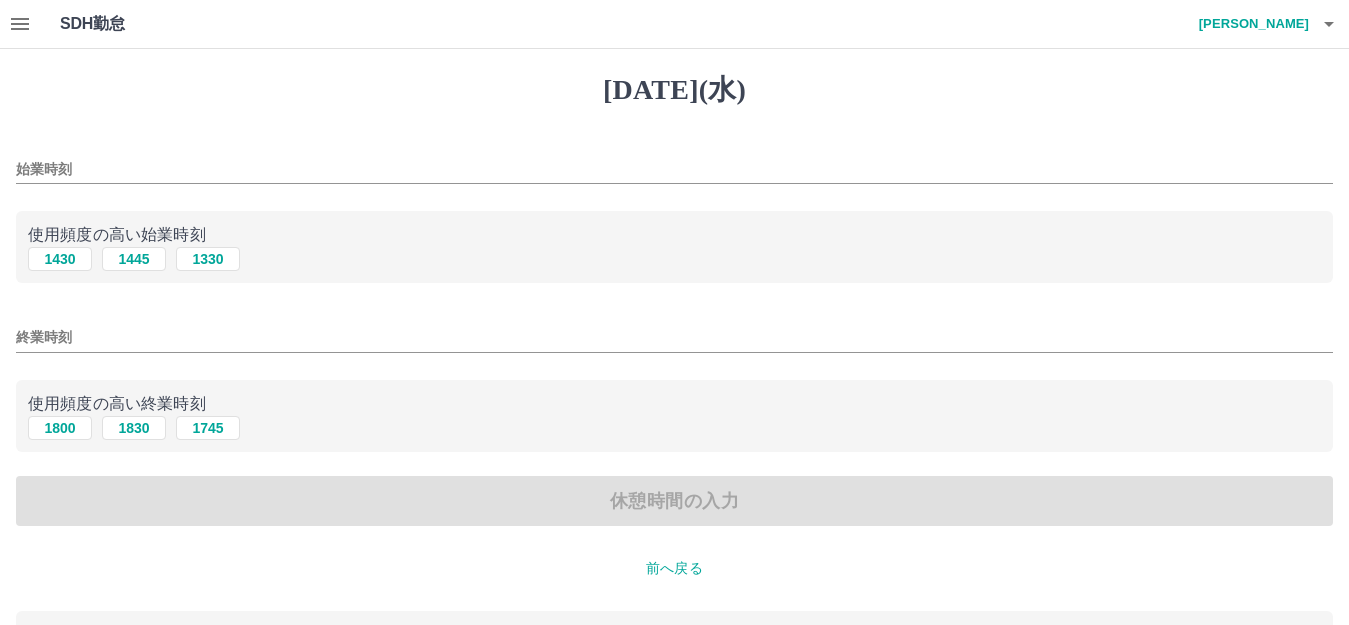 click on "始業時刻" at bounding box center (674, 169) 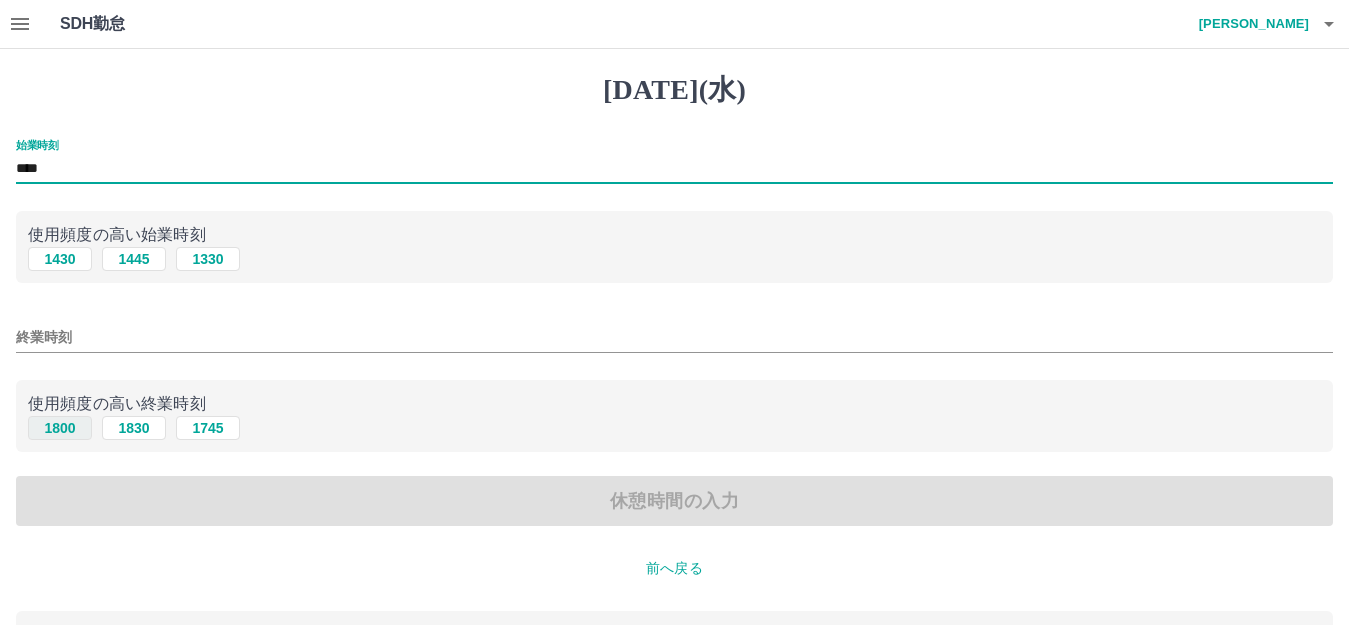 type on "****" 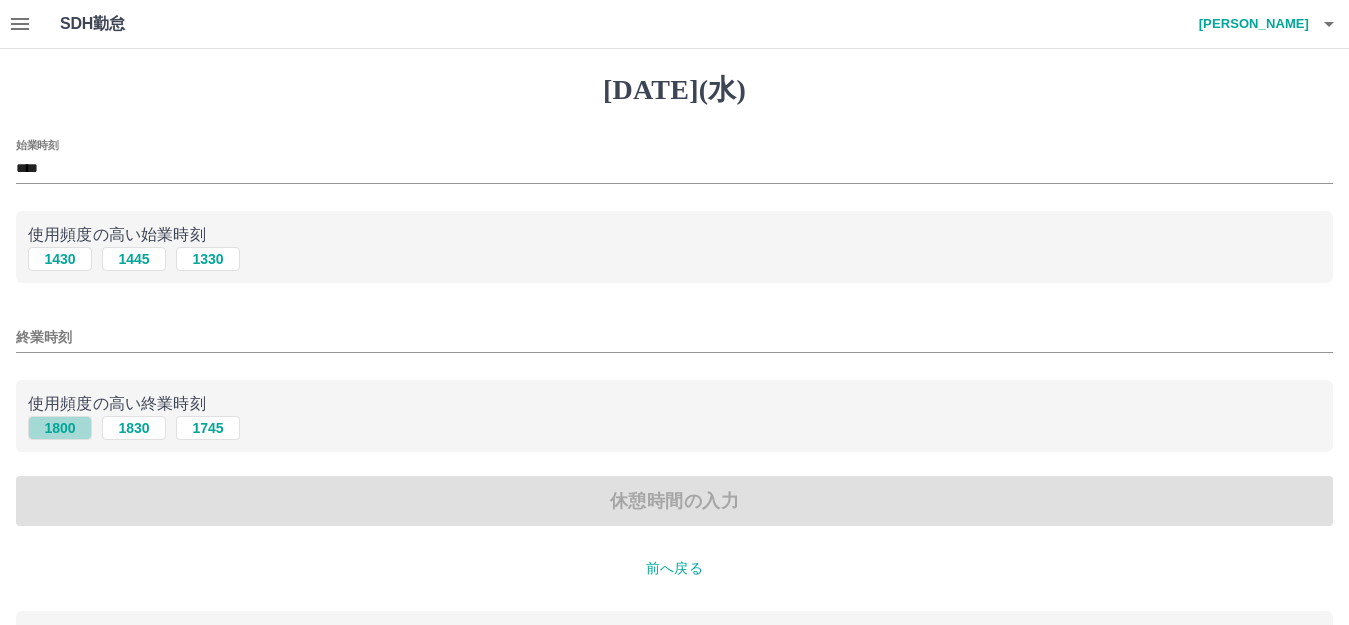 click on "1800" at bounding box center [60, 428] 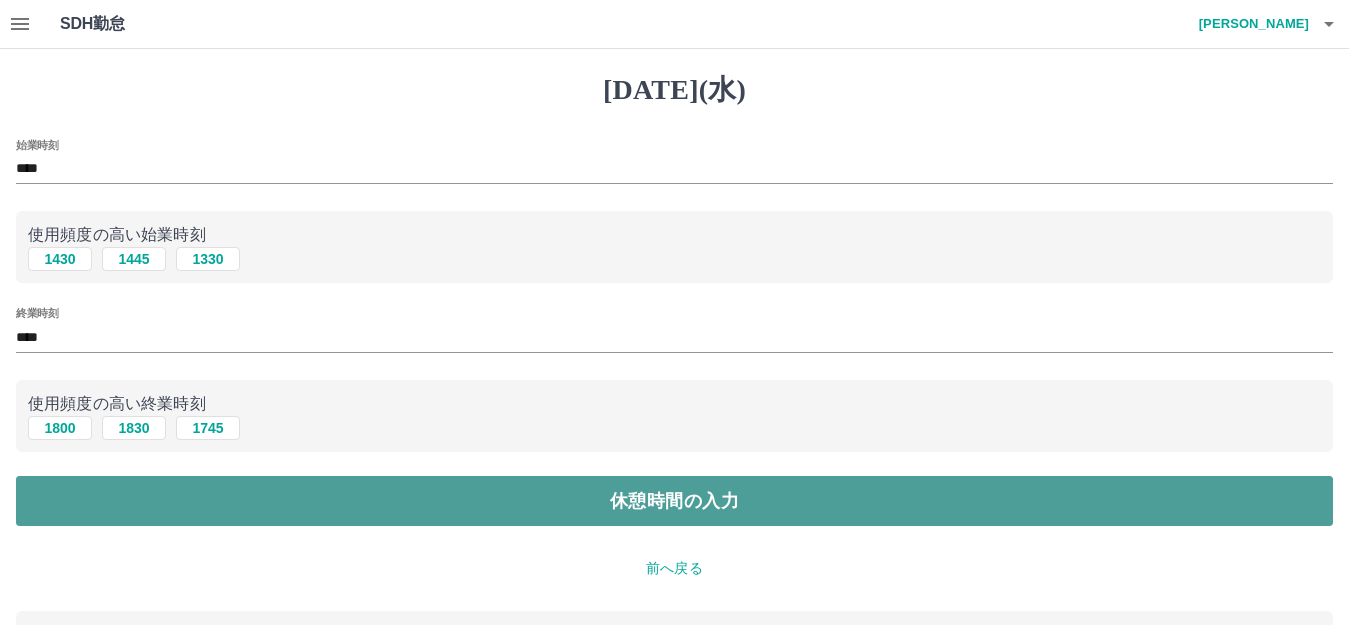 click on "休憩時間の入力" at bounding box center [674, 501] 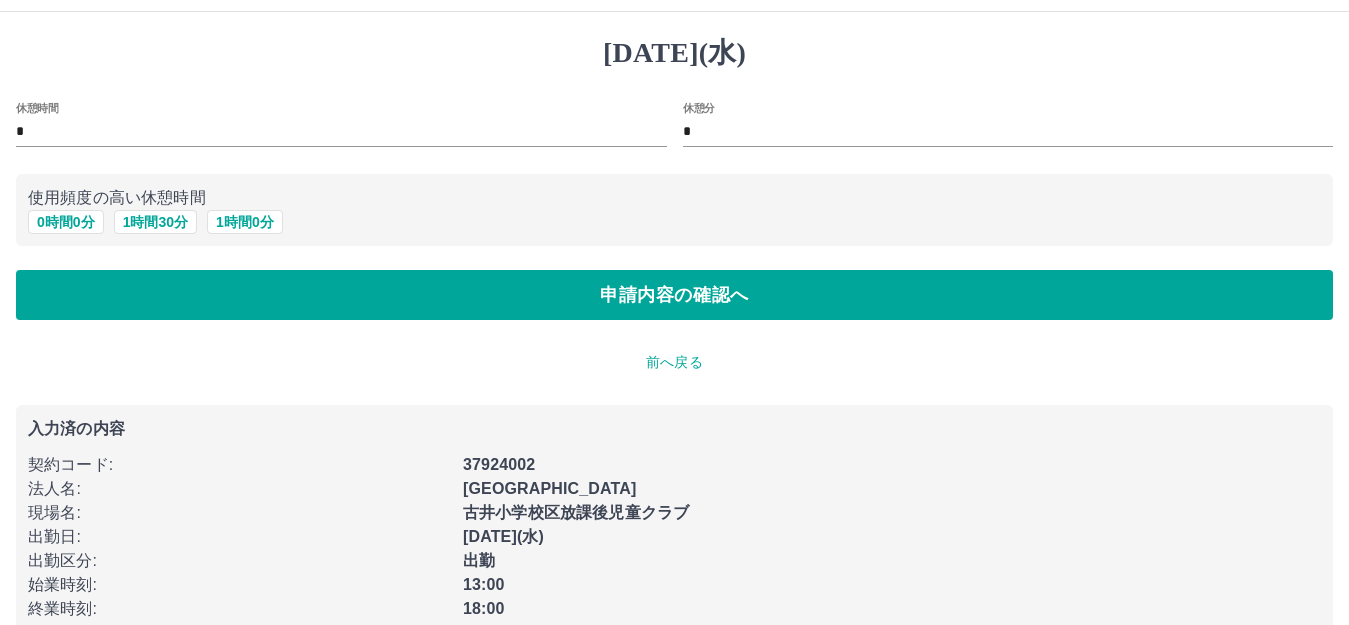 scroll, scrollTop: 74, scrollLeft: 0, axis: vertical 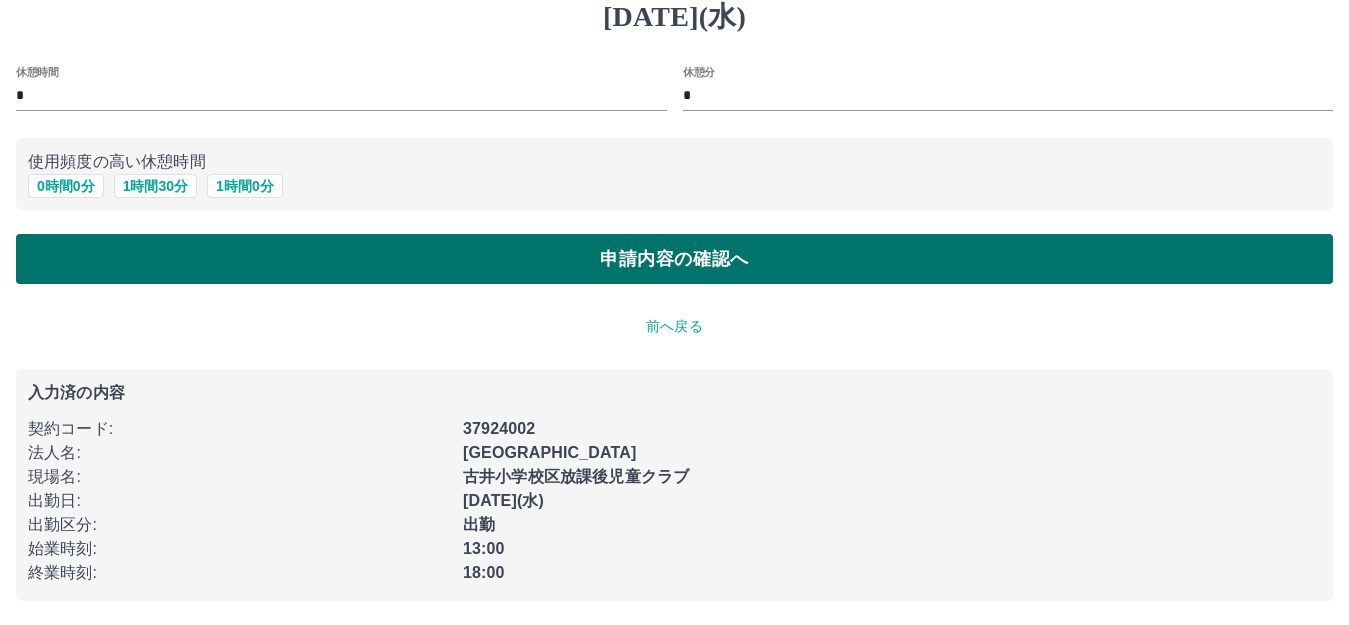 click on "申請内容の確認へ" at bounding box center [674, 259] 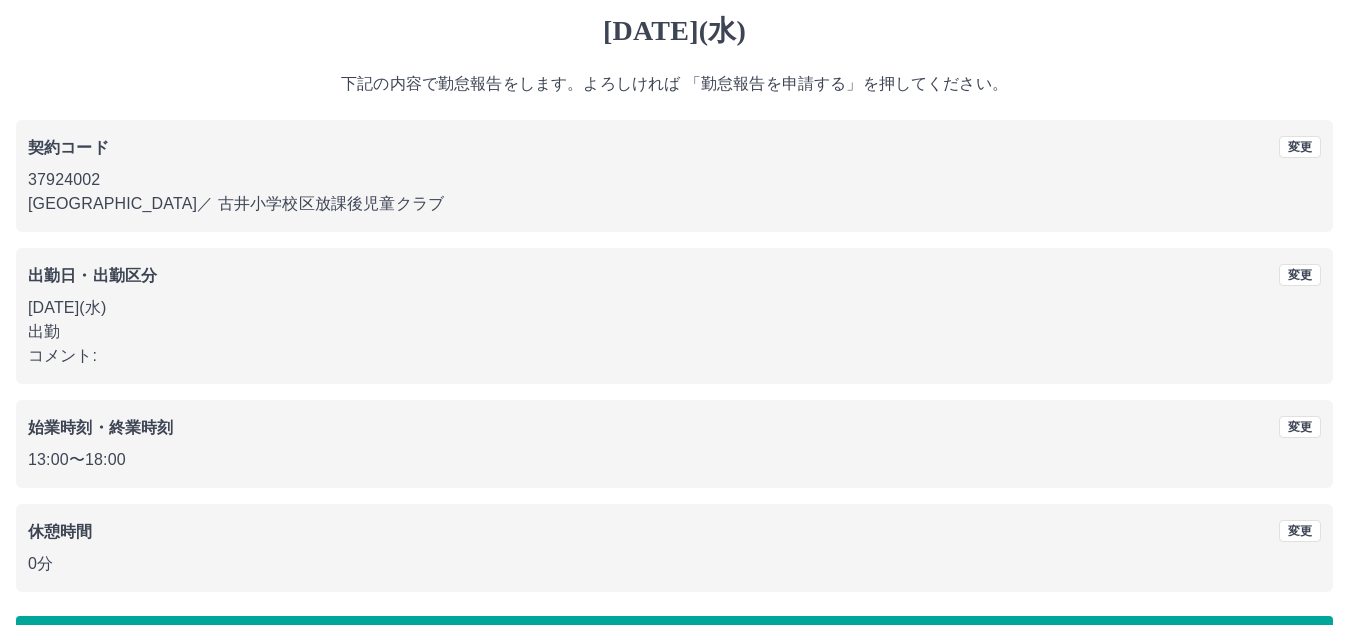 scroll, scrollTop: 124, scrollLeft: 0, axis: vertical 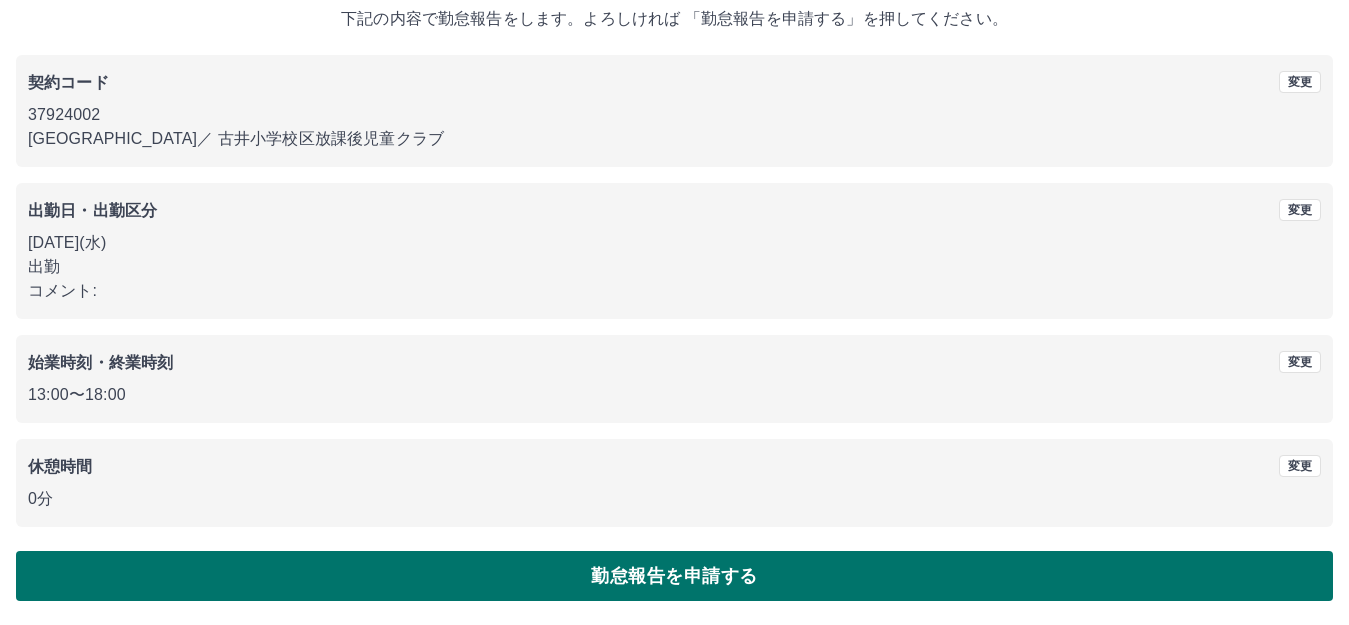 click on "勤怠報告を申請する" at bounding box center (674, 576) 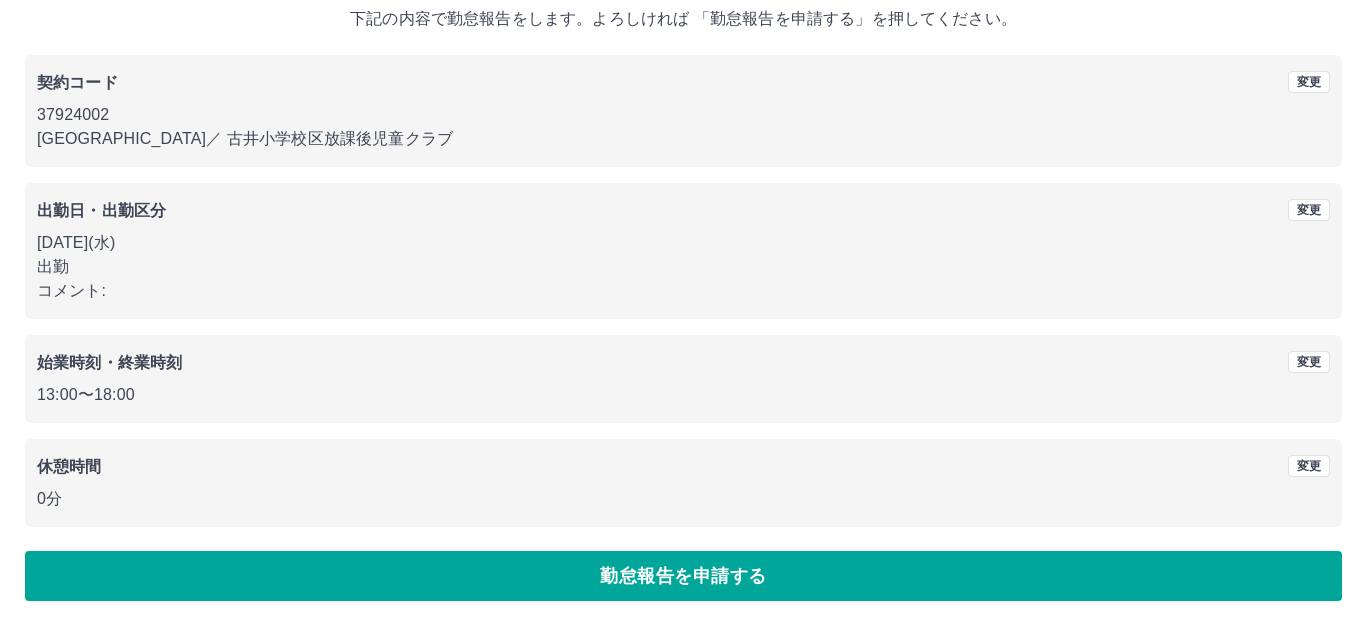 scroll, scrollTop: 0, scrollLeft: 0, axis: both 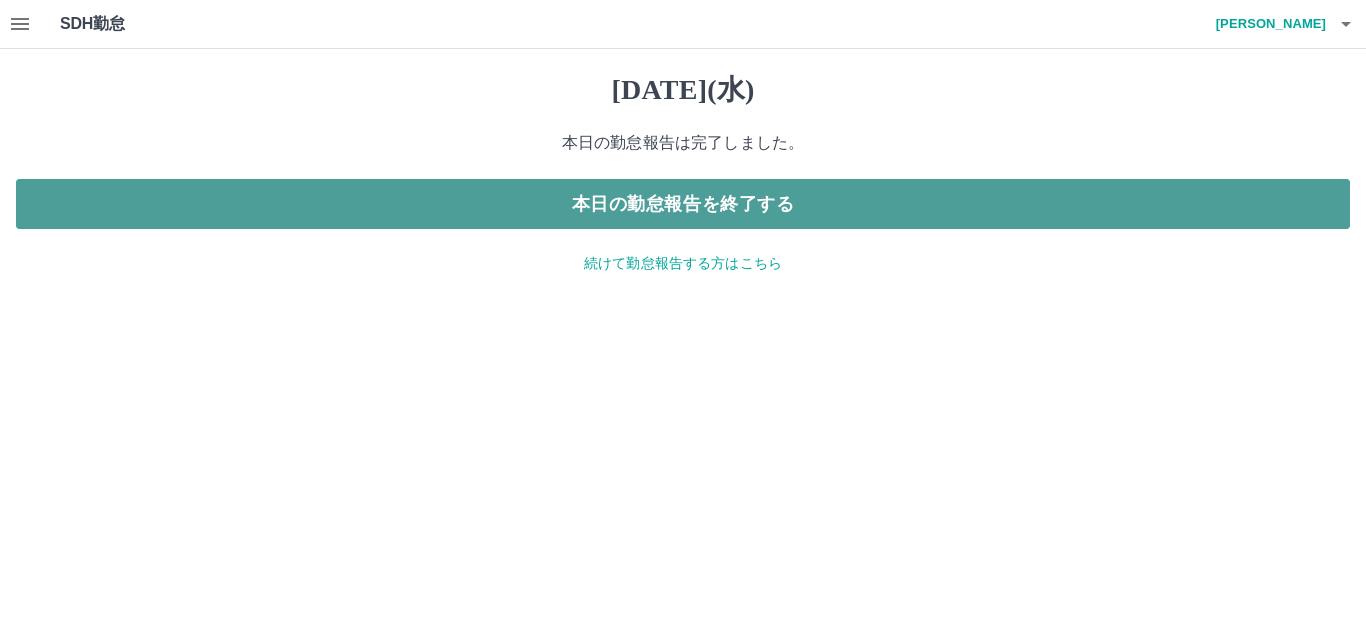 click on "本日の勤怠報告を終了する" at bounding box center (683, 204) 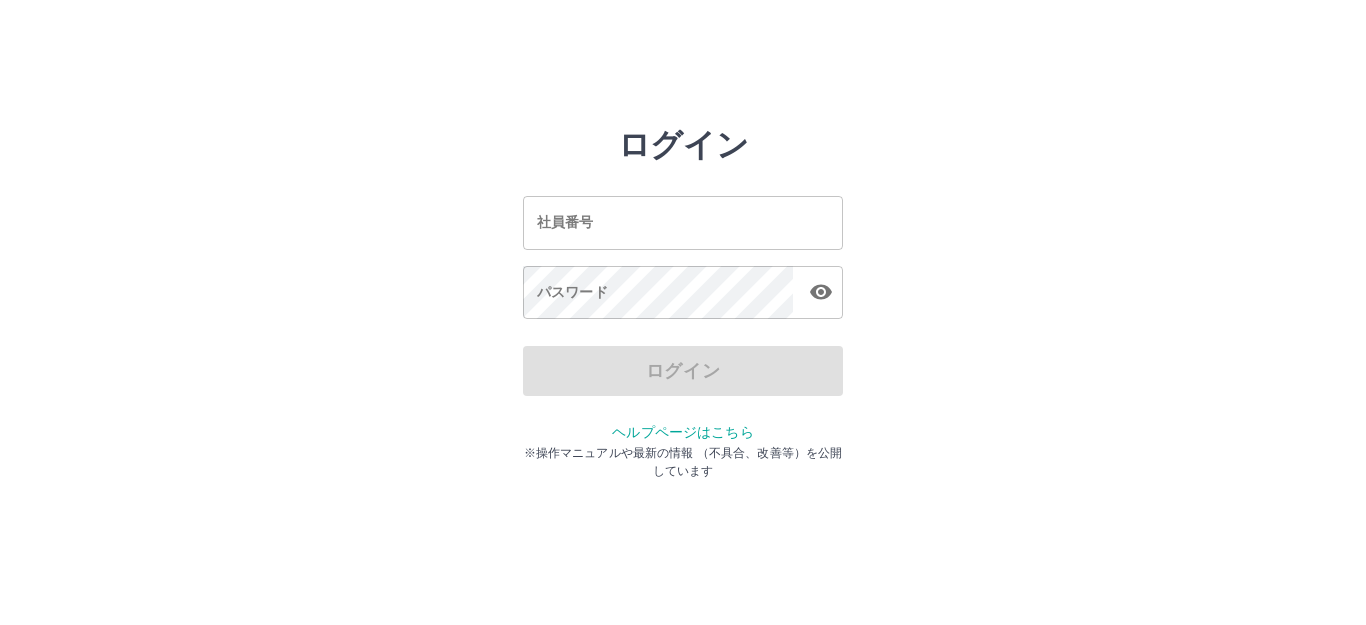 scroll, scrollTop: 0, scrollLeft: 0, axis: both 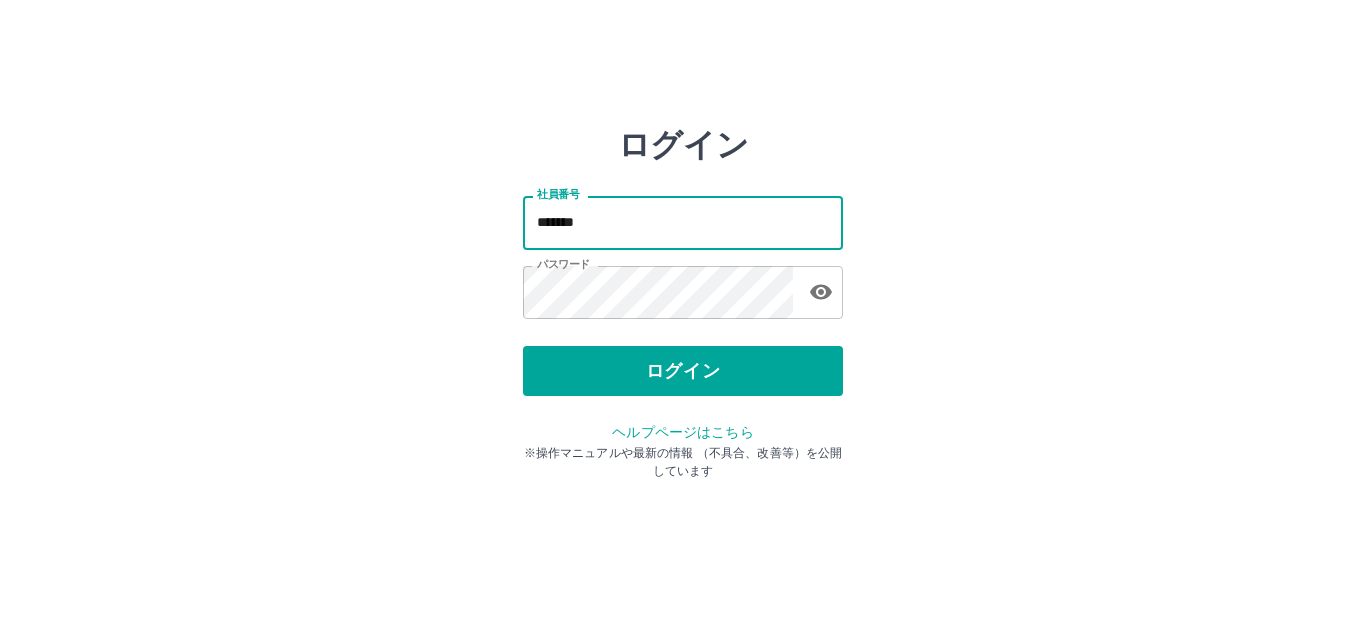click on "*******" at bounding box center (683, 222) 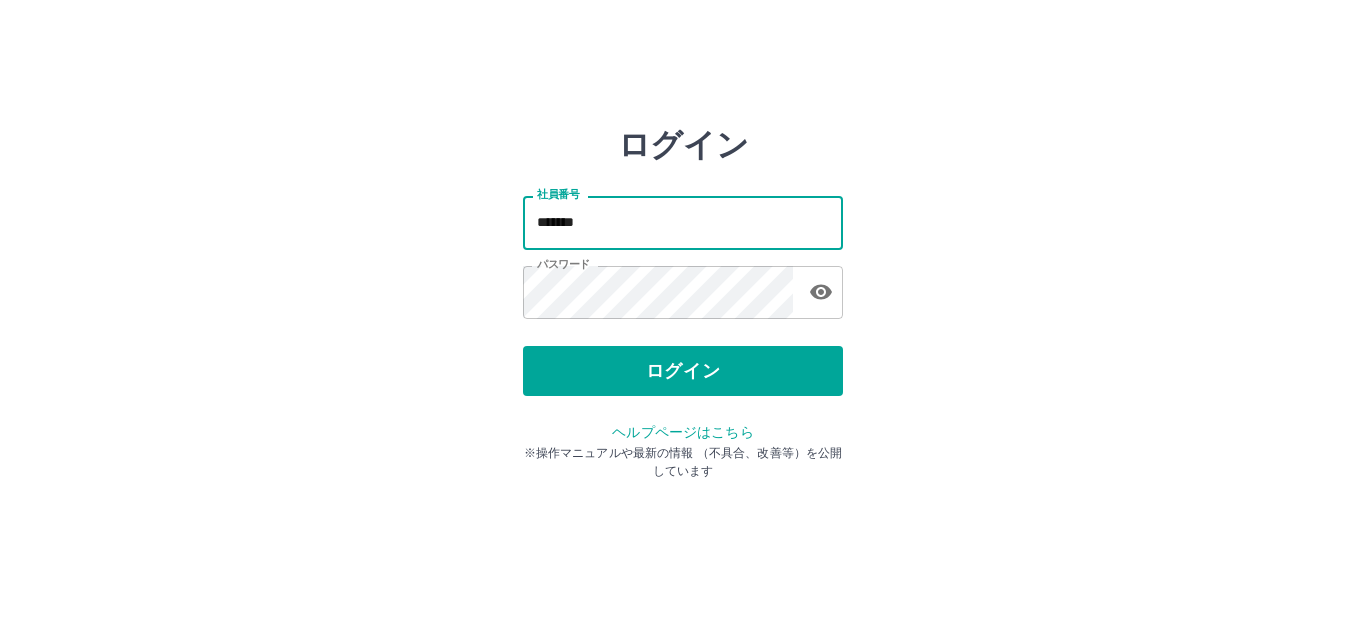 type on "*******" 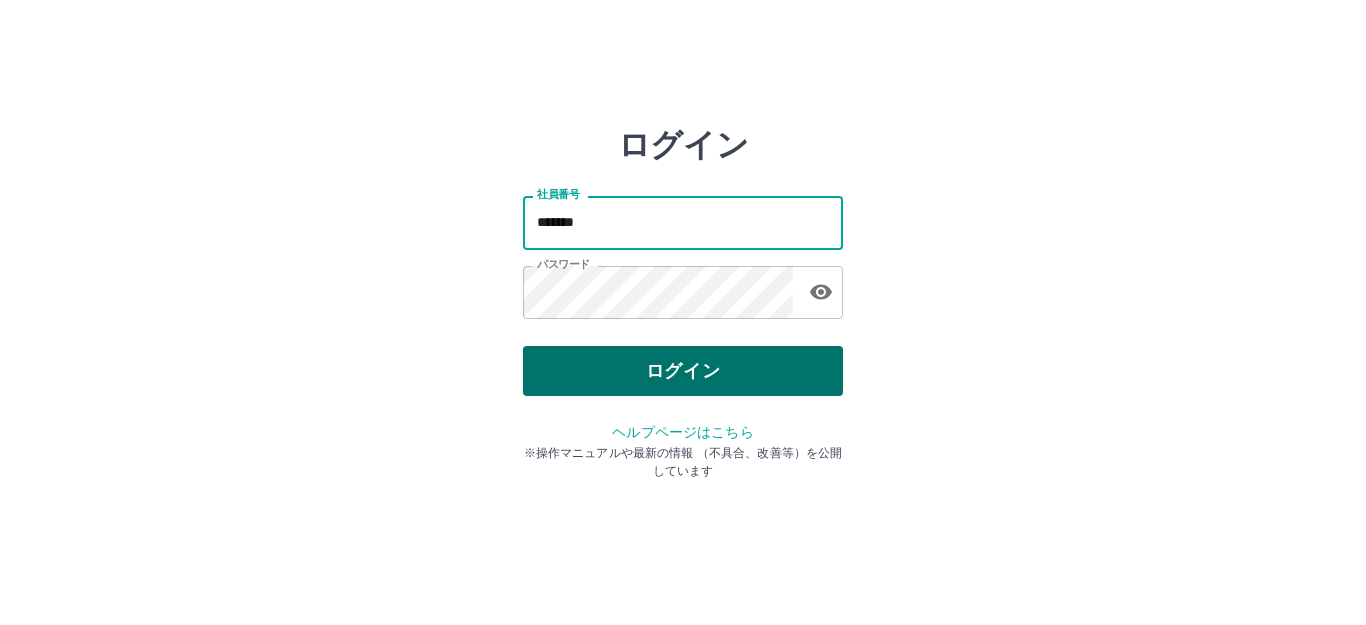 click on "ログイン" at bounding box center (683, 371) 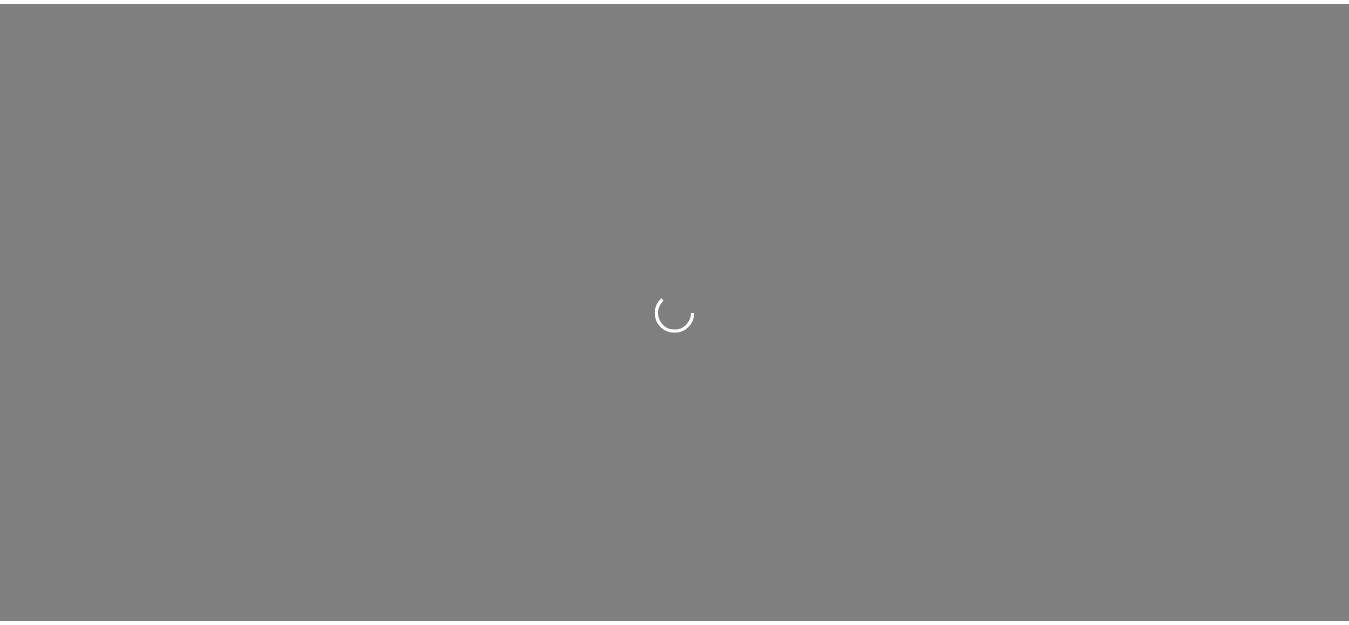 scroll, scrollTop: 0, scrollLeft: 0, axis: both 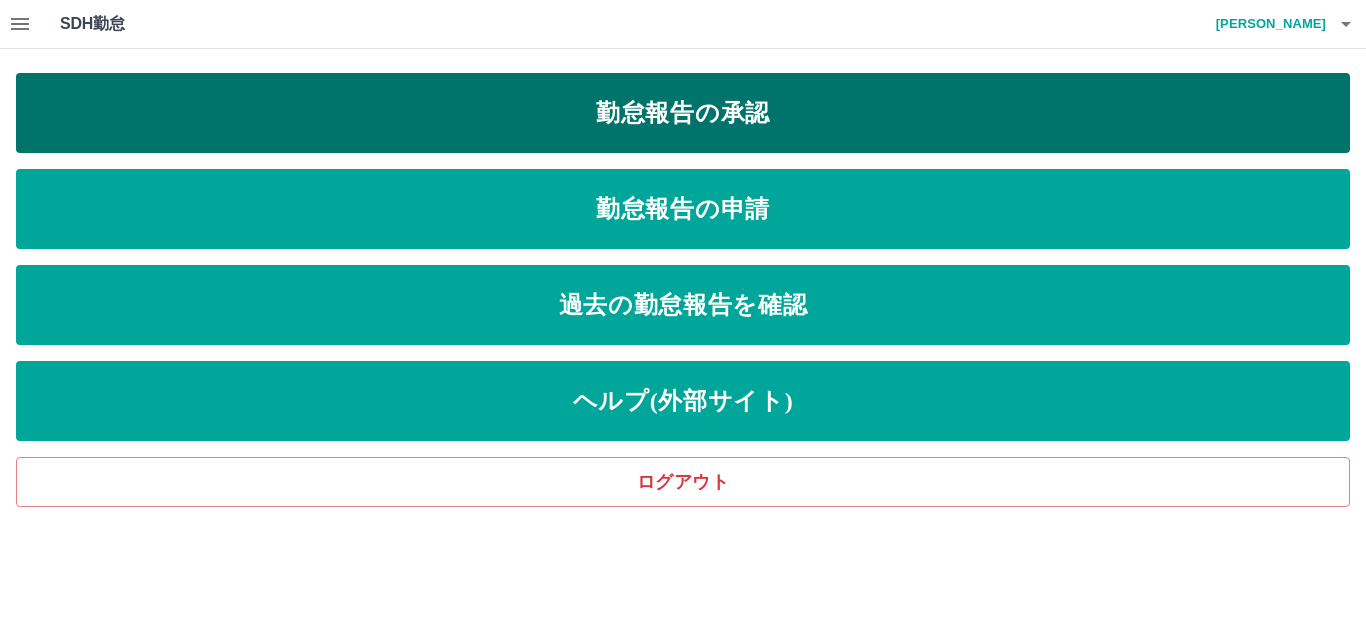 click on "勤怠報告の承認" at bounding box center [683, 113] 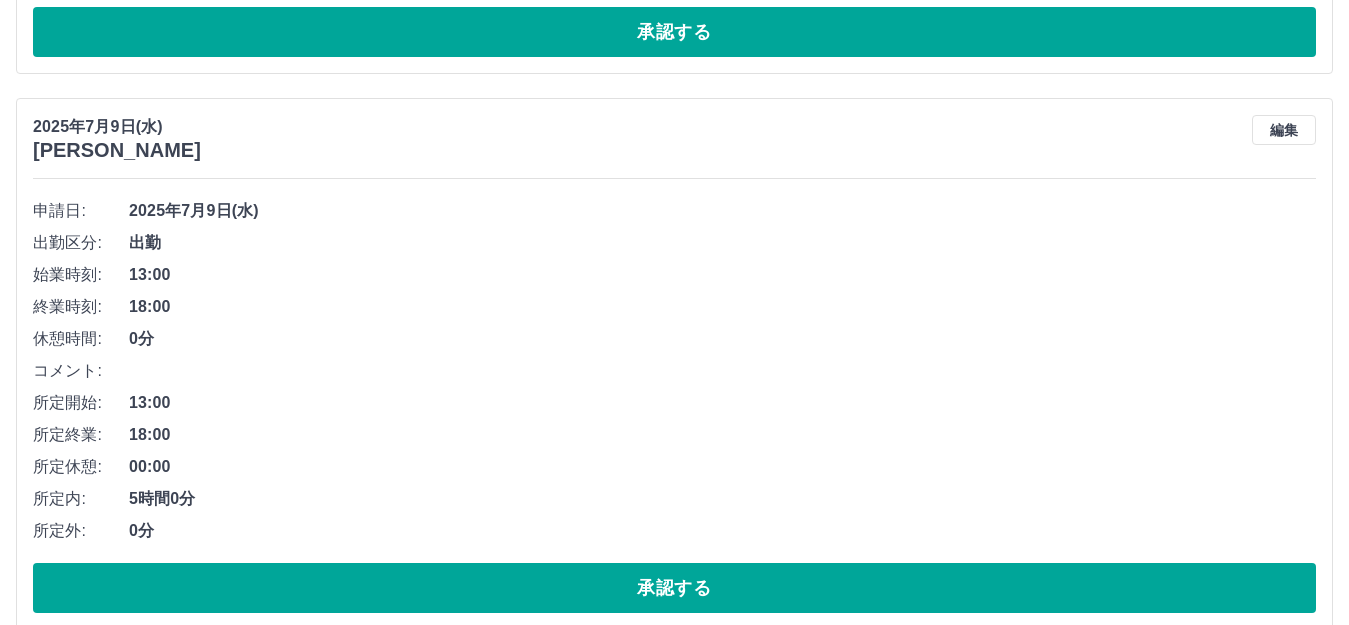 scroll, scrollTop: 4900, scrollLeft: 0, axis: vertical 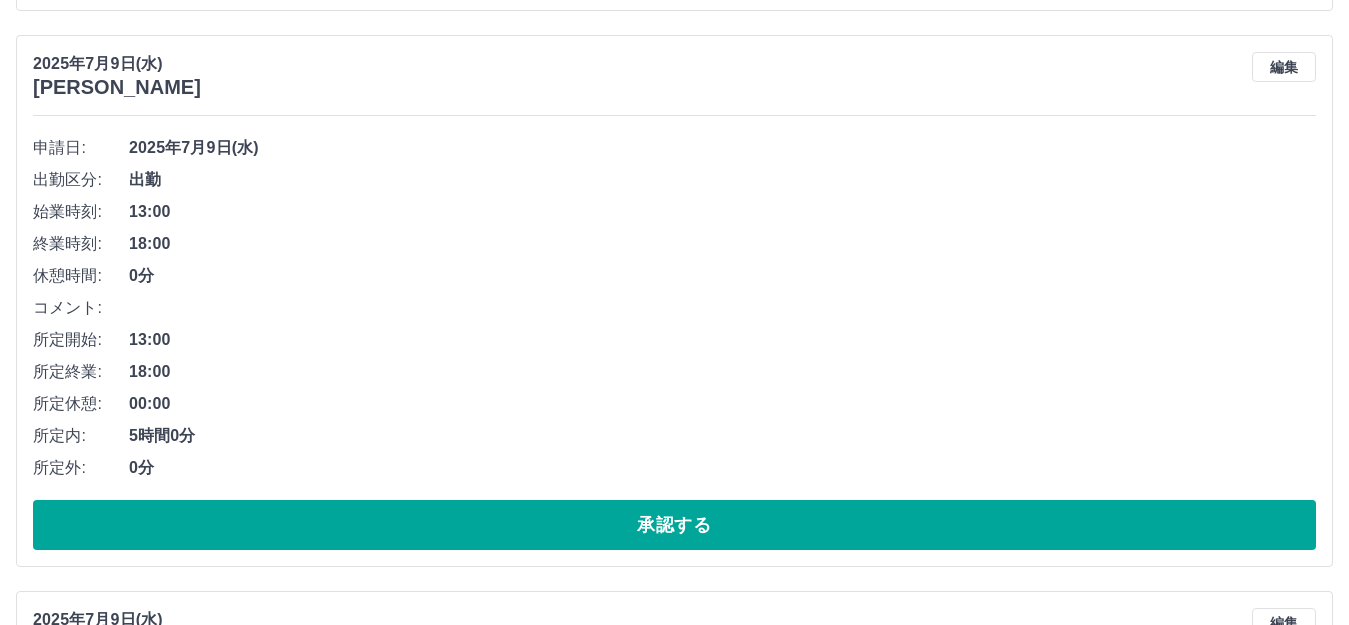drag, startPoint x: 473, startPoint y: 440, endPoint x: 456, endPoint y: 454, distance: 22.022715 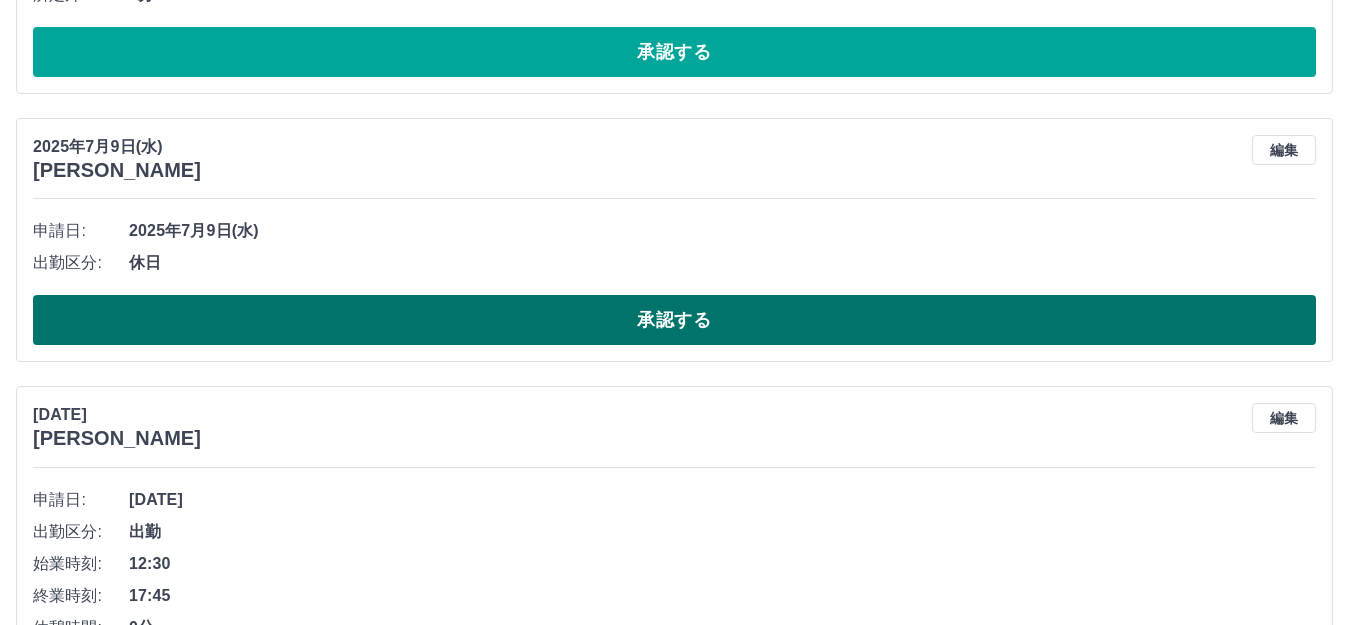 scroll, scrollTop: 7600, scrollLeft: 0, axis: vertical 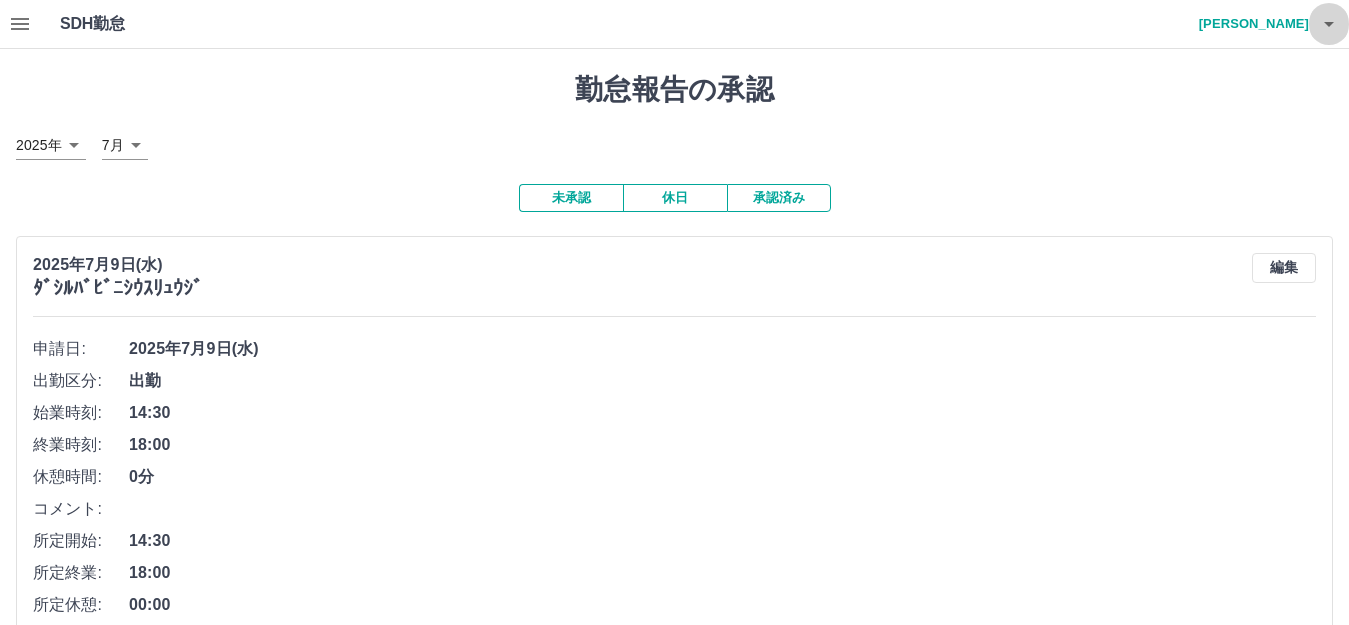 click 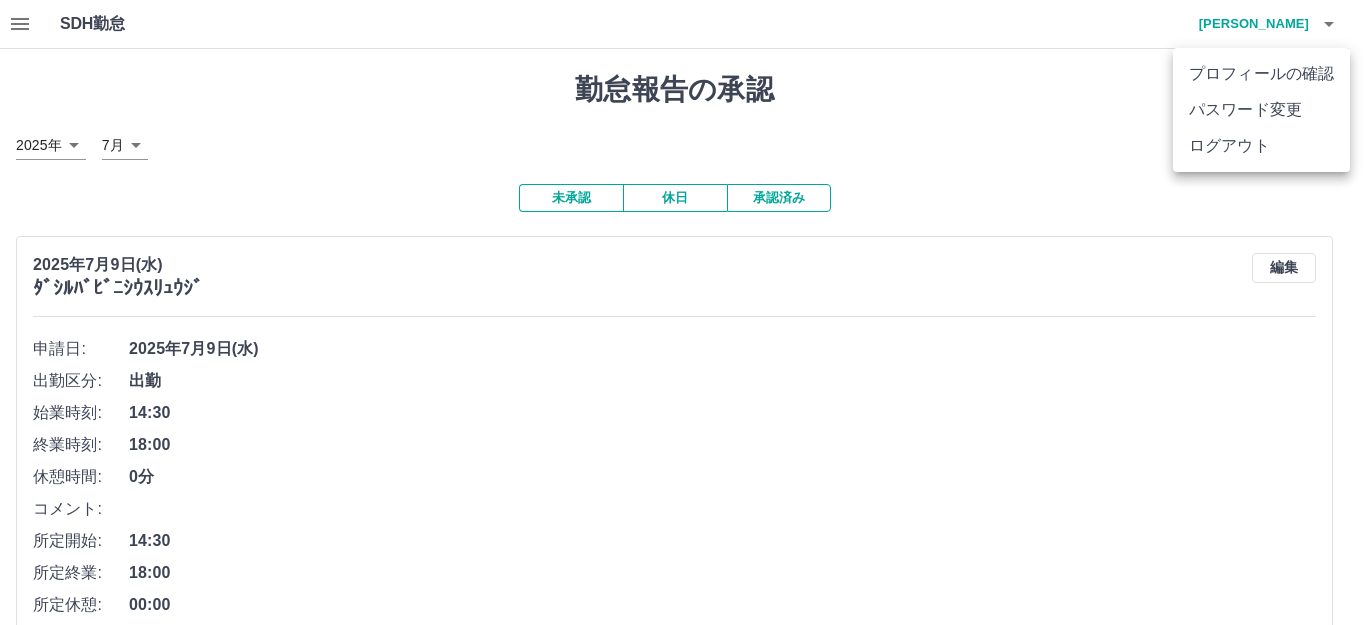 click on "ログアウト" at bounding box center [1261, 146] 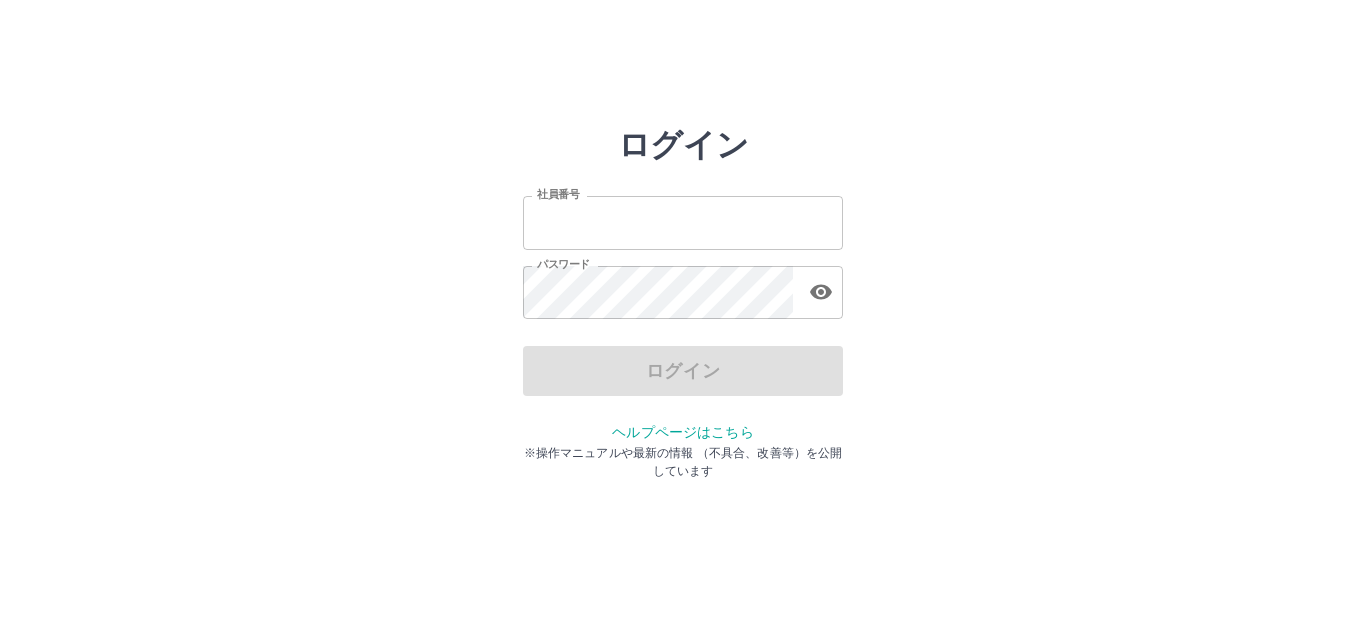 scroll, scrollTop: 0, scrollLeft: 0, axis: both 